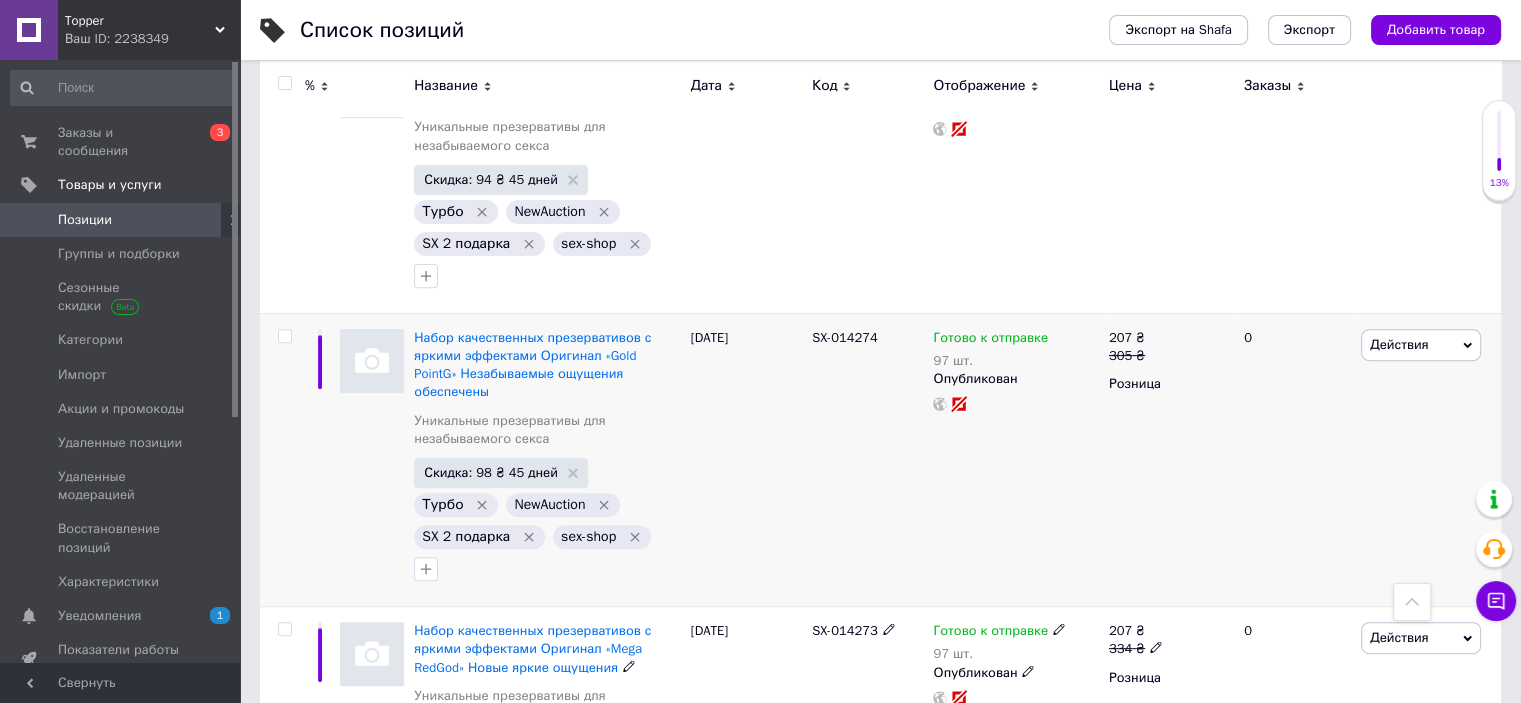 scroll, scrollTop: 400, scrollLeft: 0, axis: vertical 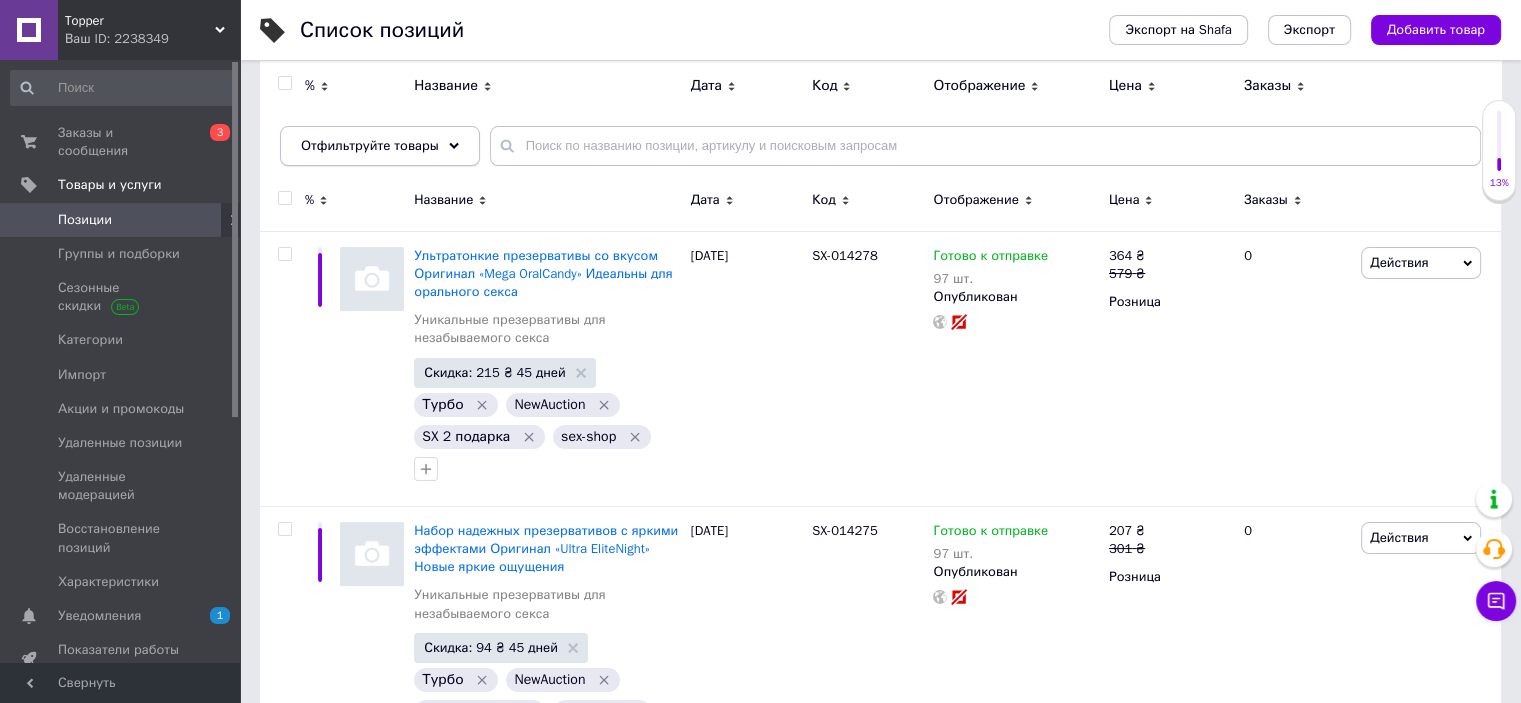 click on "Отфильтруйте товары" at bounding box center [370, 145] 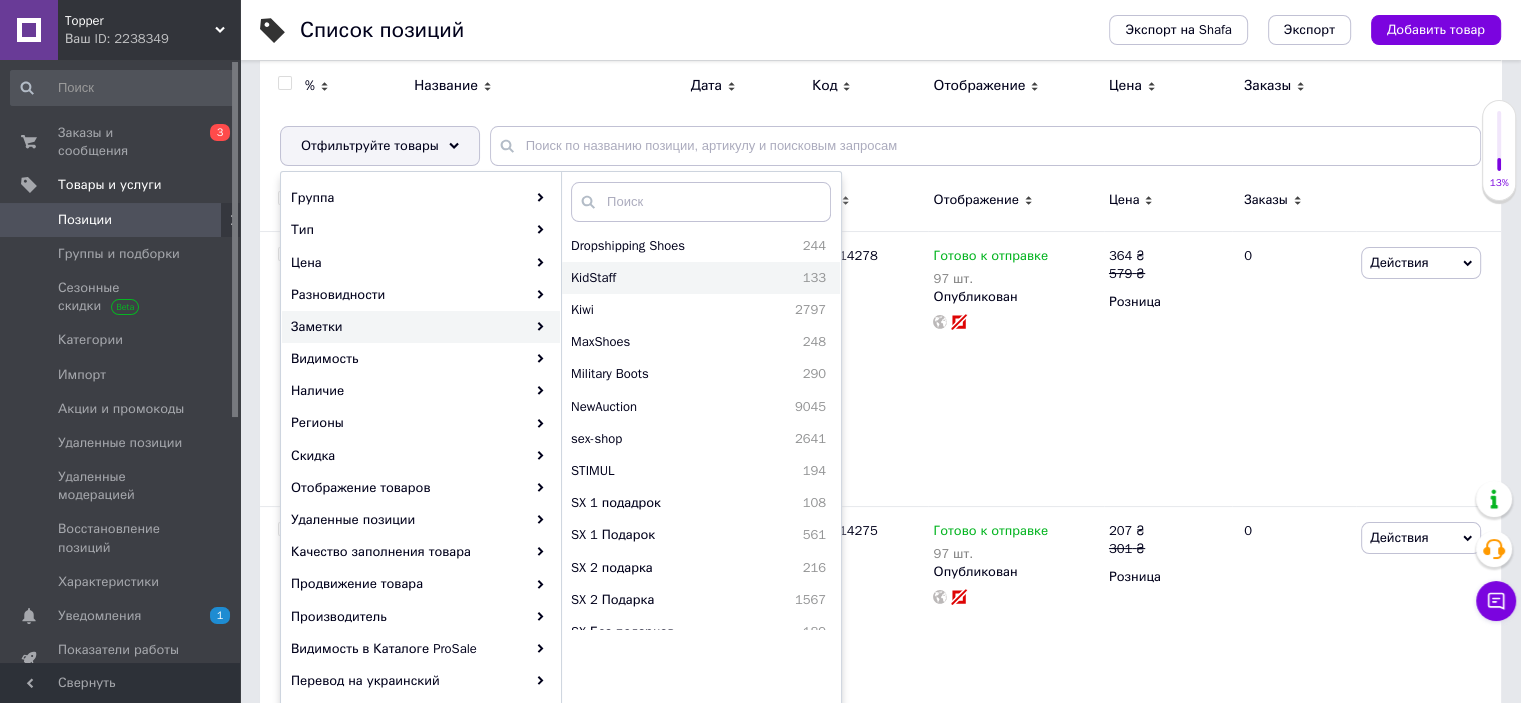 scroll, scrollTop: 100, scrollLeft: 0, axis: vertical 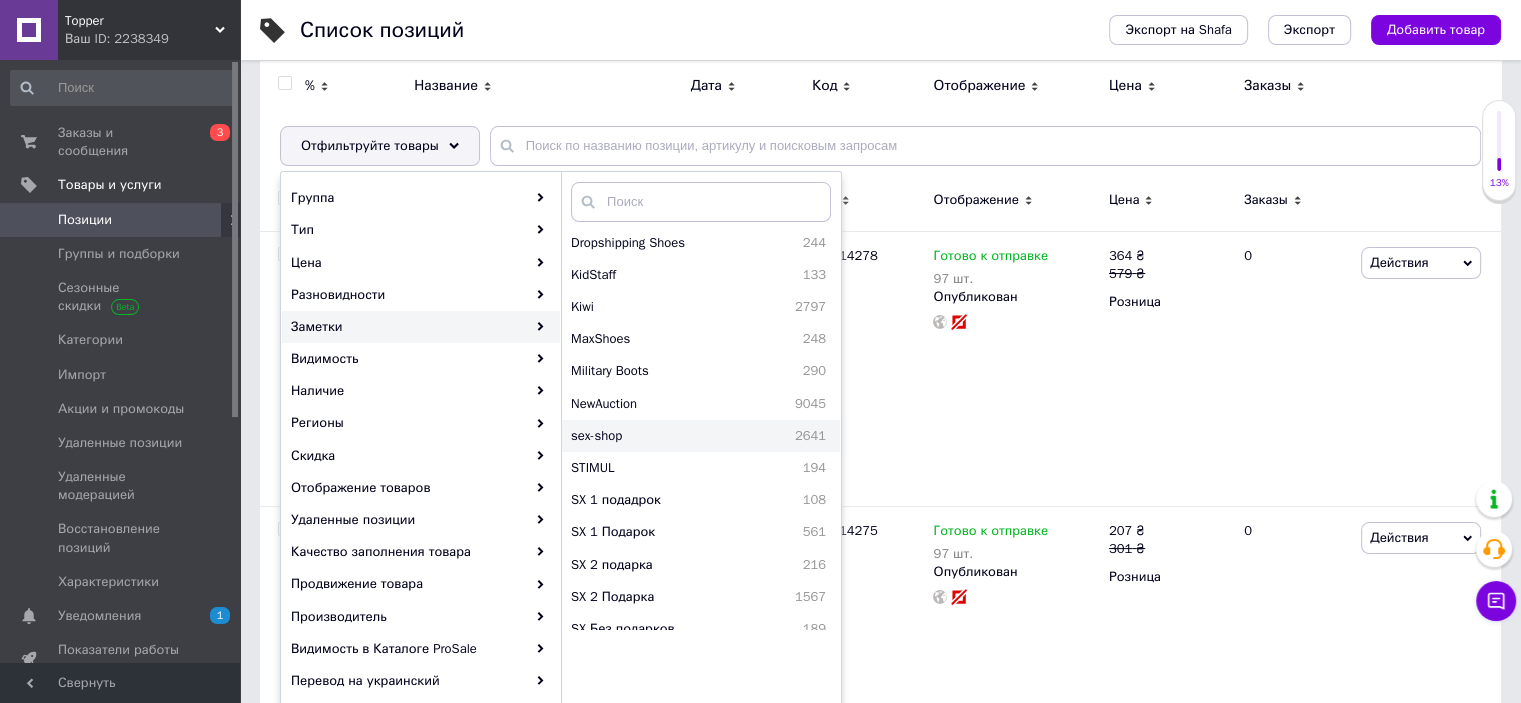 click on "sex-shop" at bounding box center (641, 436) 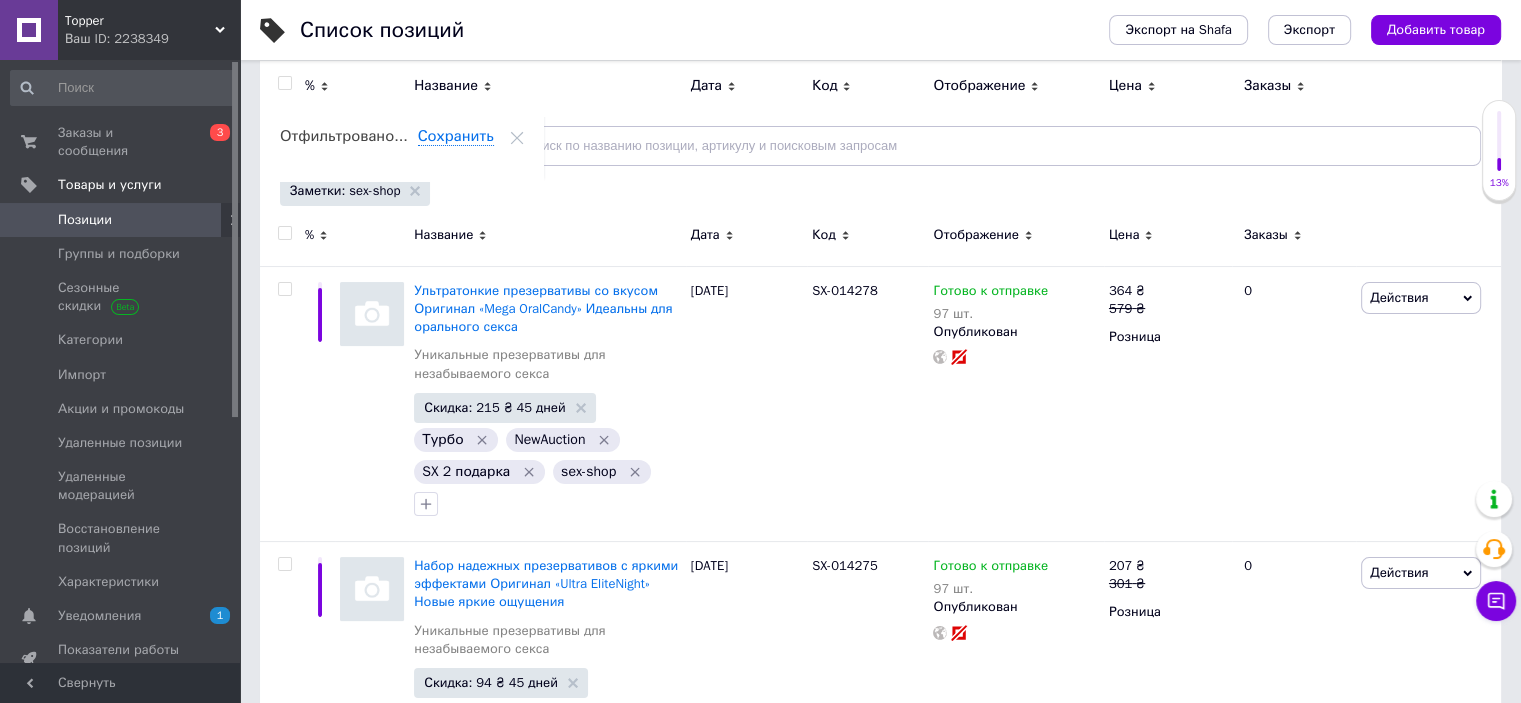 click on "Отфильтруйте товары" at bounding box center [380, 146] 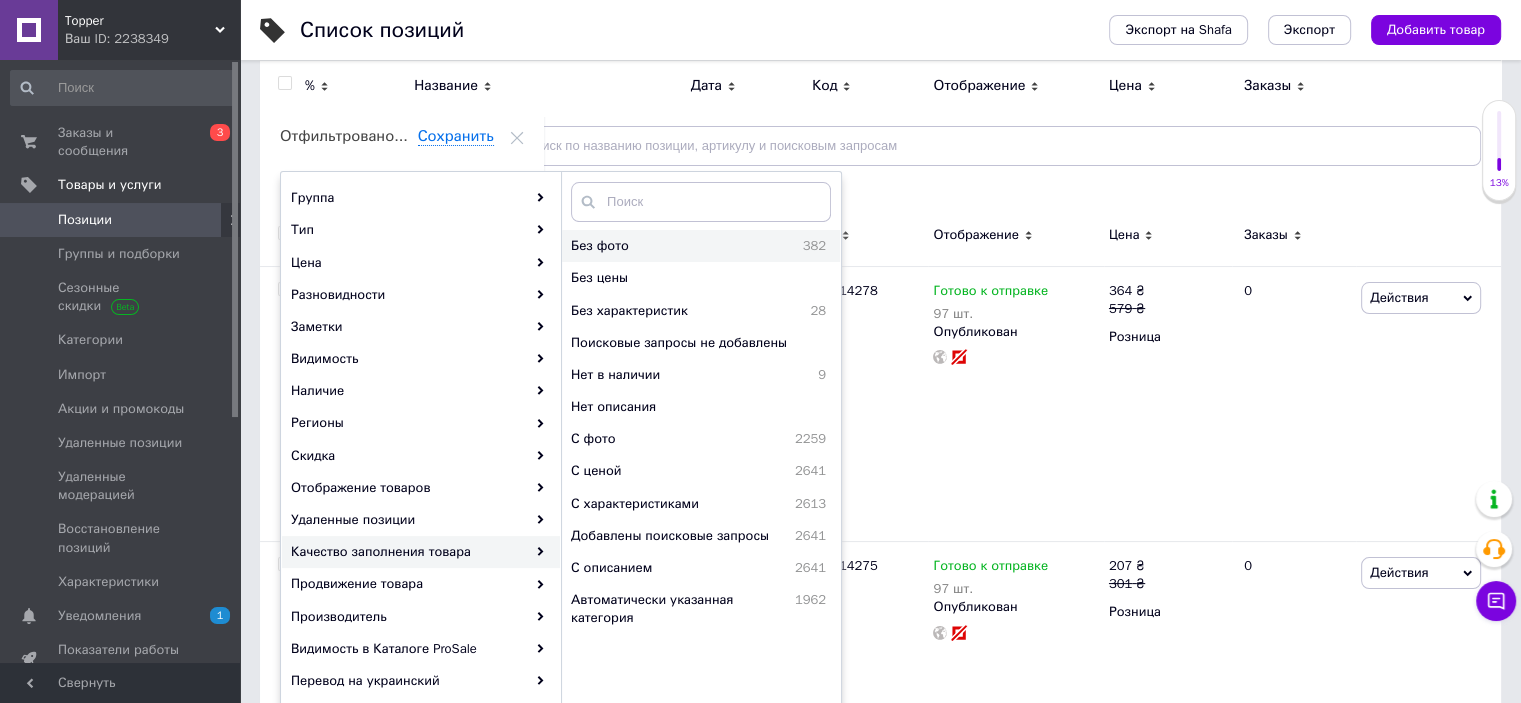 click on "Без фото" at bounding box center [651, 246] 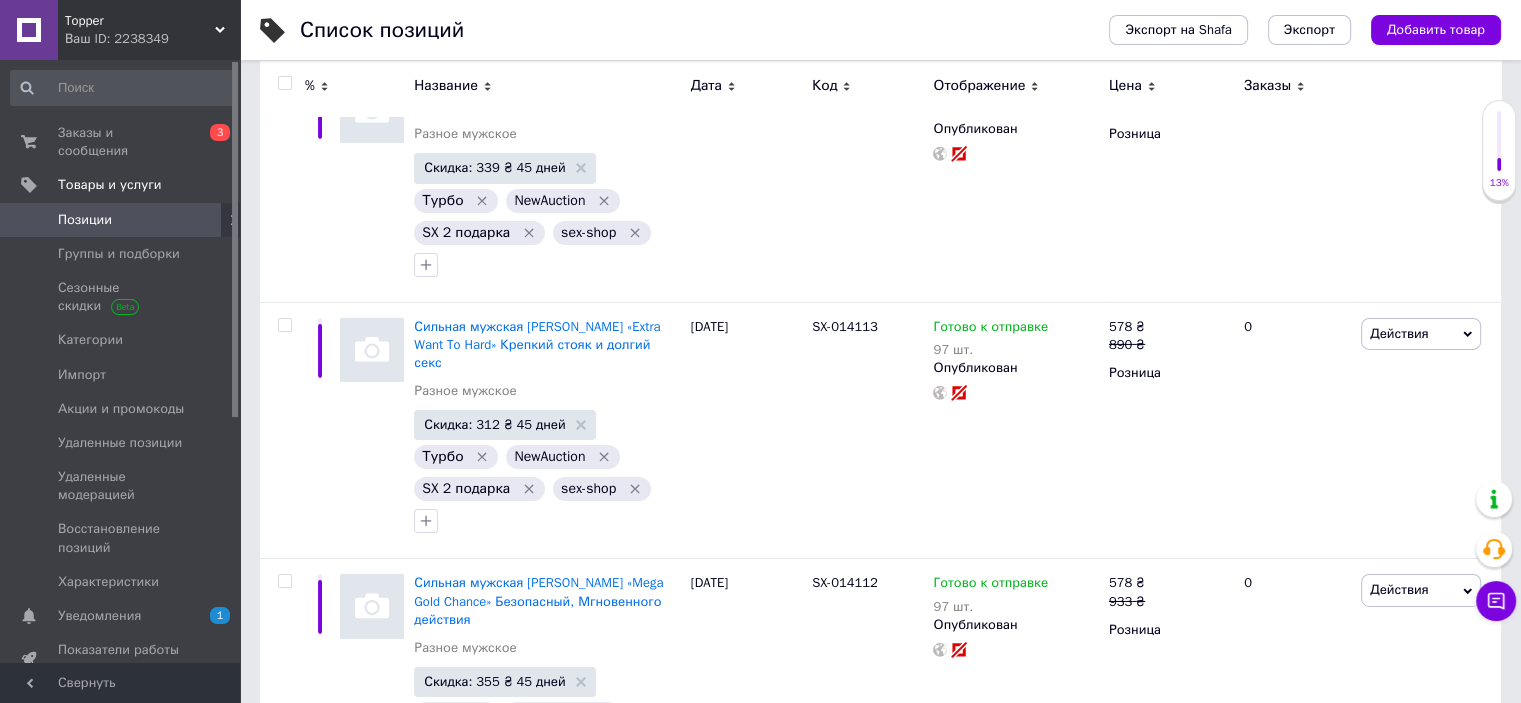 scroll, scrollTop: 23245, scrollLeft: 0, axis: vertical 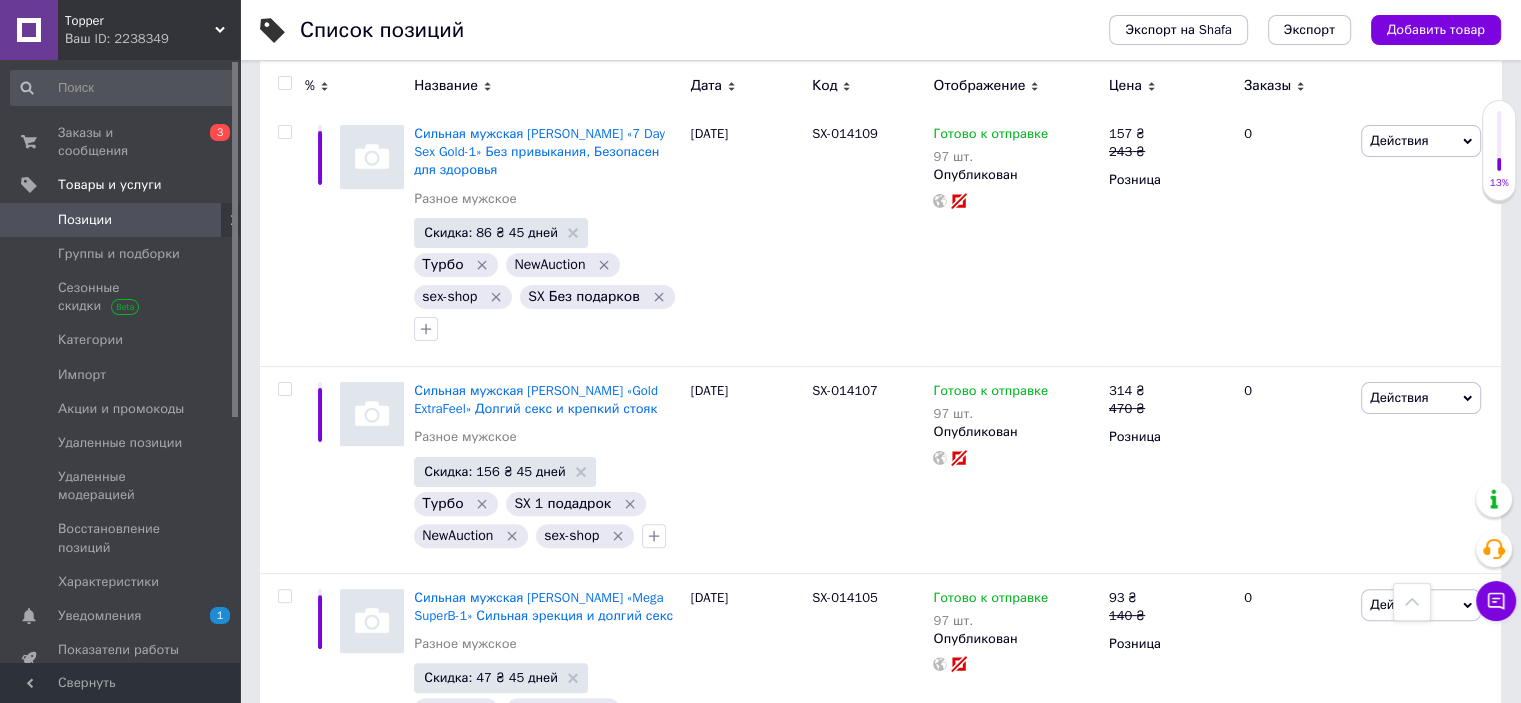 click on "4" at bounding box center (416, 2568) 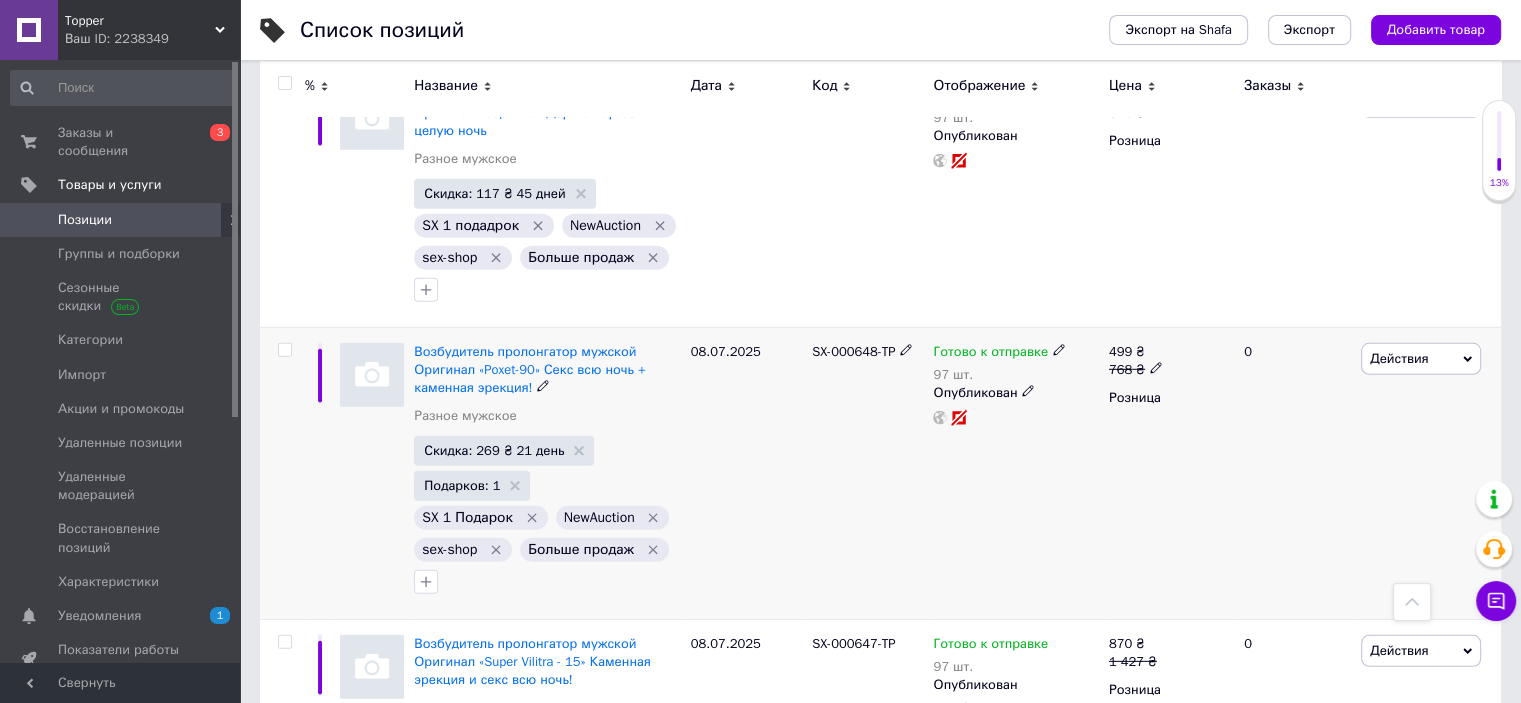 scroll, scrollTop: 21118, scrollLeft: 0, axis: vertical 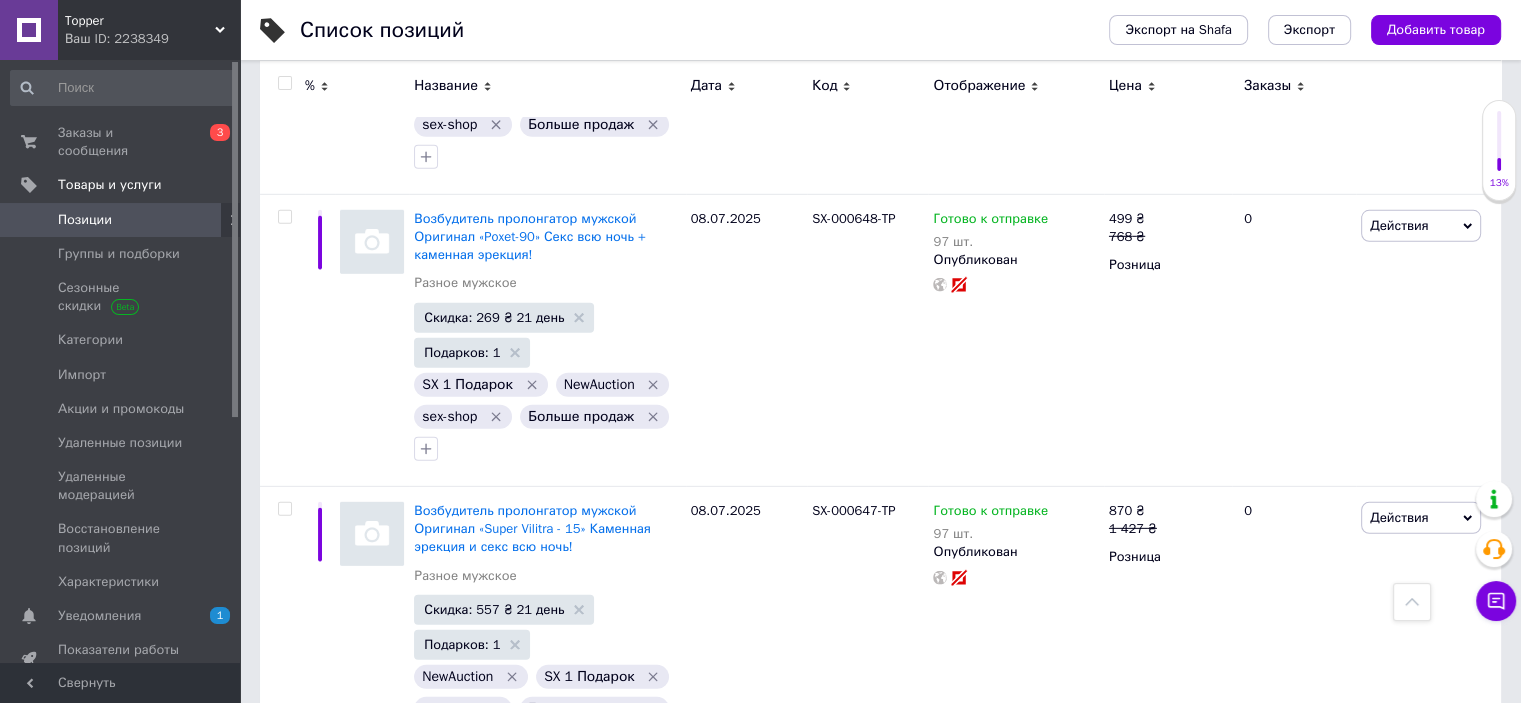 click on "1" at bounding box center [415, 819] 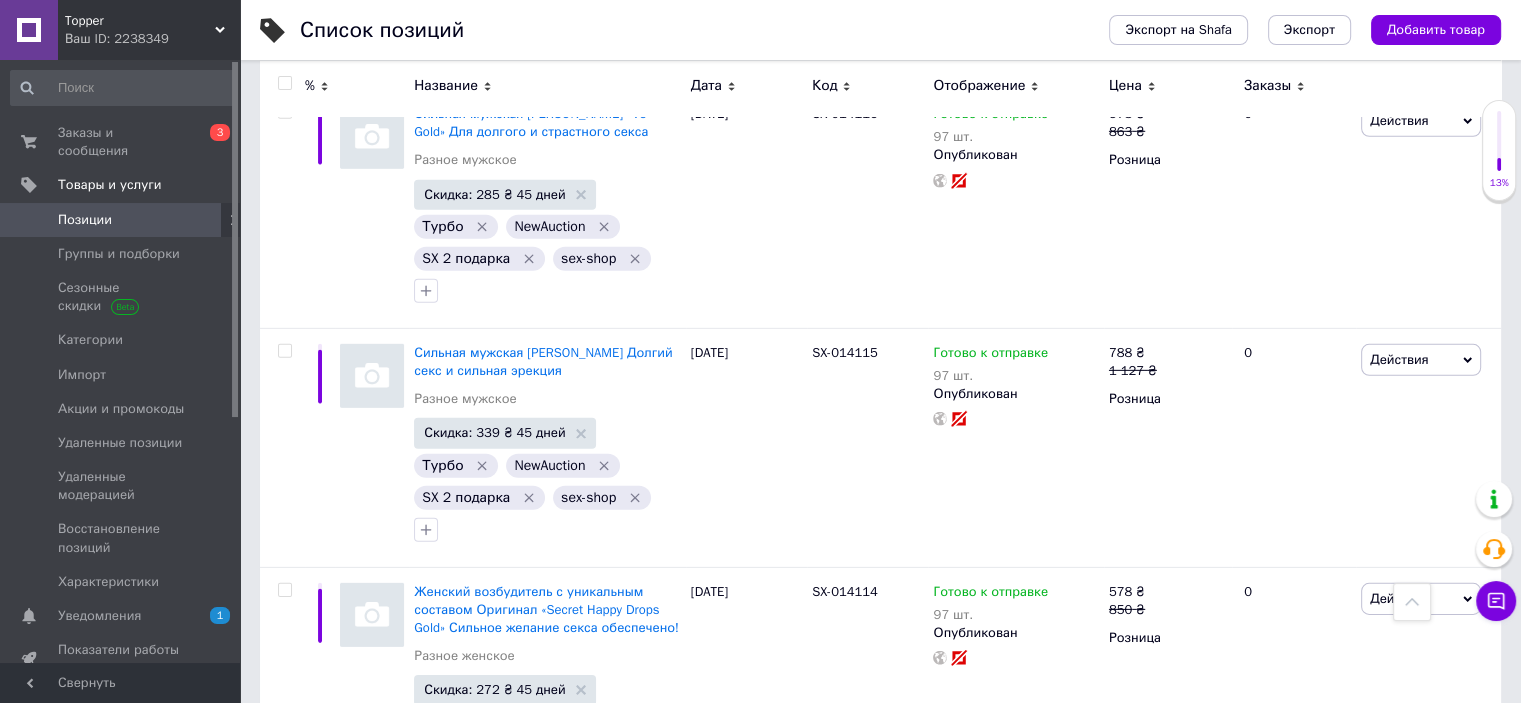 scroll, scrollTop: 21318, scrollLeft: 0, axis: vertical 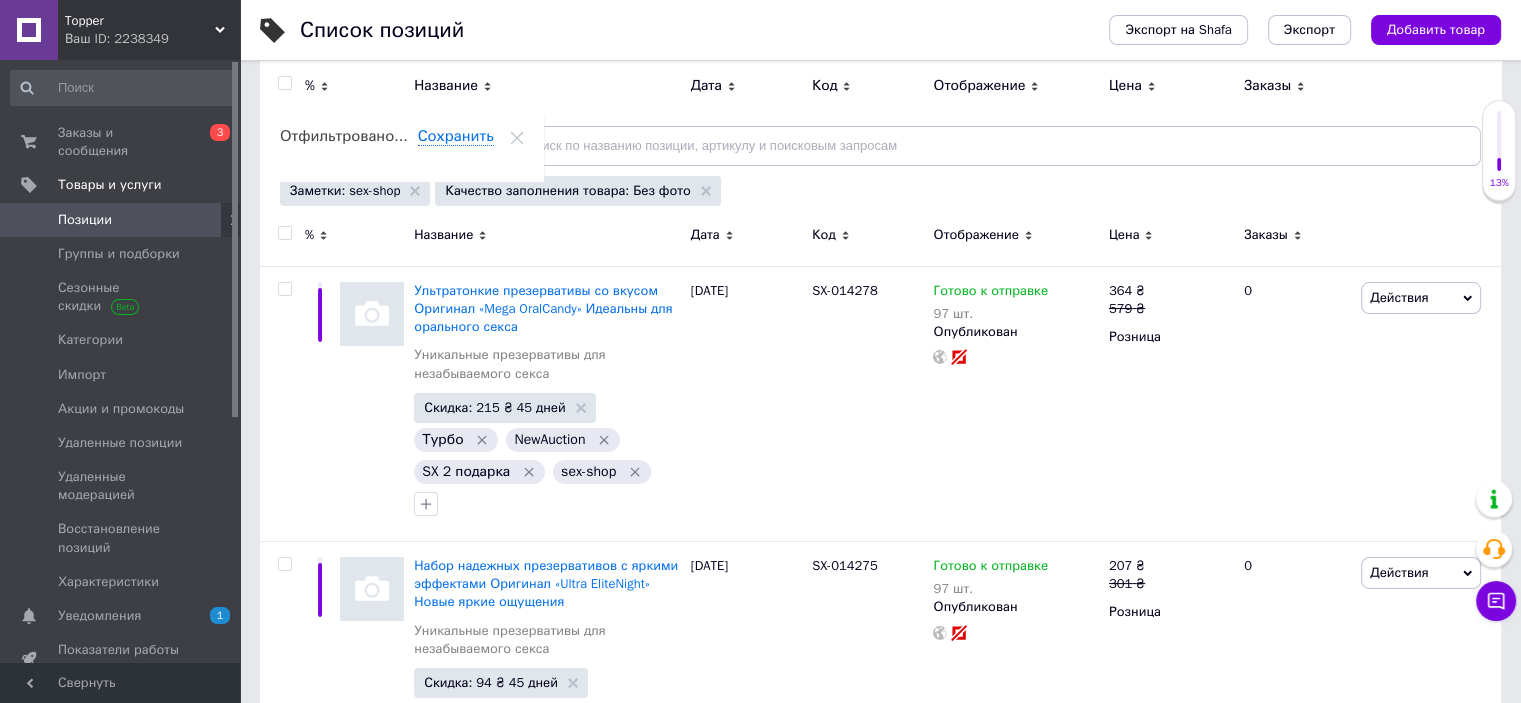 click on "Отфильтруйте товары" at bounding box center [370, 145] 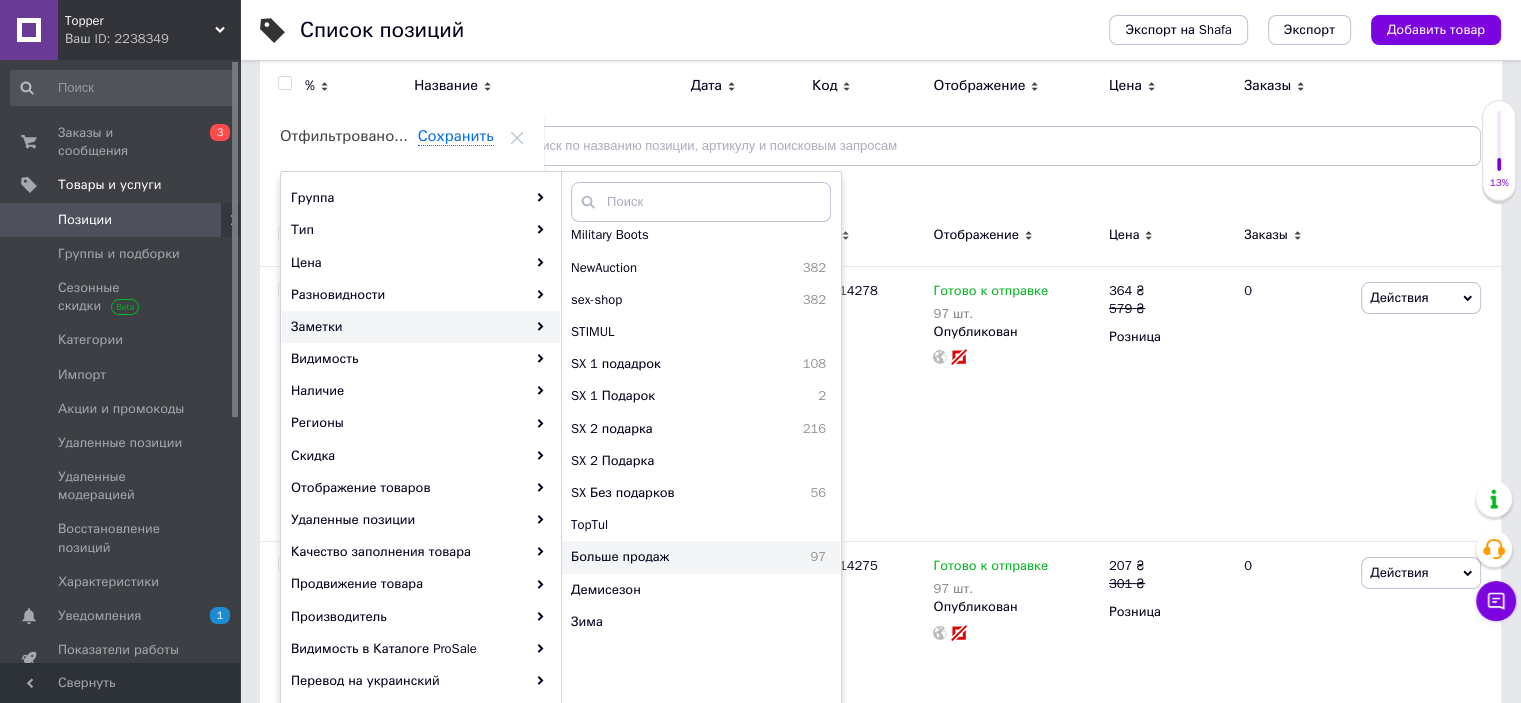 scroll, scrollTop: 233, scrollLeft: 0, axis: vertical 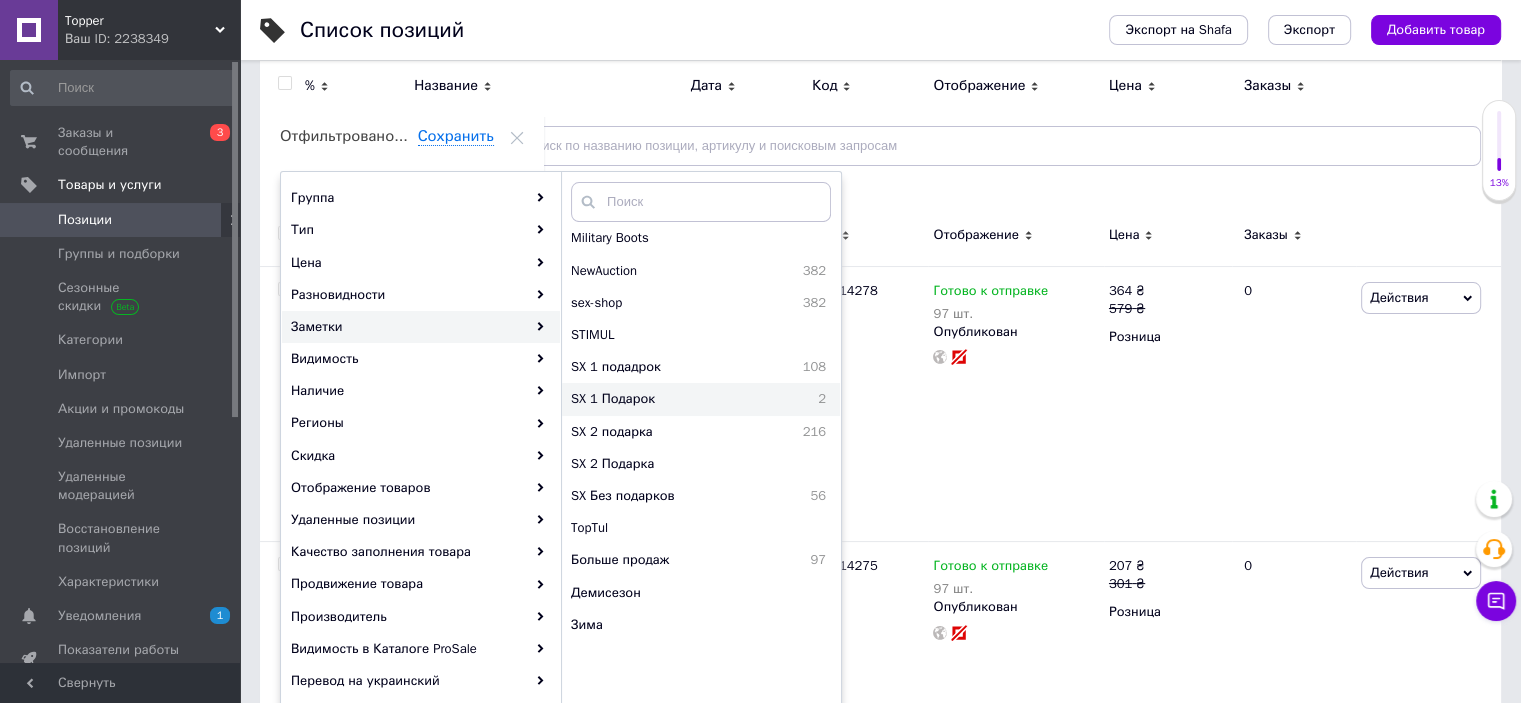 click on "SX 1 Подарок" at bounding box center [676, 399] 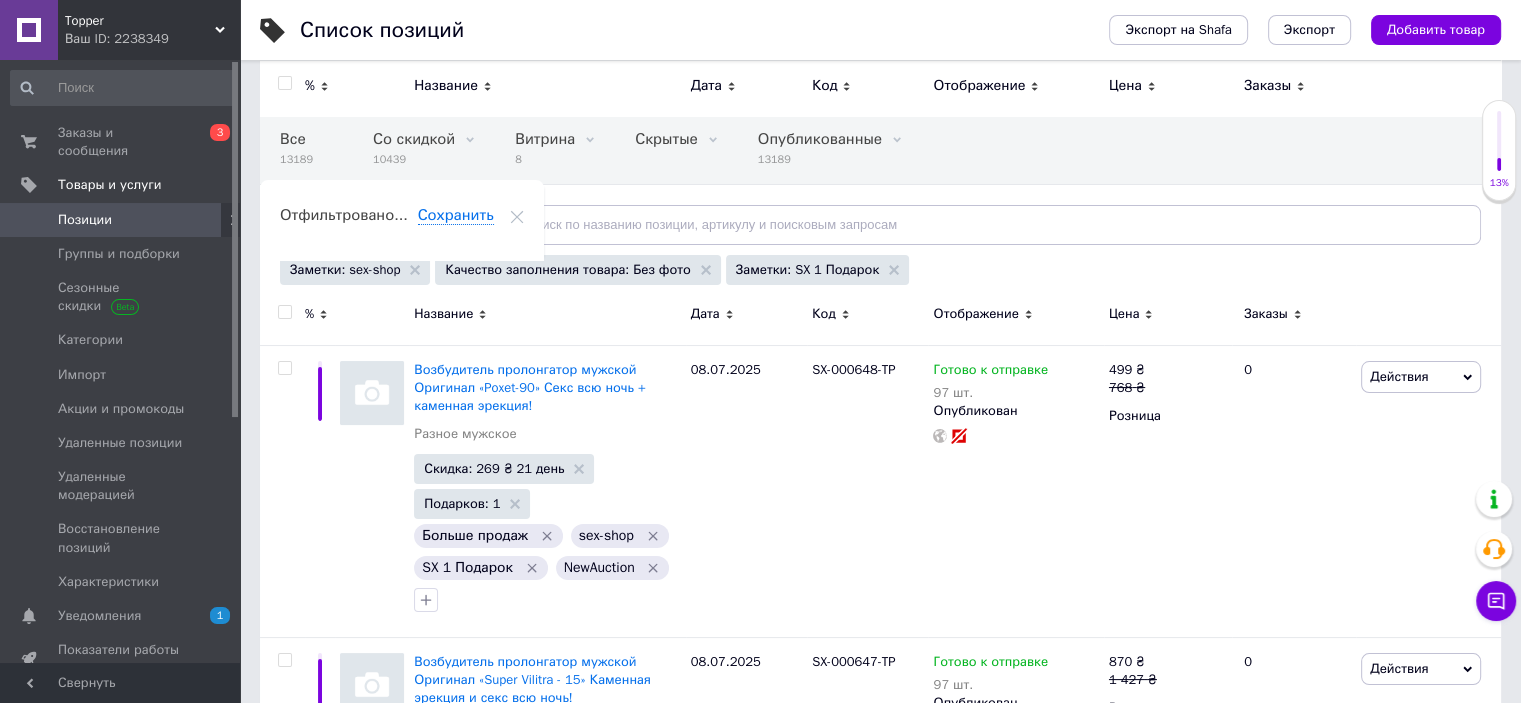 scroll, scrollTop: 65, scrollLeft: 0, axis: vertical 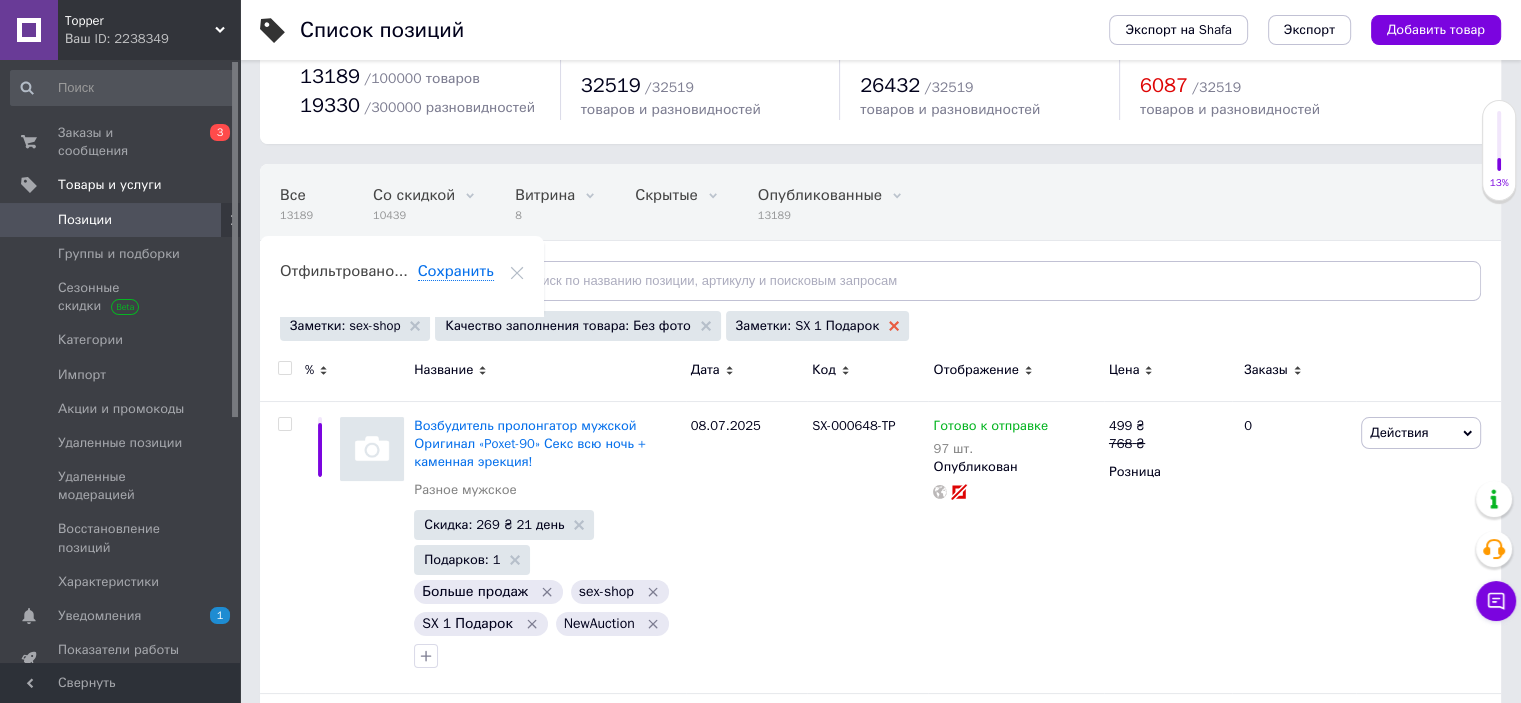 click 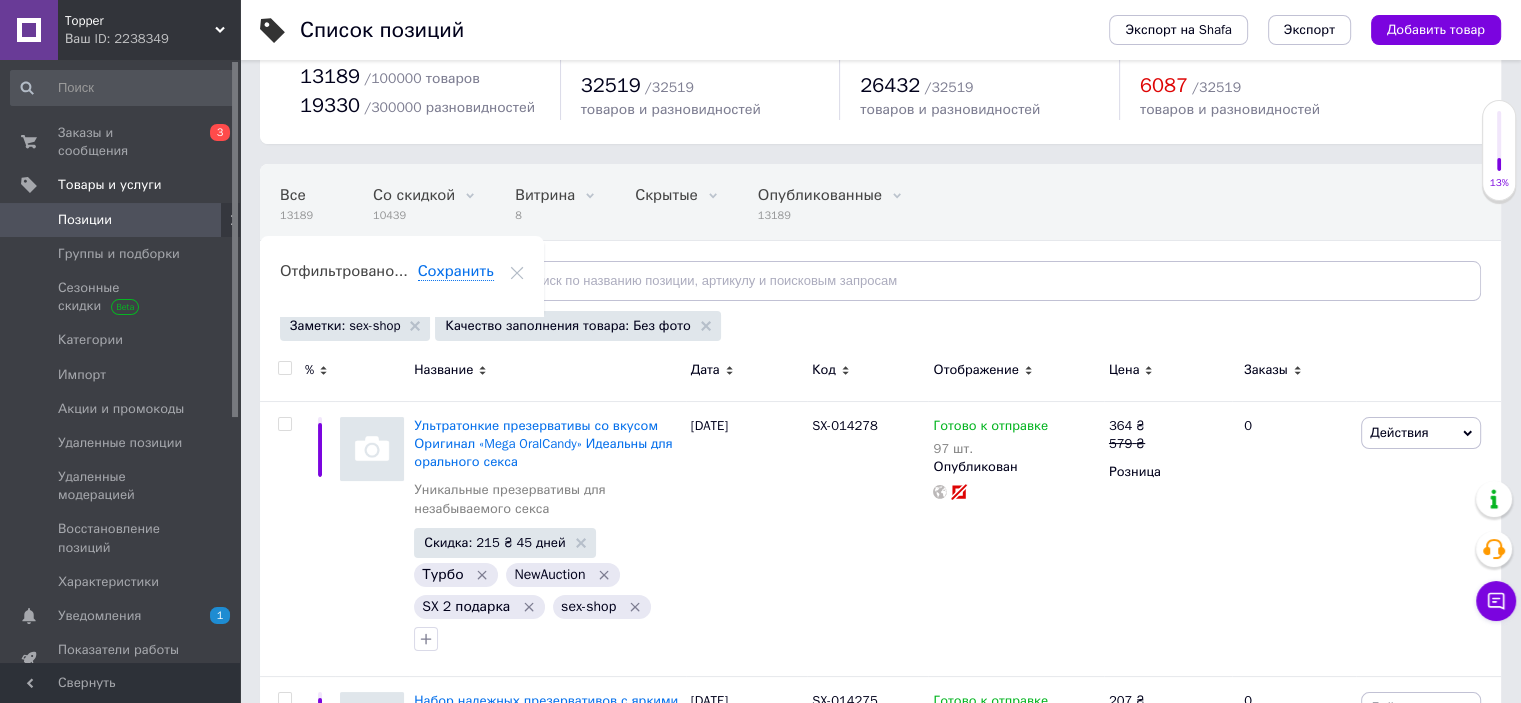 click on "Отфильтруйте товары" at bounding box center (370, 280) 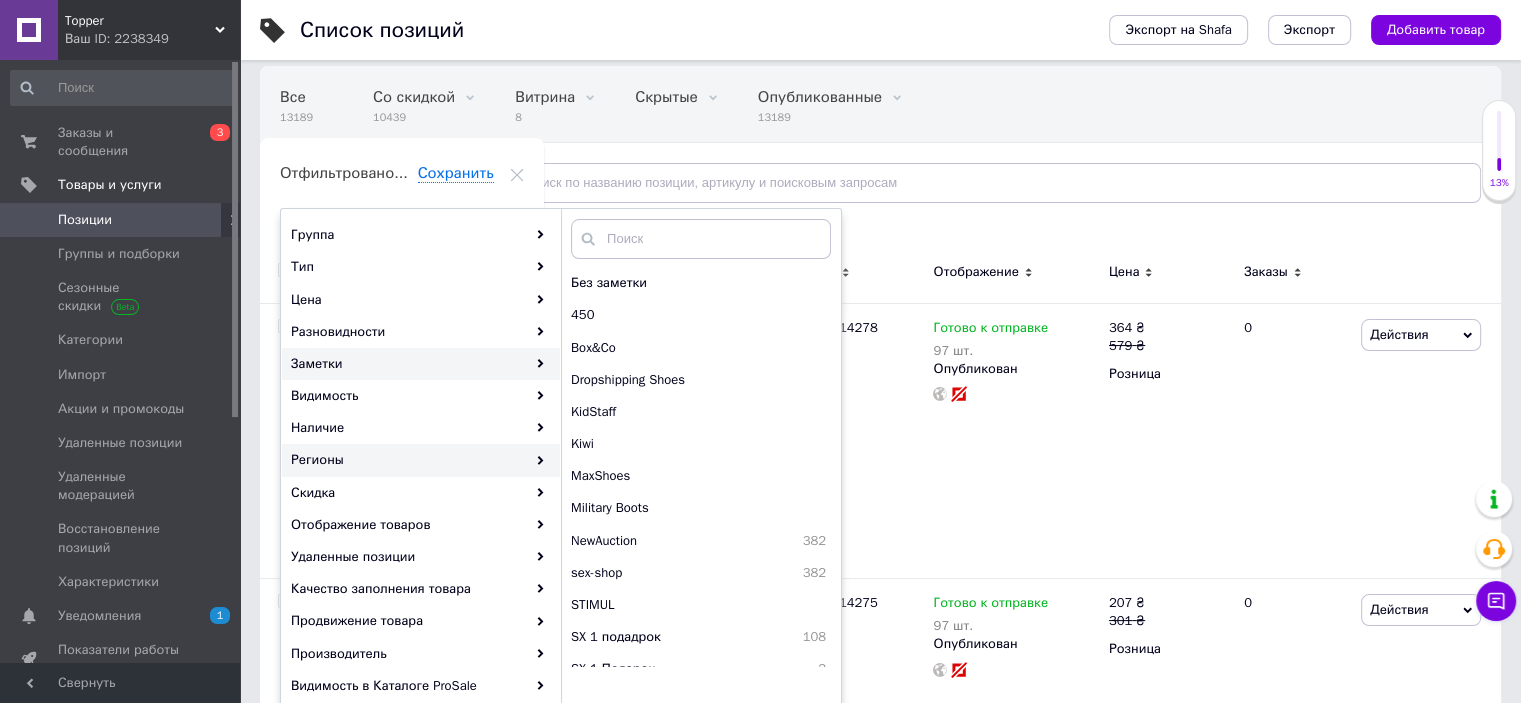scroll, scrollTop: 165, scrollLeft: 0, axis: vertical 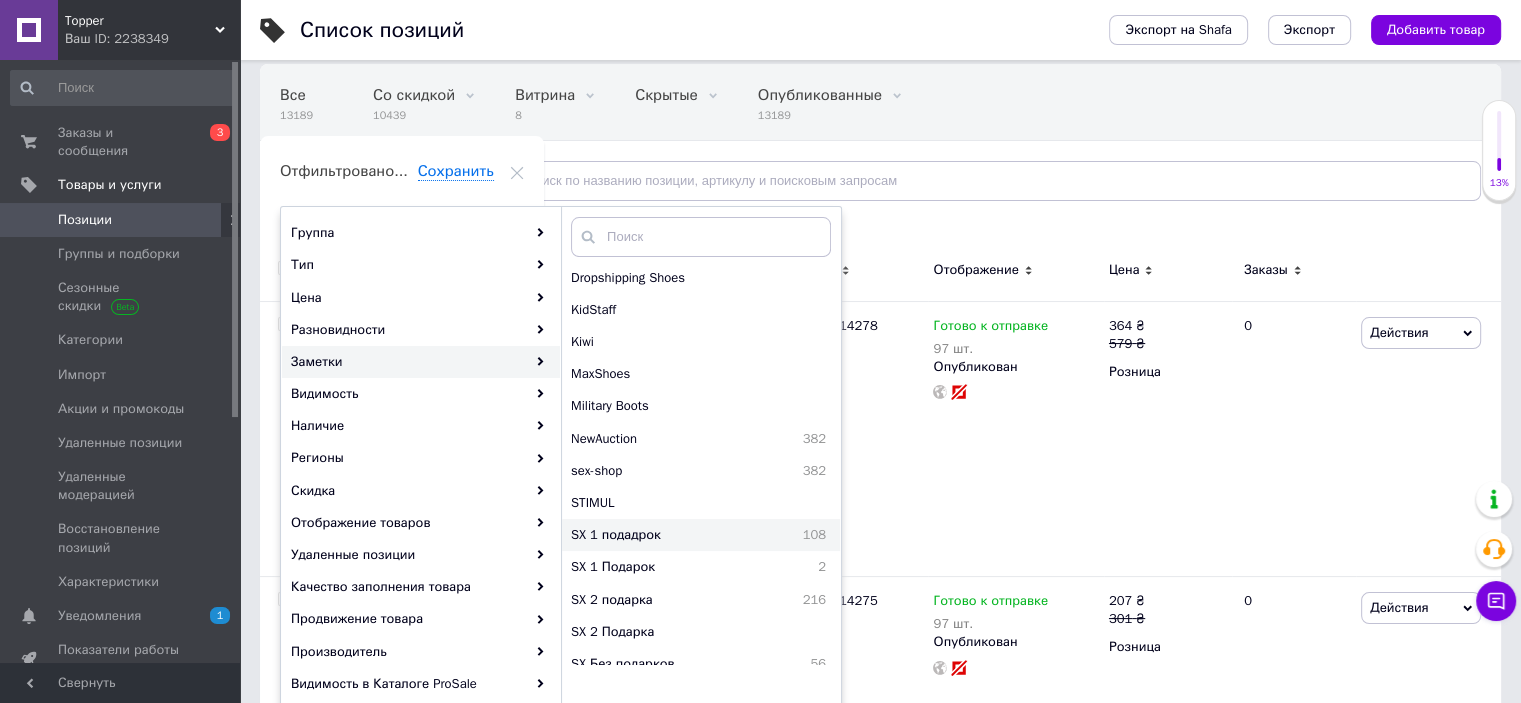 click on "SX 1 подадрок" at bounding box center (664, 535) 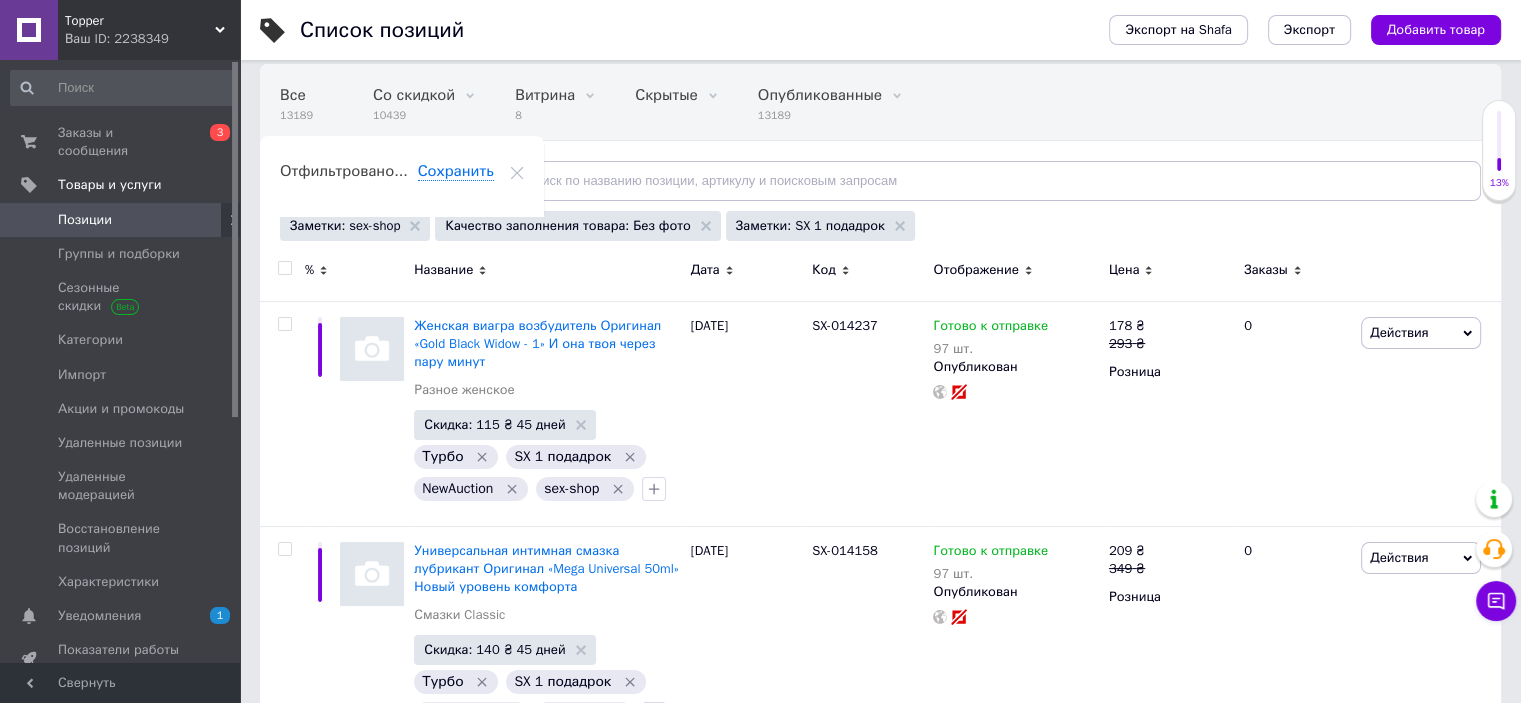 click at bounding box center (284, 268) 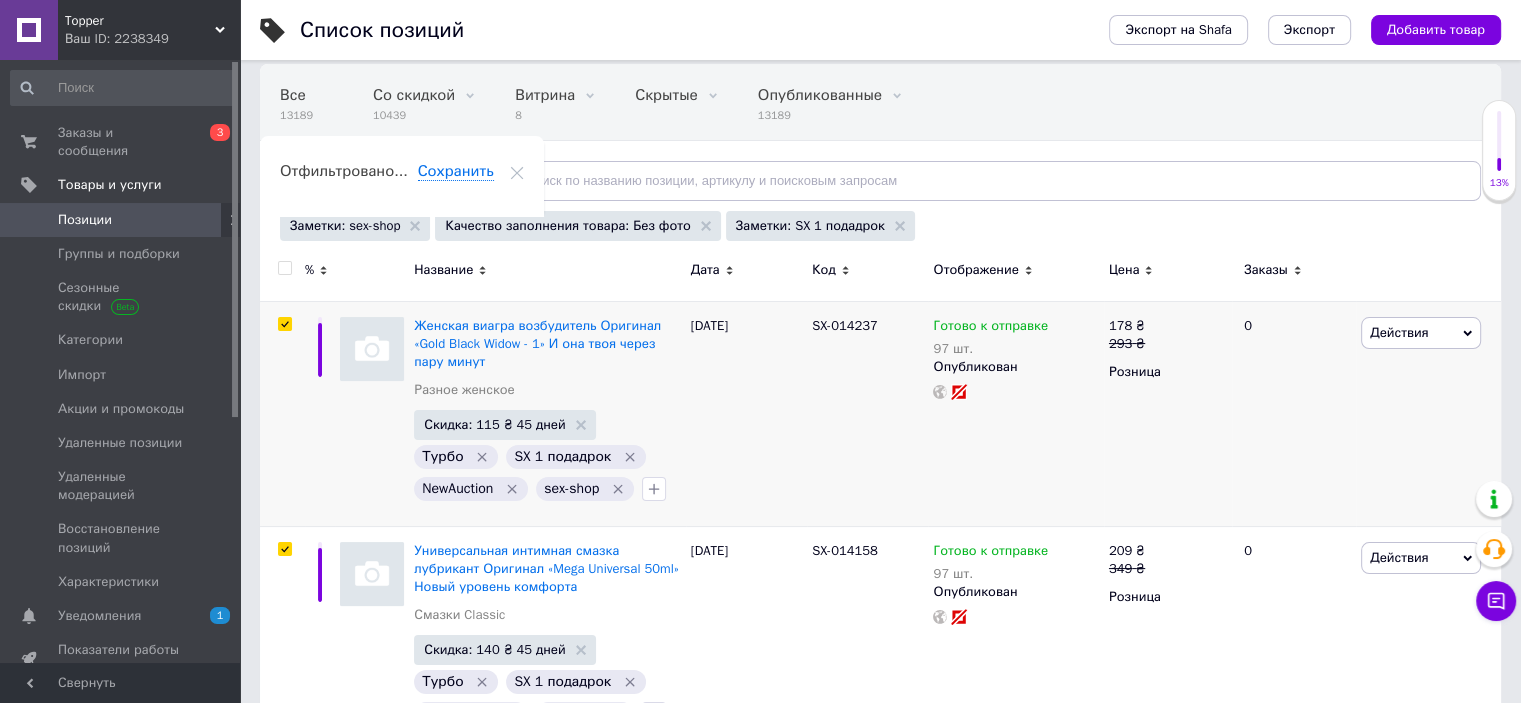 checkbox on "true" 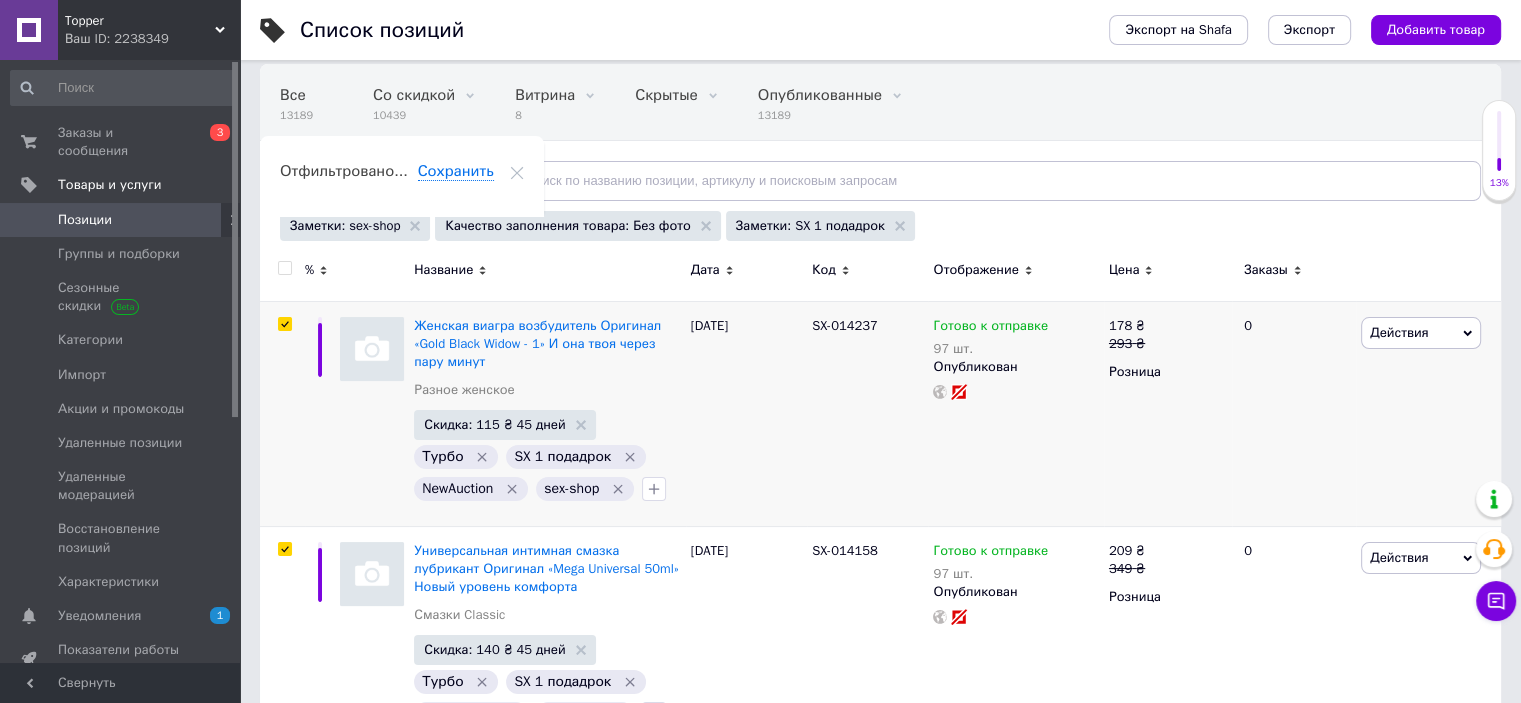 checkbox on "true" 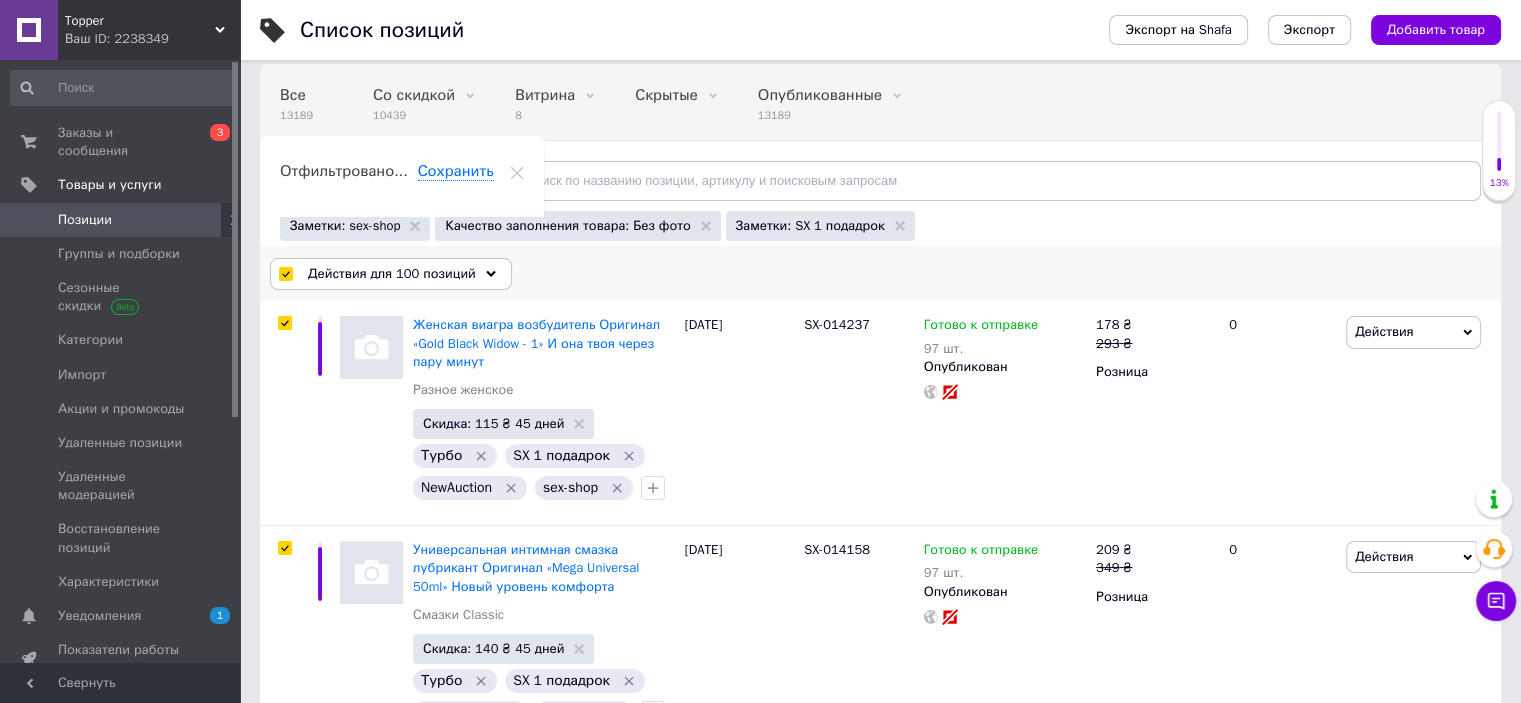 click on "Действия для 100 позиций" at bounding box center (392, 274) 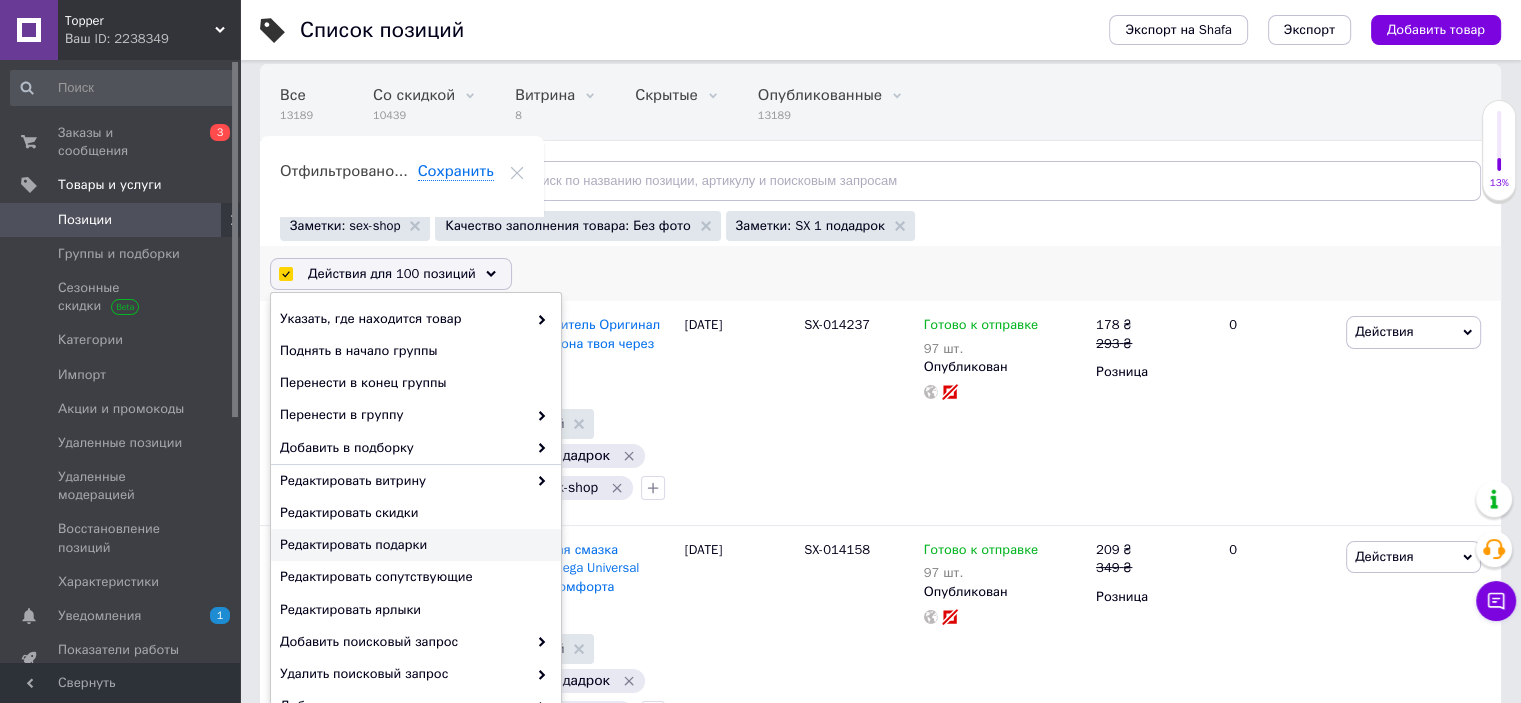 click on "Редактировать подарки" at bounding box center (413, 545) 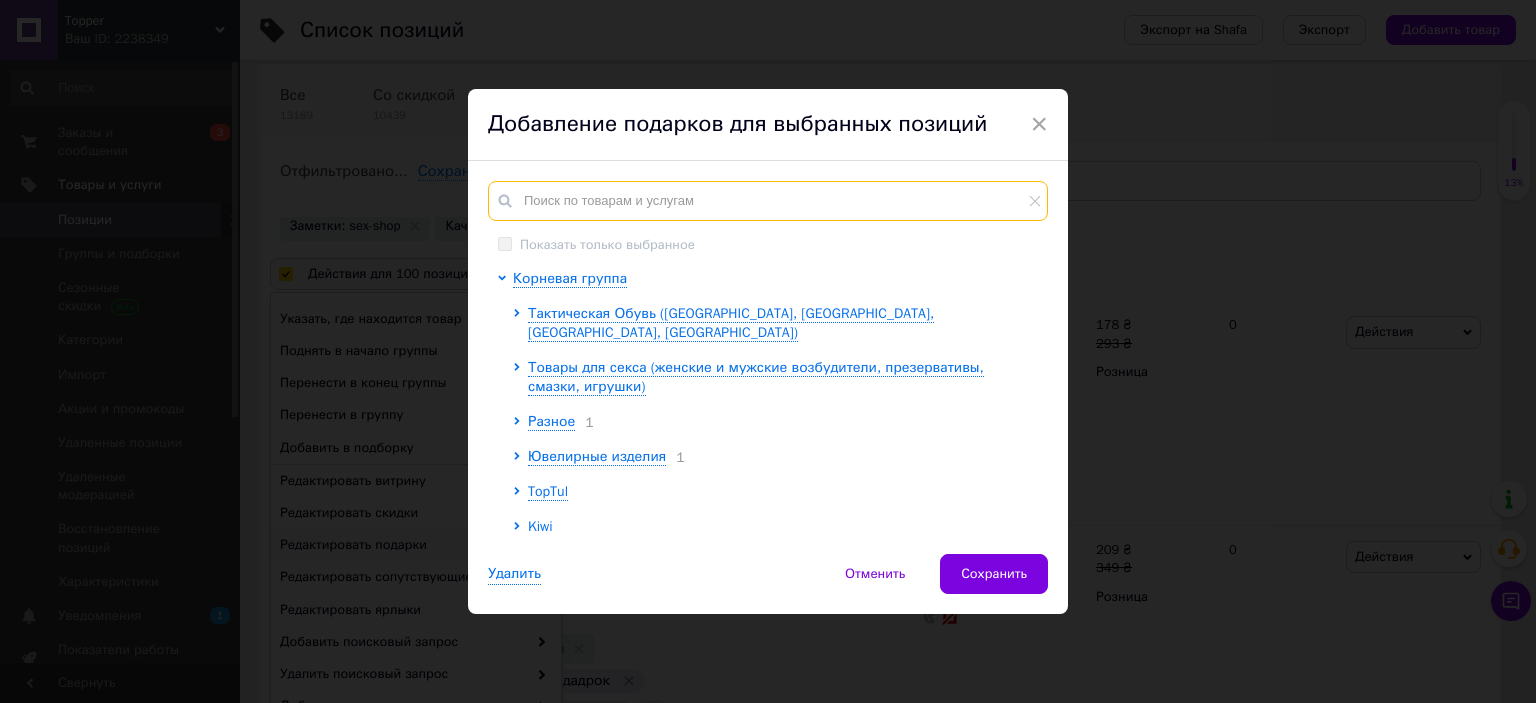 click at bounding box center [768, 201] 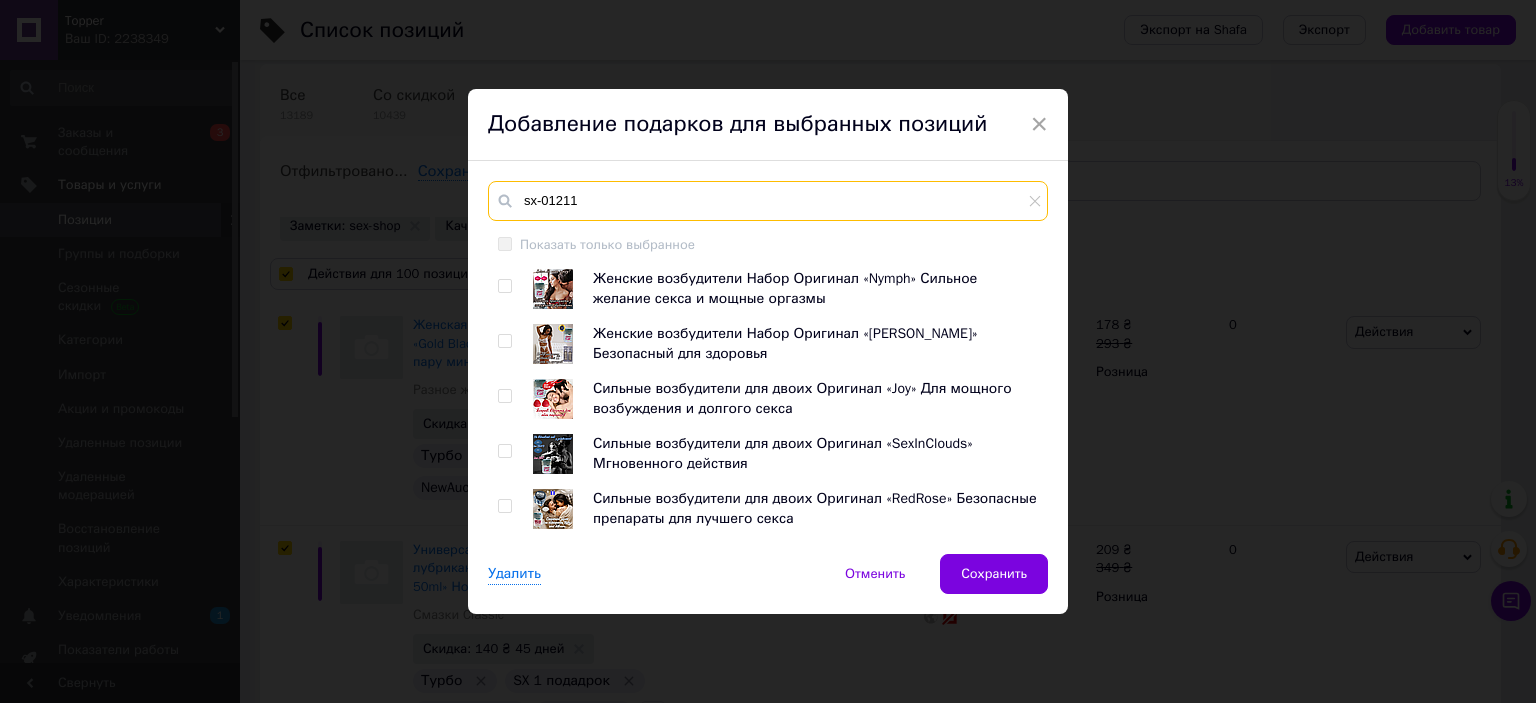 click on "sx-01211" at bounding box center (768, 201) 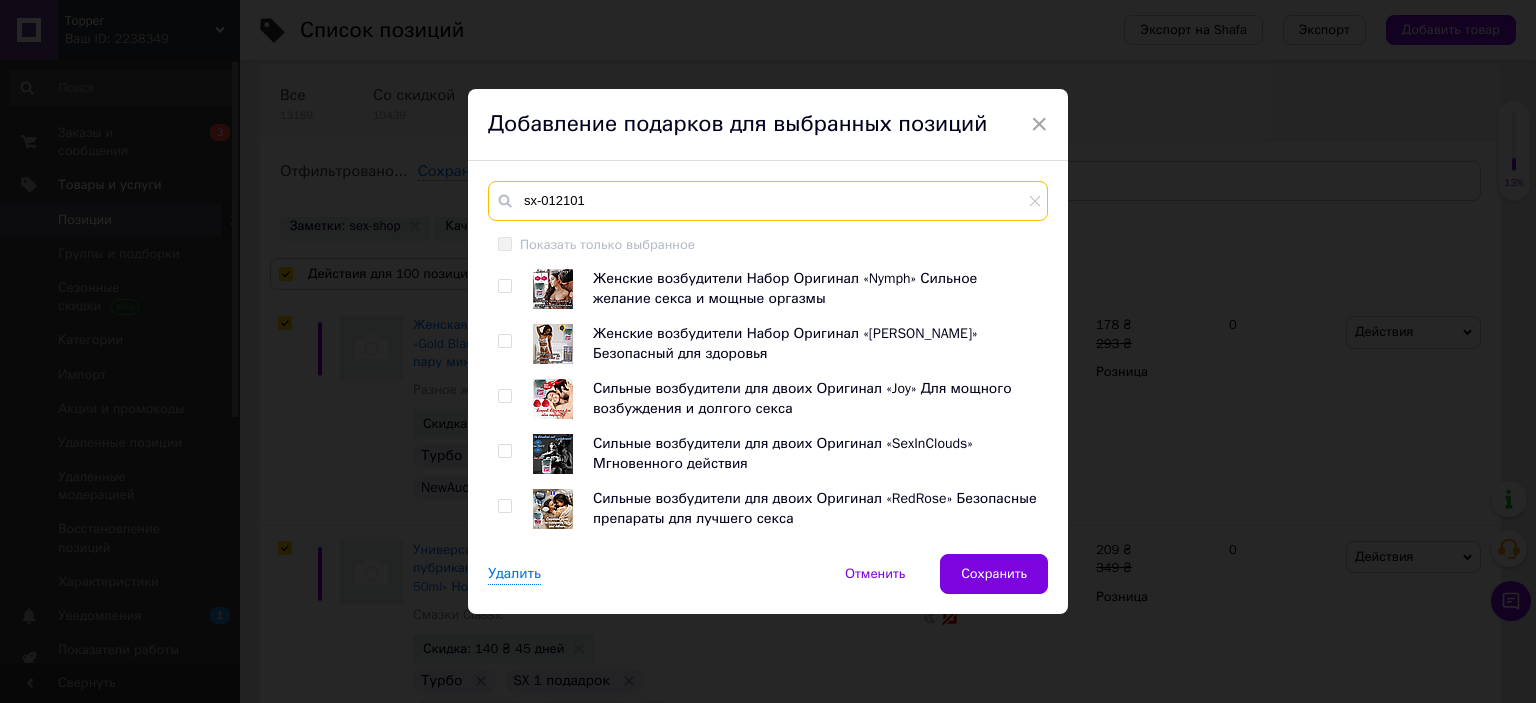 click on "sx-012101" at bounding box center [768, 201] 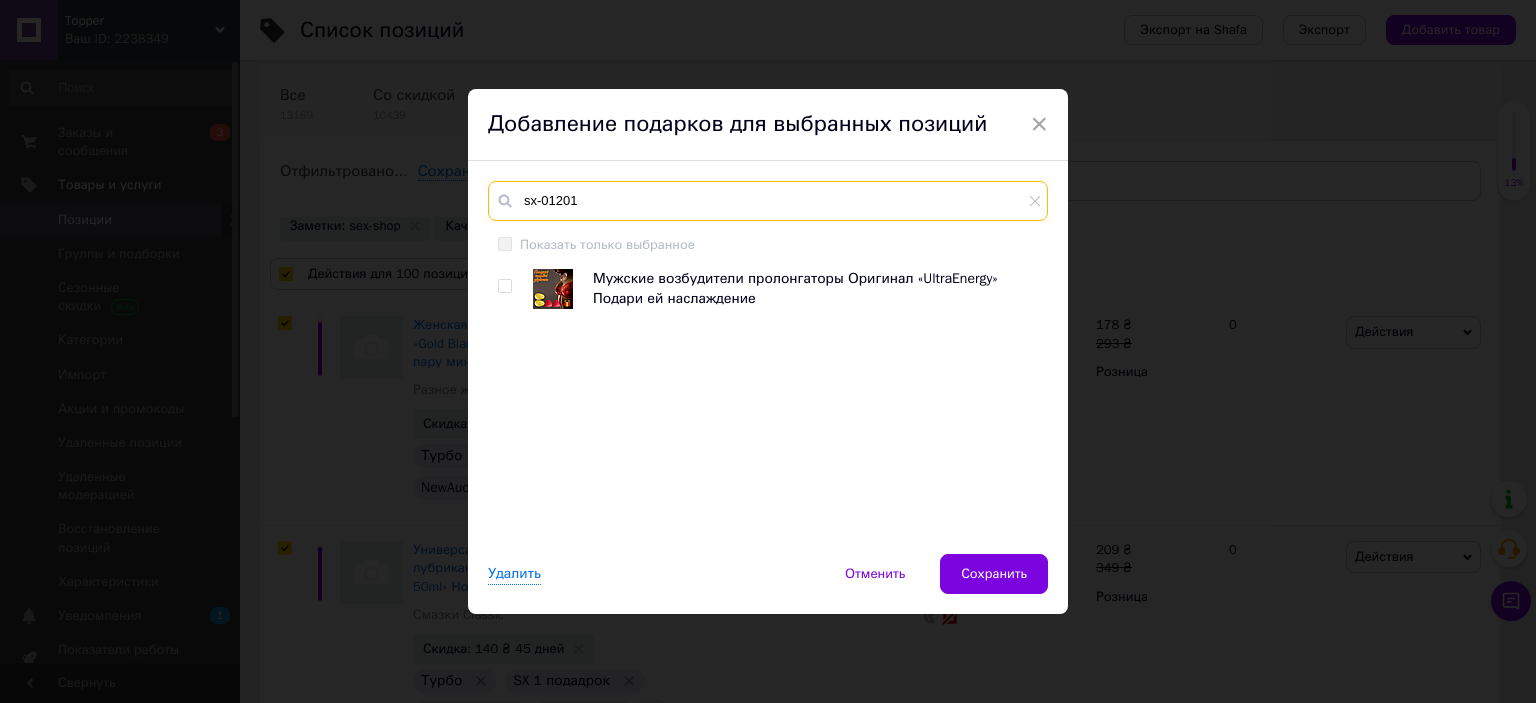 click on "sx-01201" at bounding box center (768, 201) 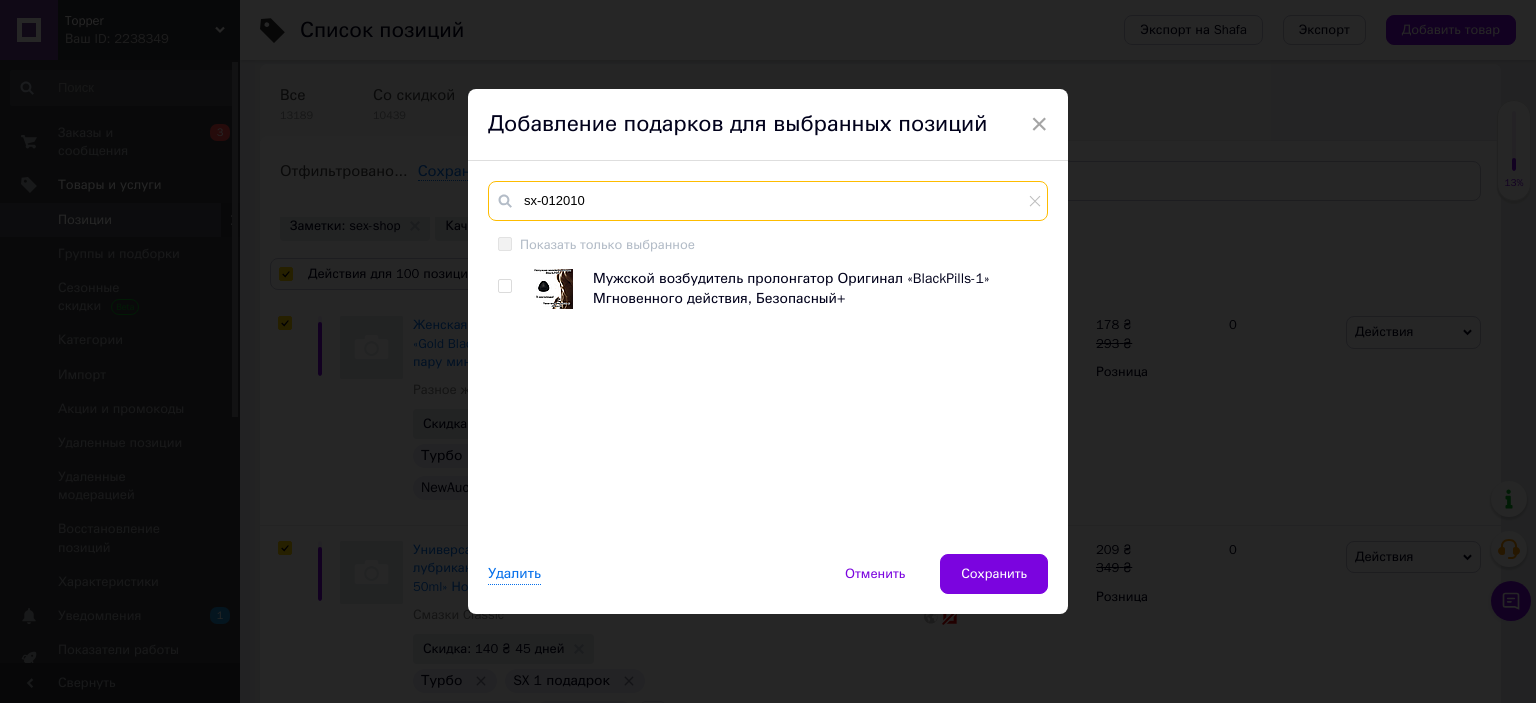 type on "sx-012010" 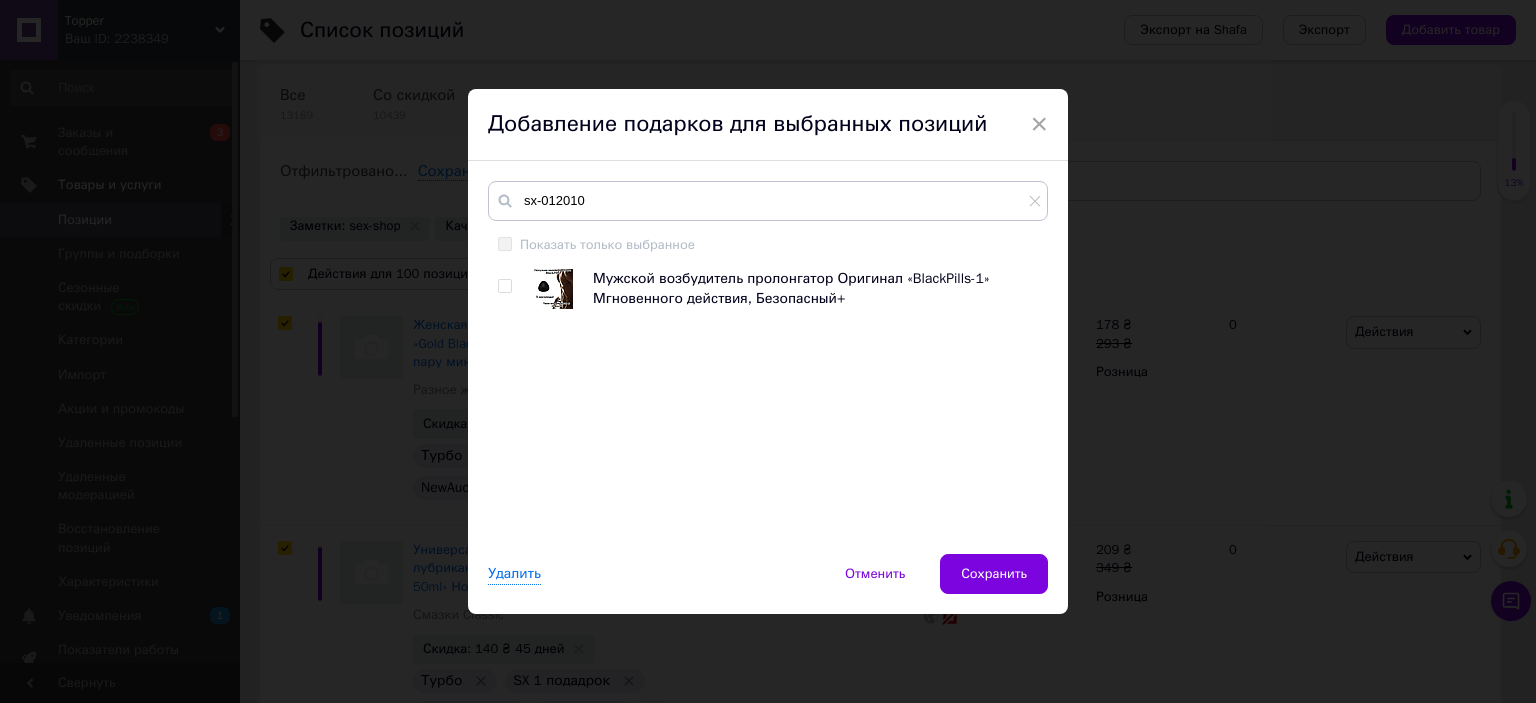 click at bounding box center [504, 286] 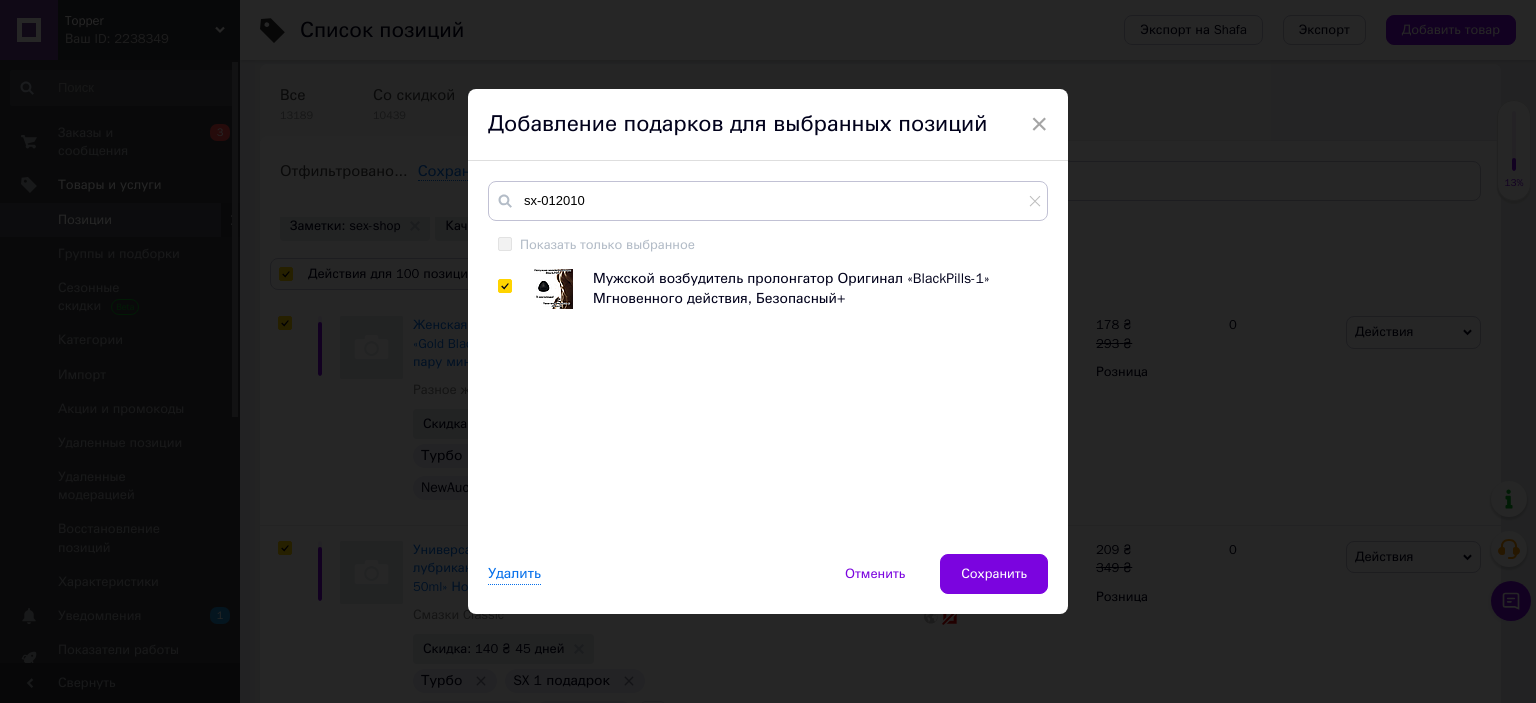 checkbox on "true" 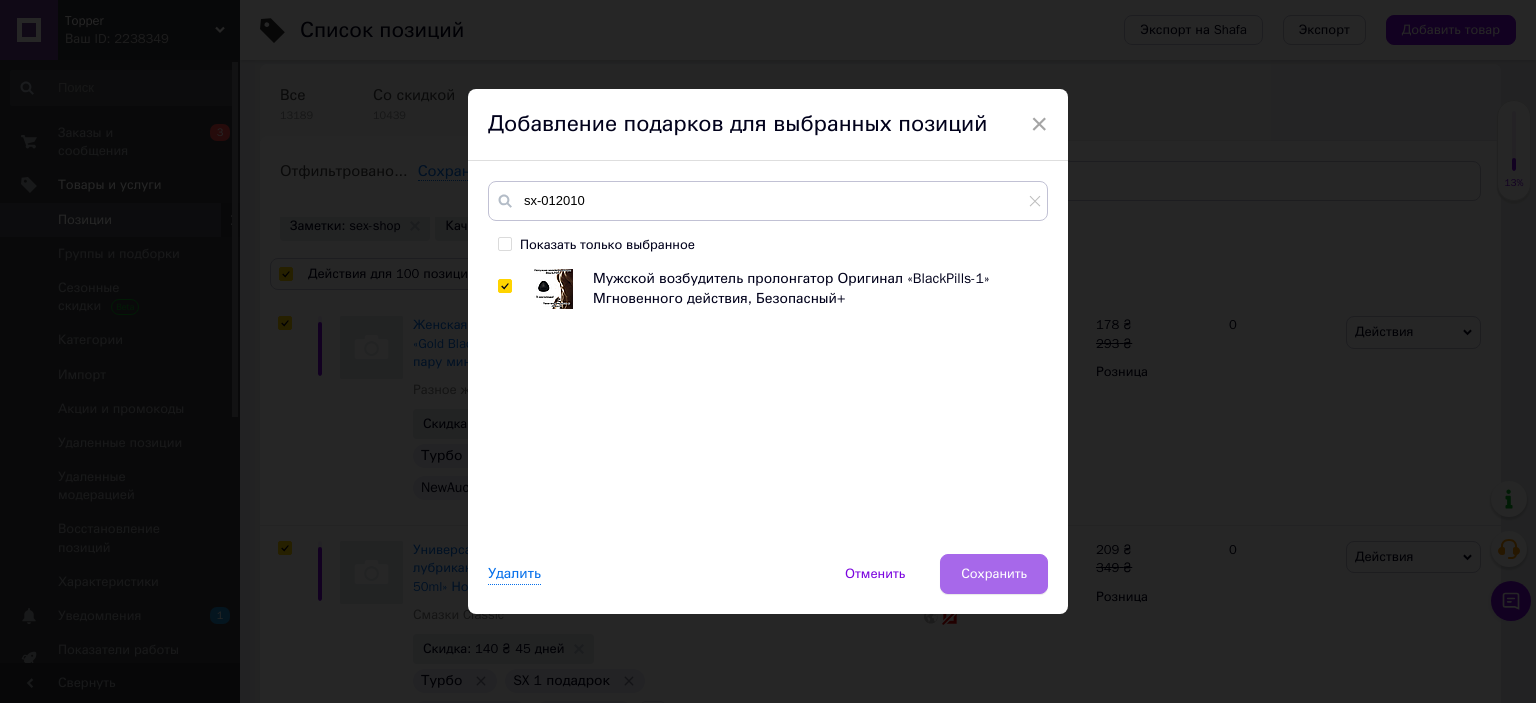 click on "Сохранить" at bounding box center [994, 574] 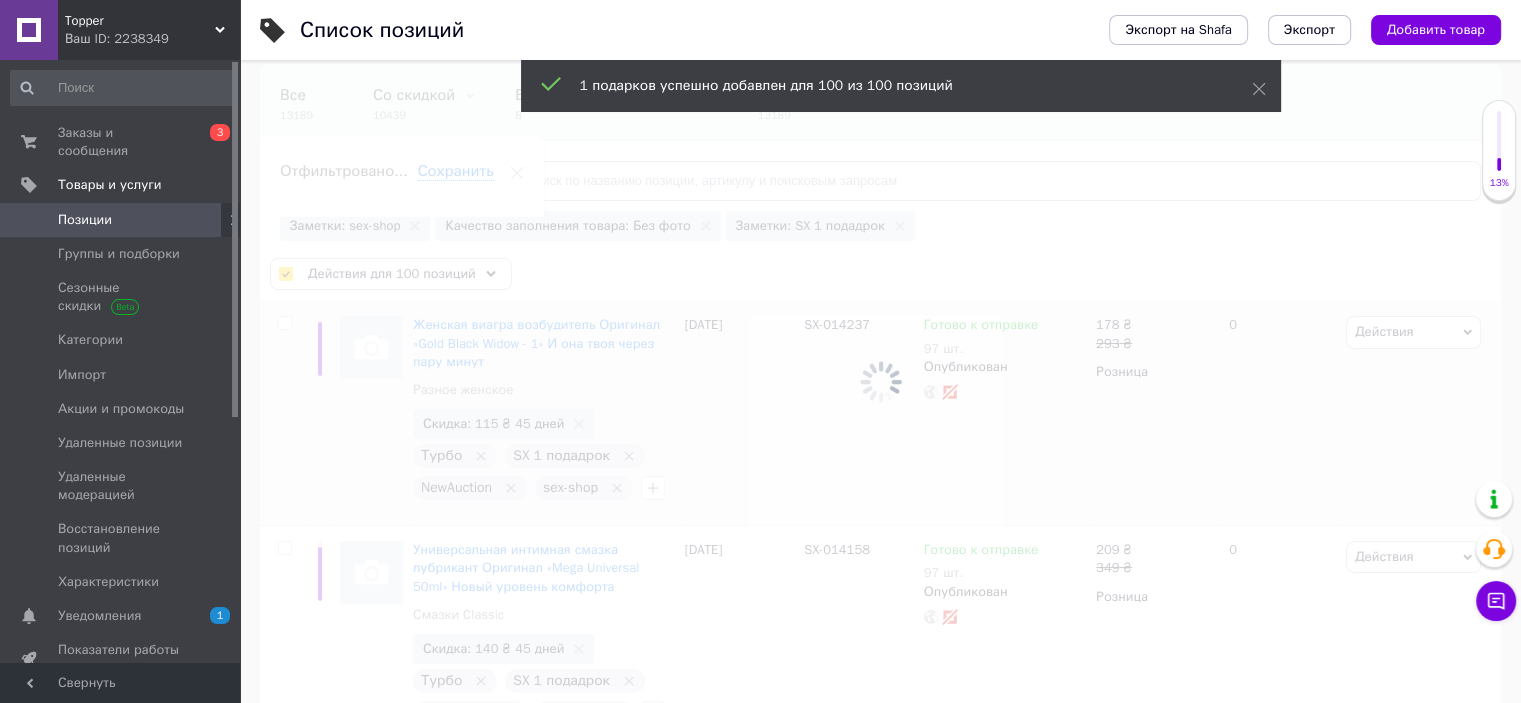 checkbox on "false" 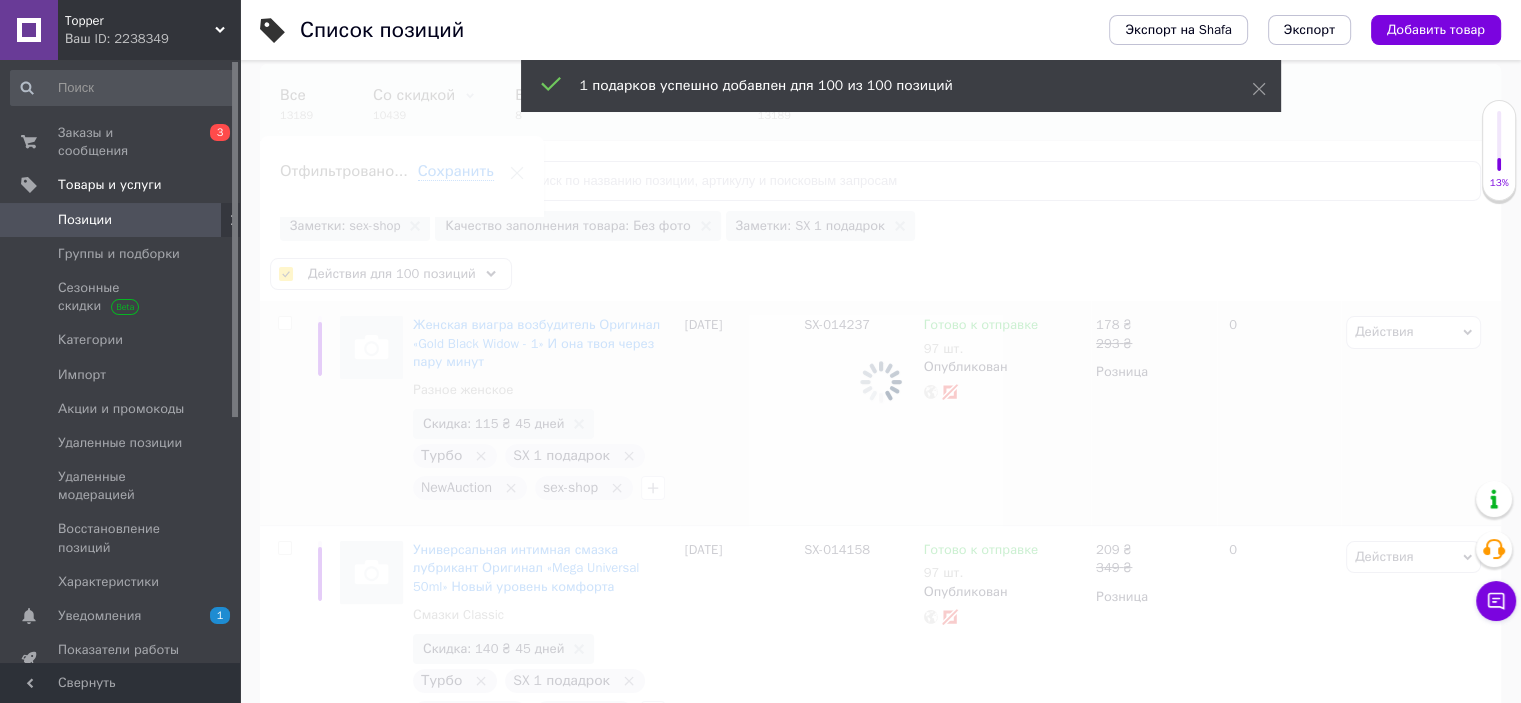 checkbox on "false" 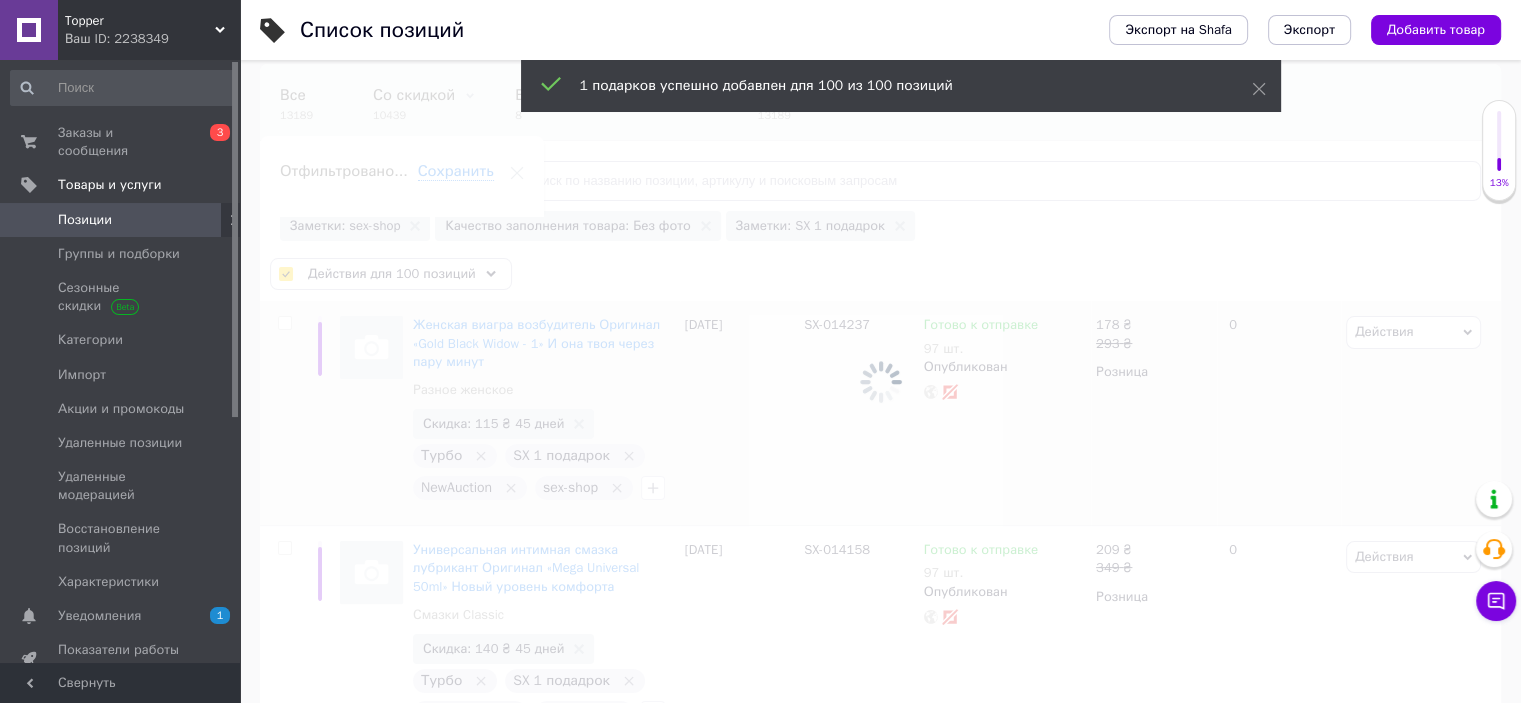 checkbox on "false" 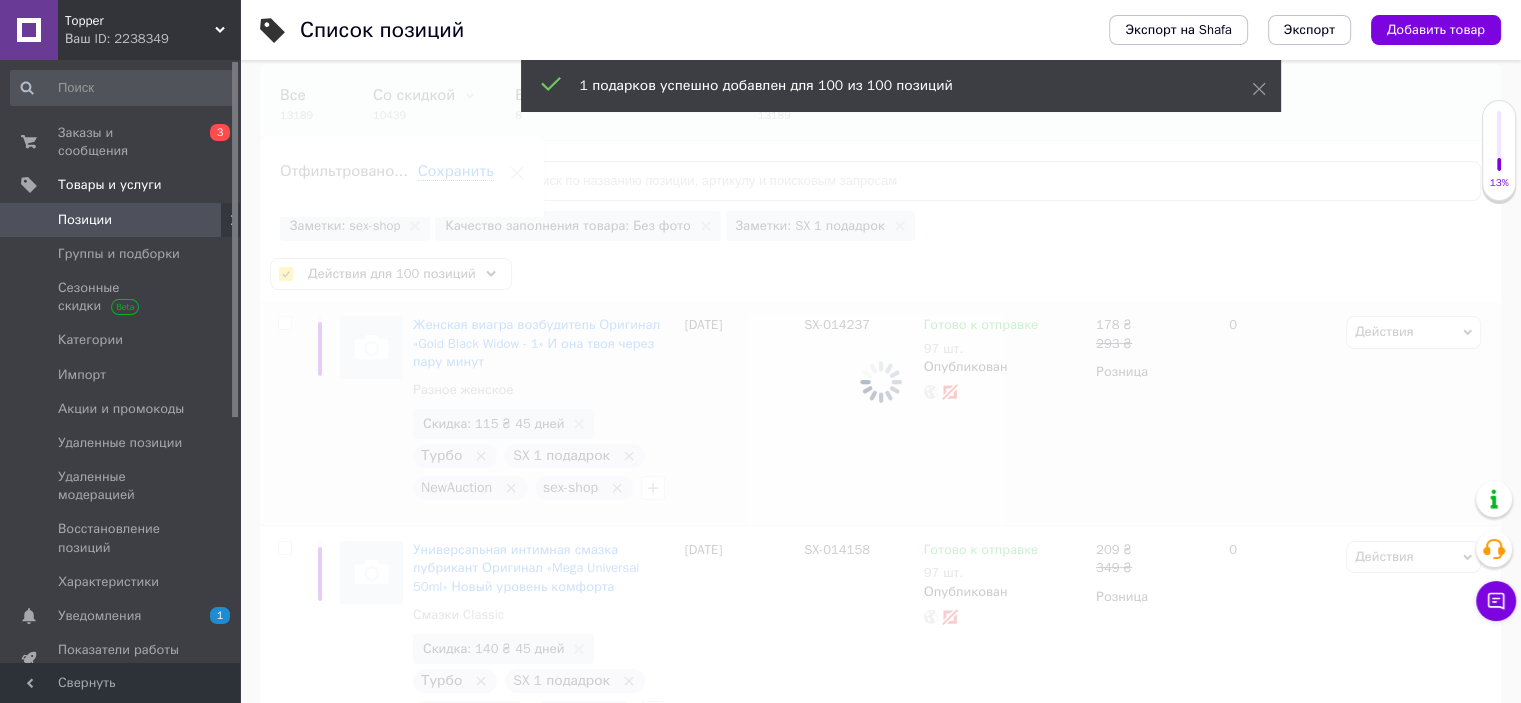 checkbox on "false" 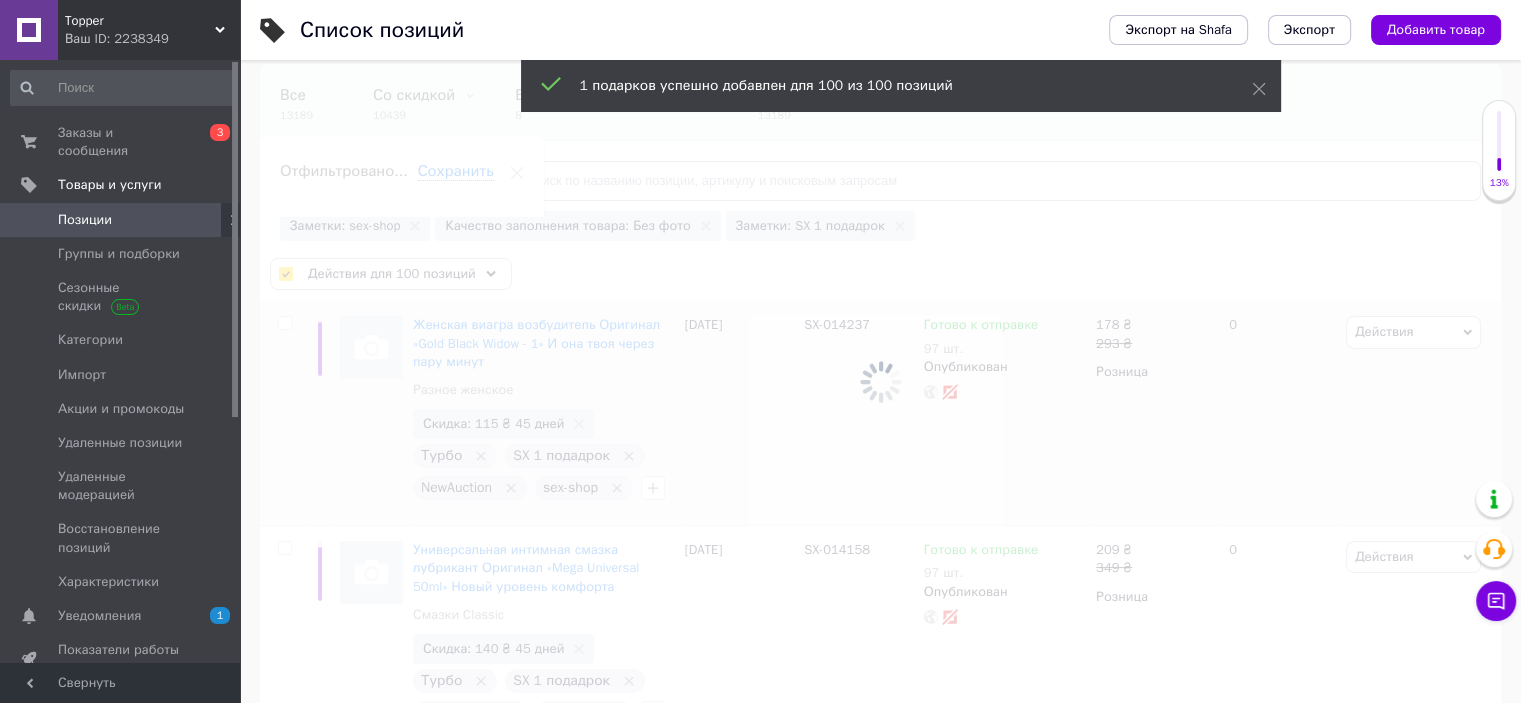 checkbox on "false" 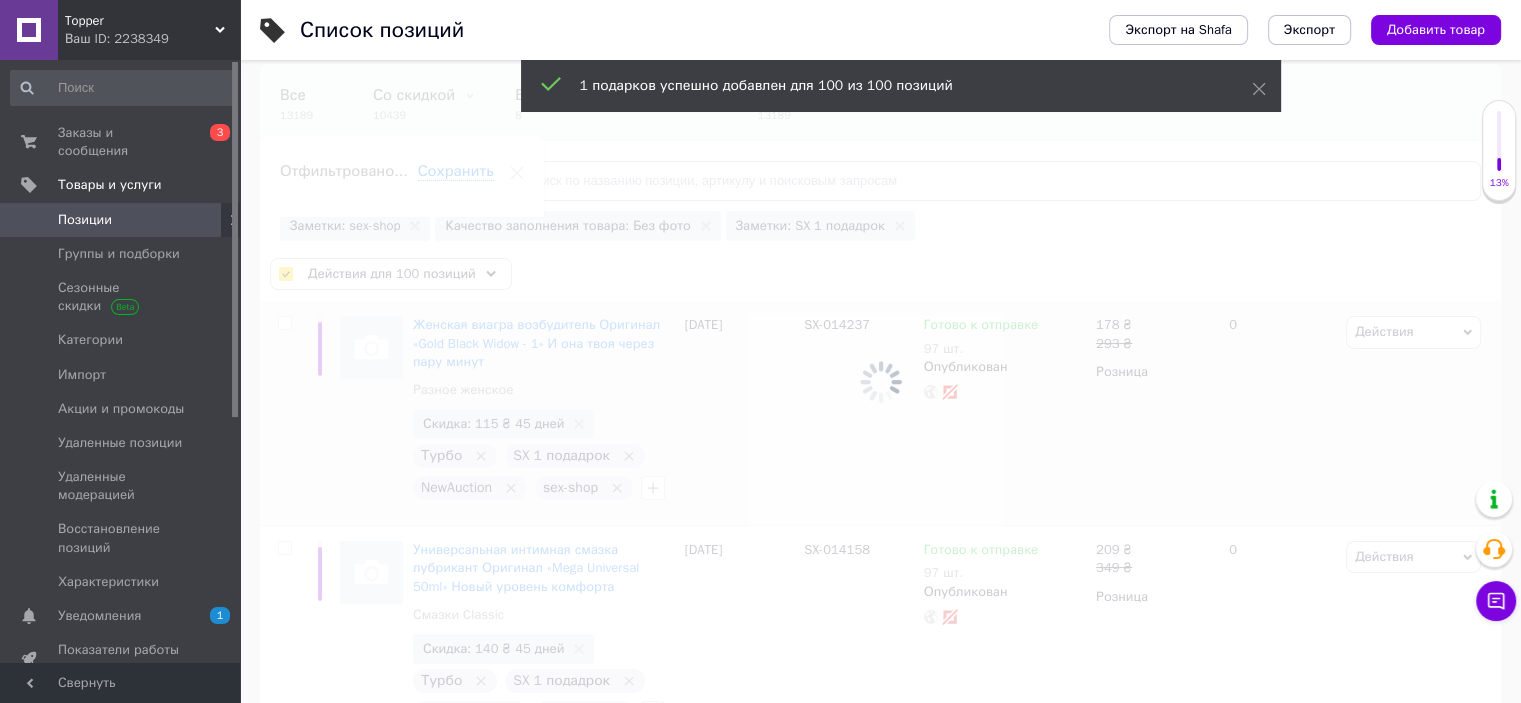 checkbox on "false" 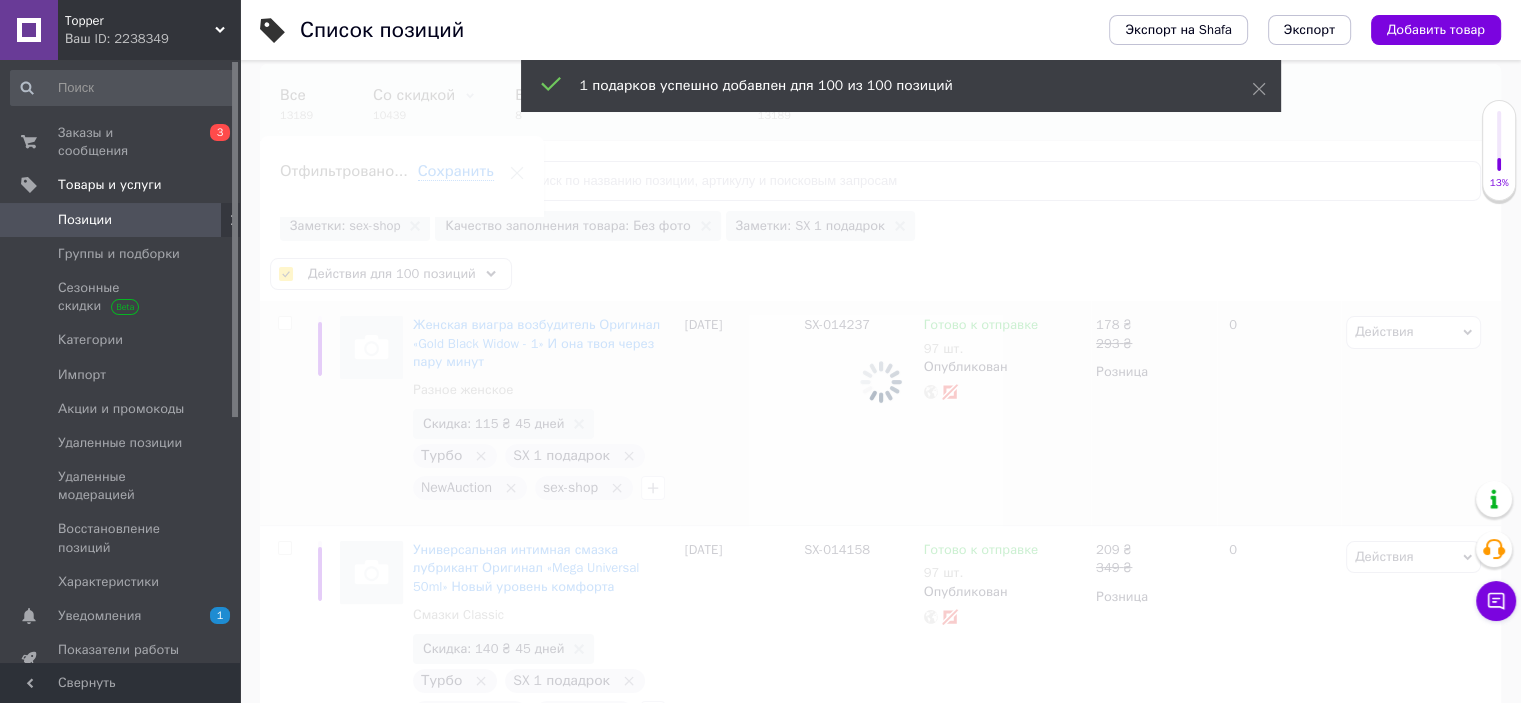checkbox on "false" 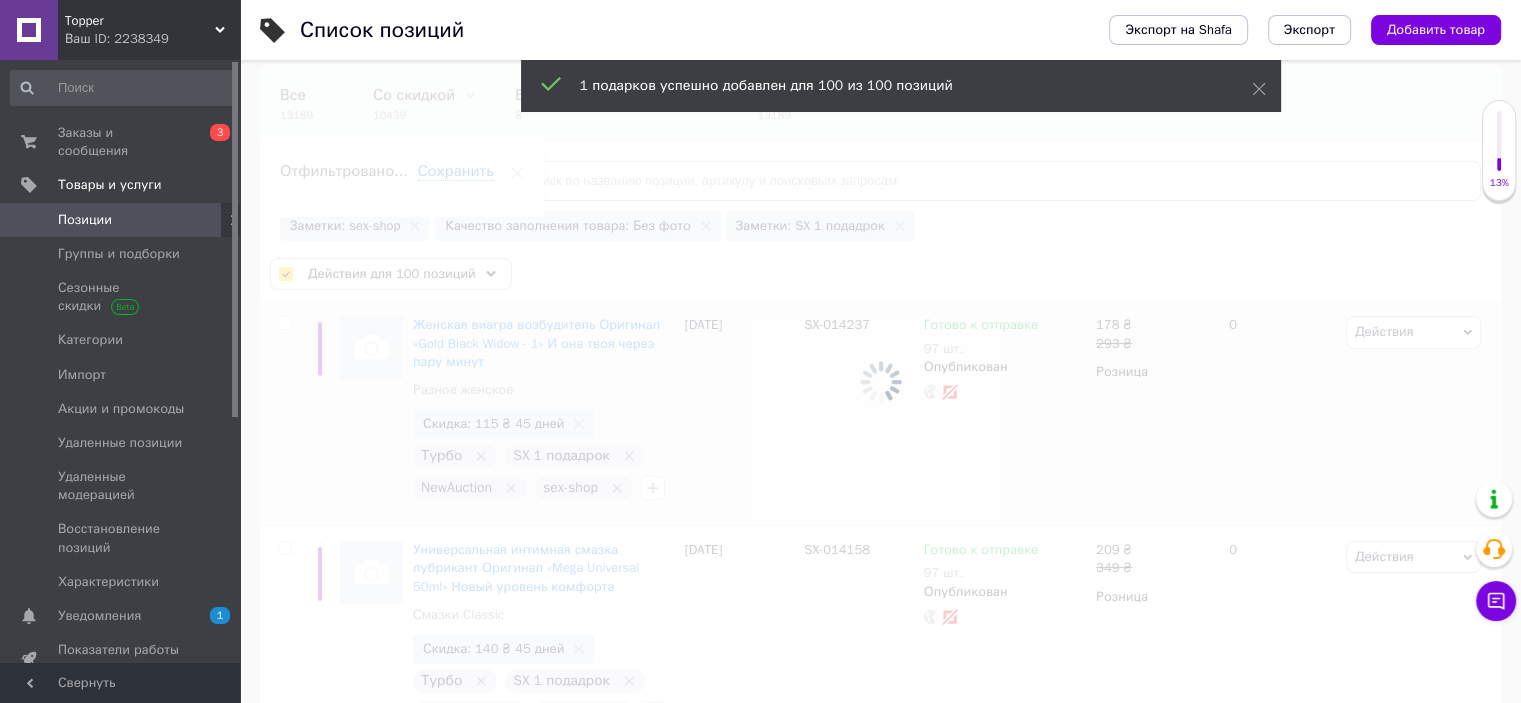 checkbox on "false" 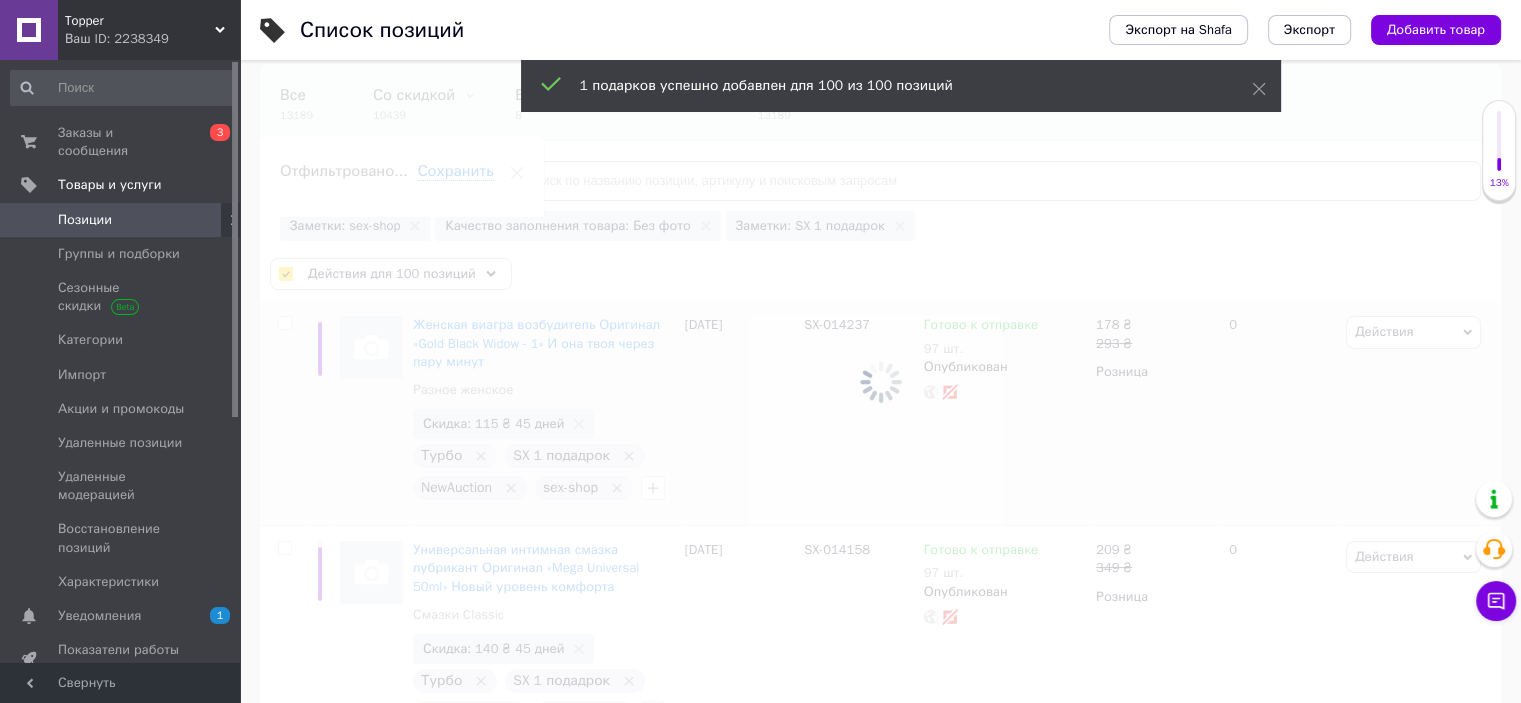 checkbox on "false" 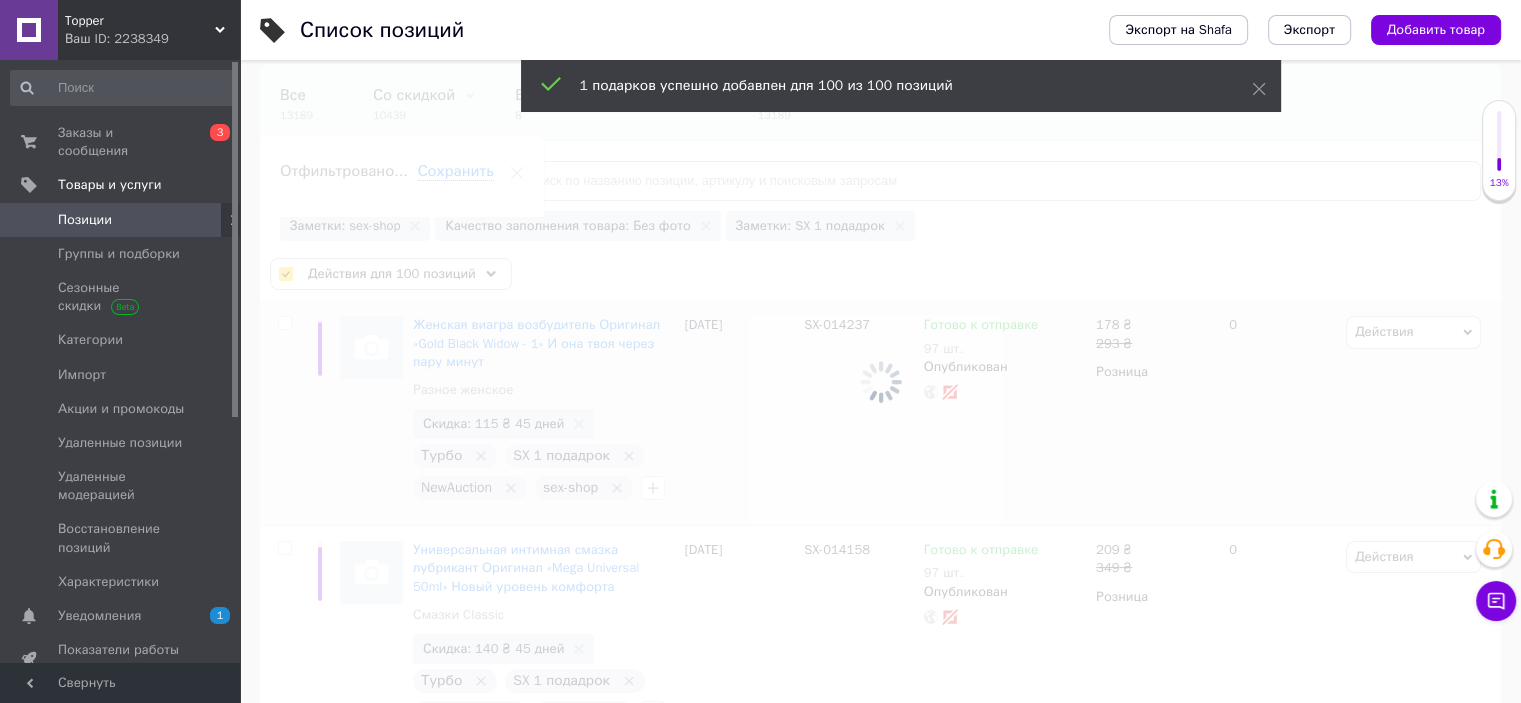 checkbox on "false" 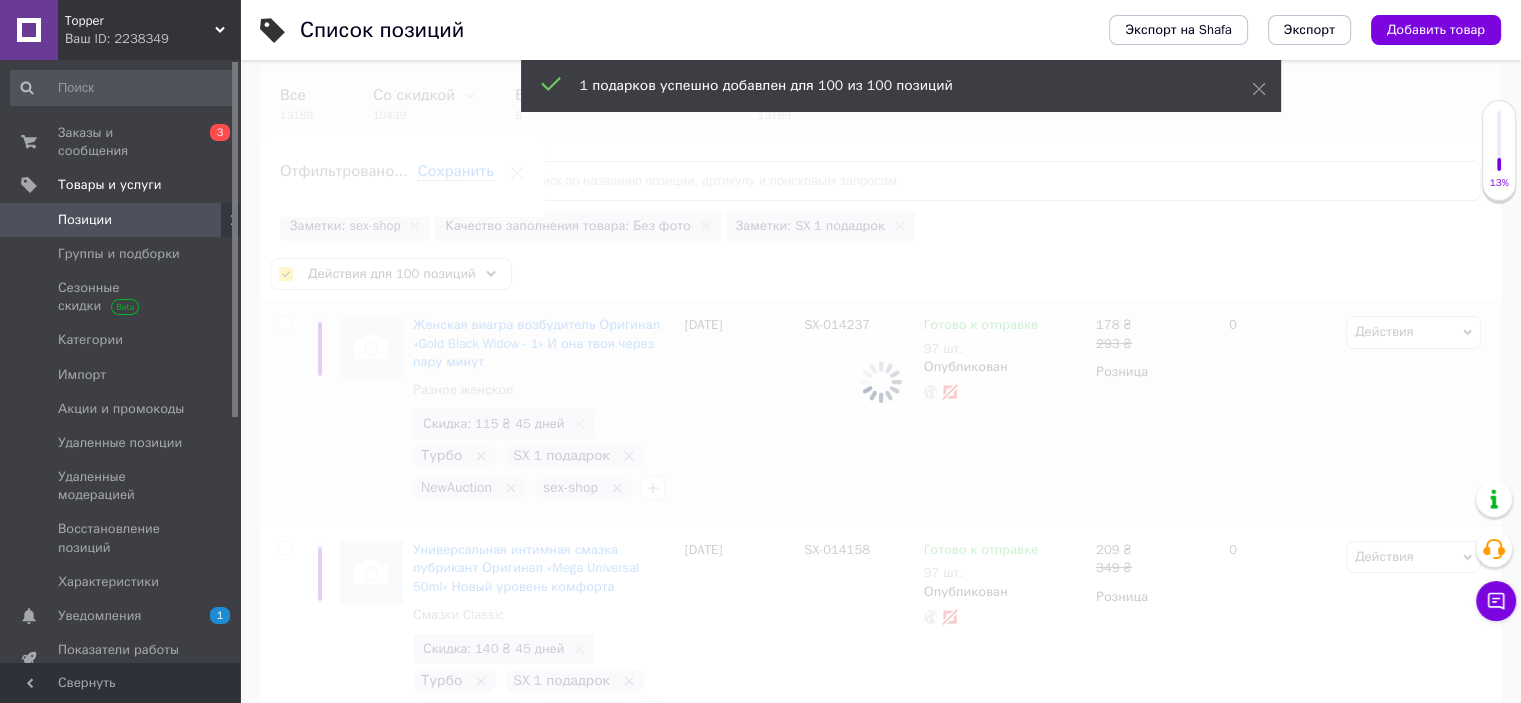 checkbox on "false" 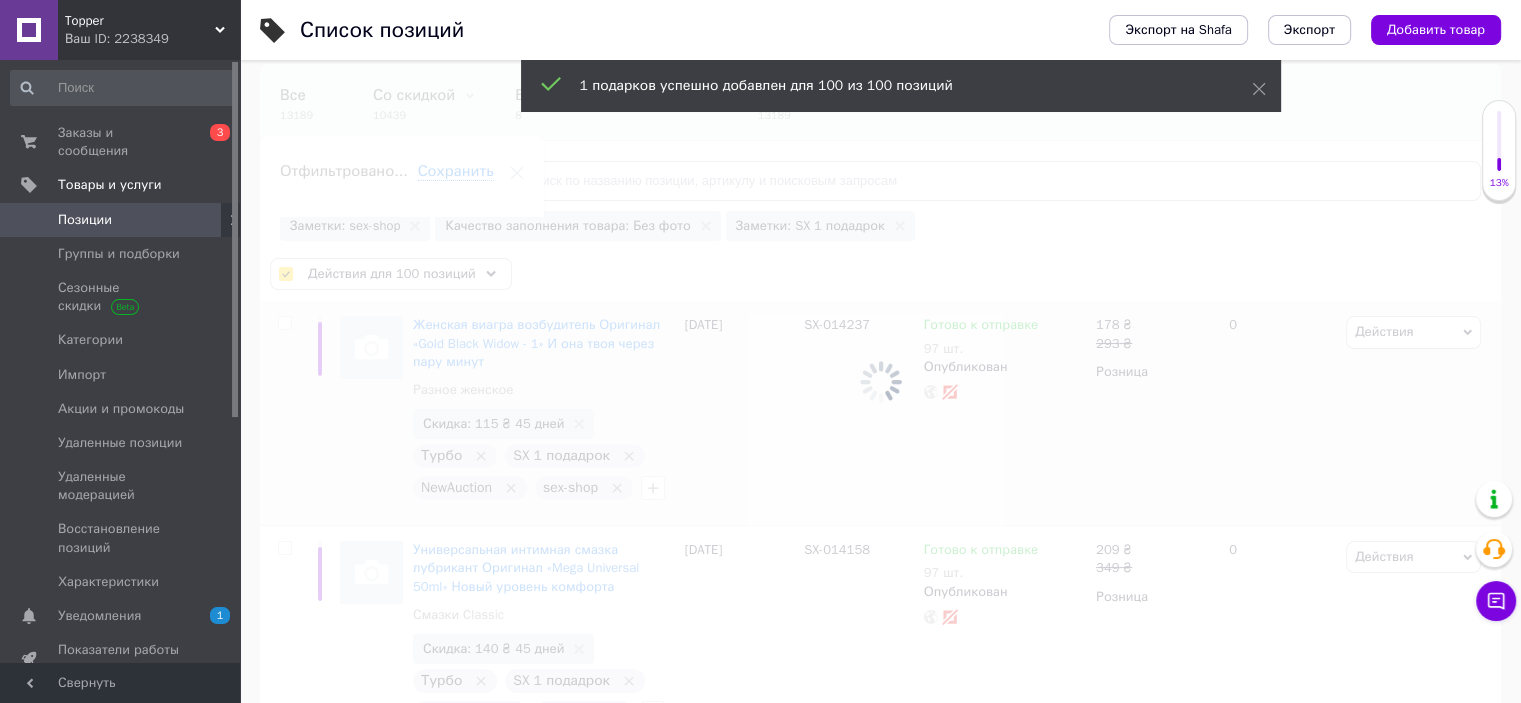checkbox on "false" 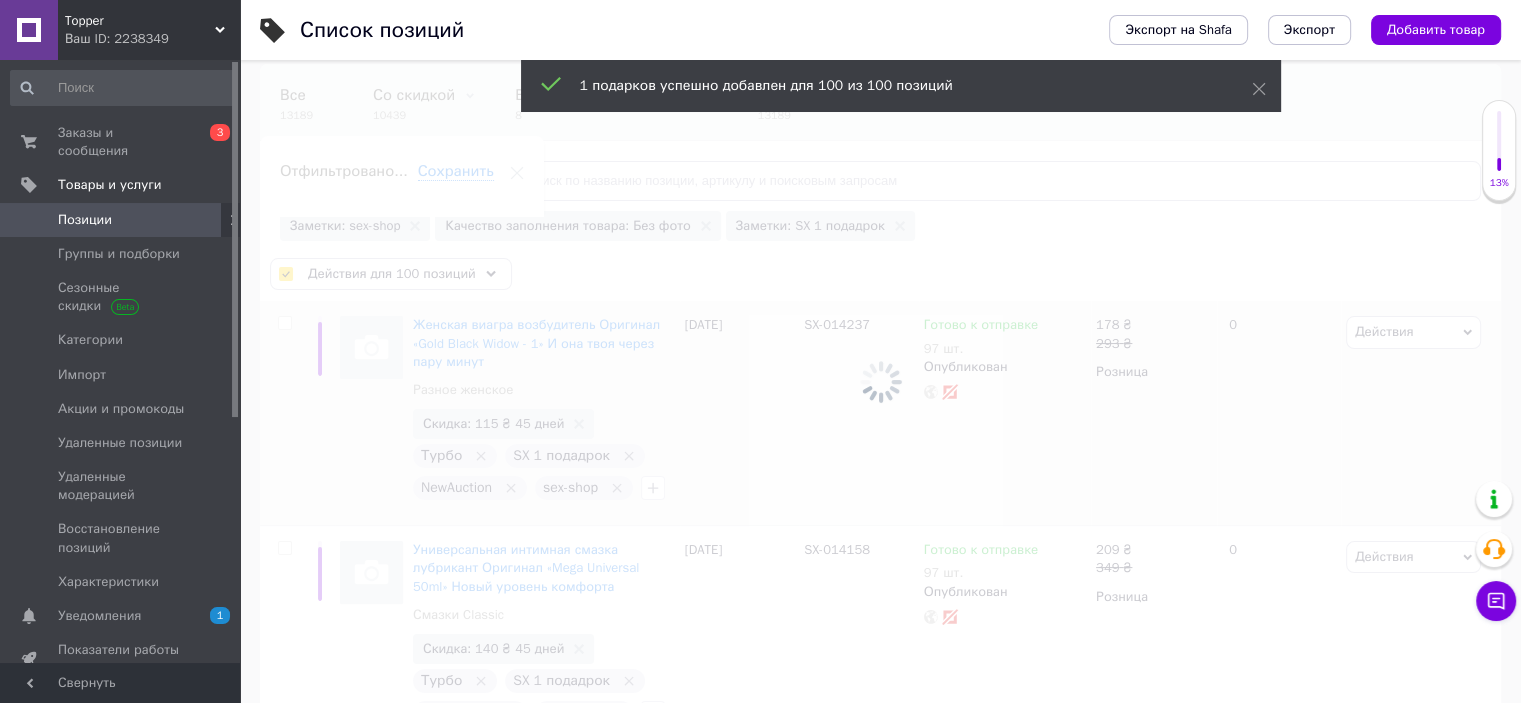 checkbox on "false" 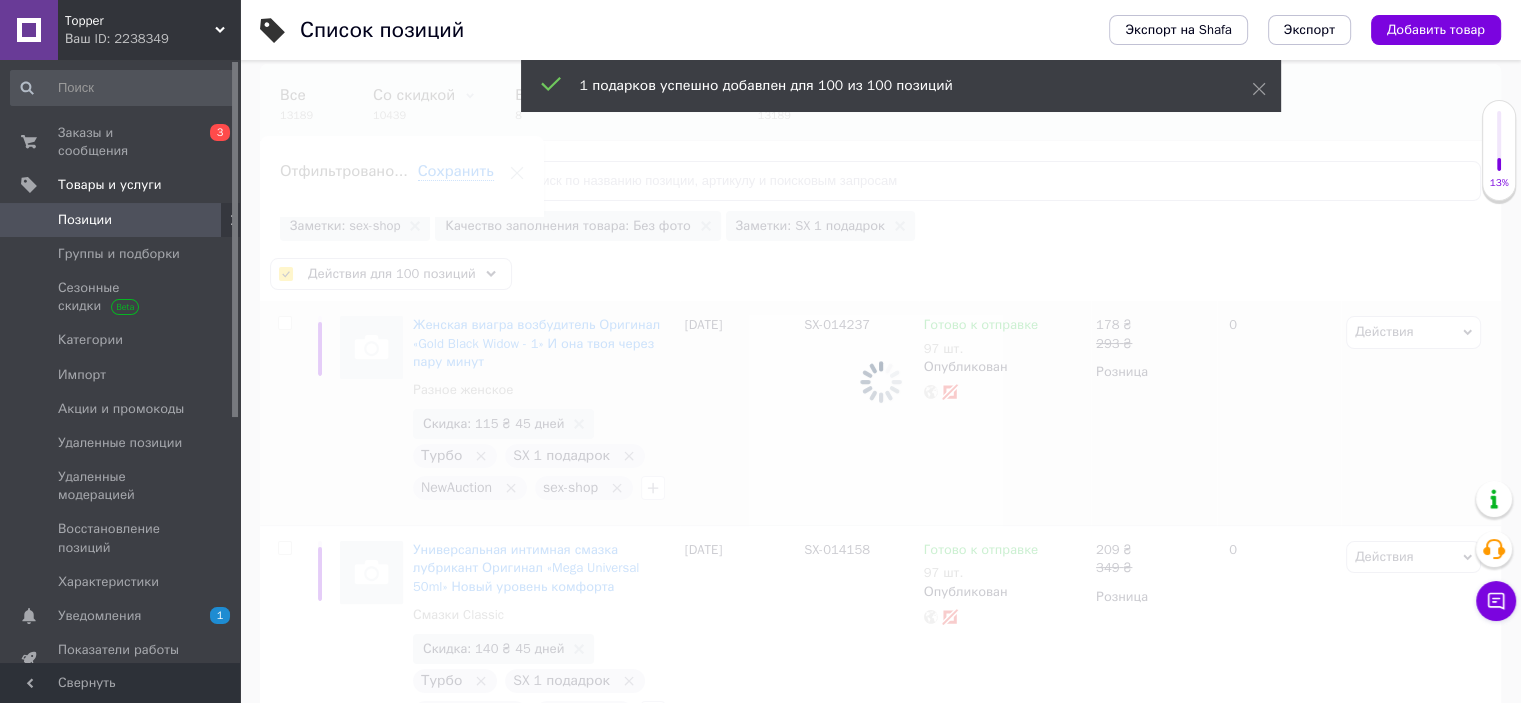 checkbox on "false" 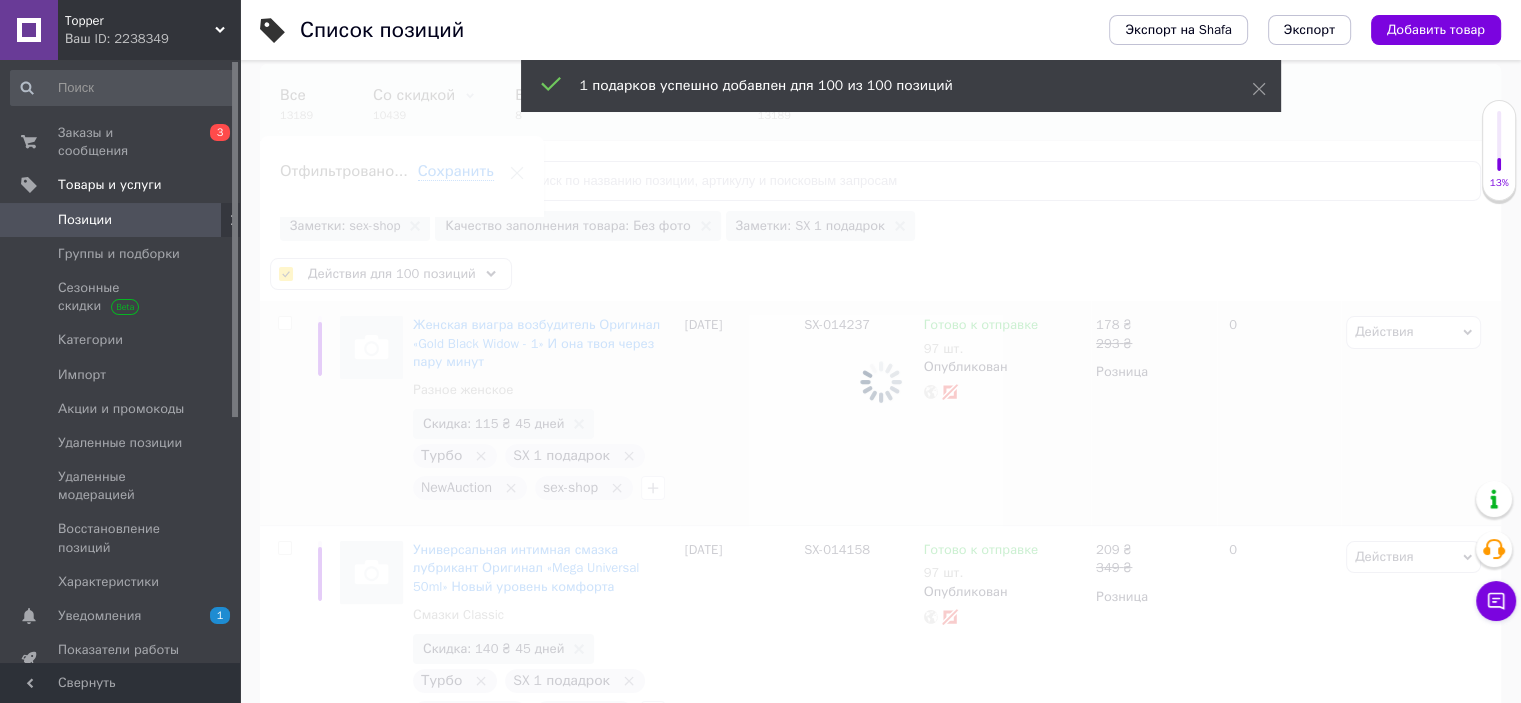 checkbox on "false" 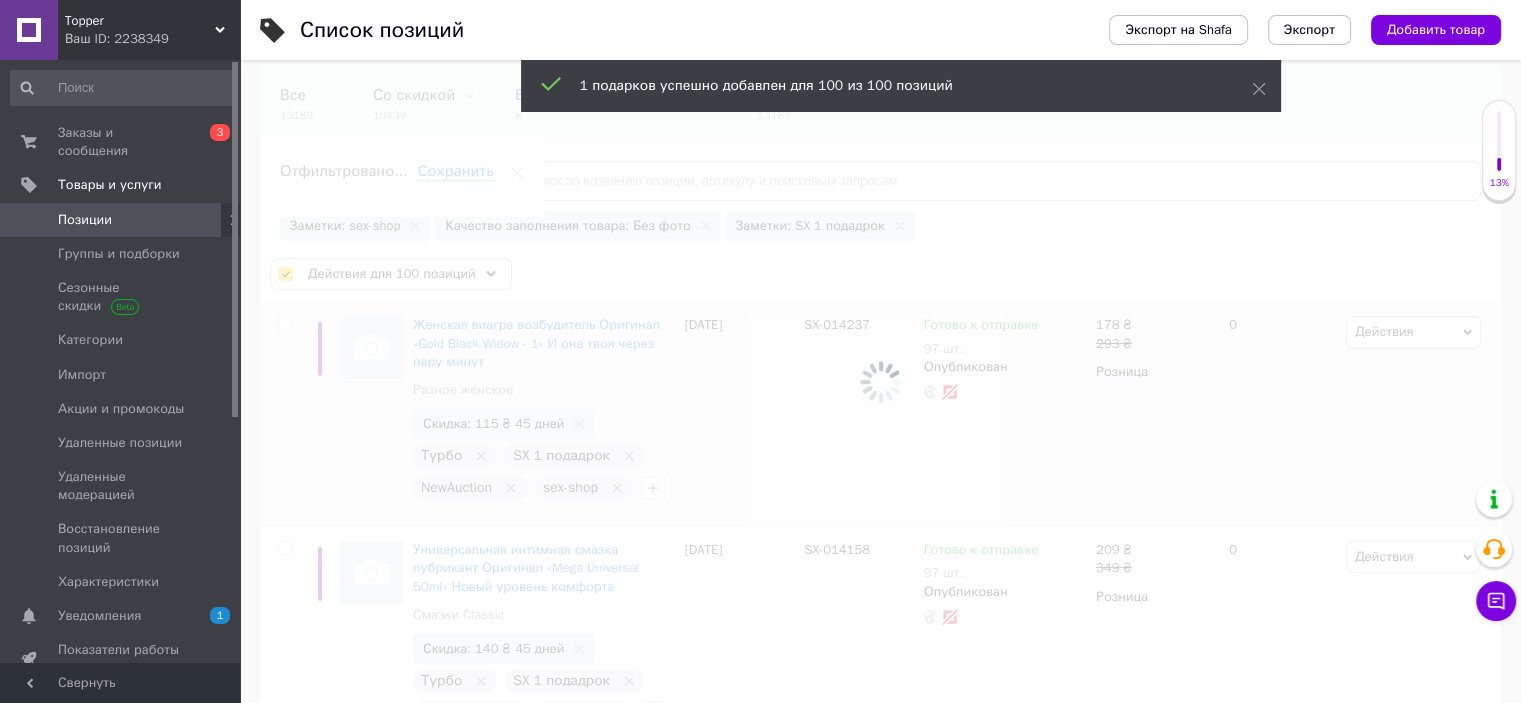 checkbox on "false" 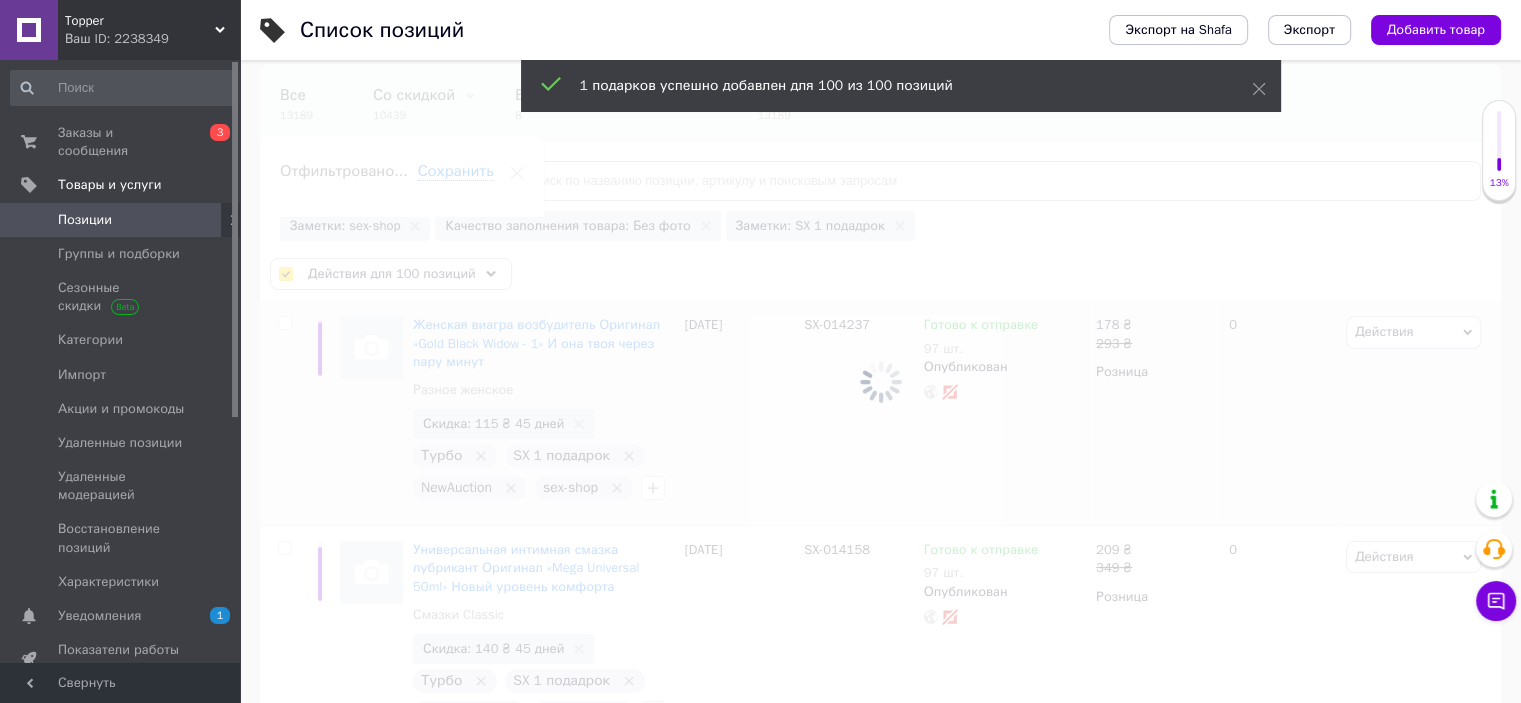 checkbox on "false" 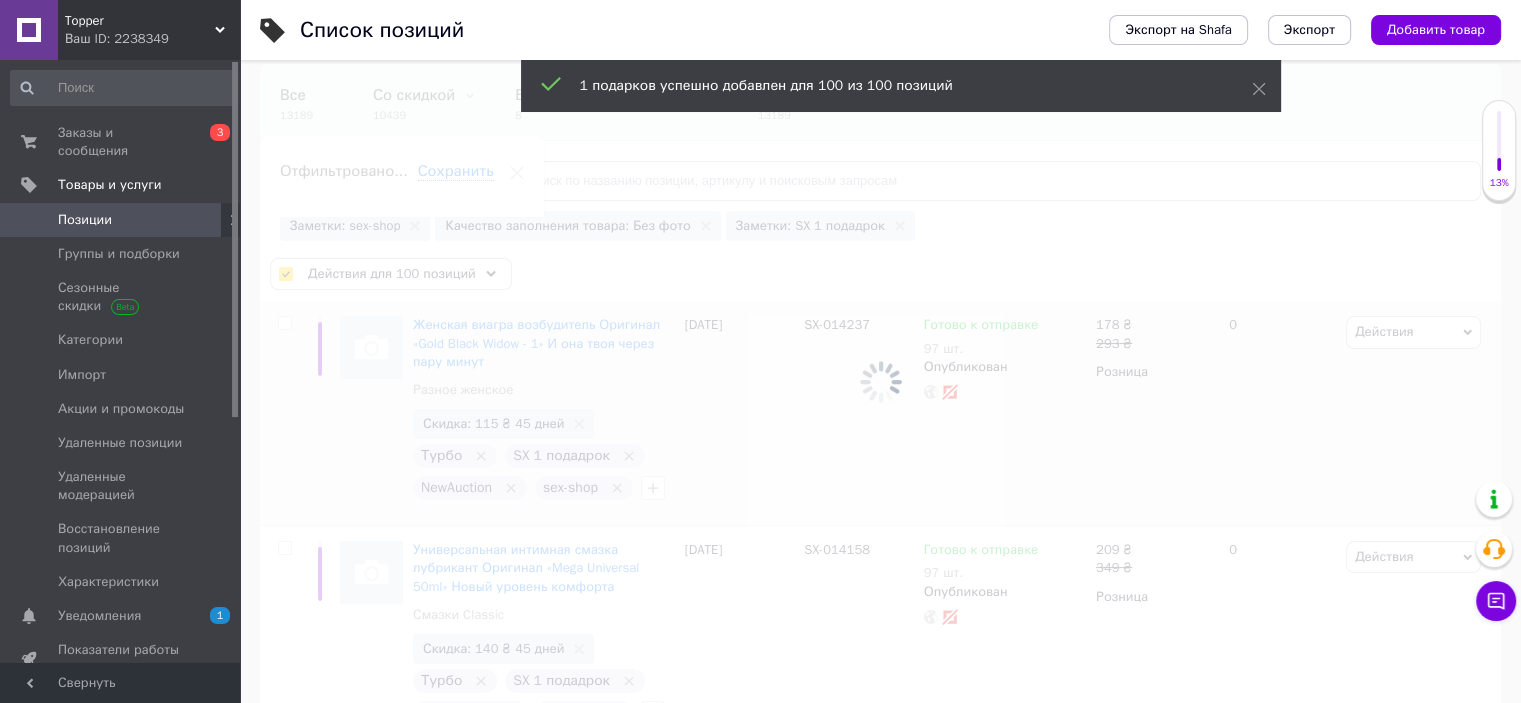 checkbox on "false" 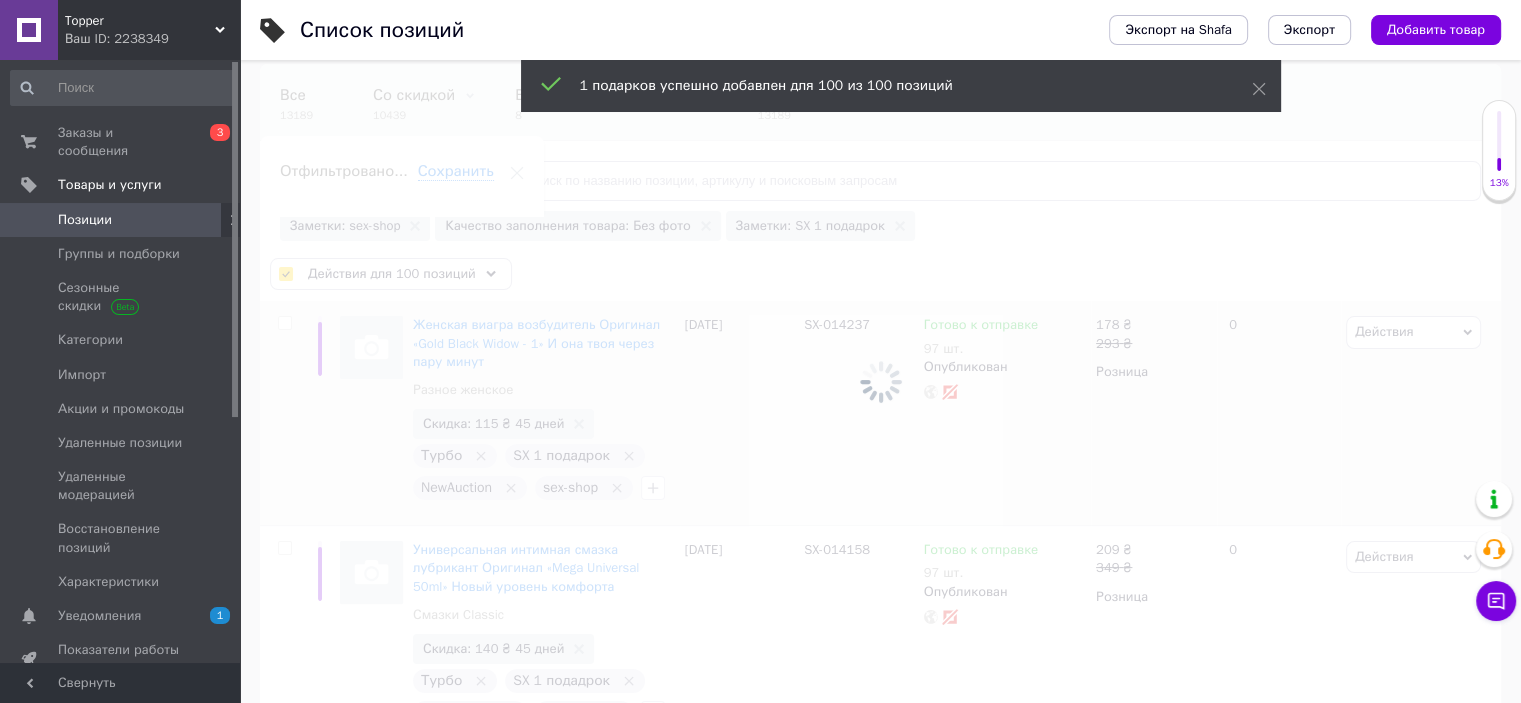 checkbox on "false" 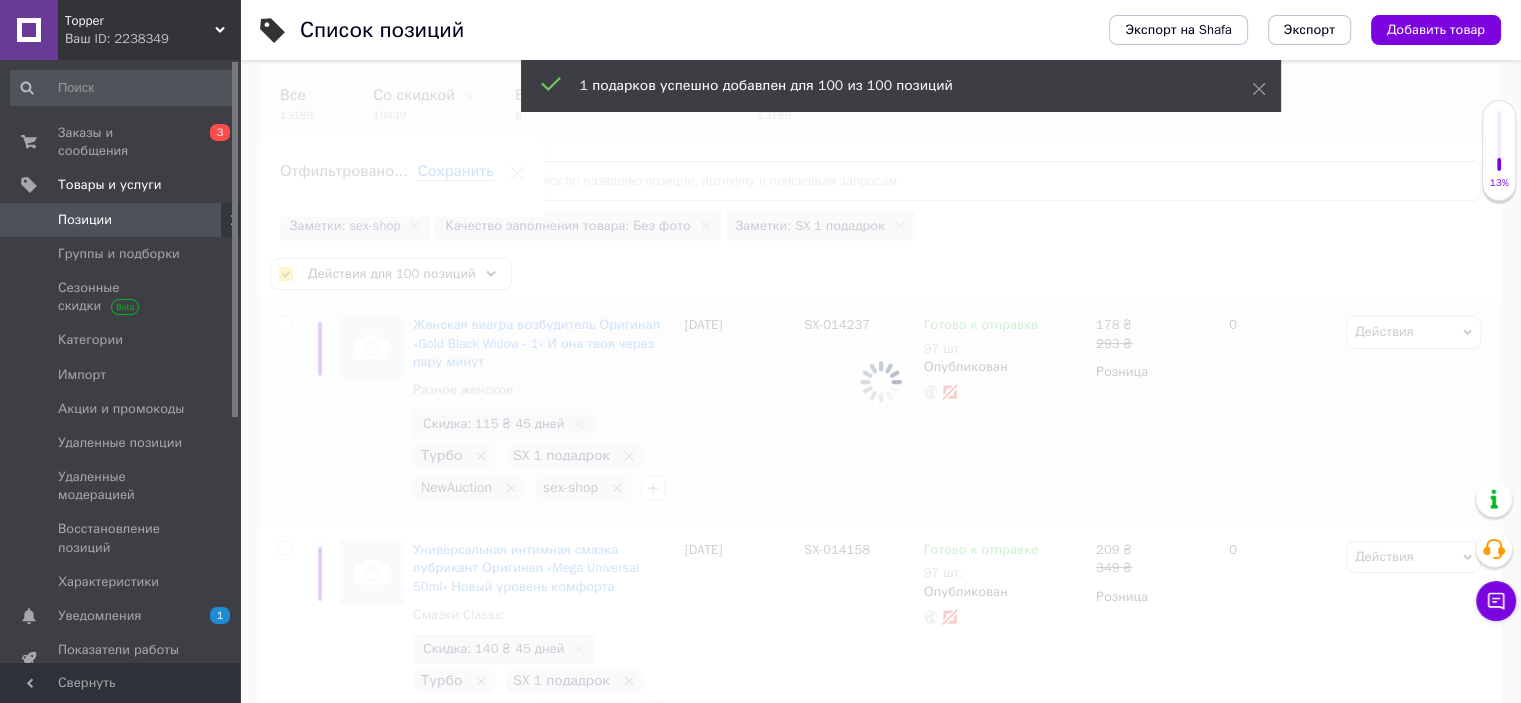 checkbox on "false" 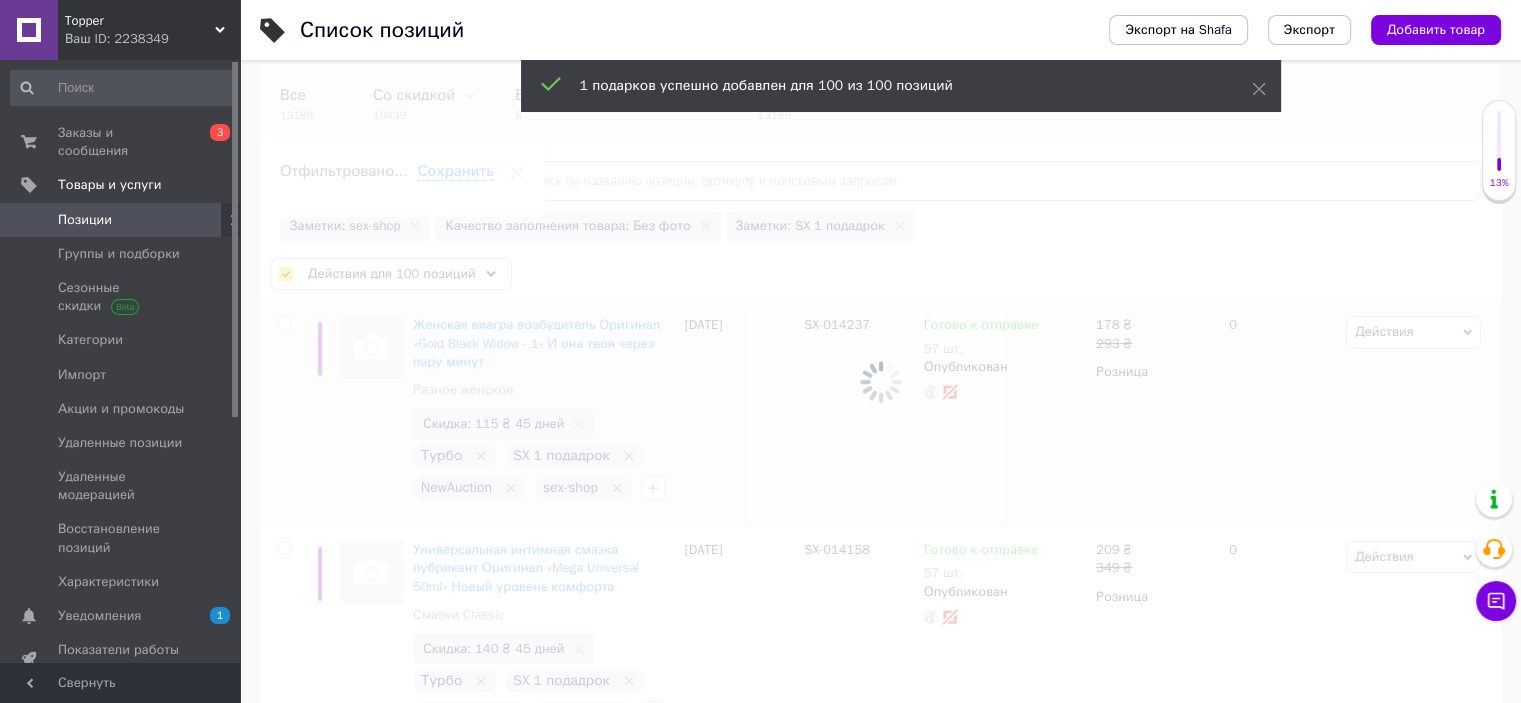 checkbox on "false" 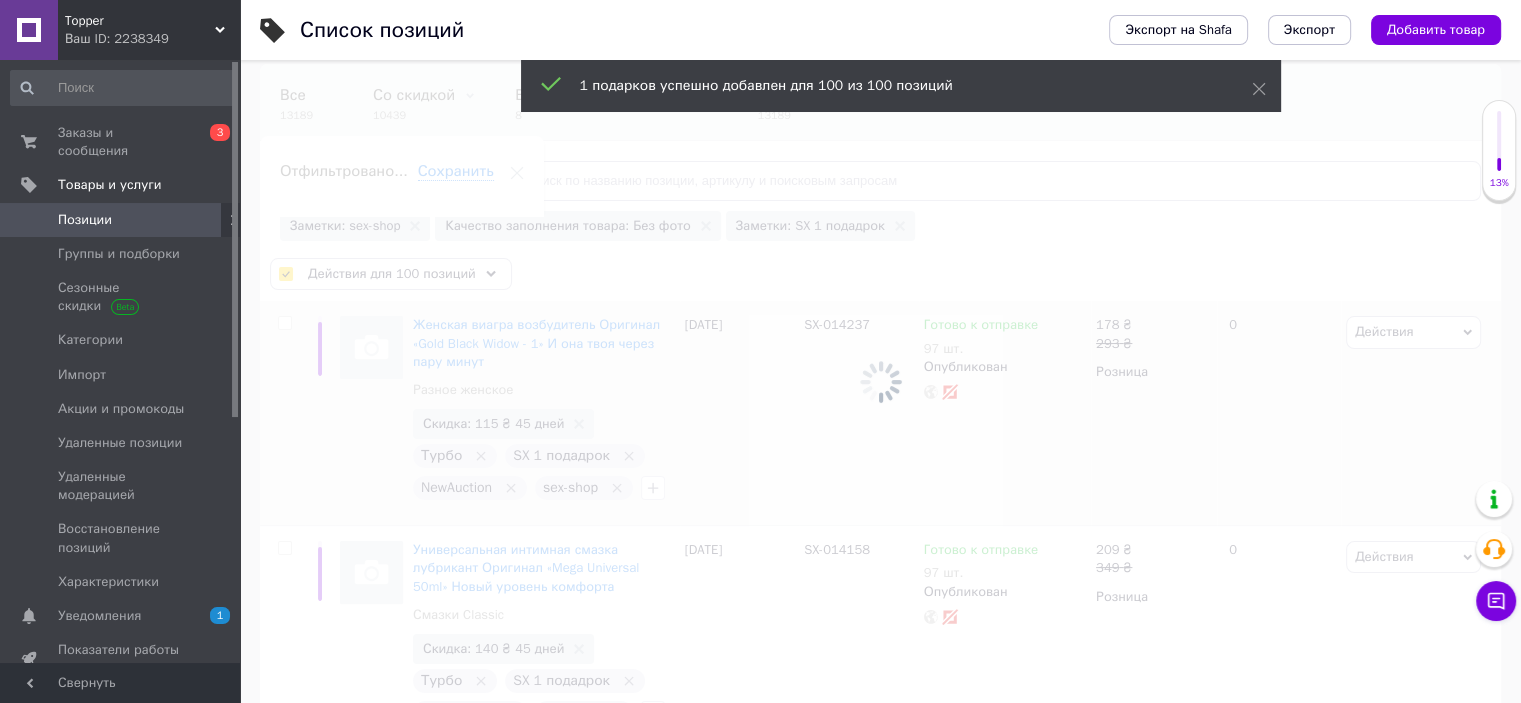 checkbox on "false" 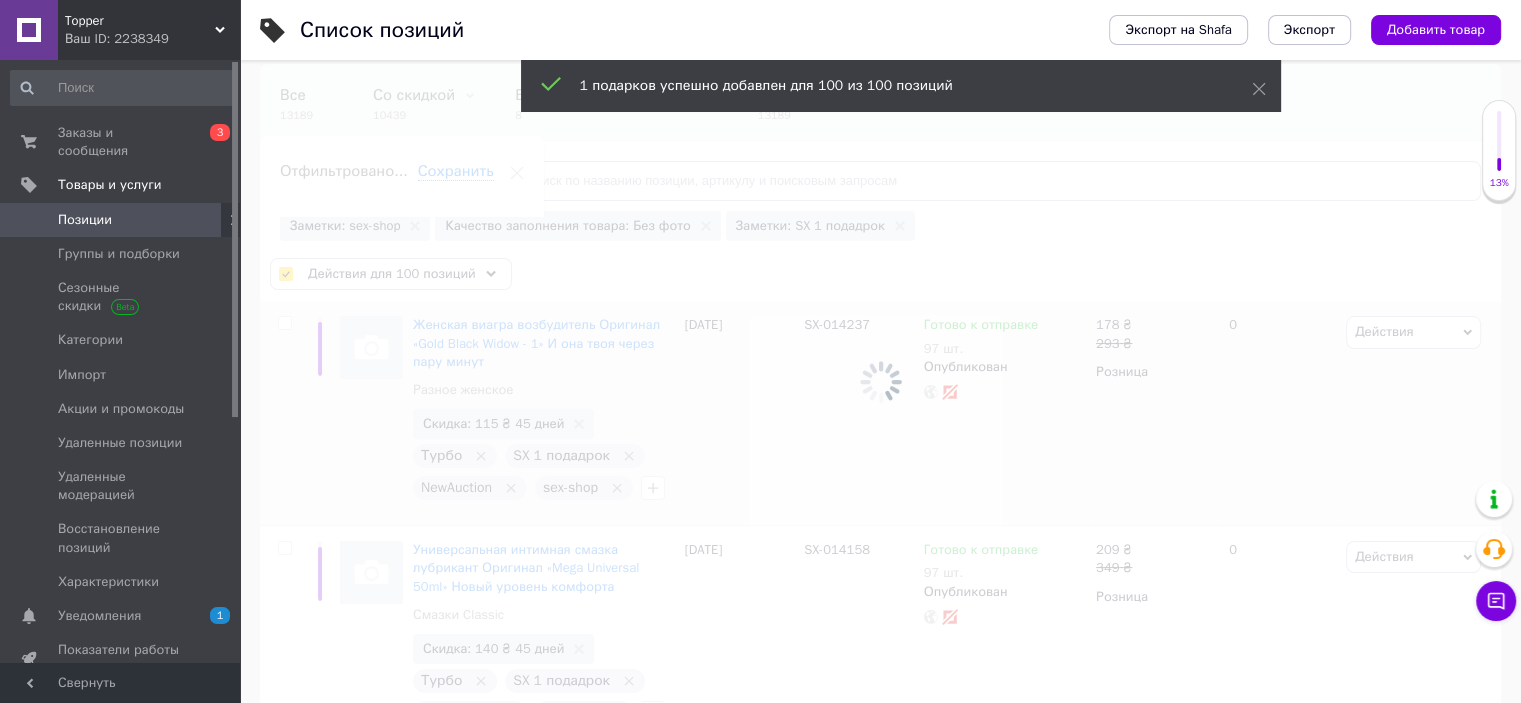 checkbox on "false" 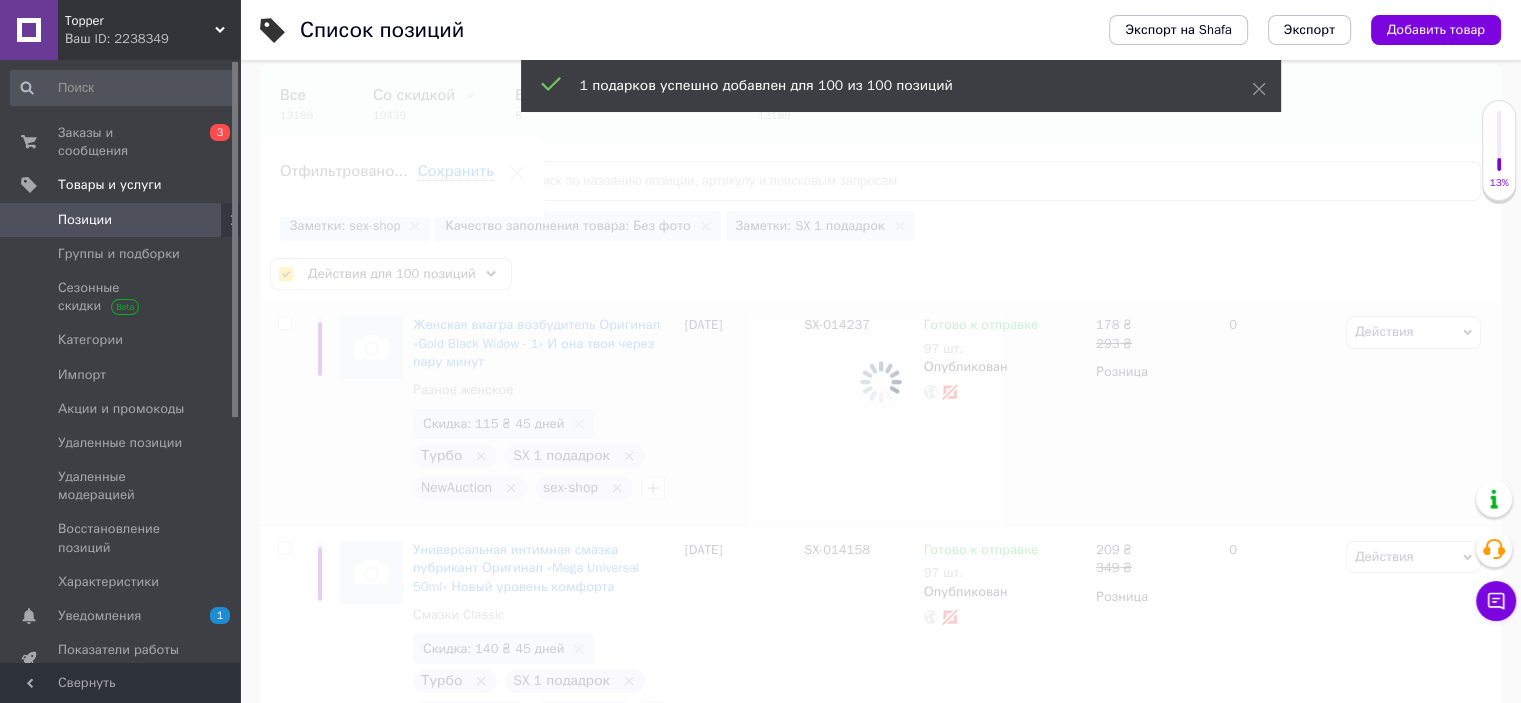 checkbox on "false" 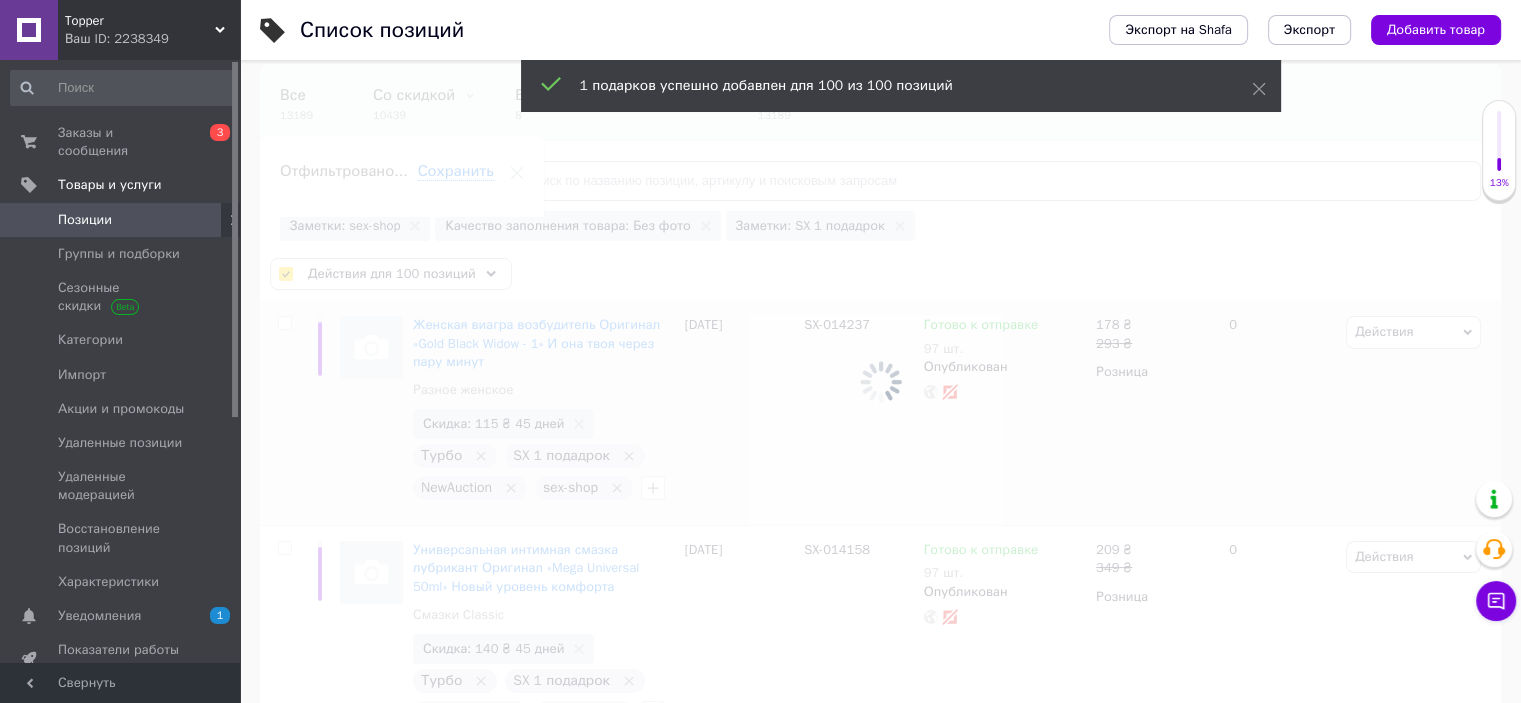 checkbox on "false" 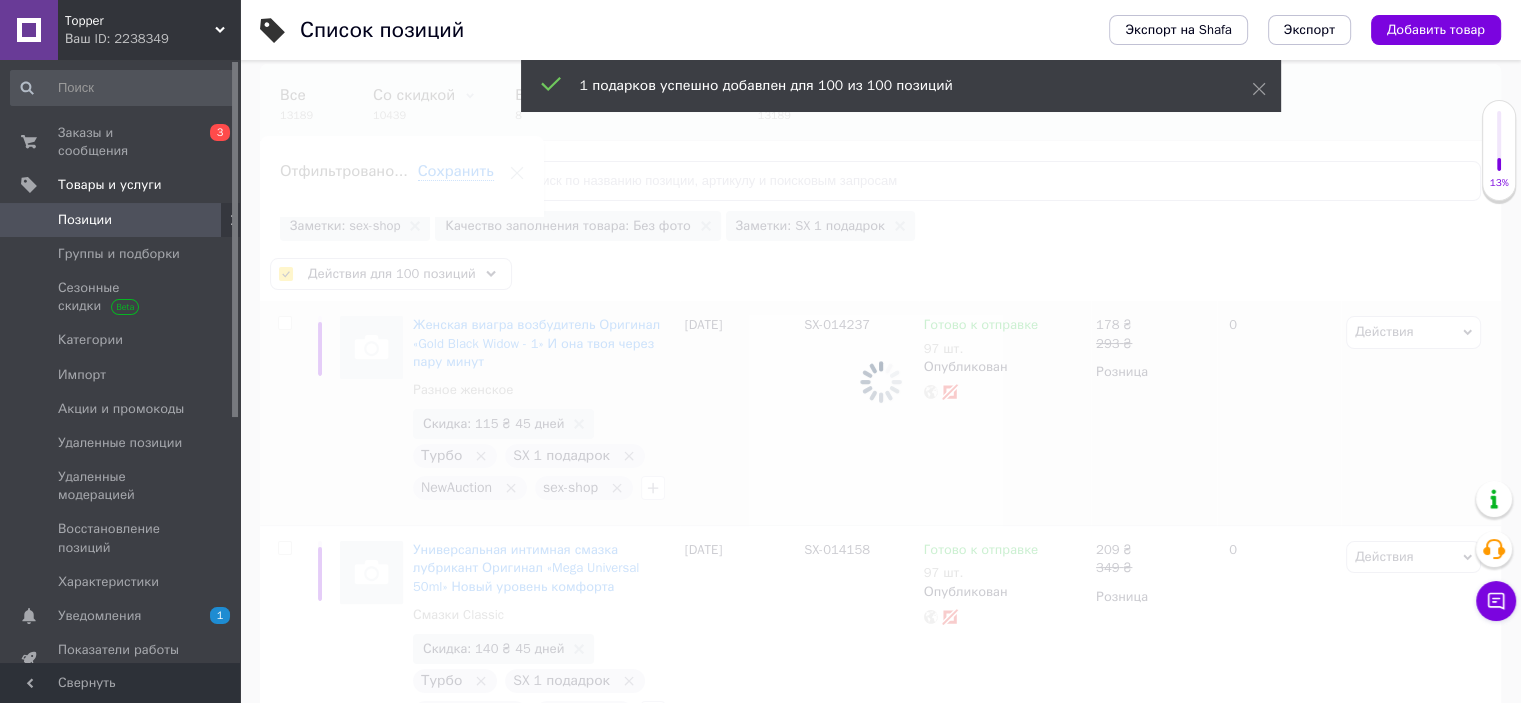 checkbox on "false" 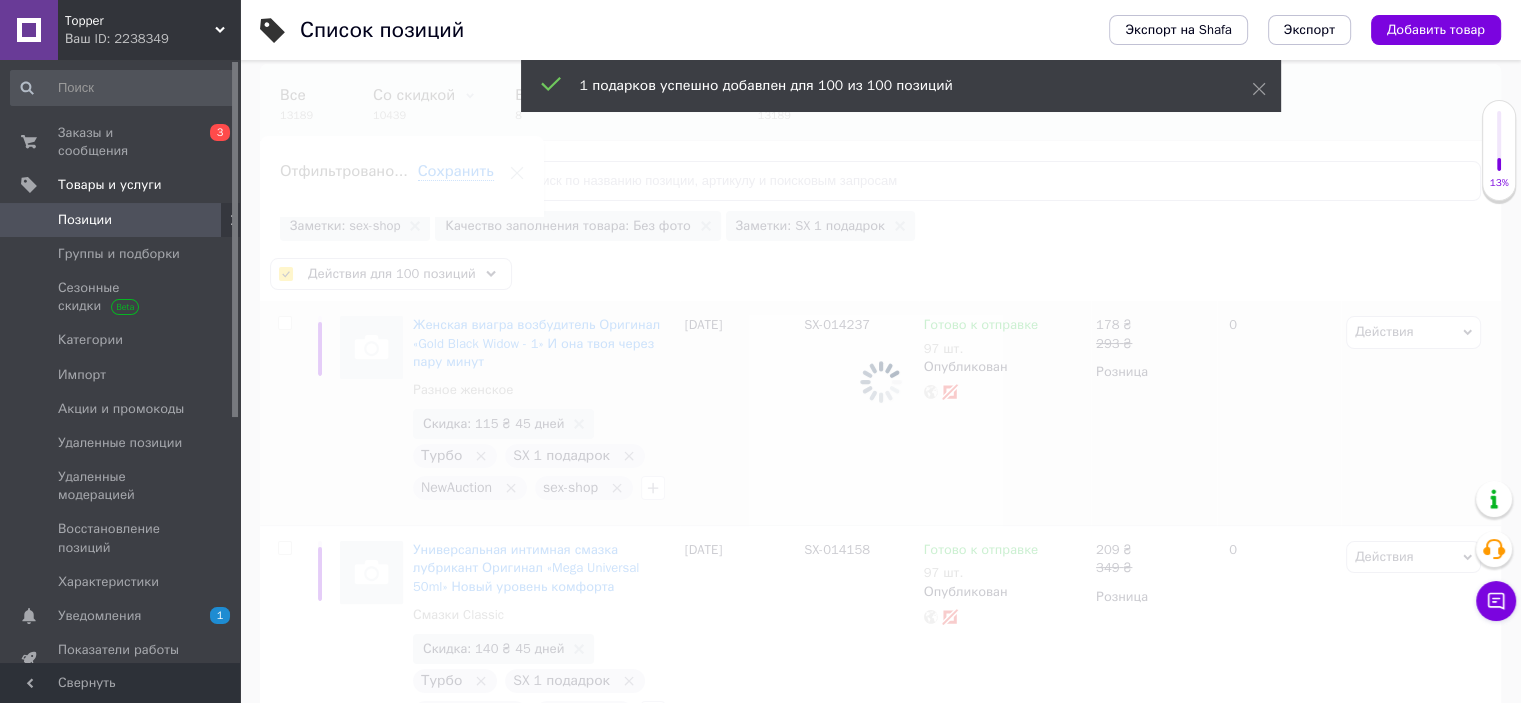 checkbox on "false" 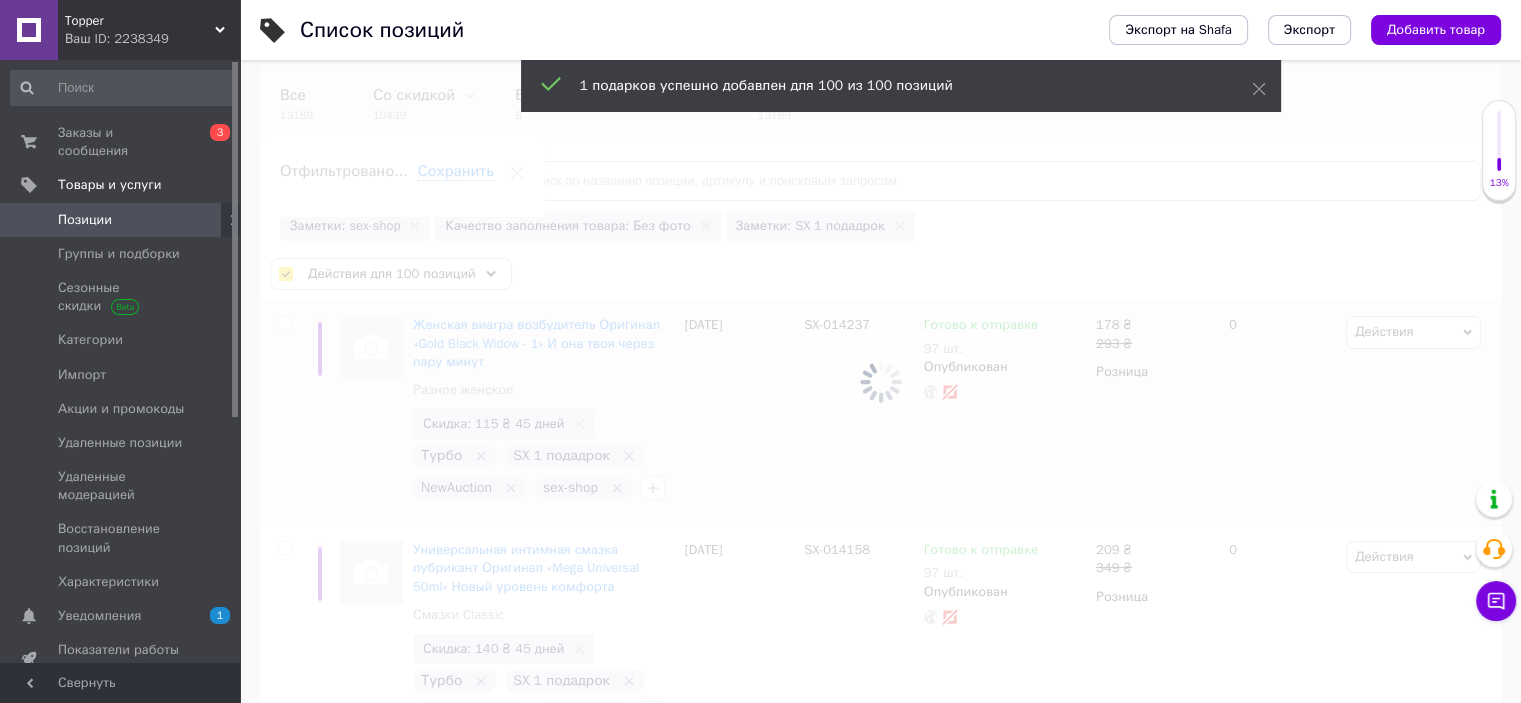 checkbox on "false" 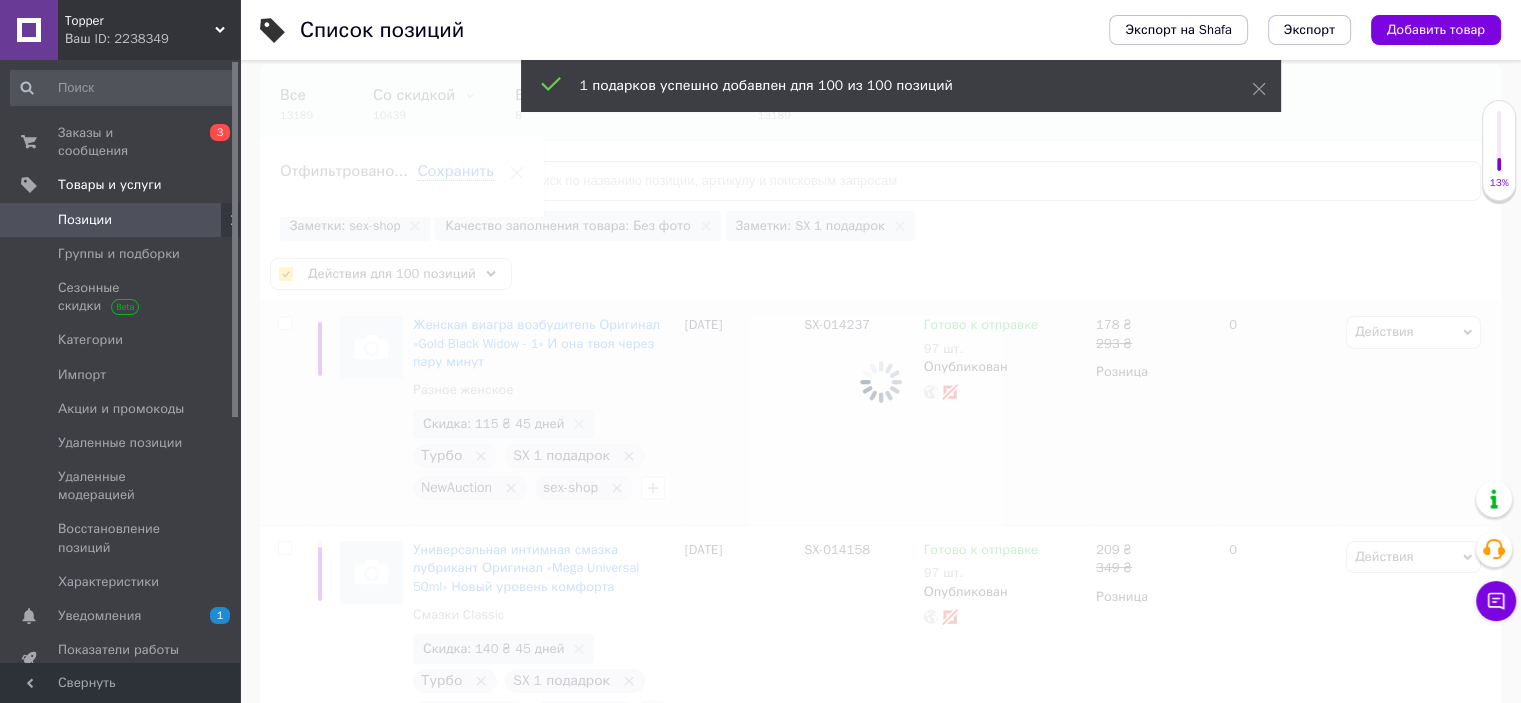checkbox on "false" 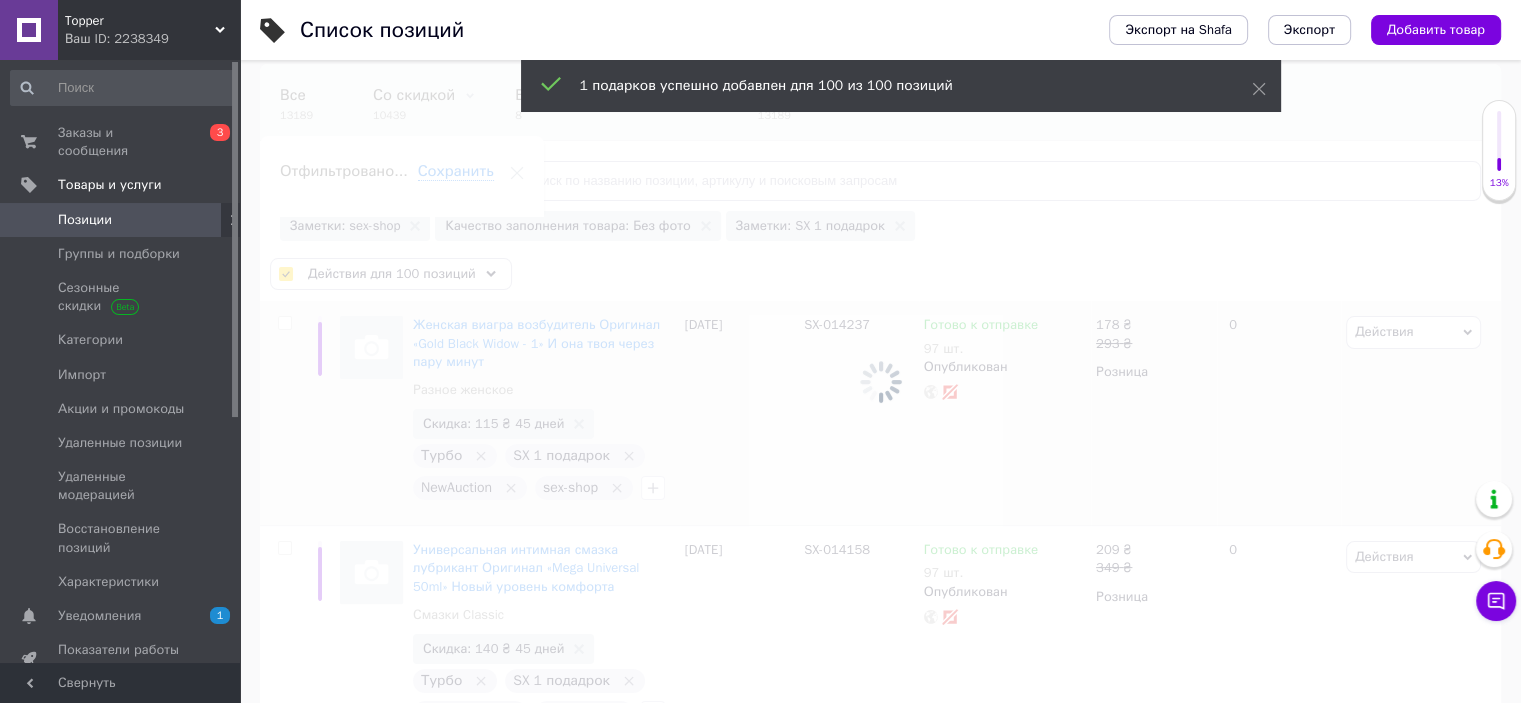 checkbox on "false" 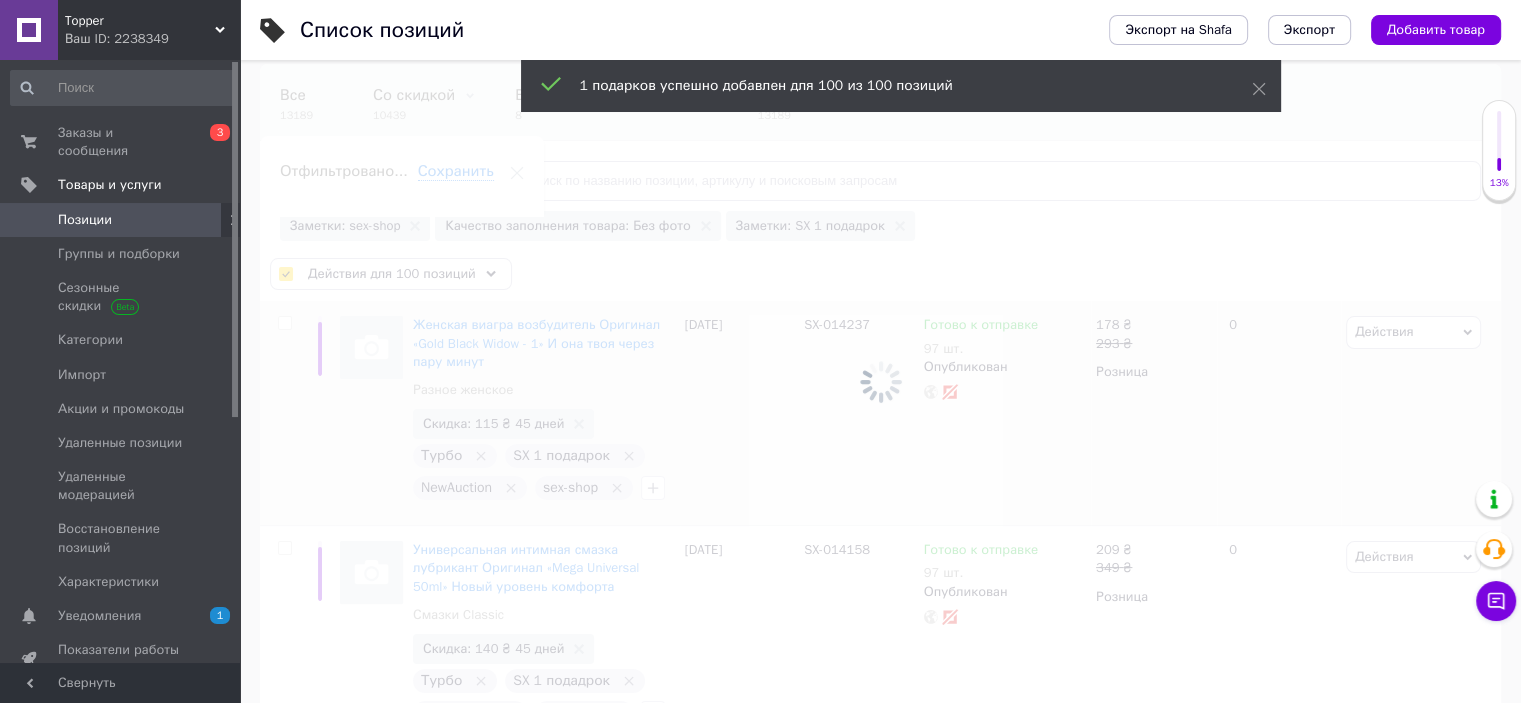 checkbox on "false" 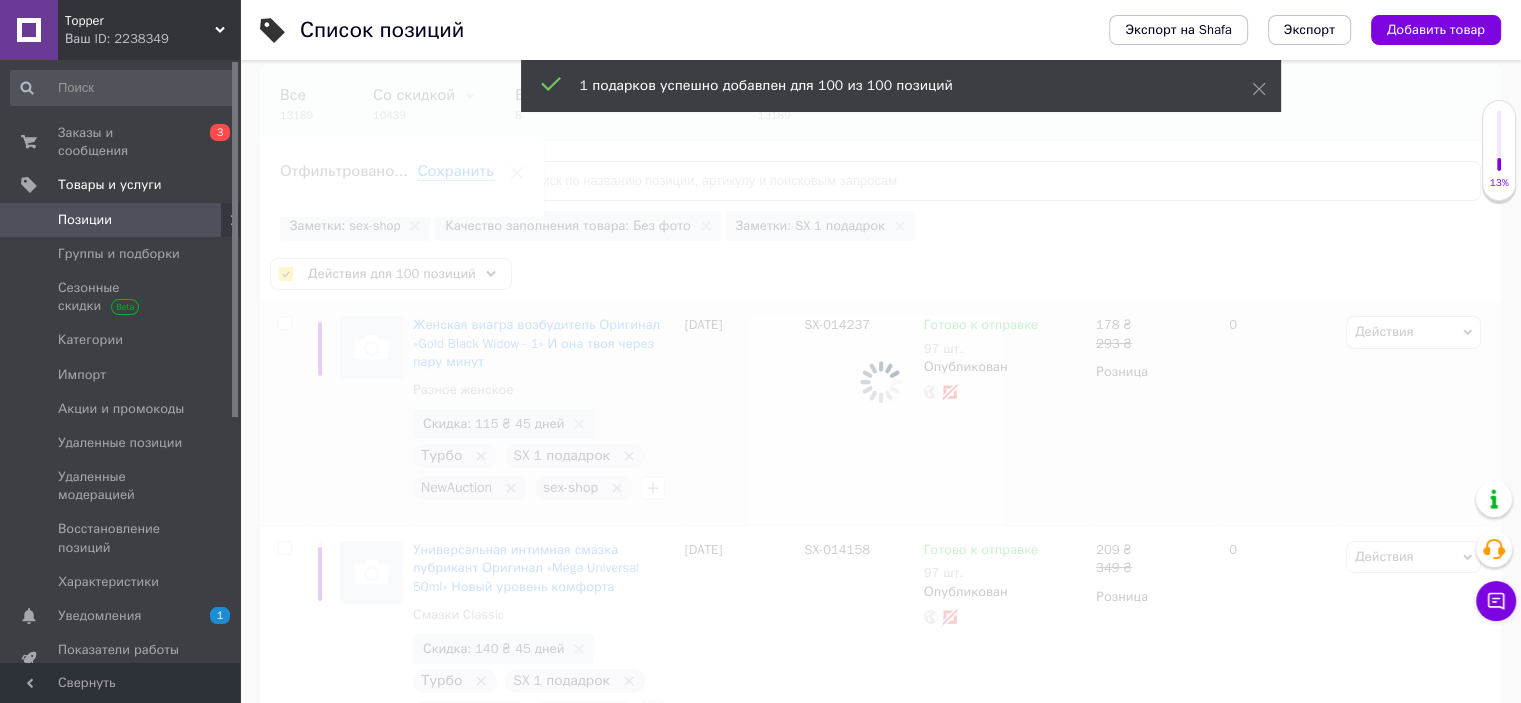 checkbox on "false" 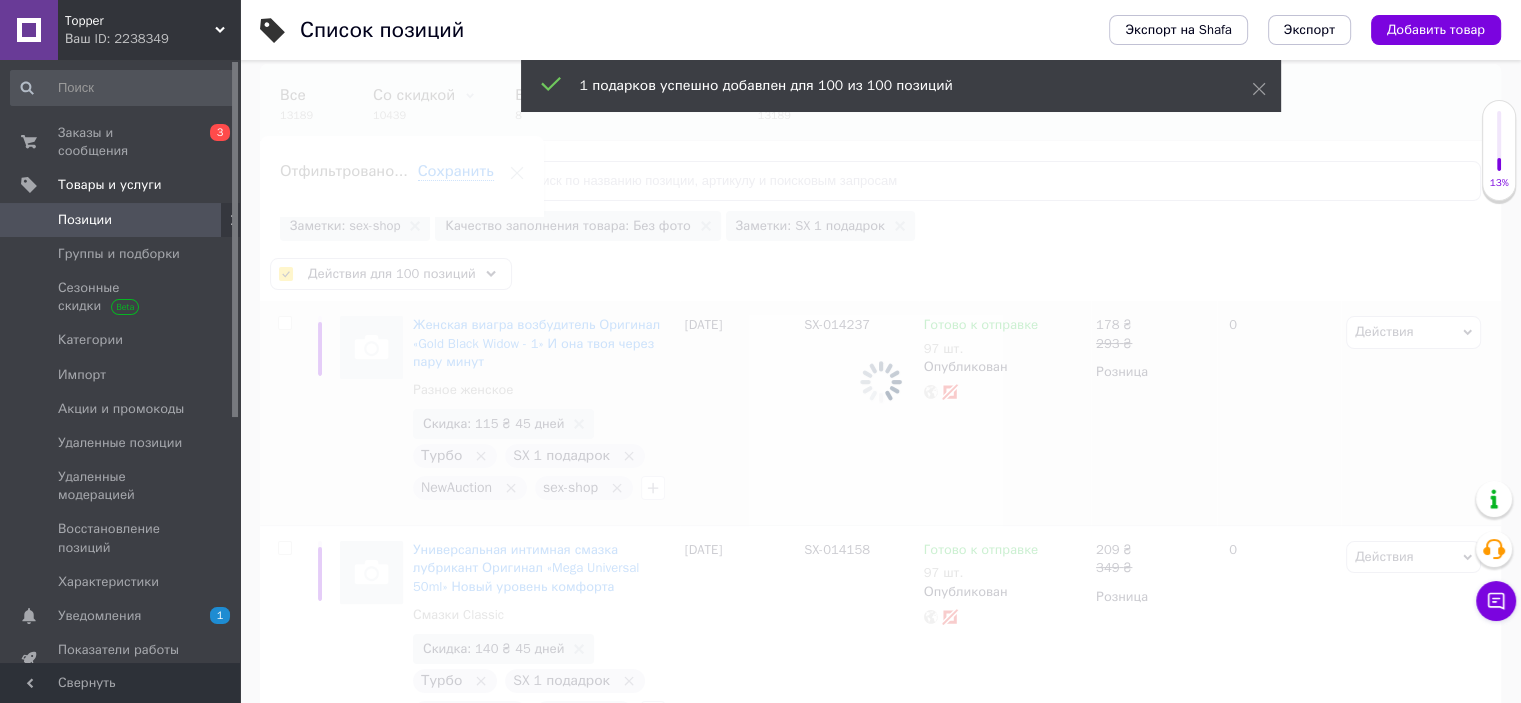 checkbox on "false" 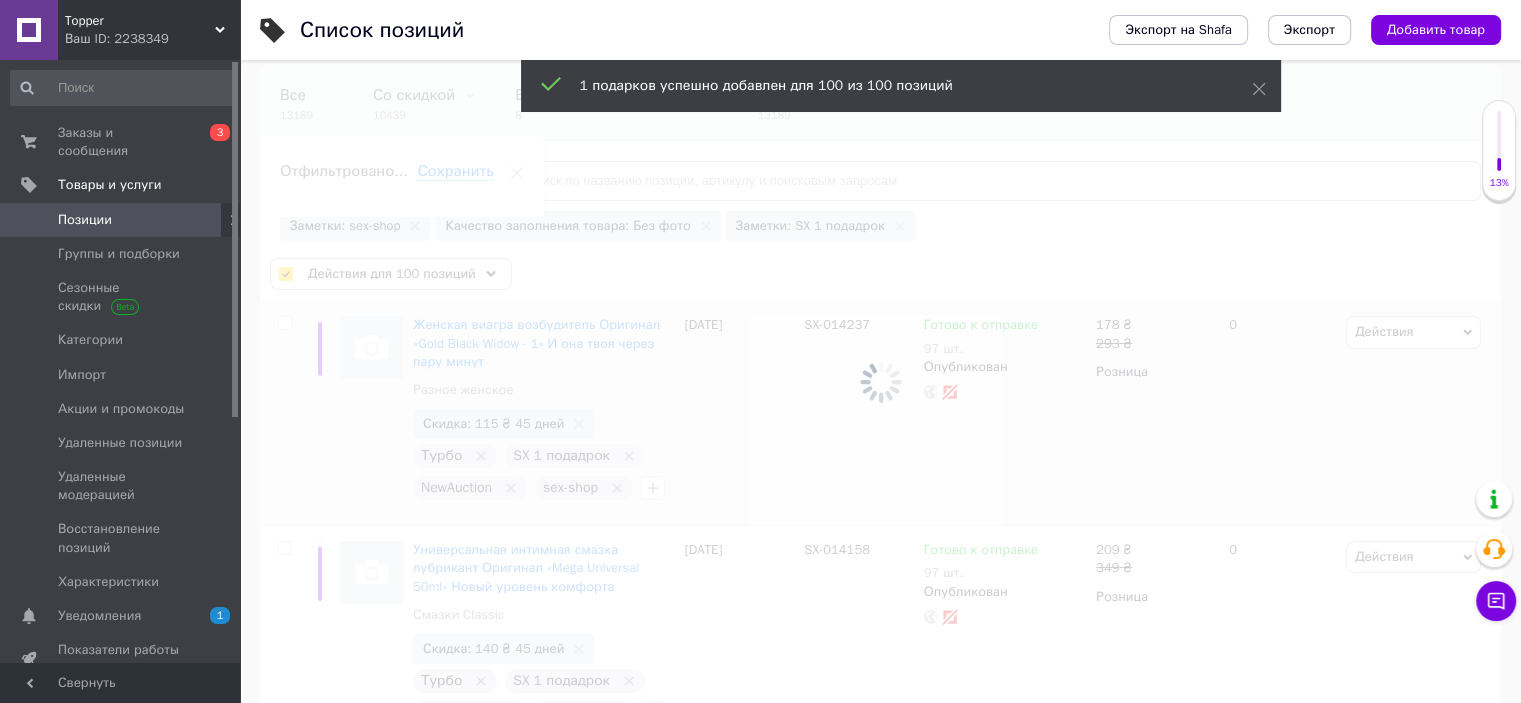 checkbox on "false" 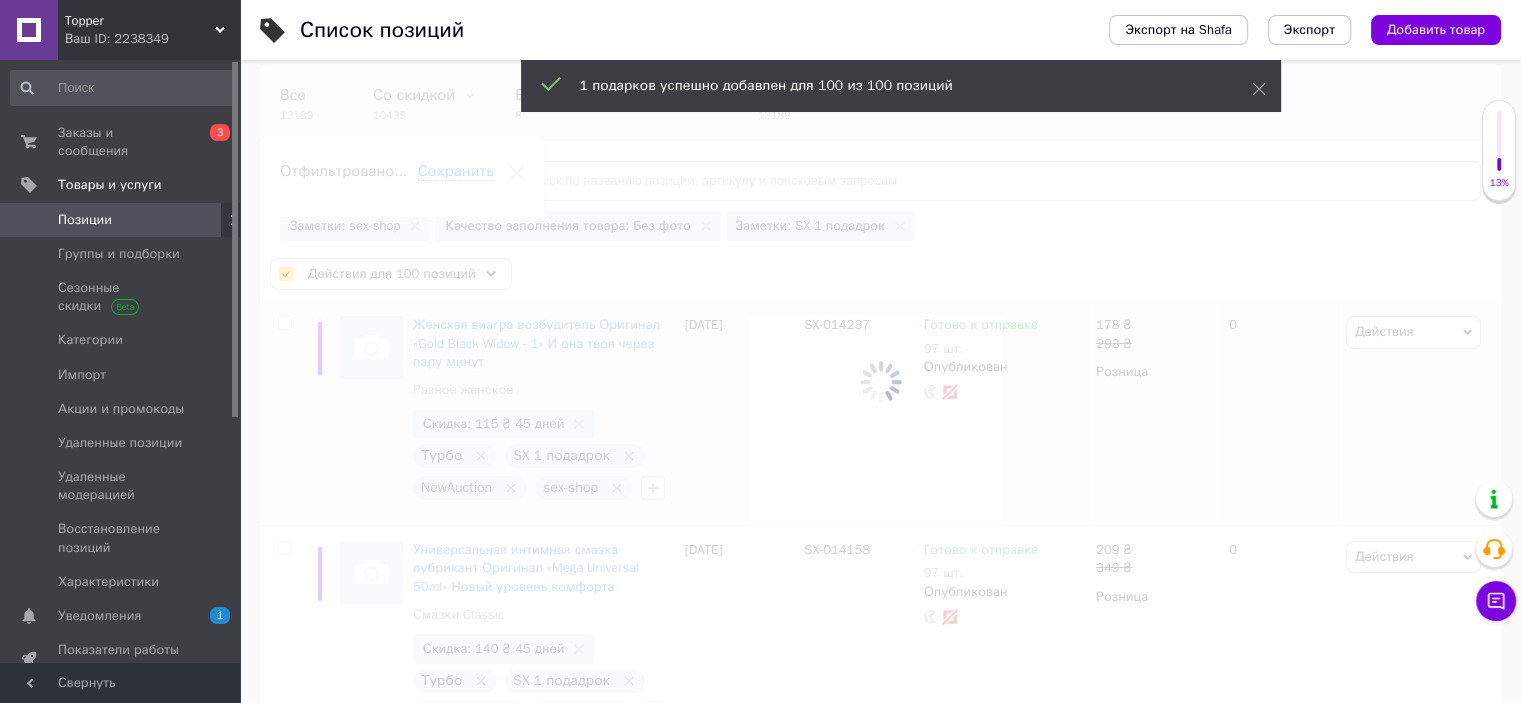 checkbox on "false" 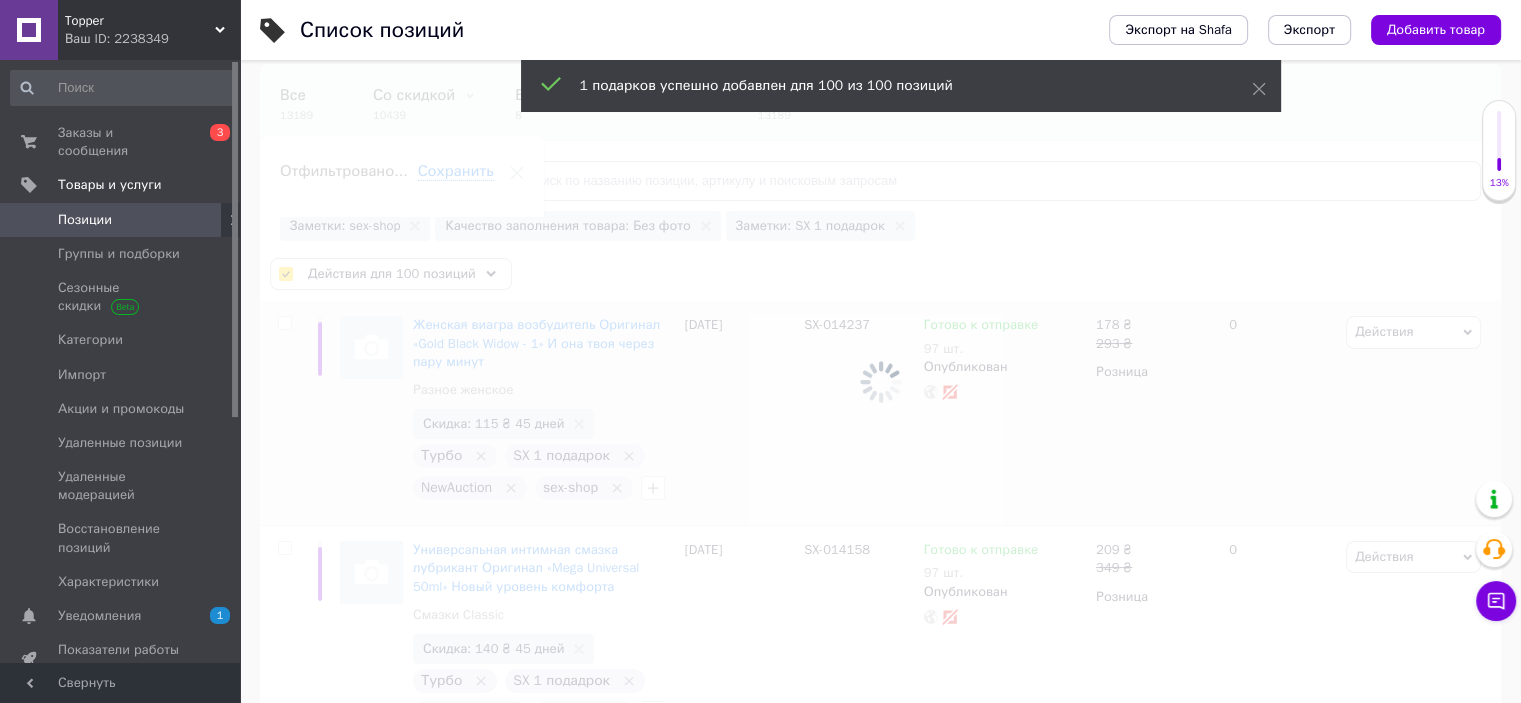checkbox on "false" 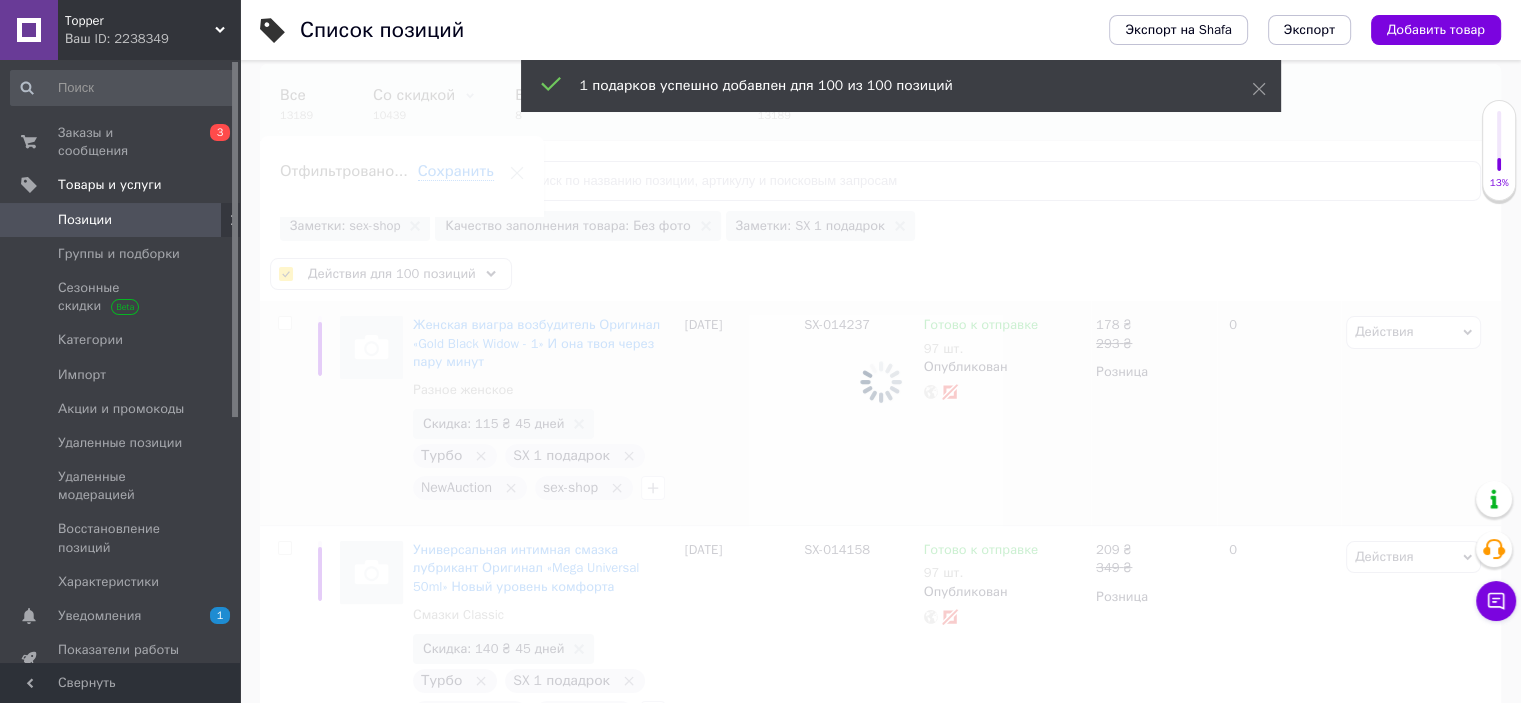 checkbox on "false" 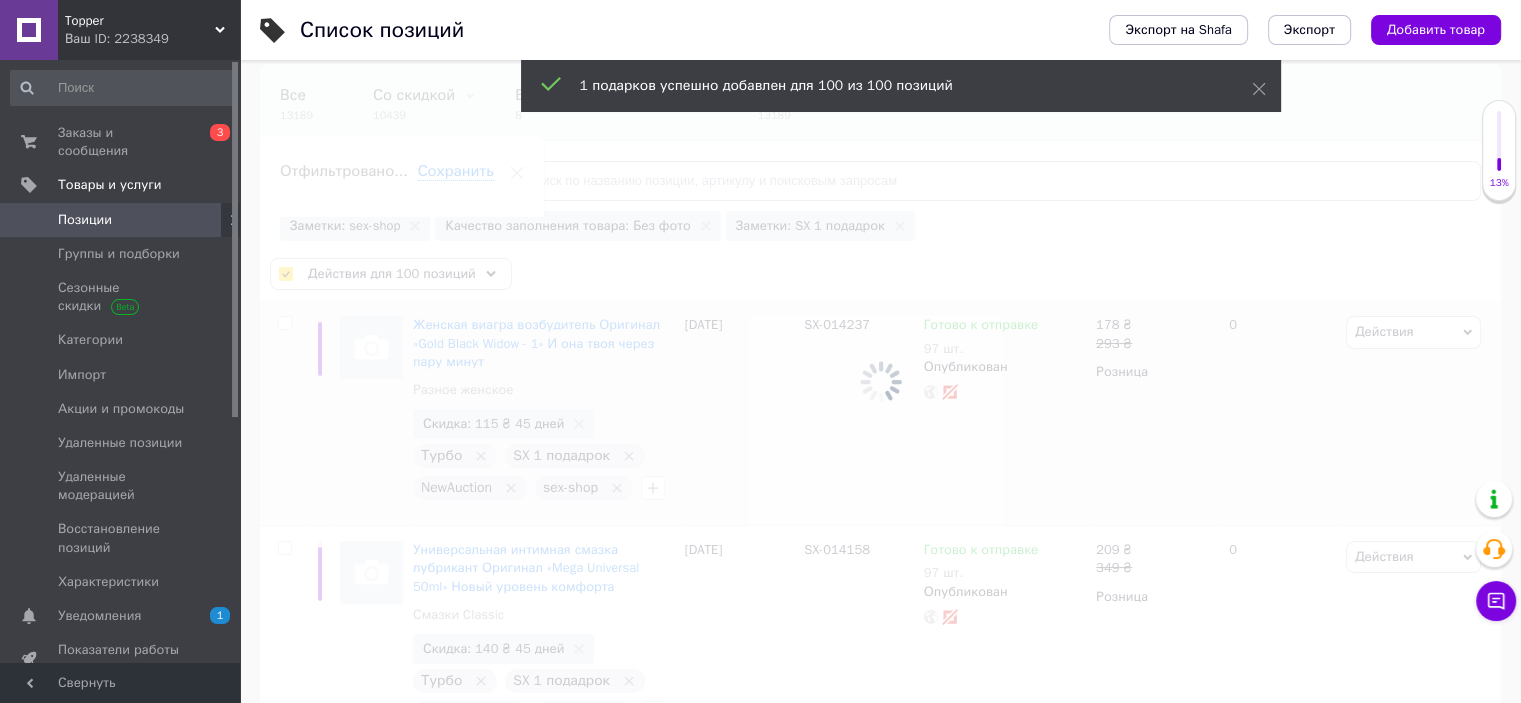 checkbox on "false" 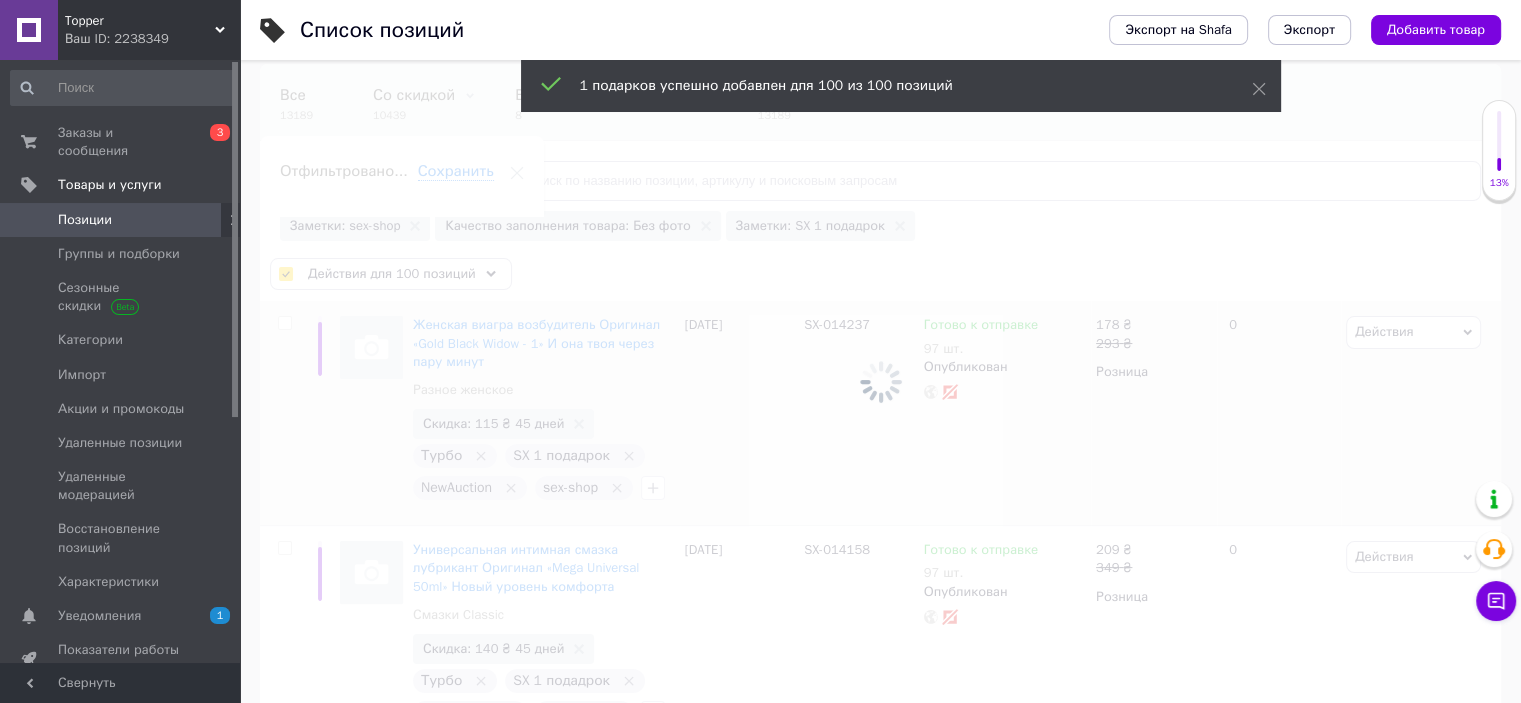checkbox on "false" 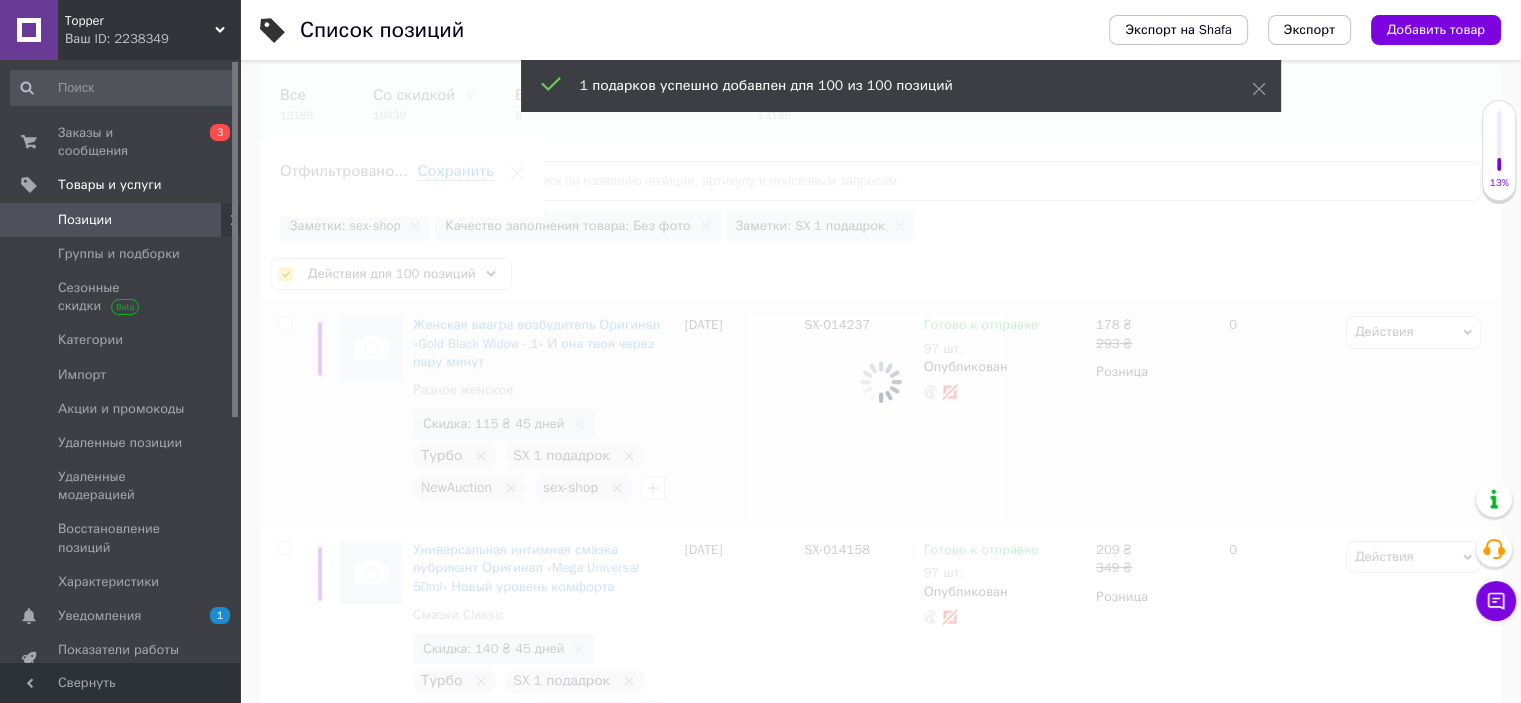 checkbox on "false" 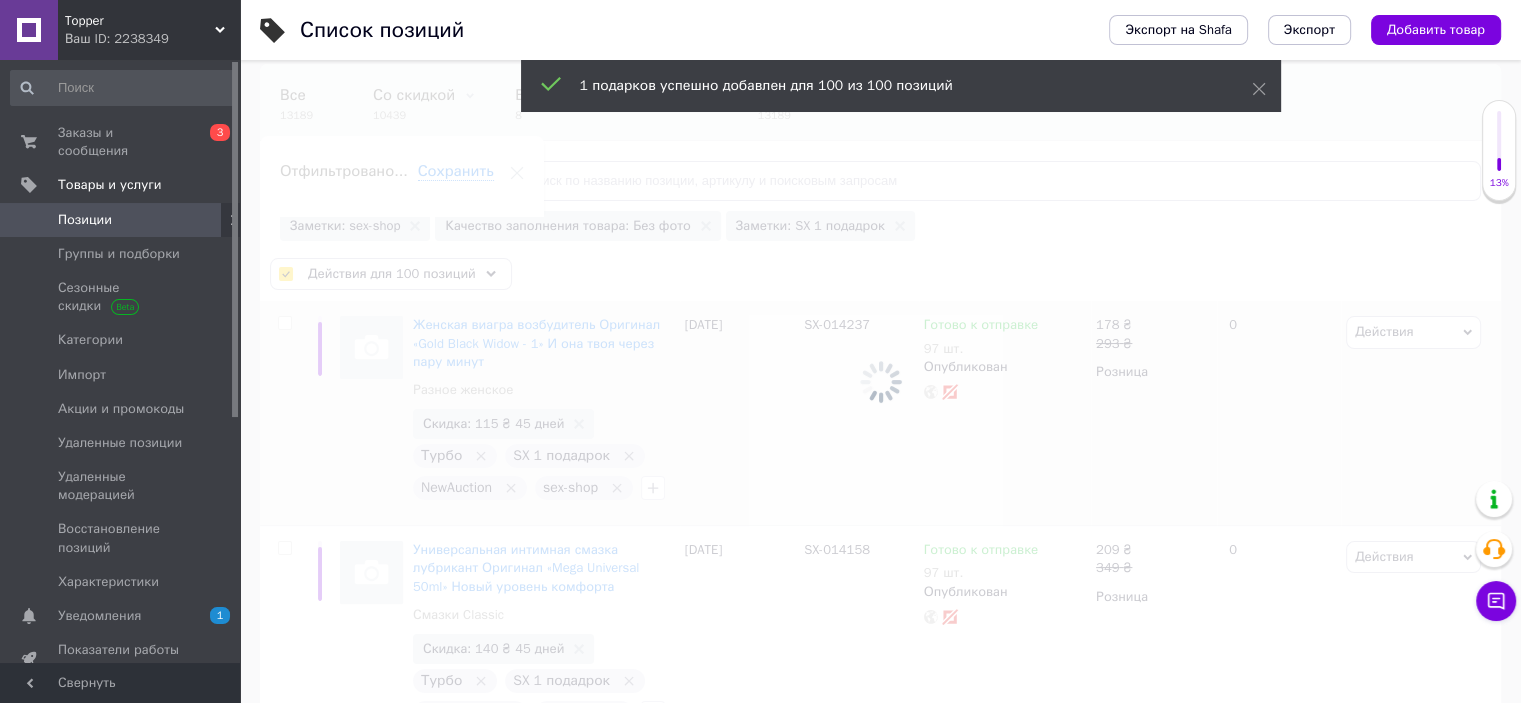 checkbox on "false" 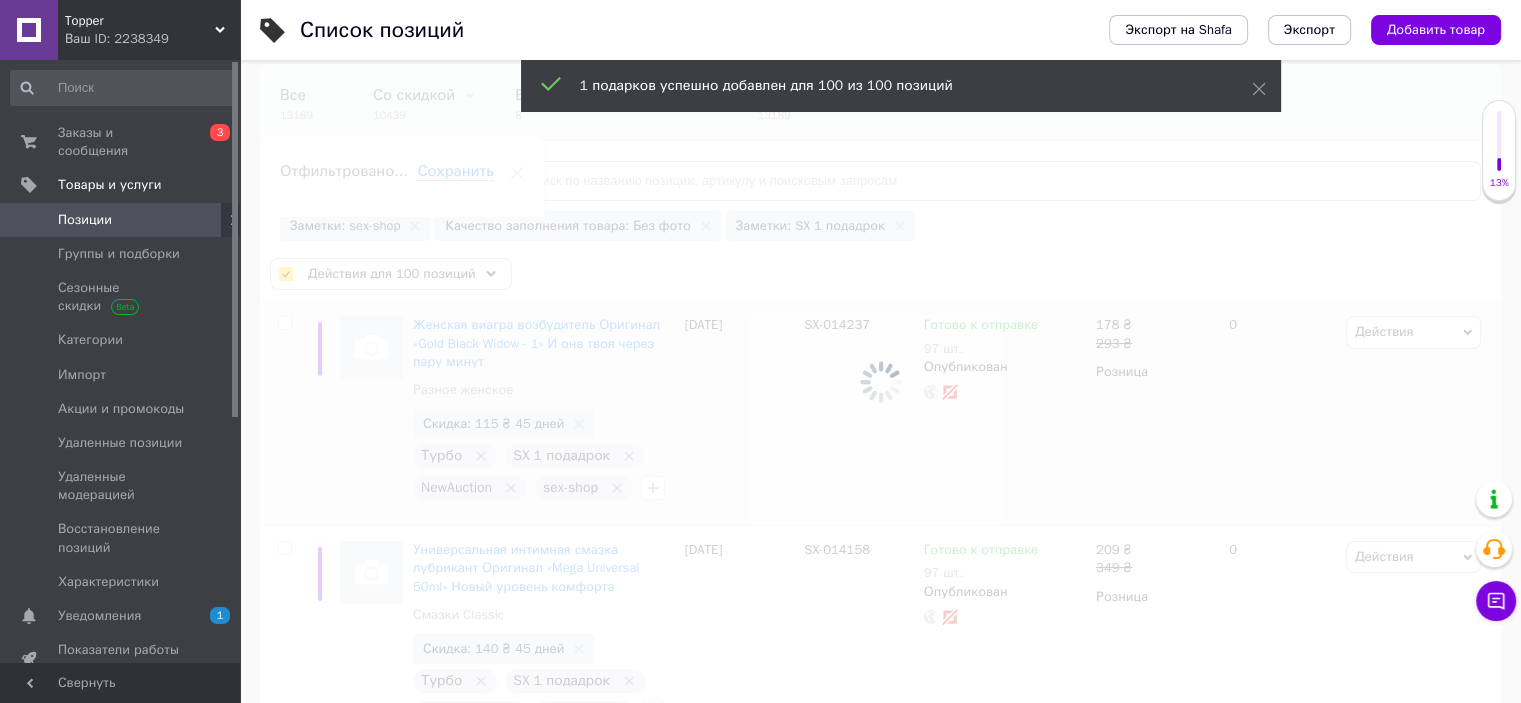 checkbox on "false" 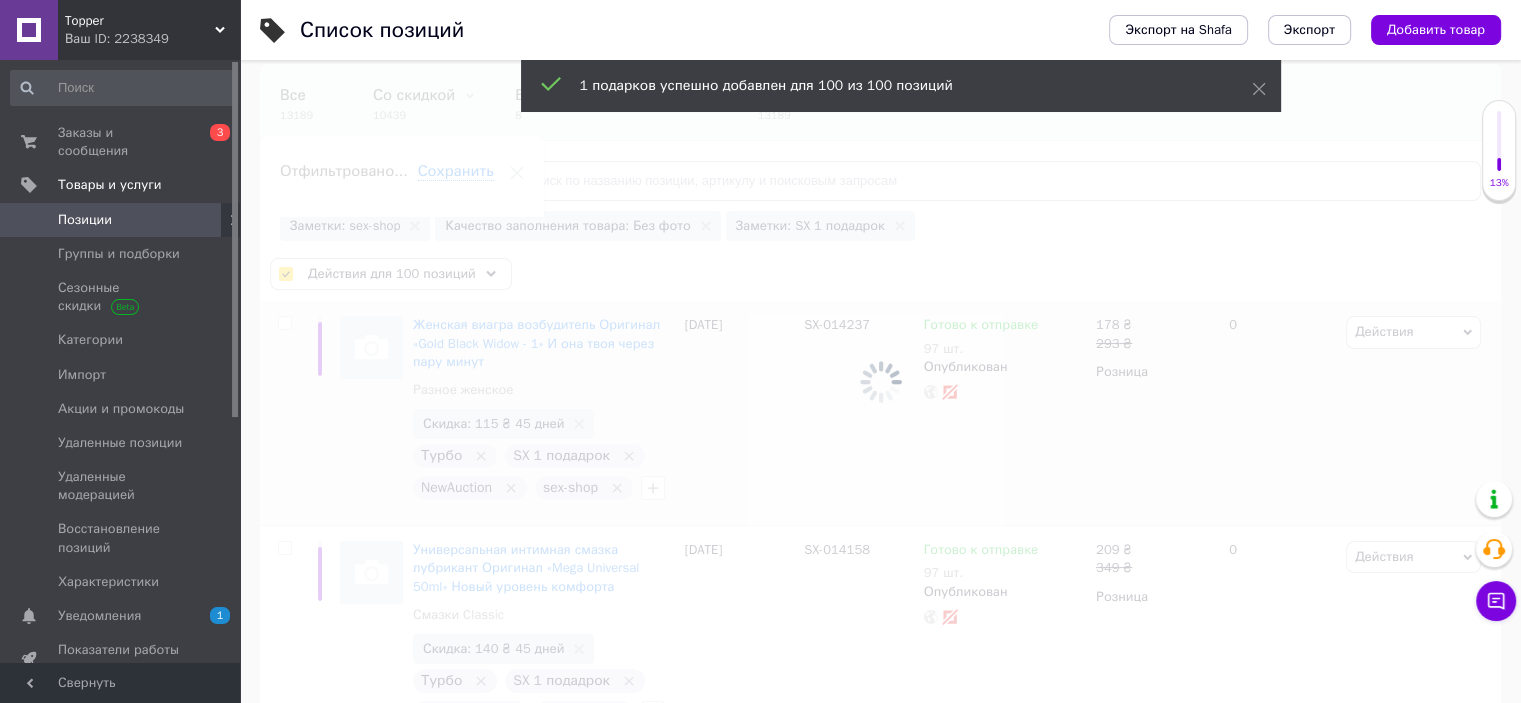 checkbox on "false" 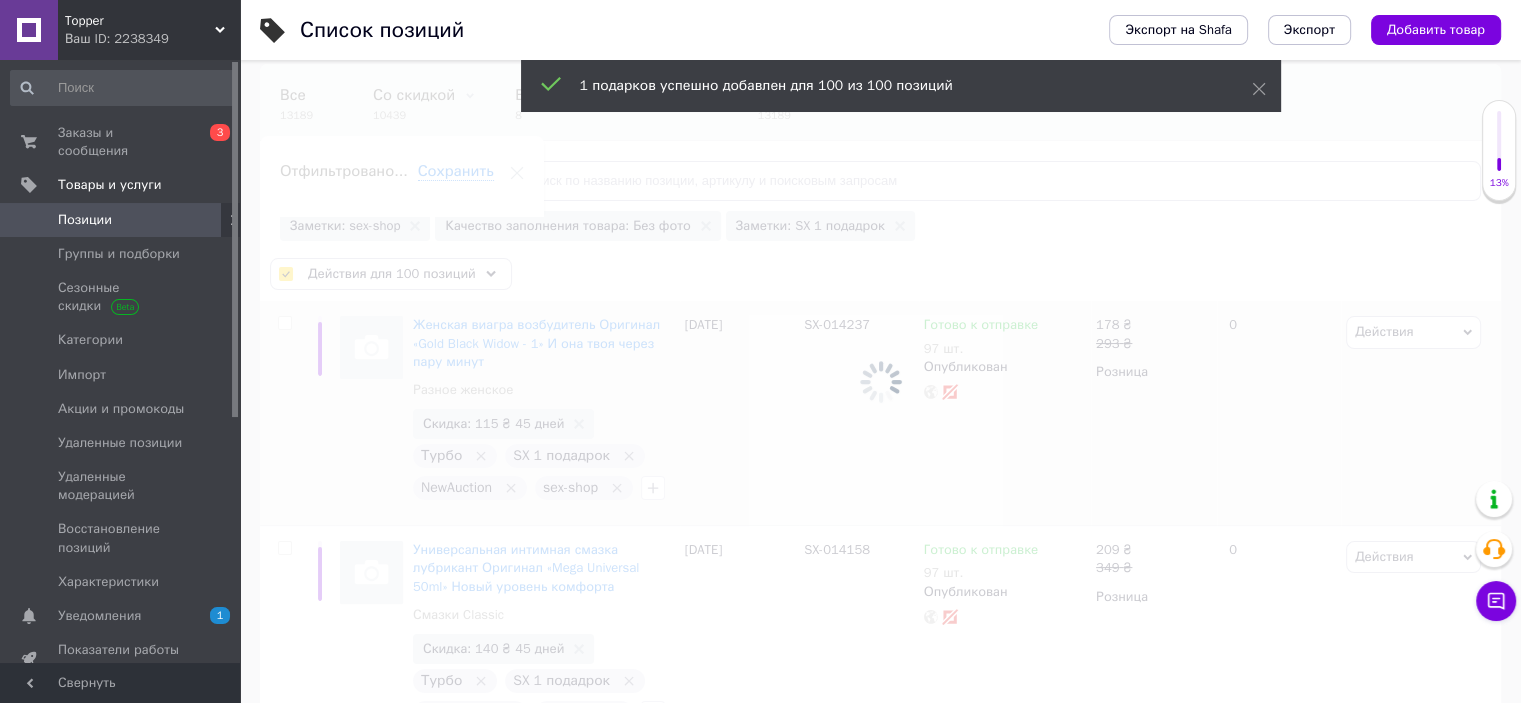 checkbox on "false" 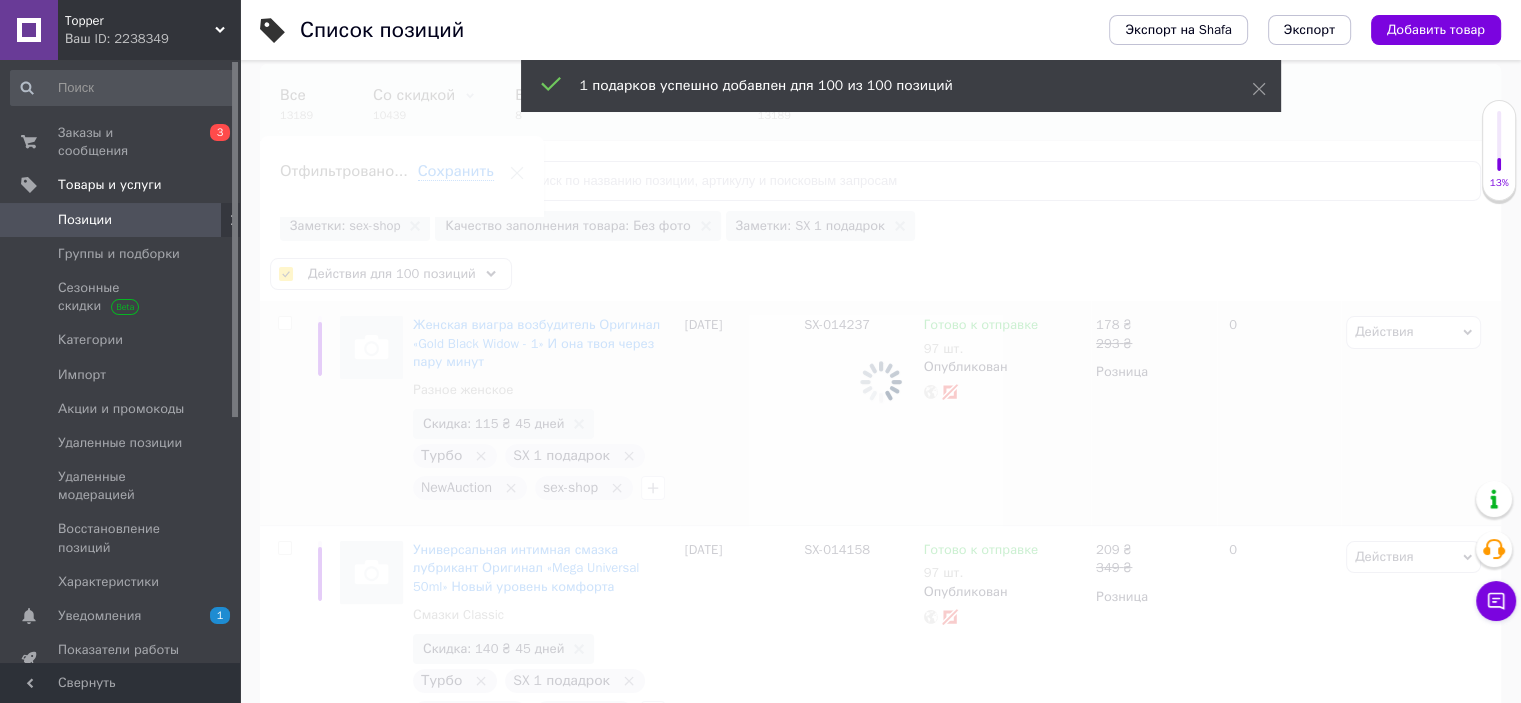 checkbox on "false" 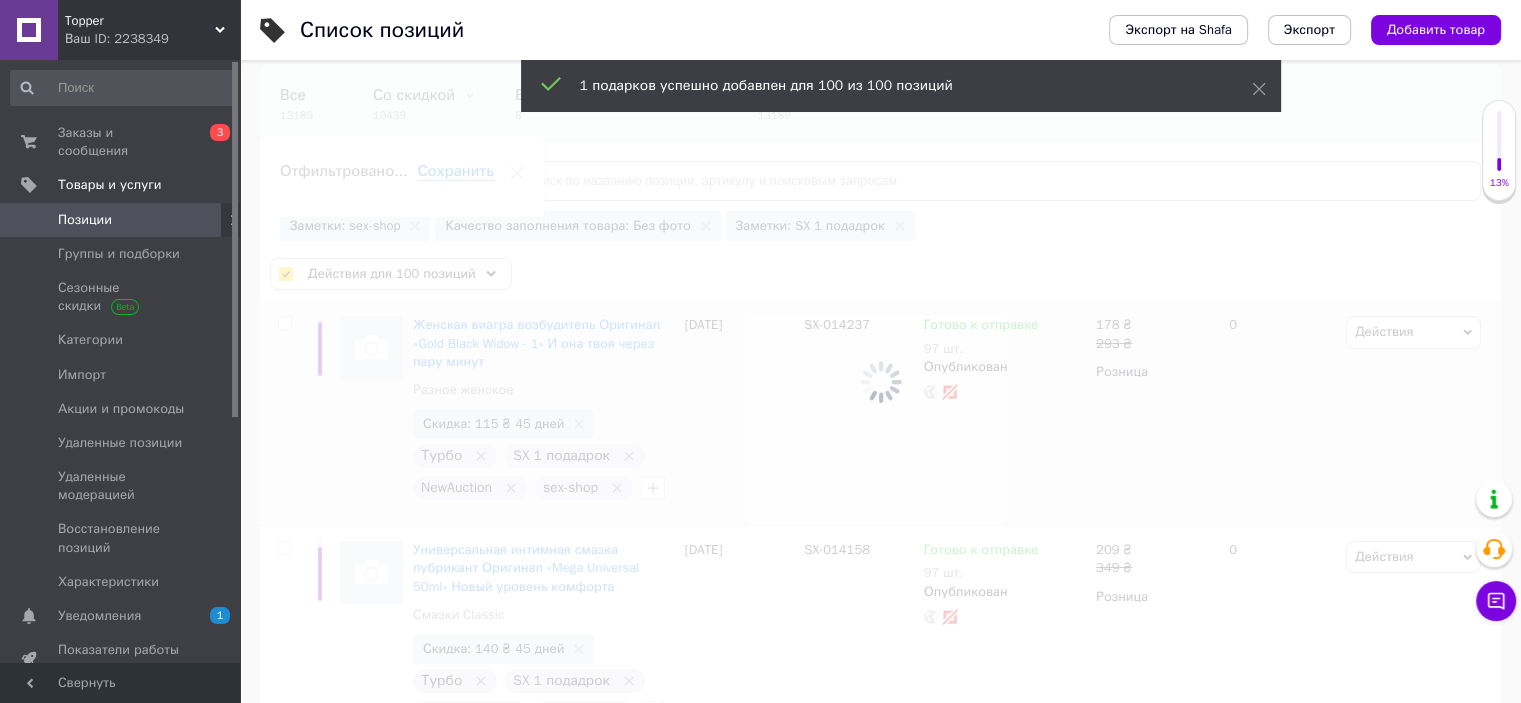 checkbox on "false" 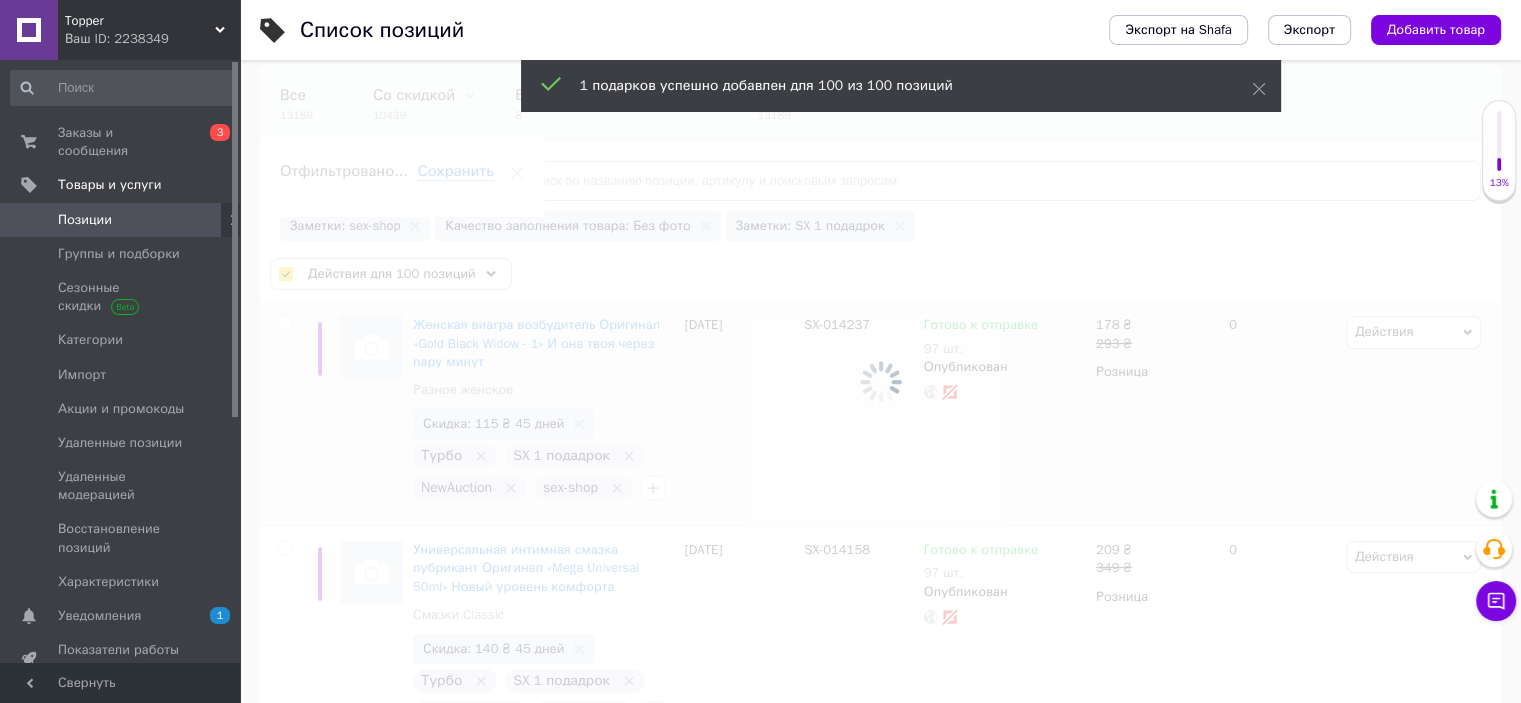 checkbox on "false" 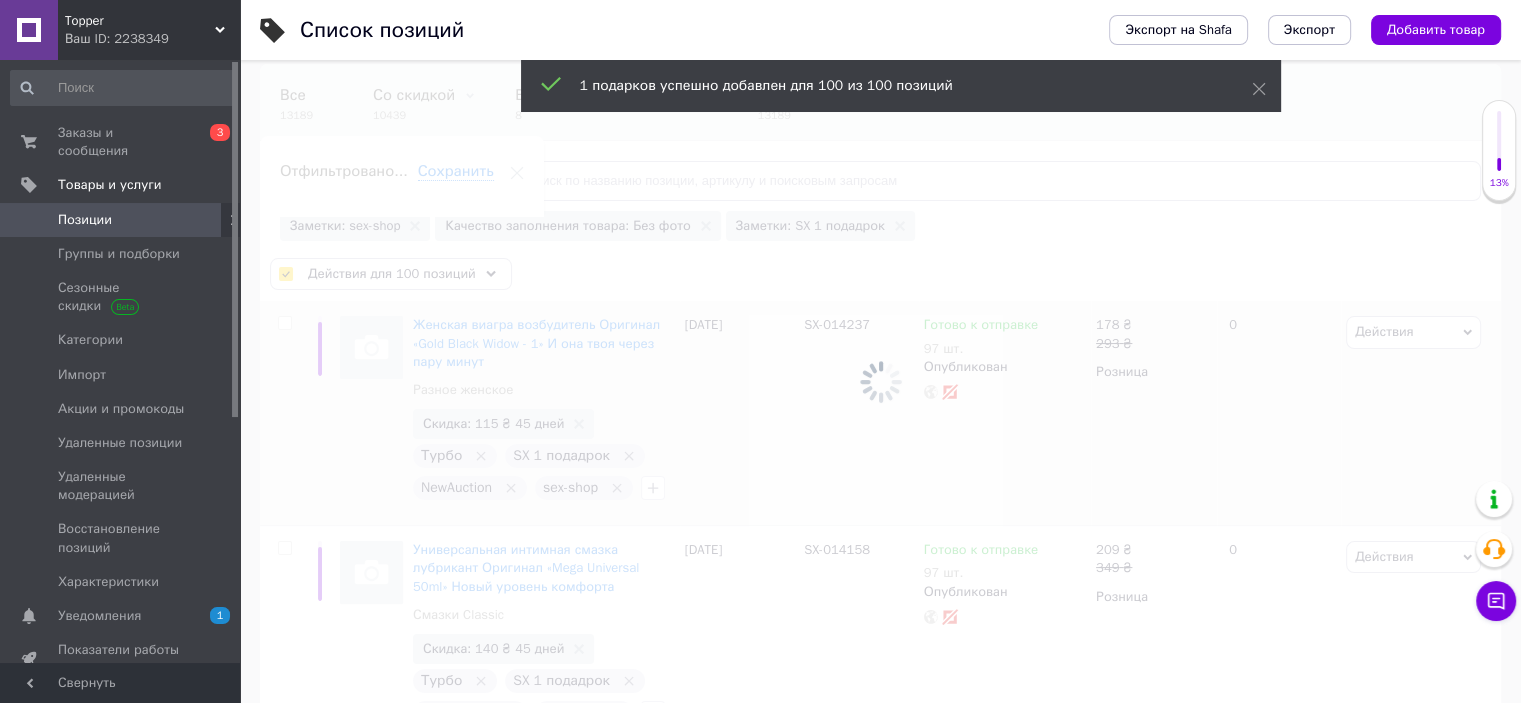 checkbox on "false" 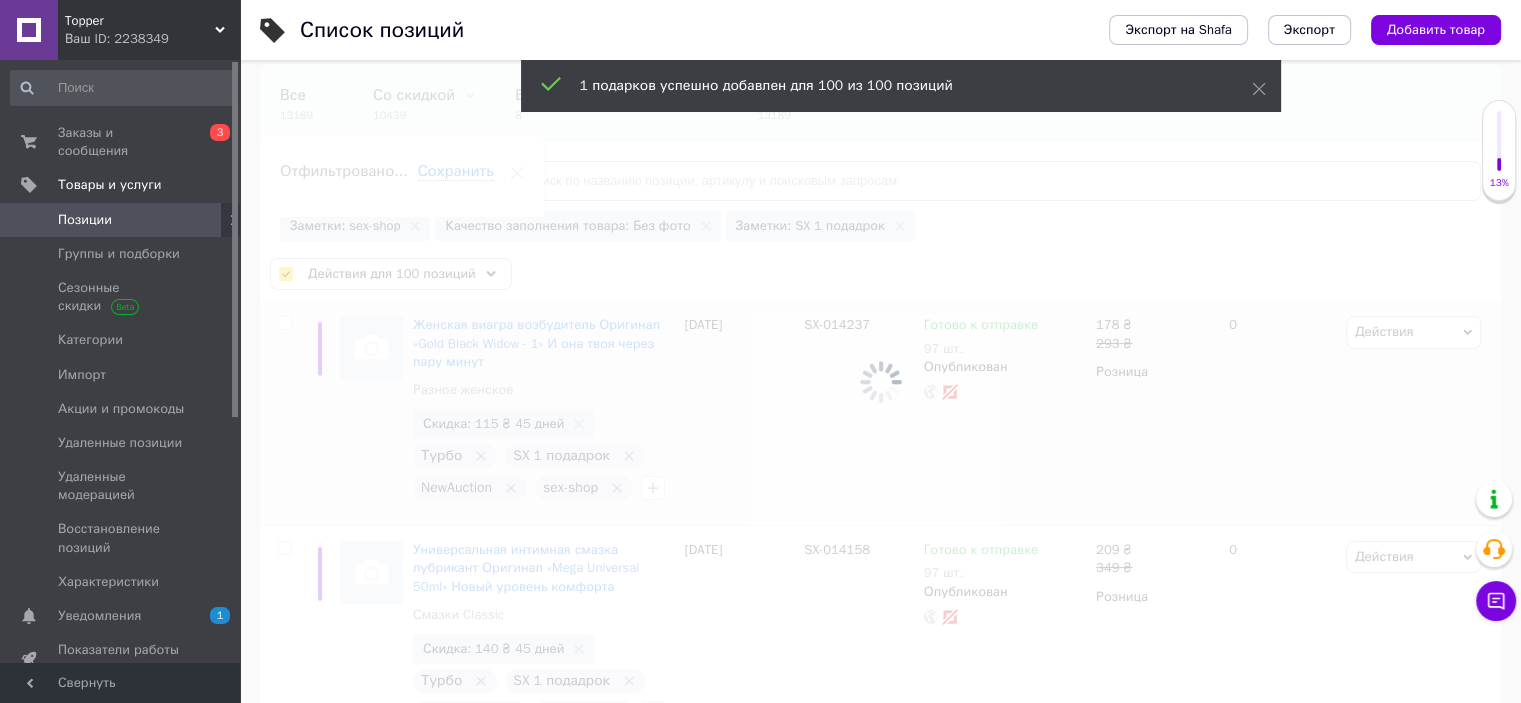 checkbox on "false" 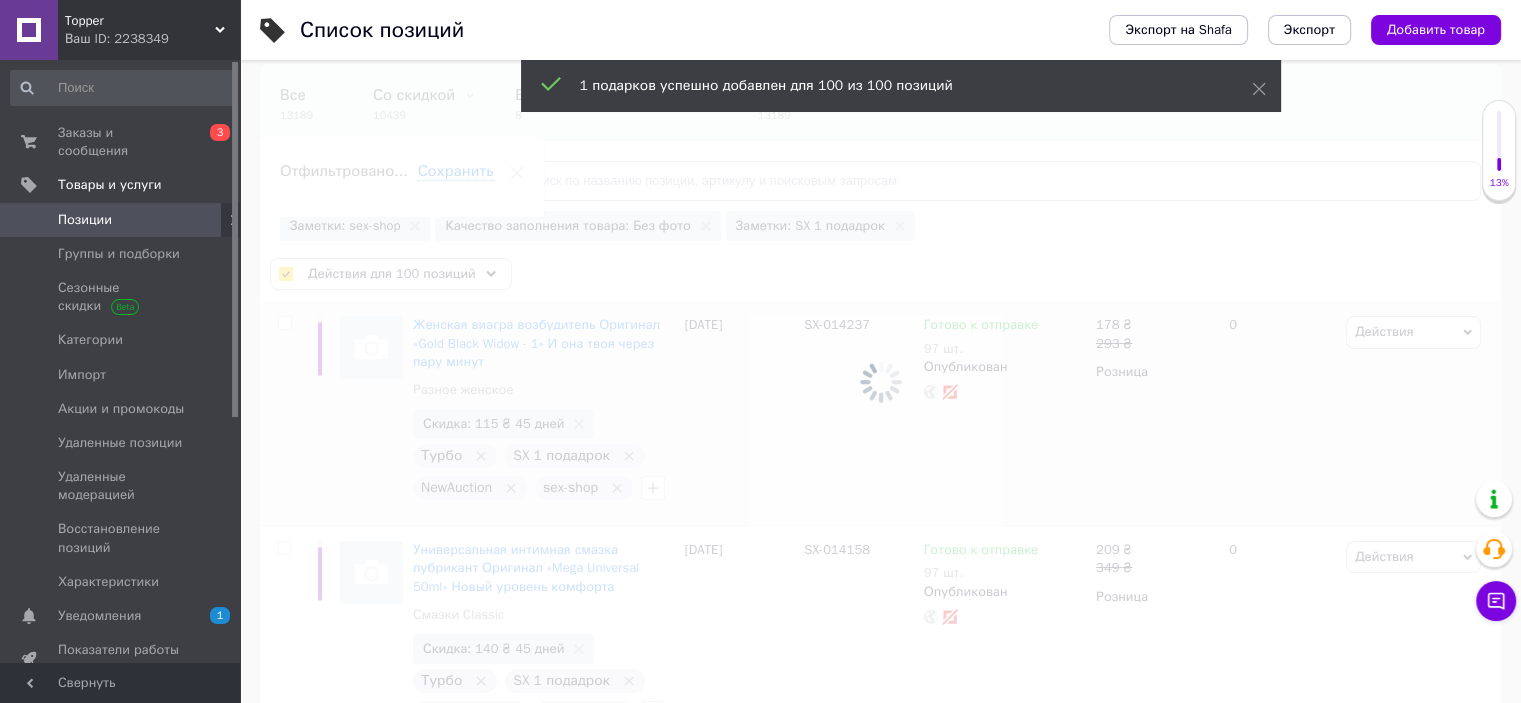 checkbox on "false" 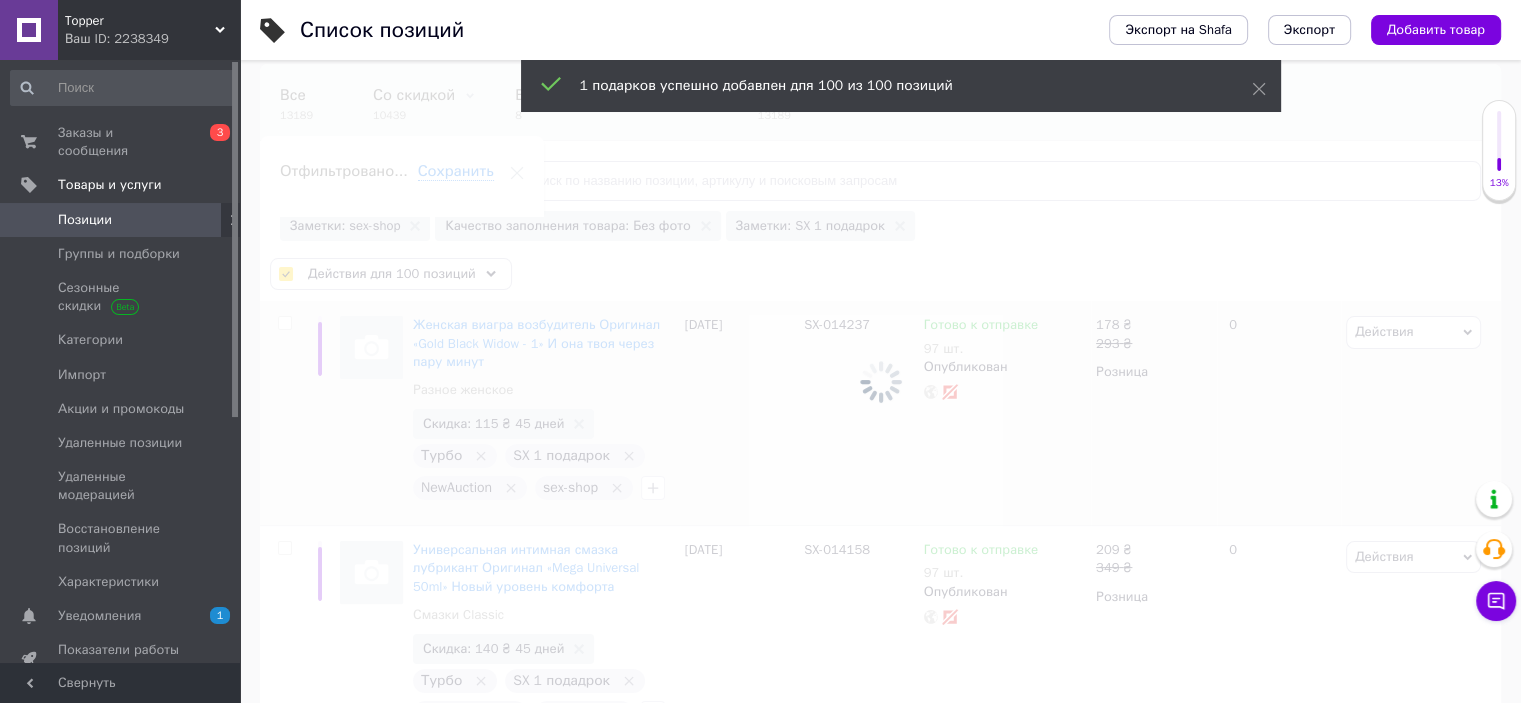 checkbox on "false" 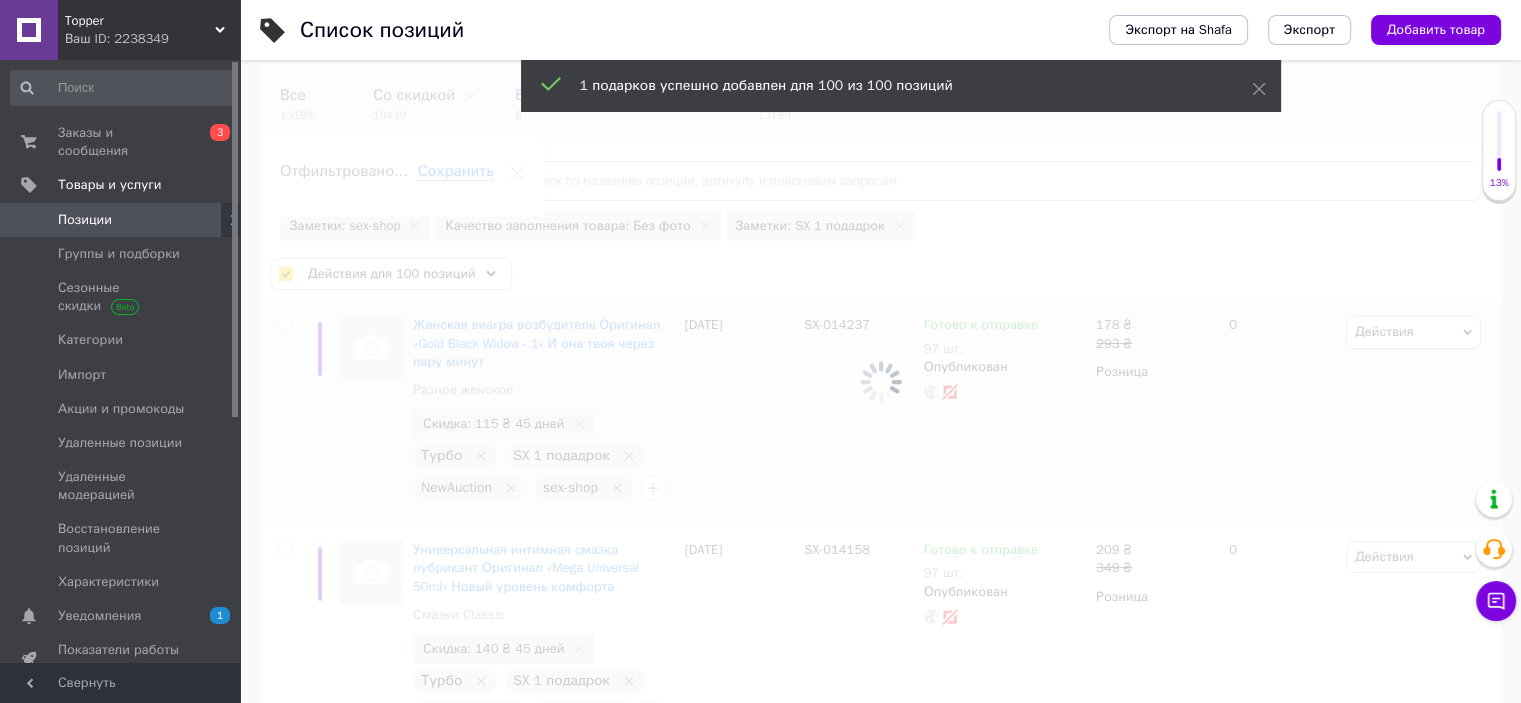 checkbox on "false" 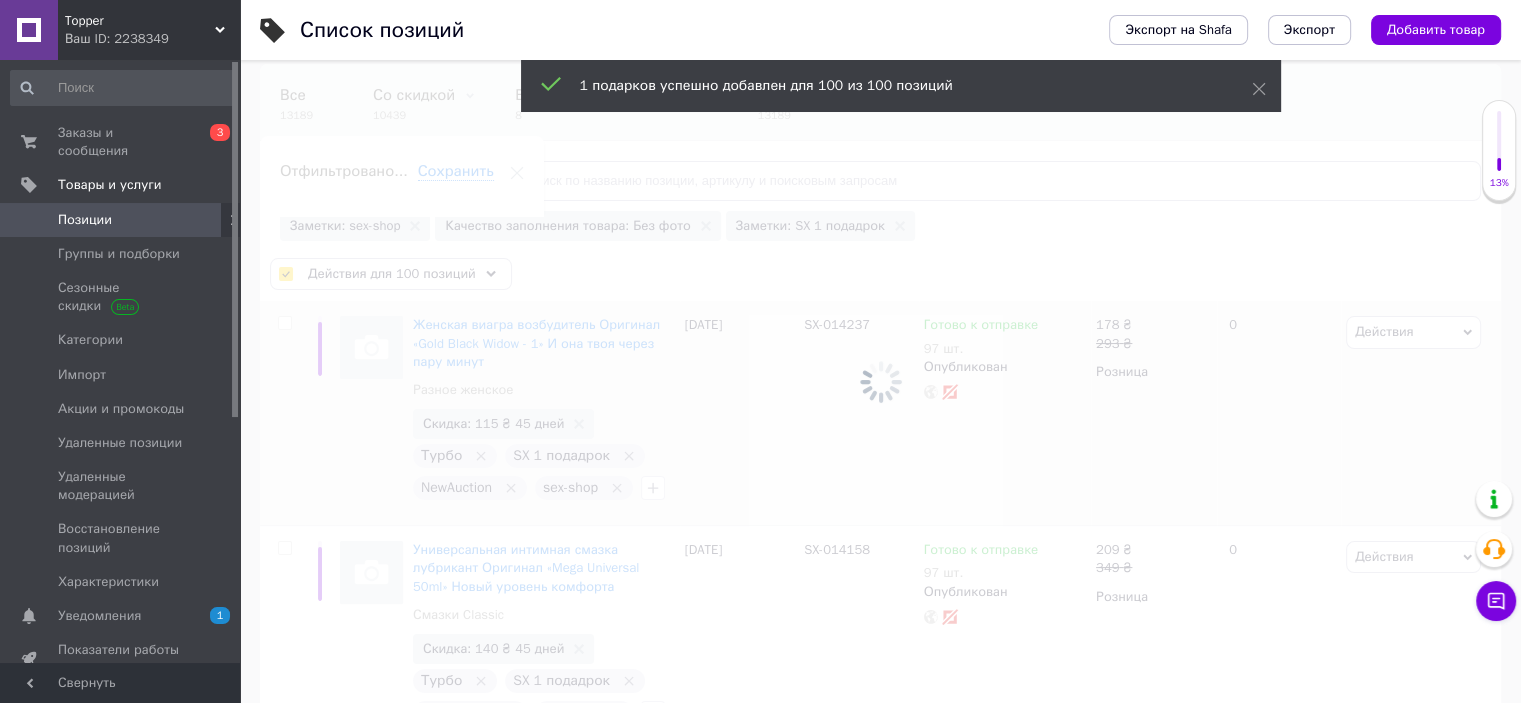 checkbox on "false" 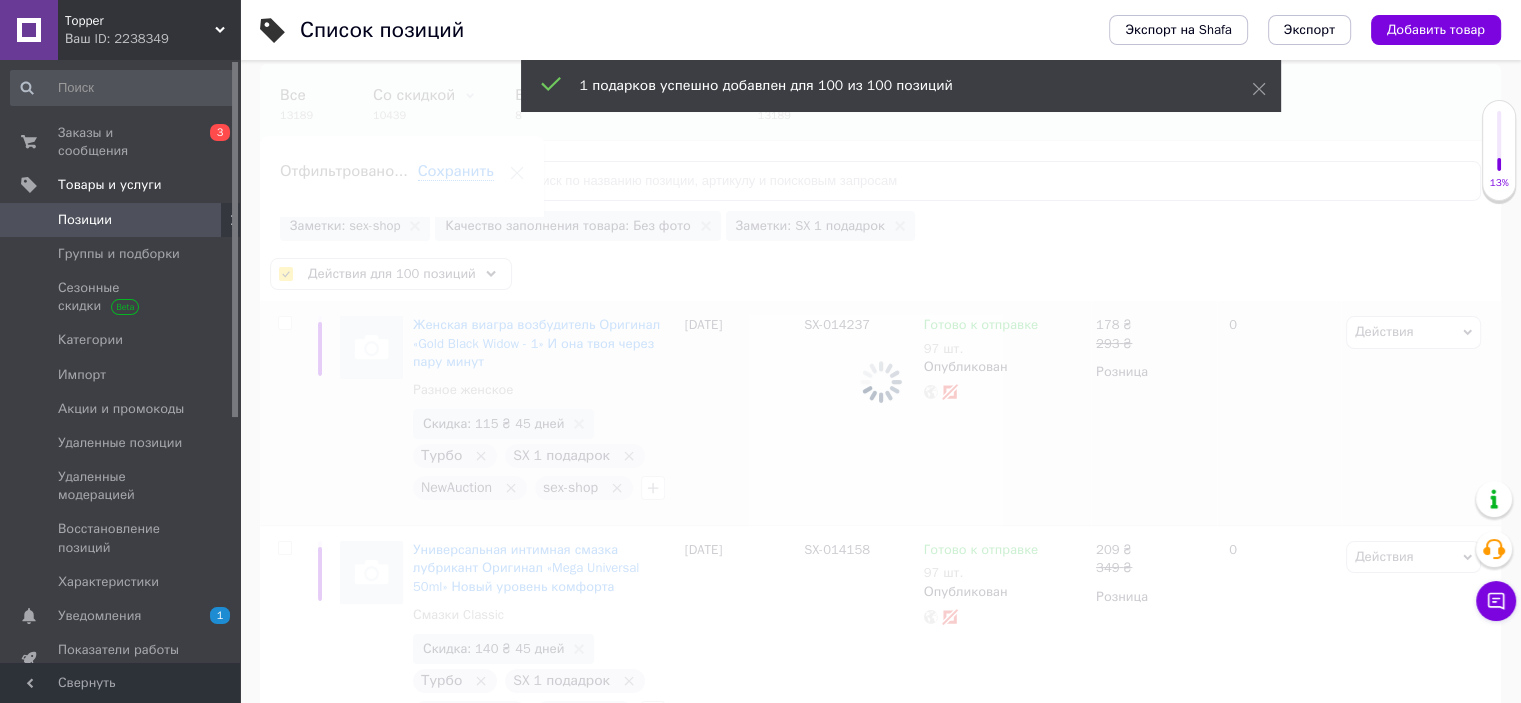 checkbox on "false" 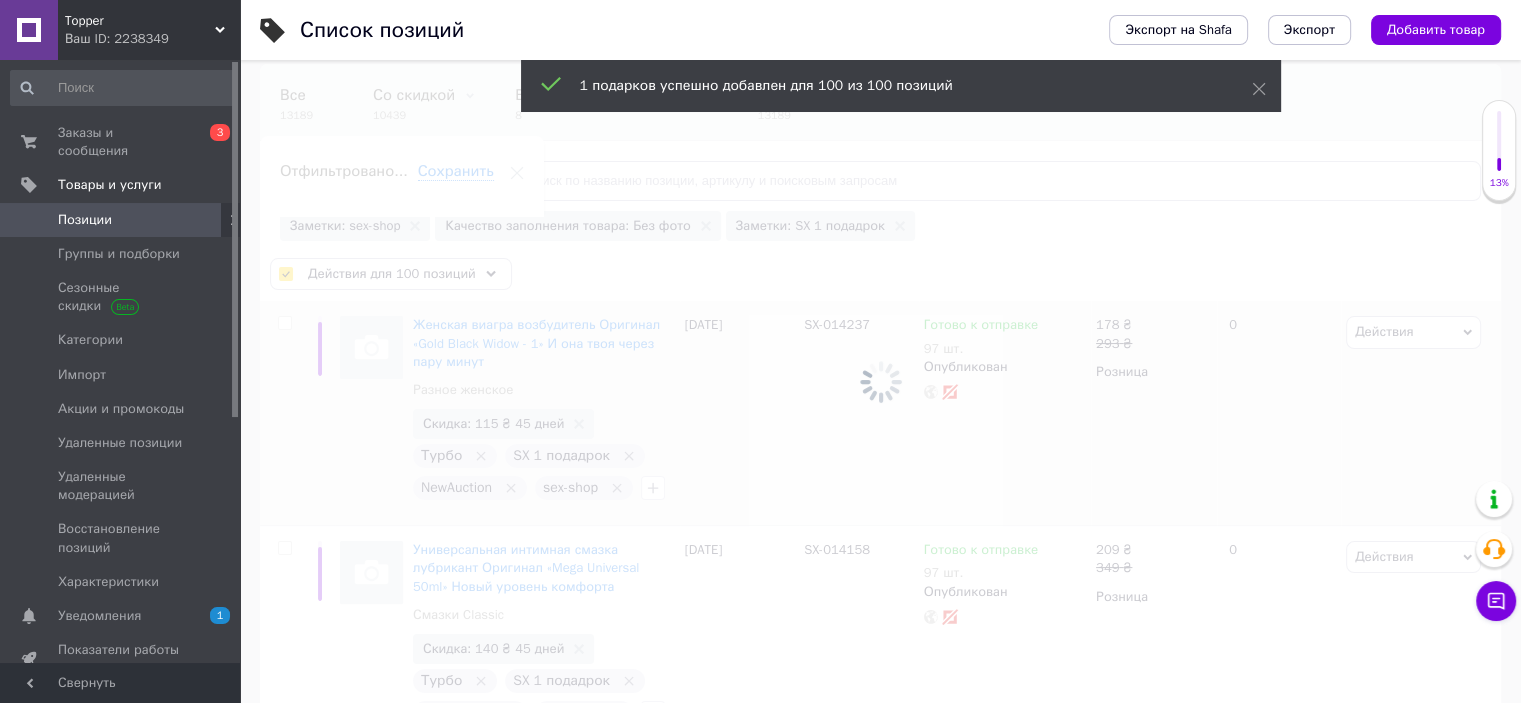 checkbox on "false" 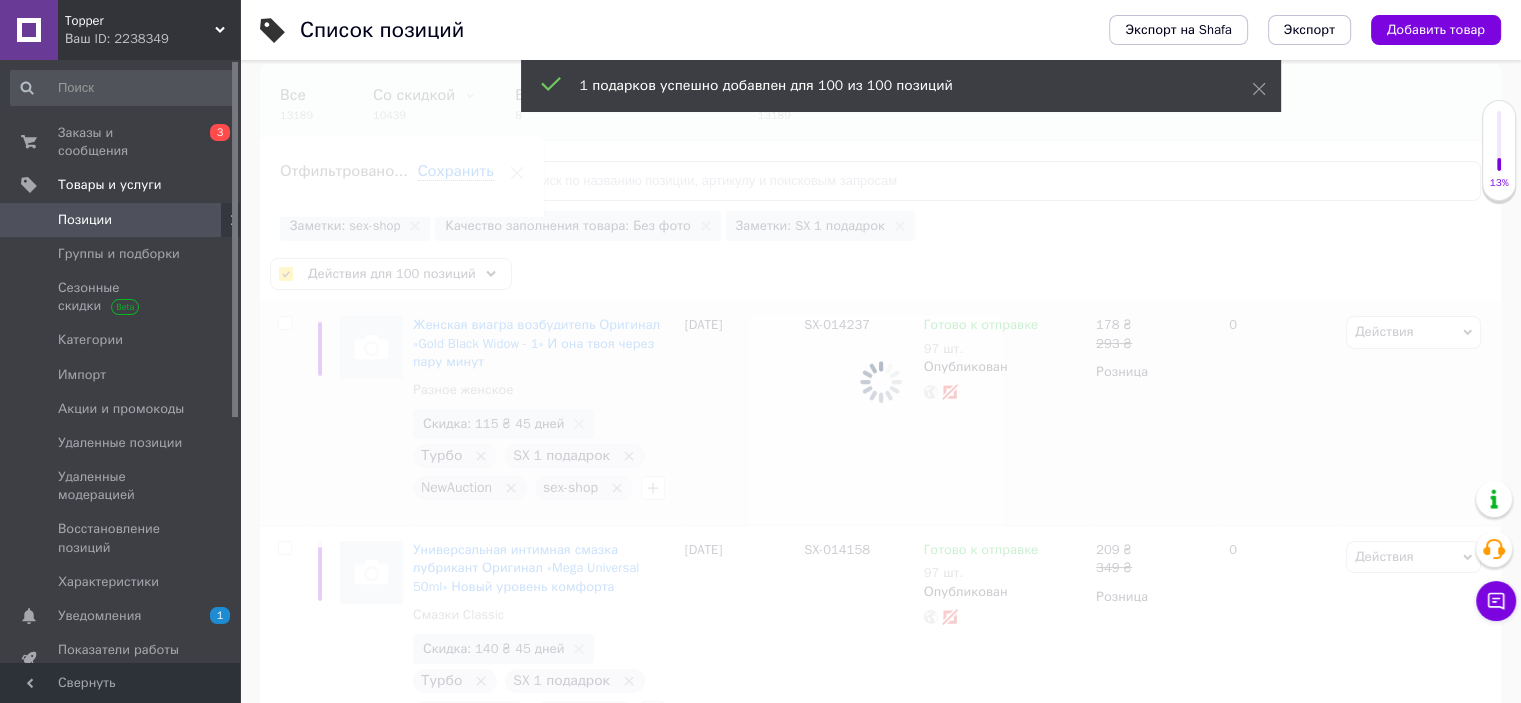 checkbox on "false" 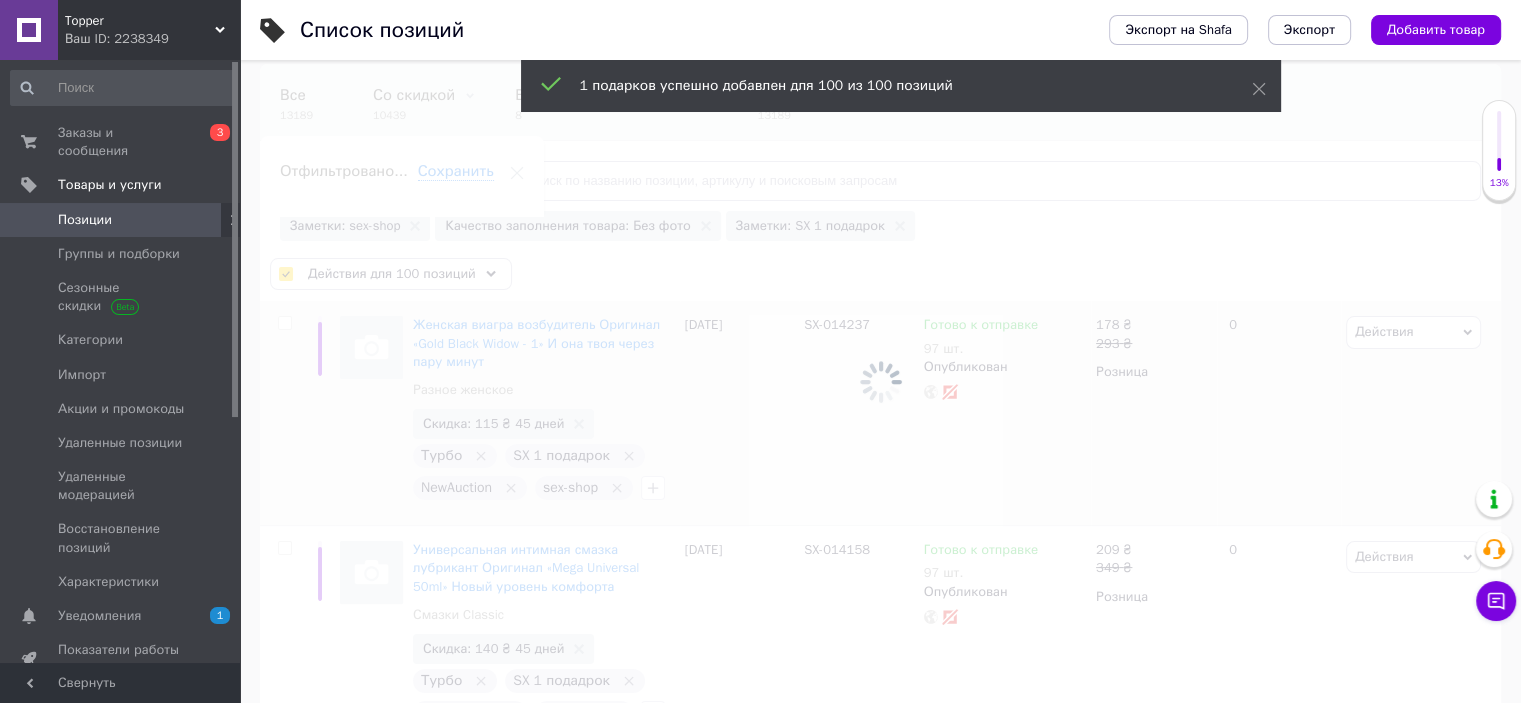 checkbox on "false" 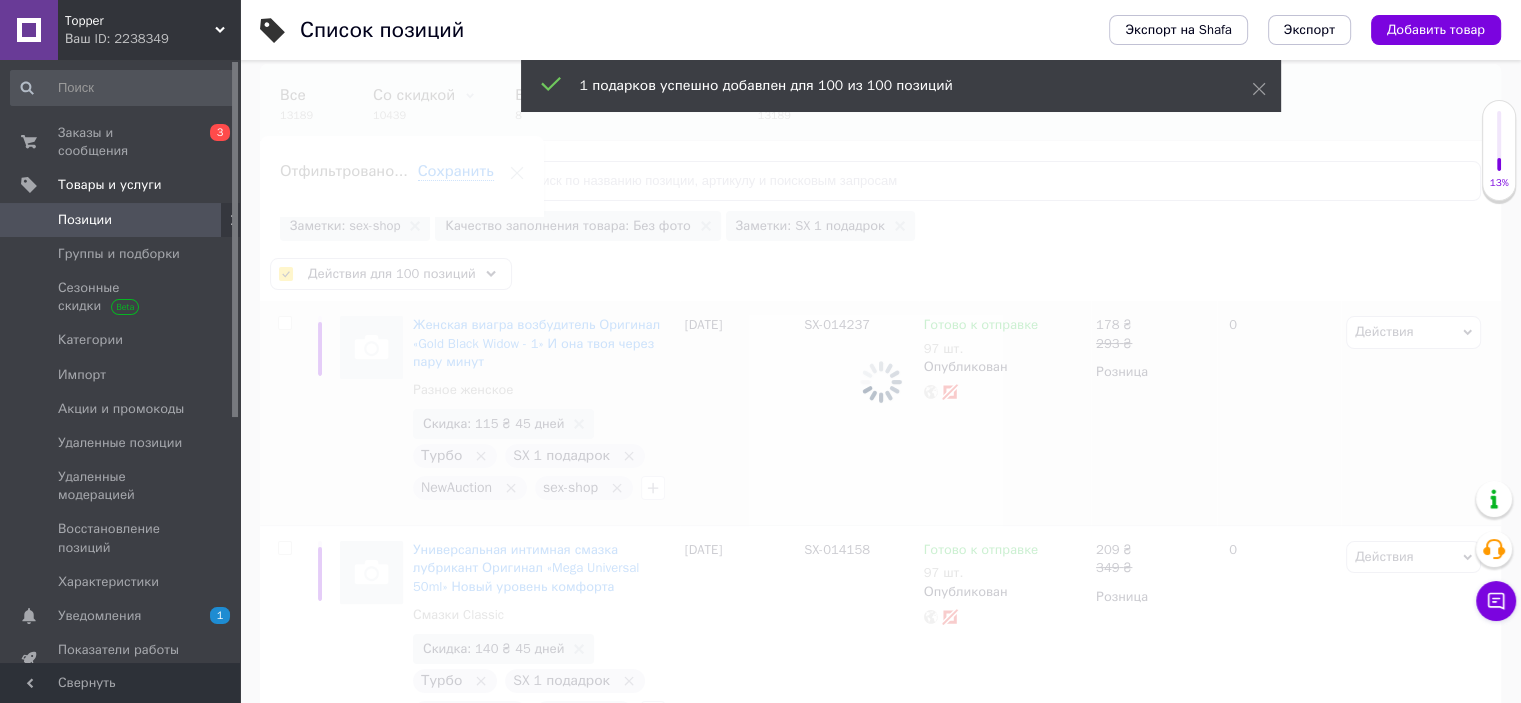checkbox on "false" 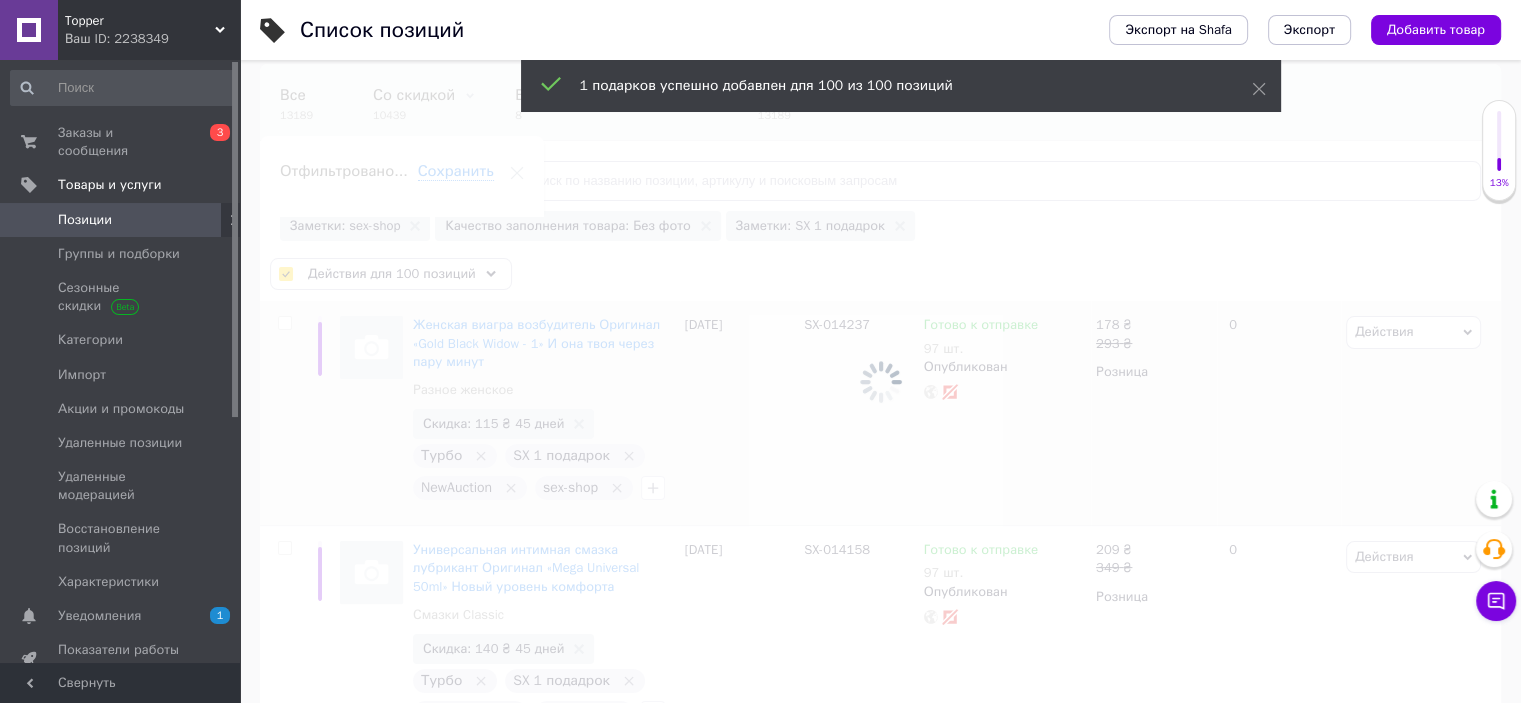 checkbox on "false" 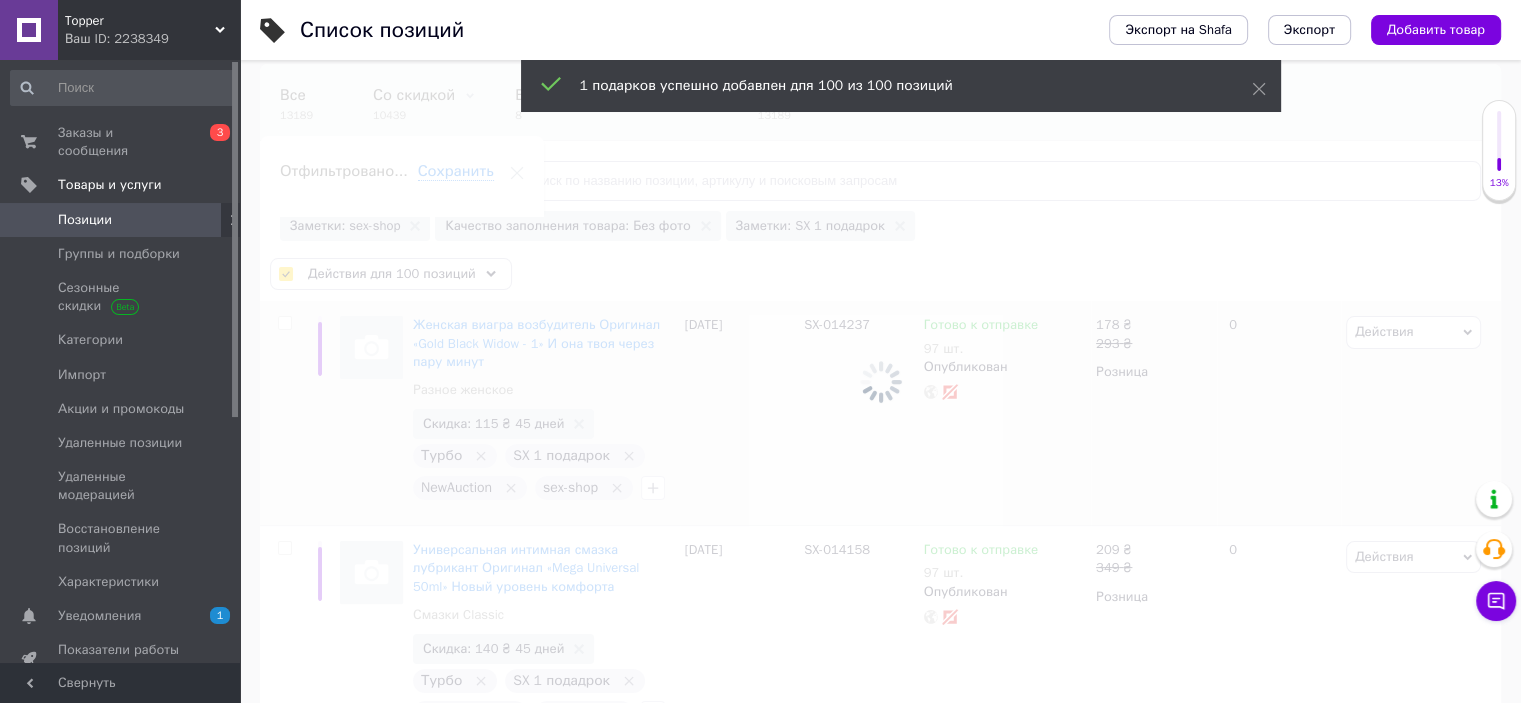 checkbox on "false" 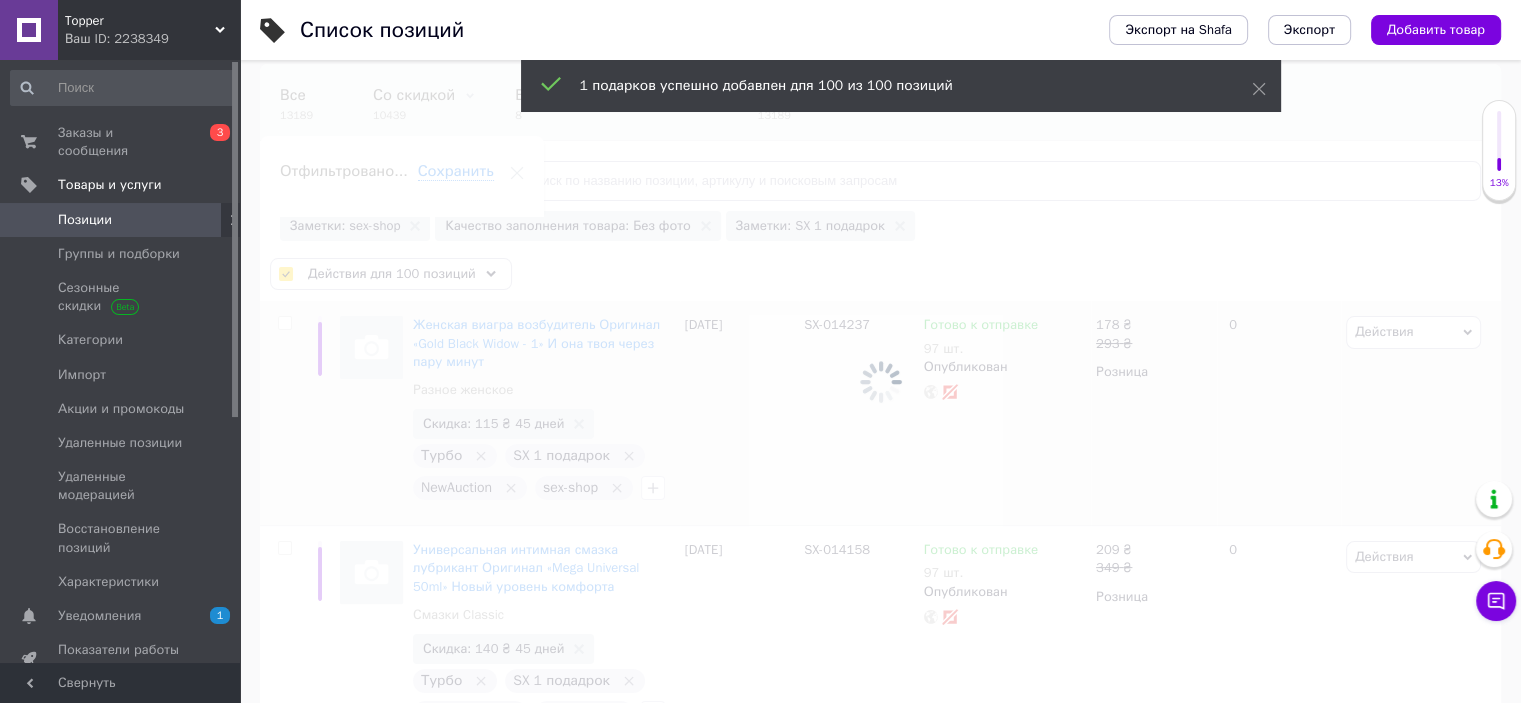 checkbox on "false" 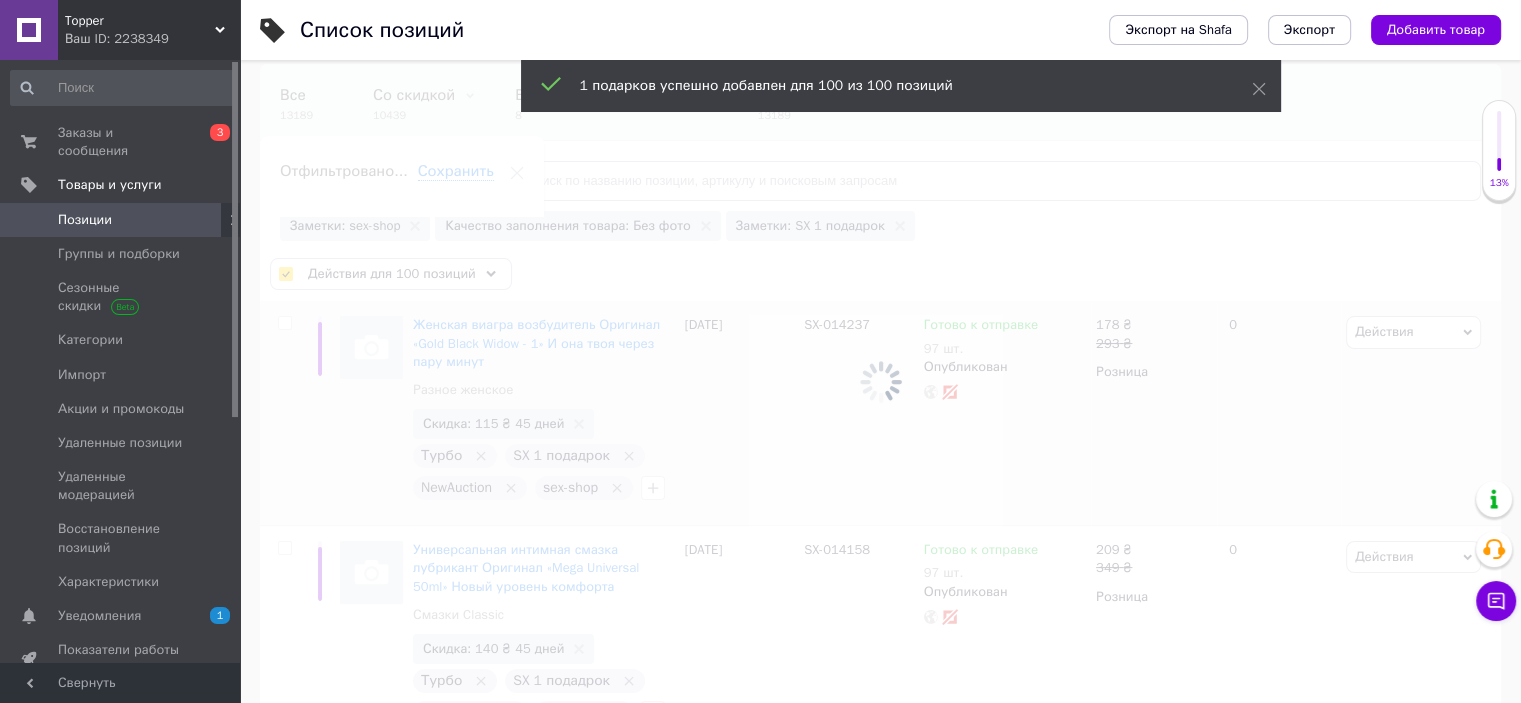 checkbox on "false" 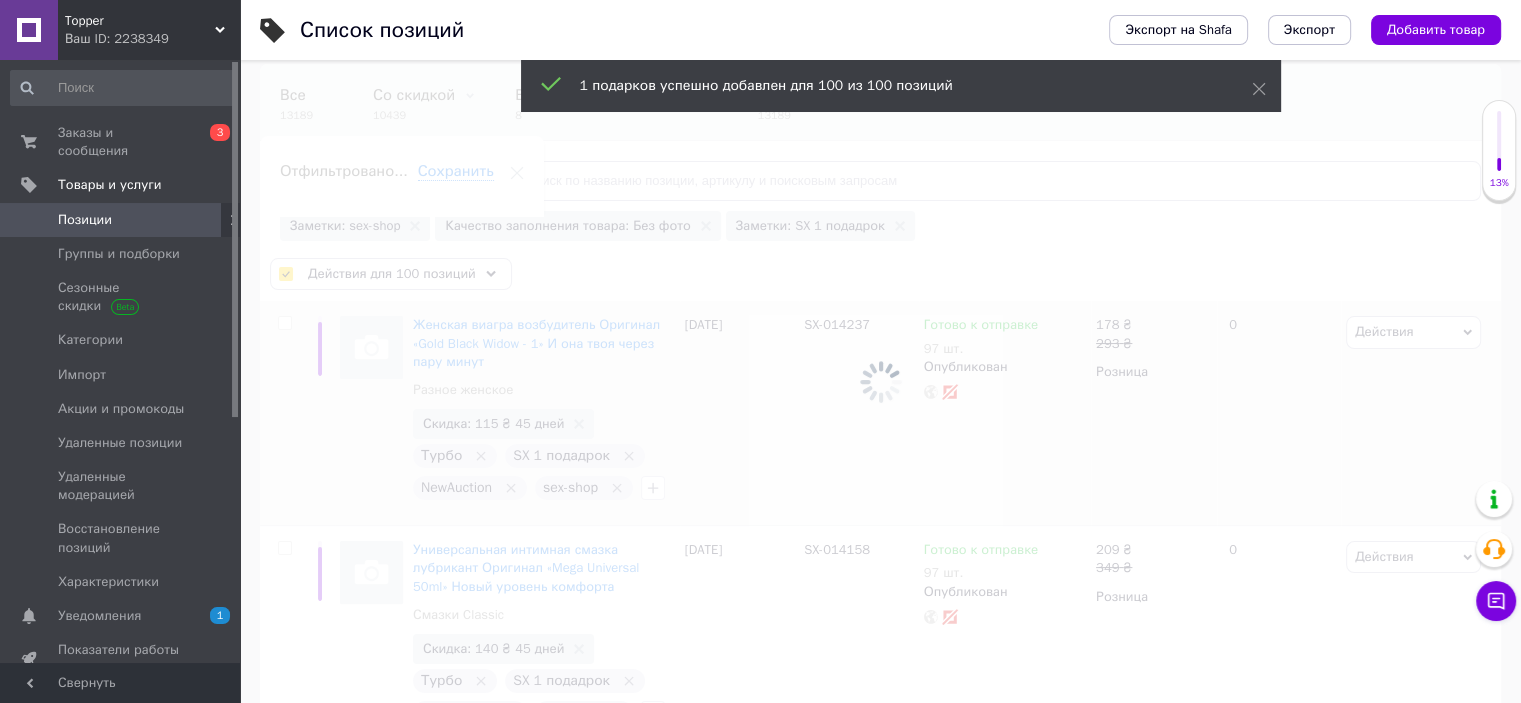 checkbox on "false" 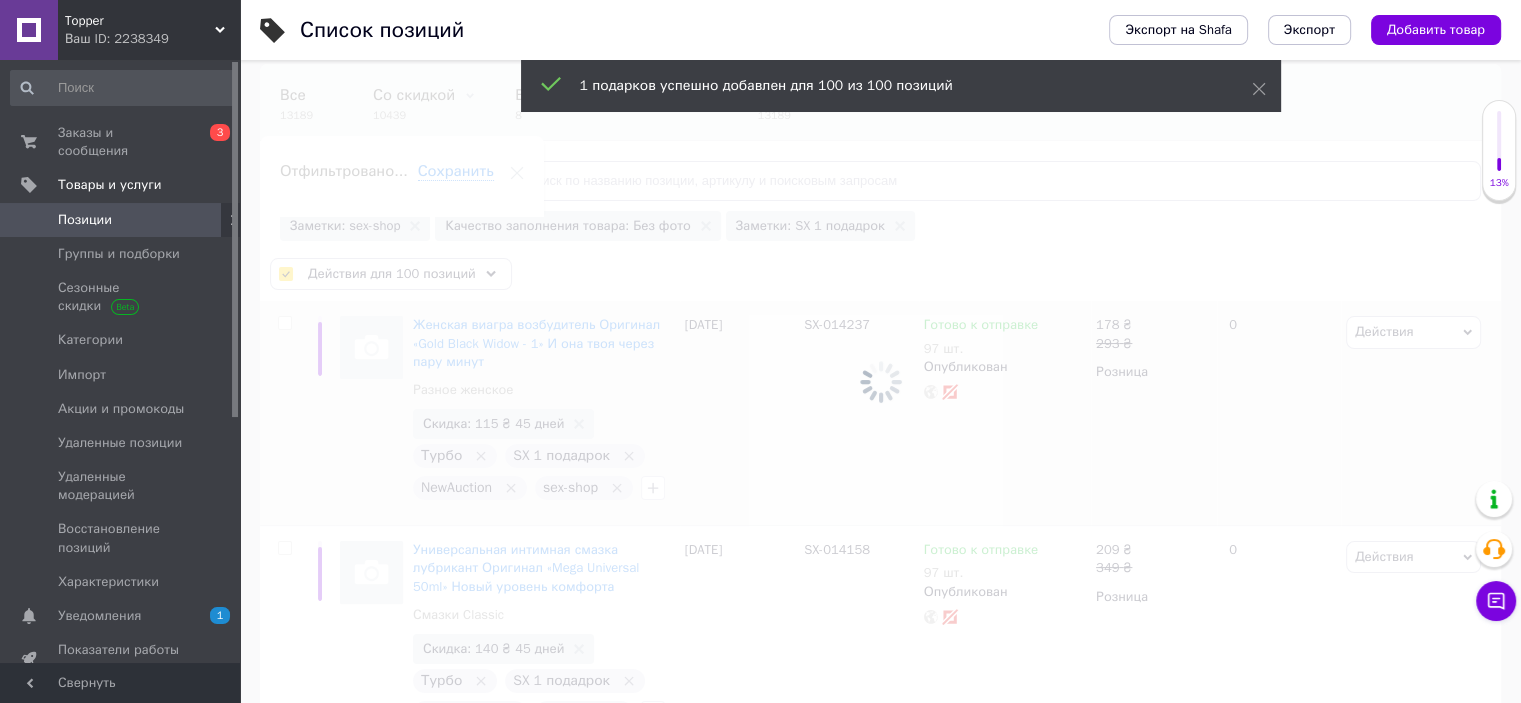 checkbox on "false" 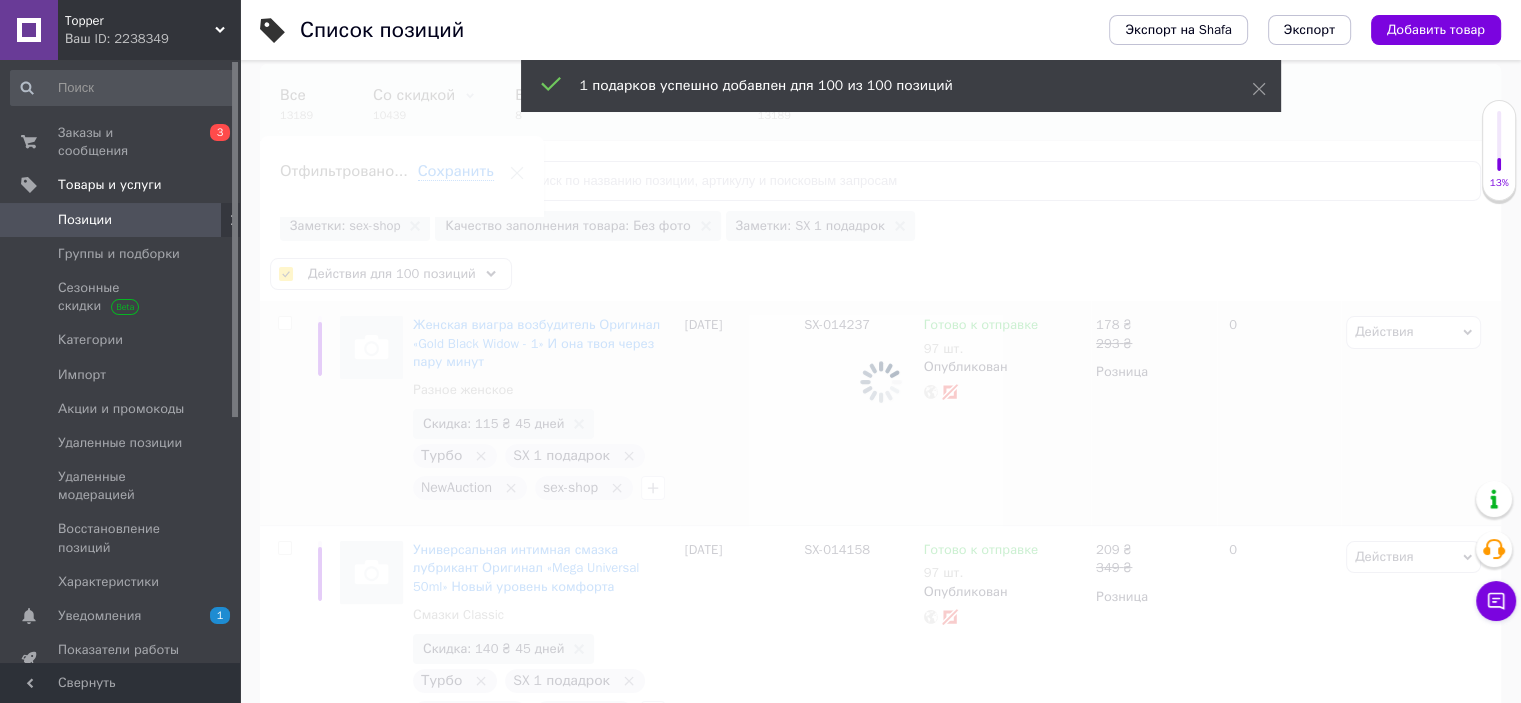 checkbox on "false" 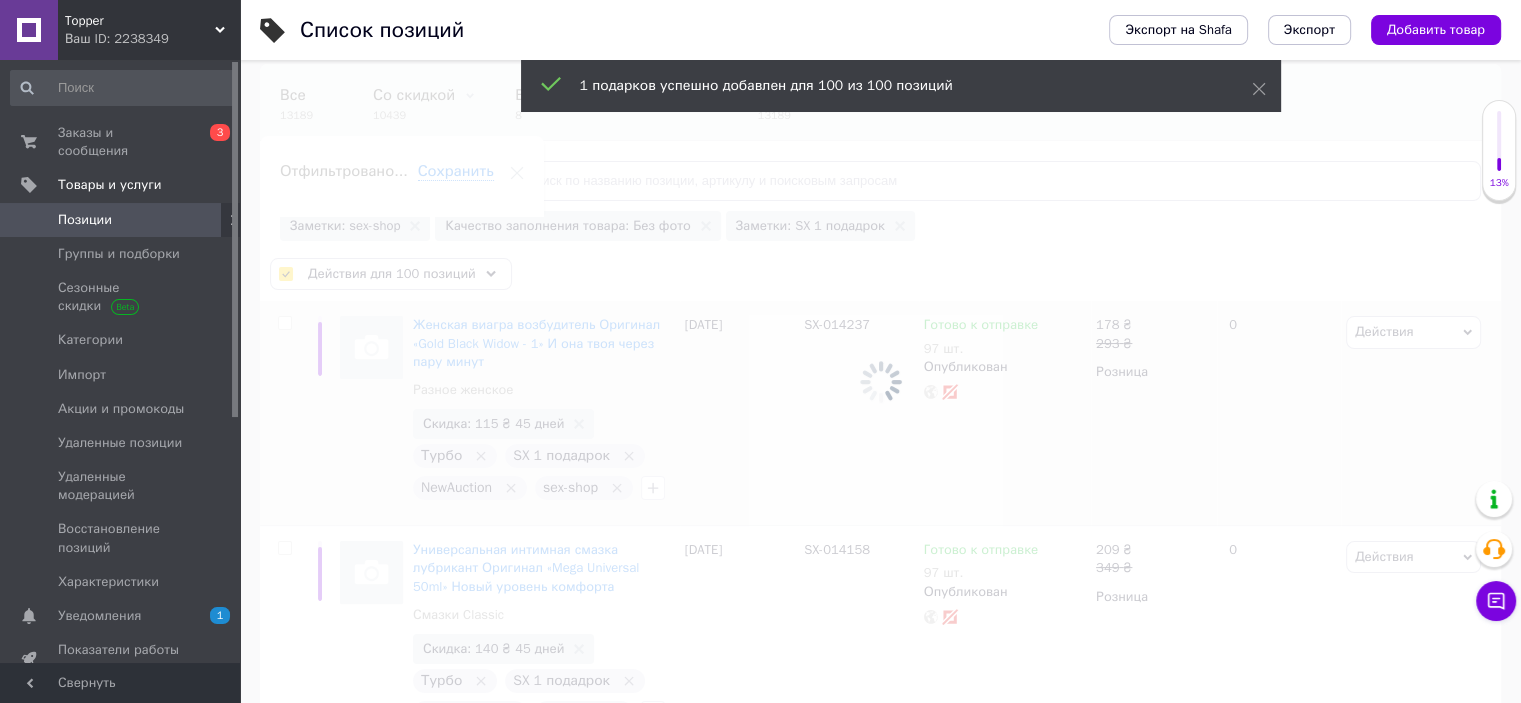 checkbox on "false" 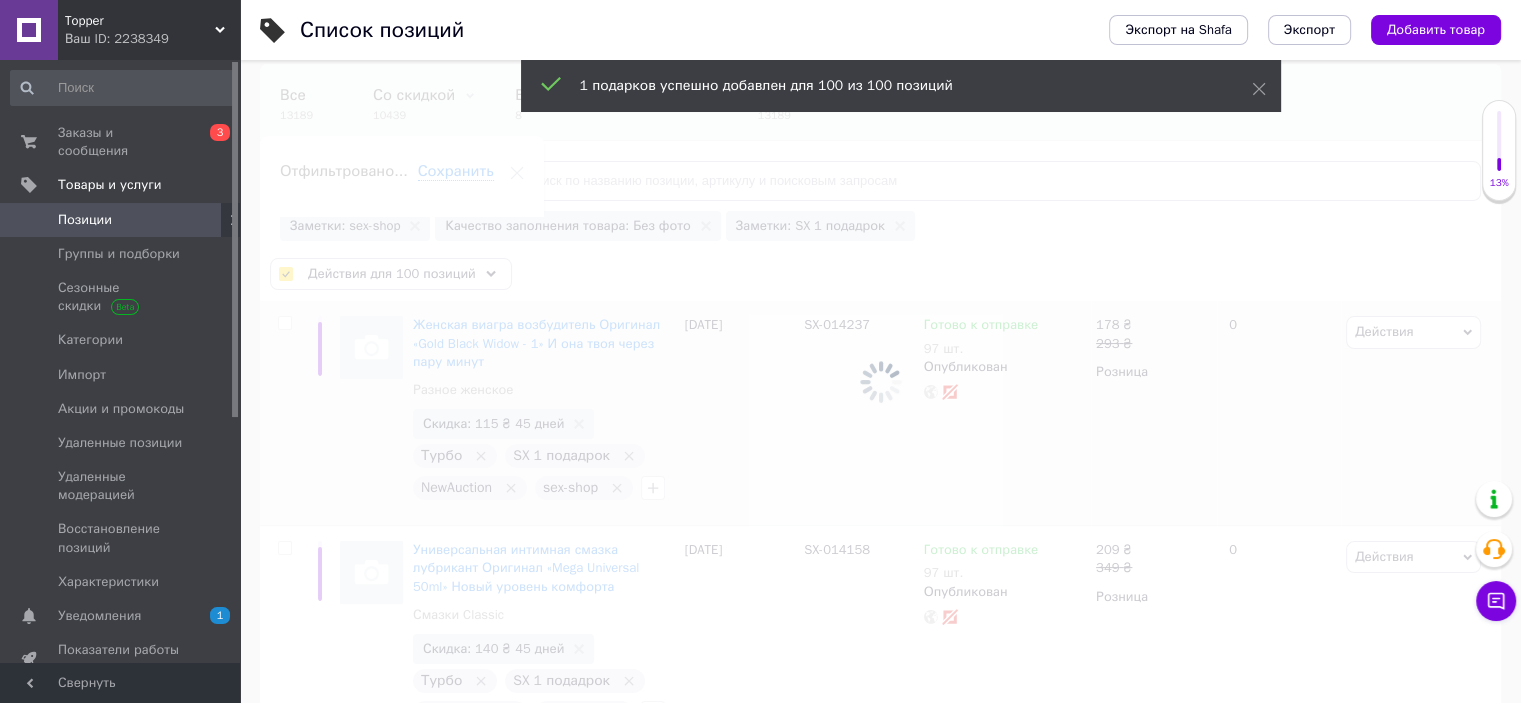 checkbox on "false" 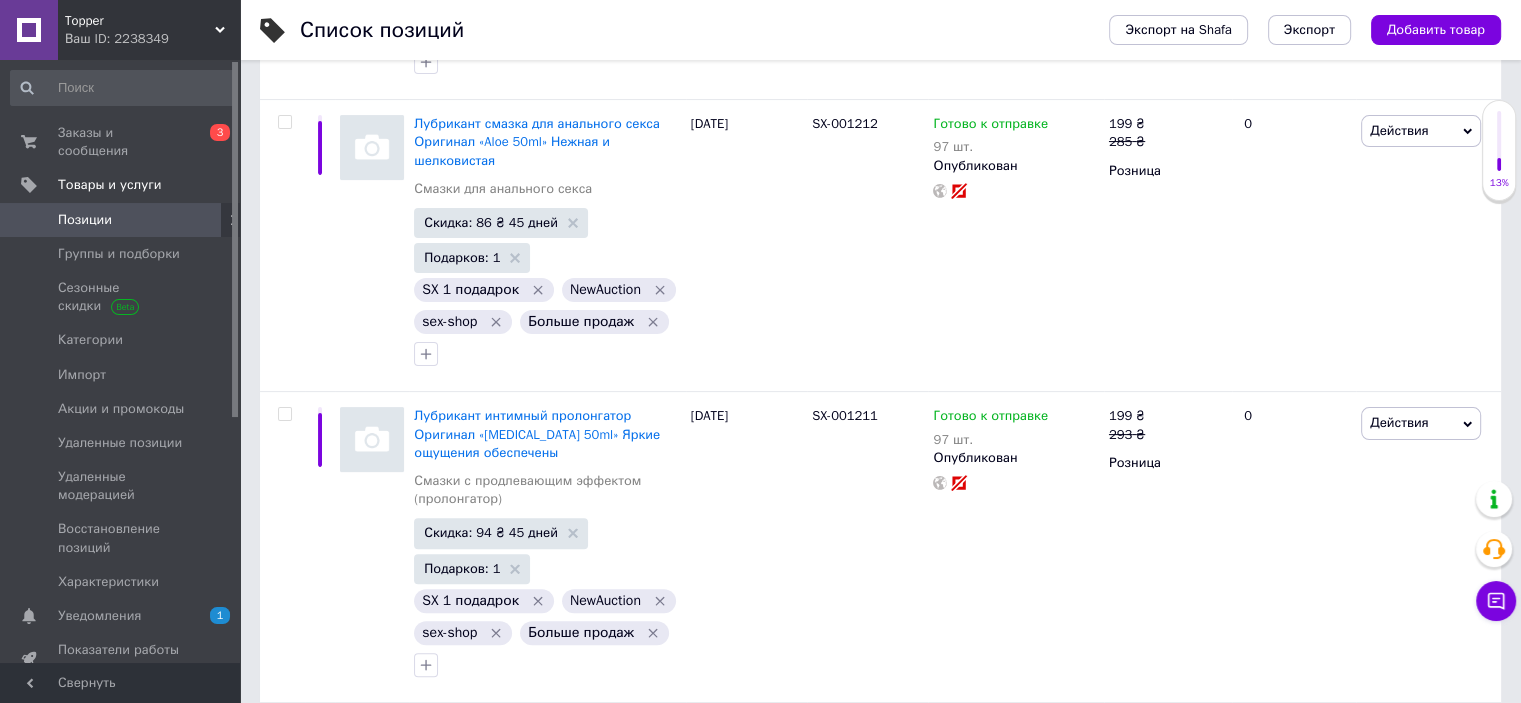 scroll, scrollTop: 27336, scrollLeft: 0, axis: vertical 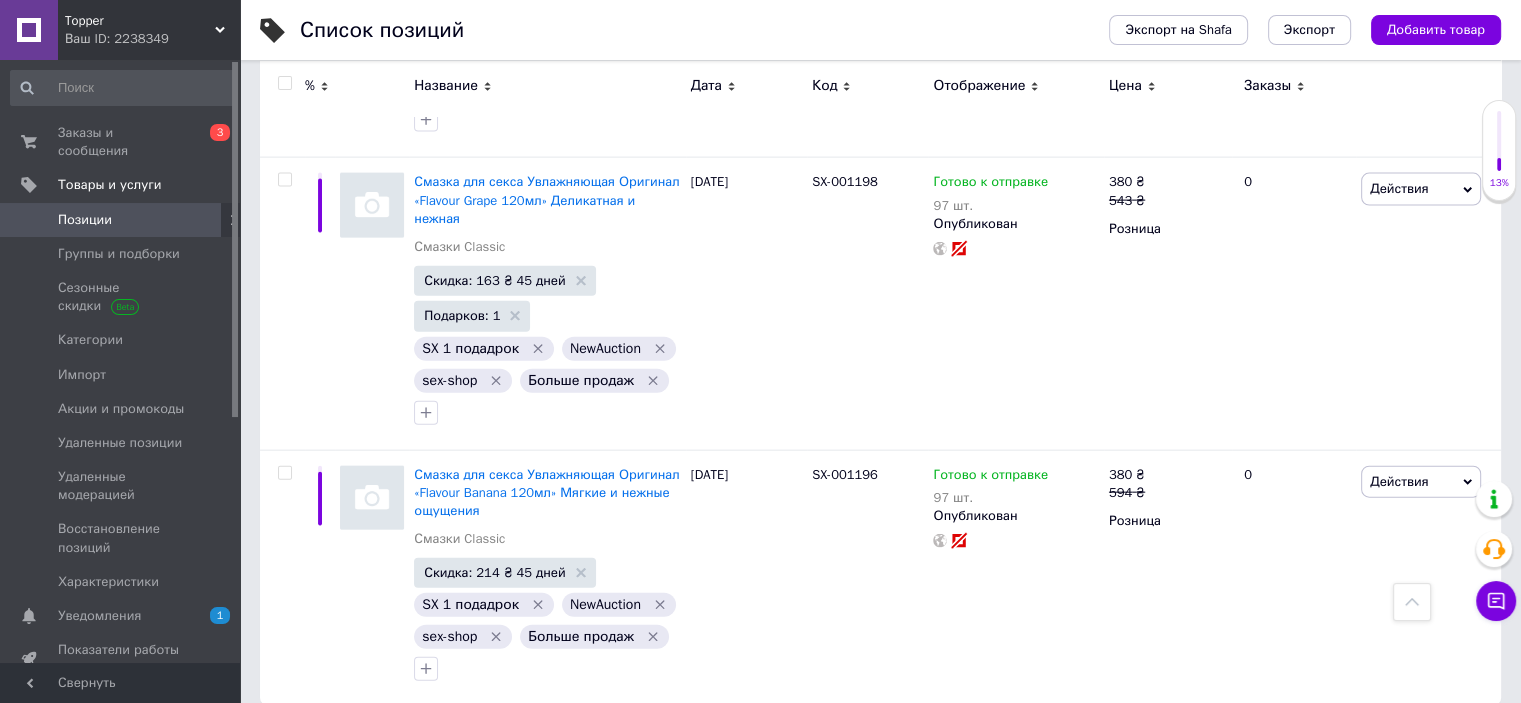 click on "2" at bounding box center [327, 747] 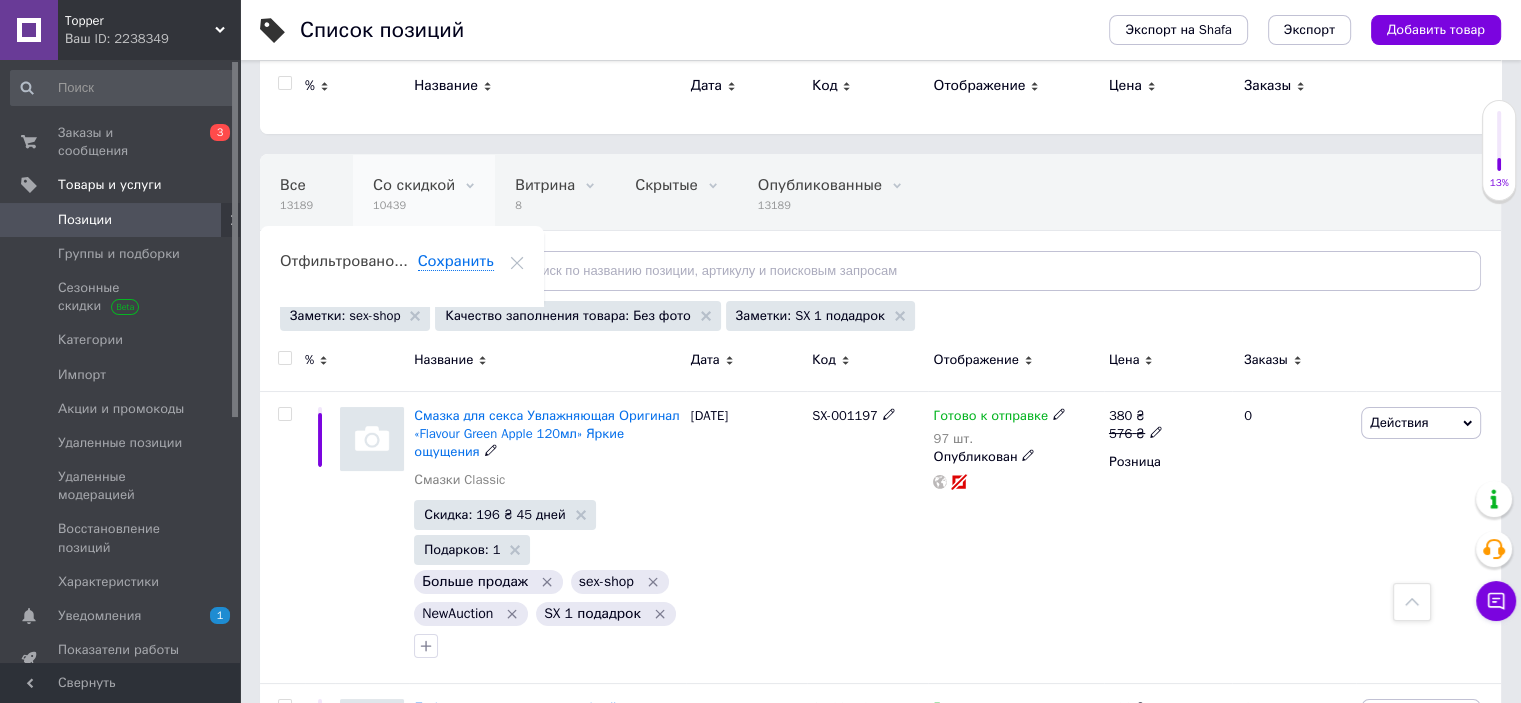 scroll, scrollTop: 0, scrollLeft: 0, axis: both 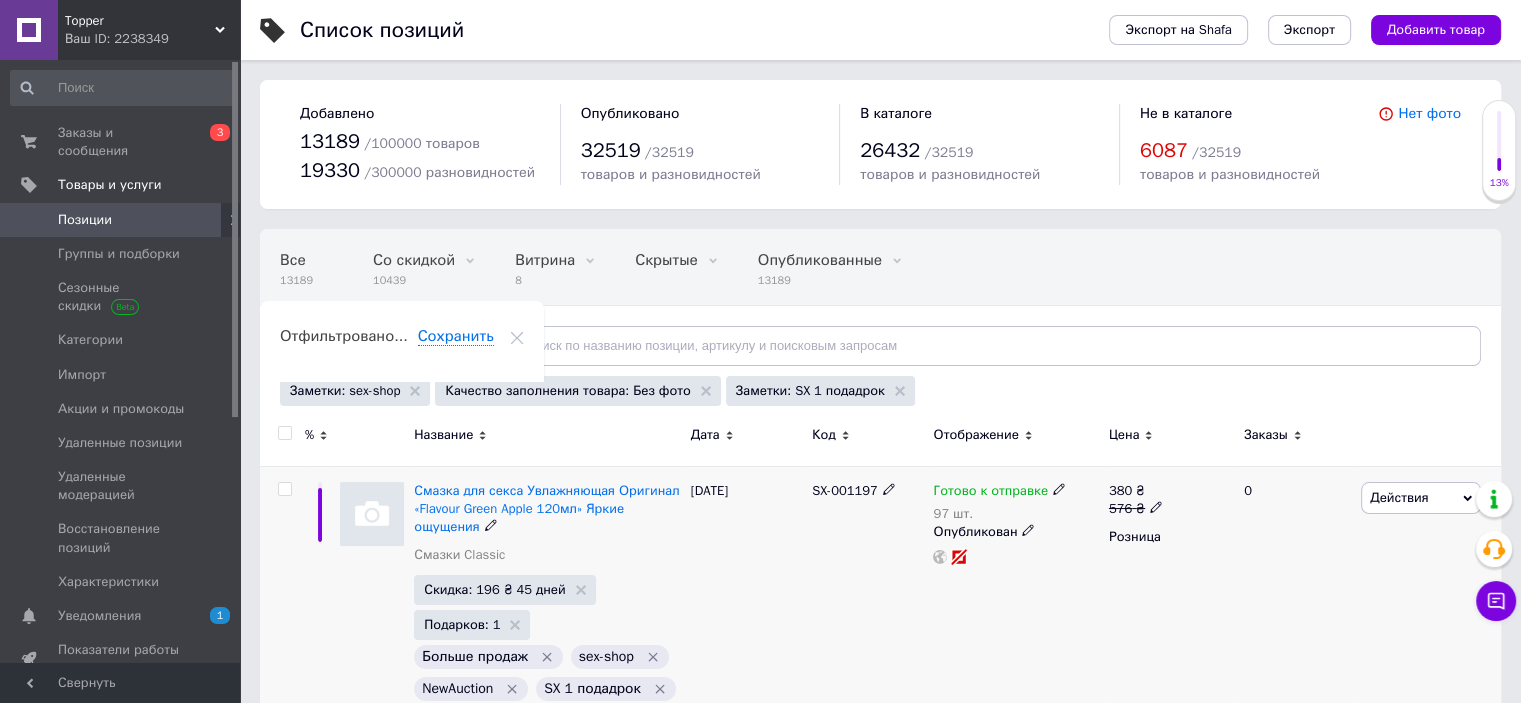 click at bounding box center [284, 489] 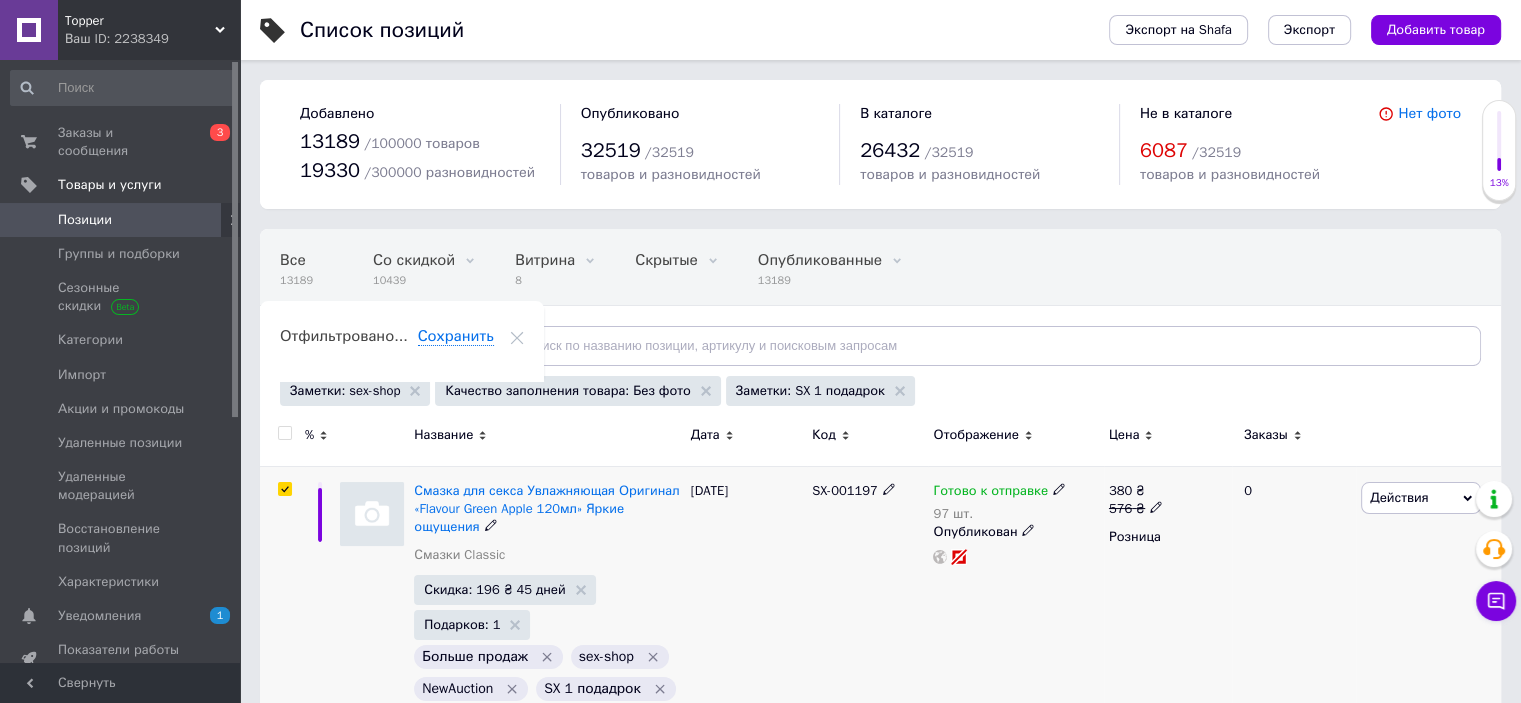 checkbox on "true" 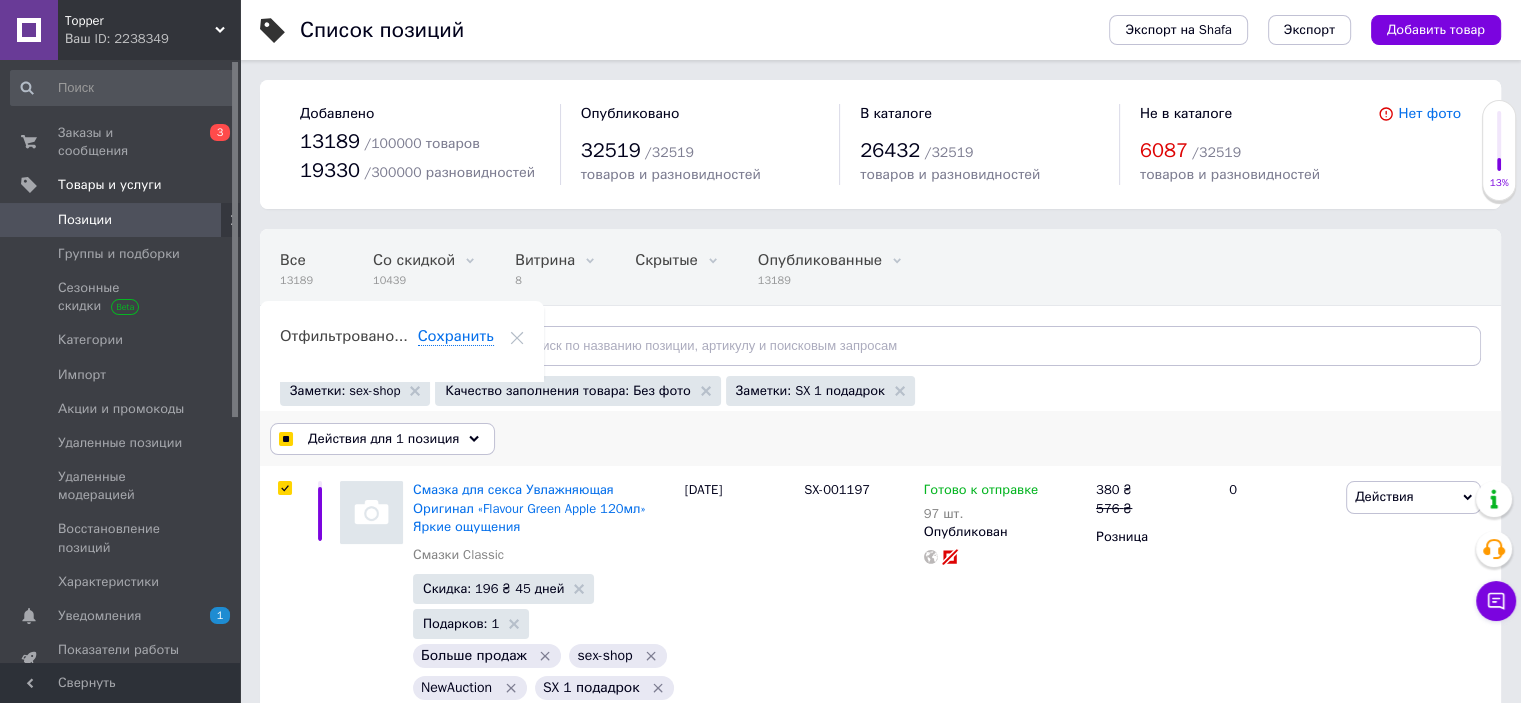 click on "Действия для 1 позиция" at bounding box center (383, 439) 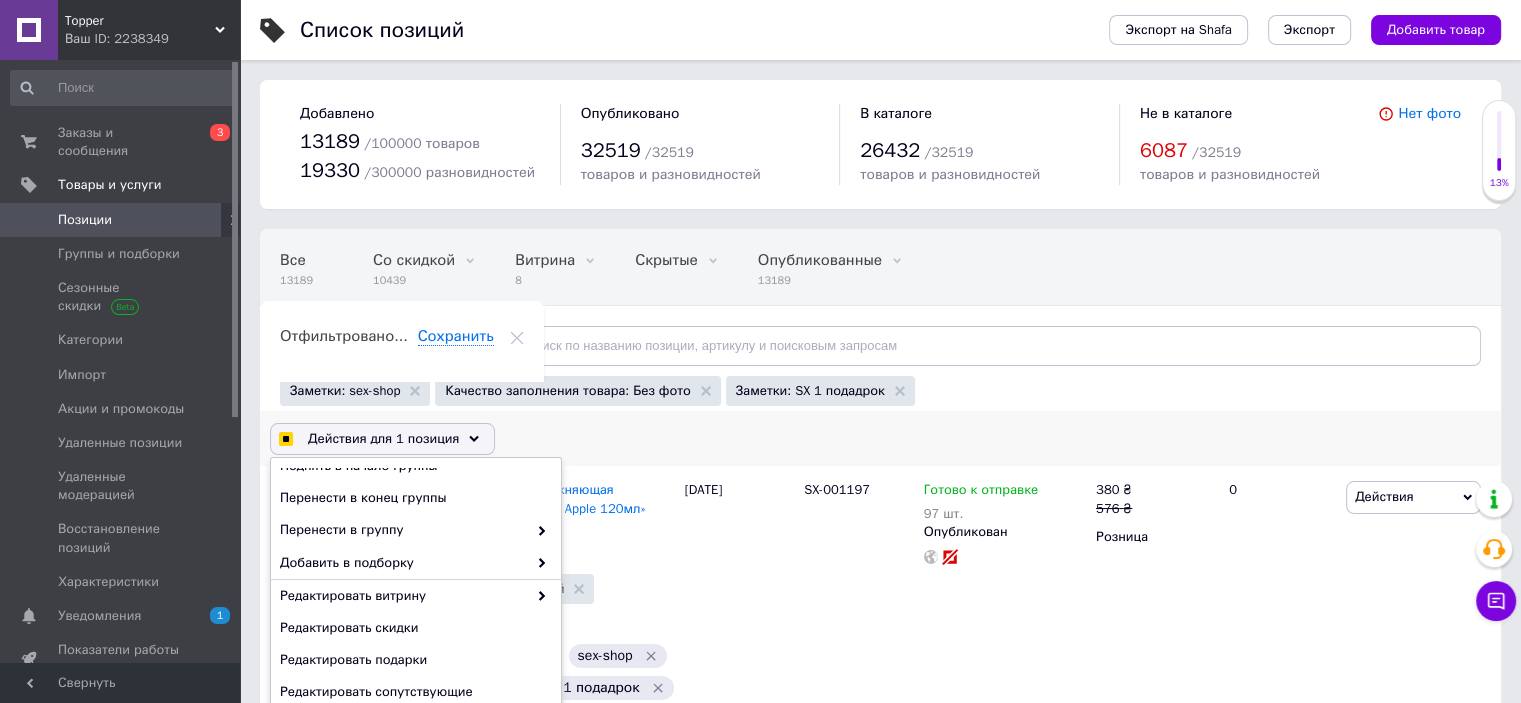 scroll, scrollTop: 152, scrollLeft: 0, axis: vertical 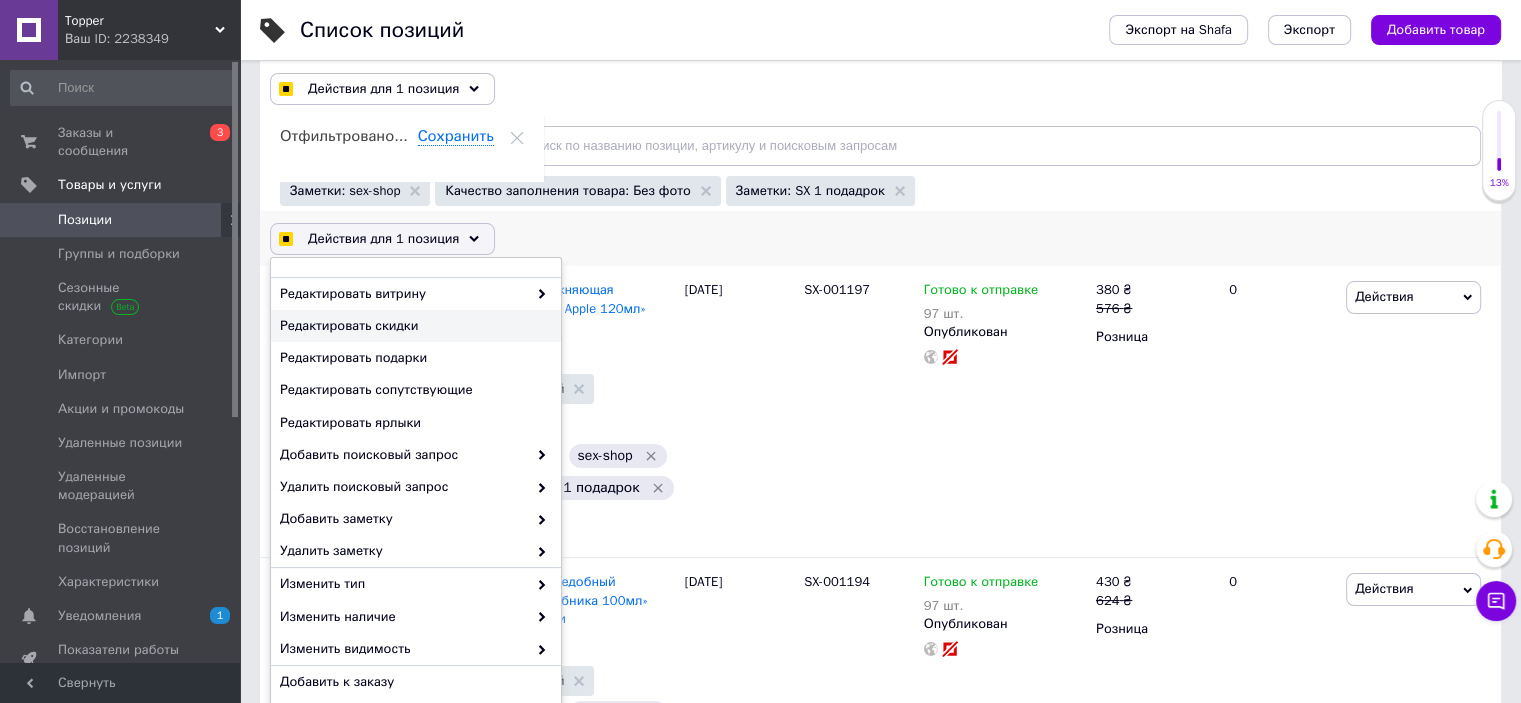 checkbox on "true" 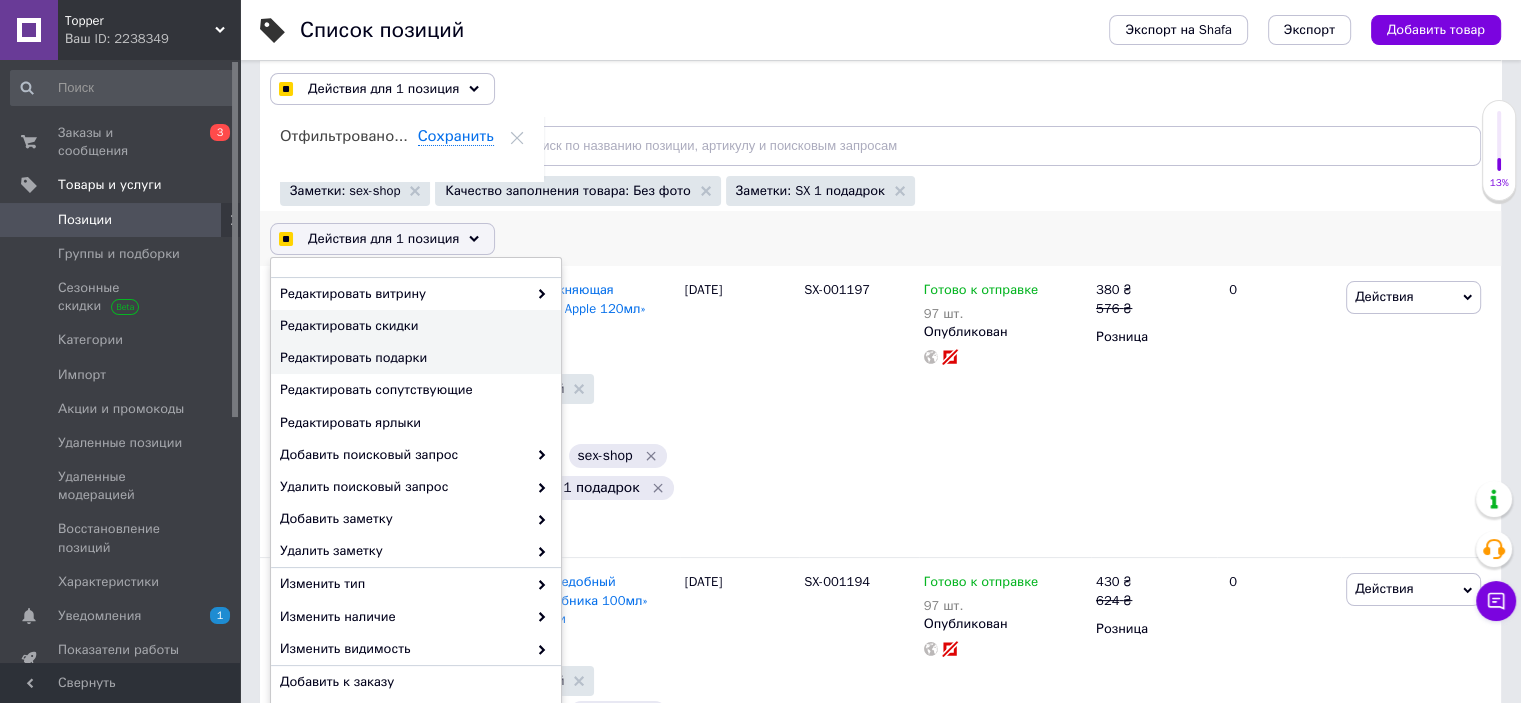 click on "Редактировать подарки" at bounding box center (413, 358) 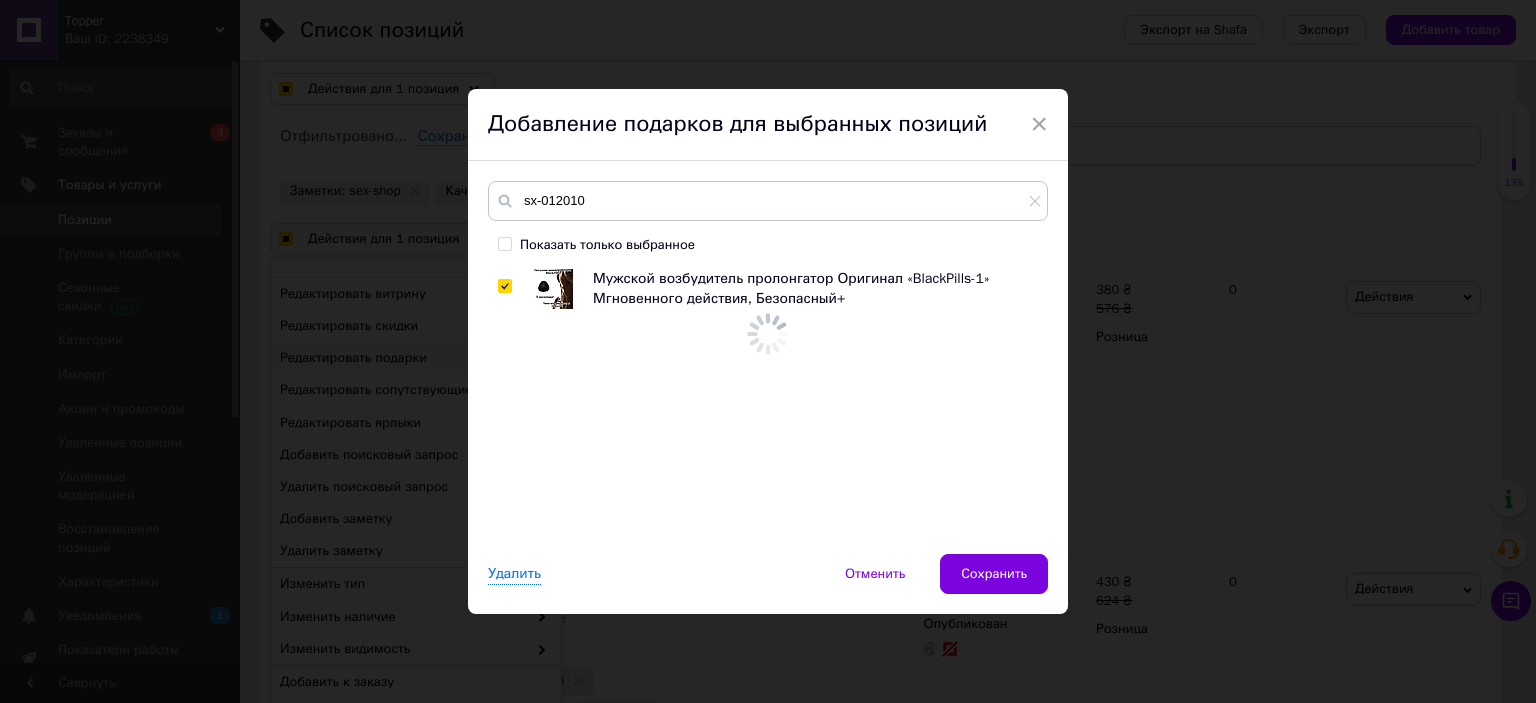 checkbox on "true" 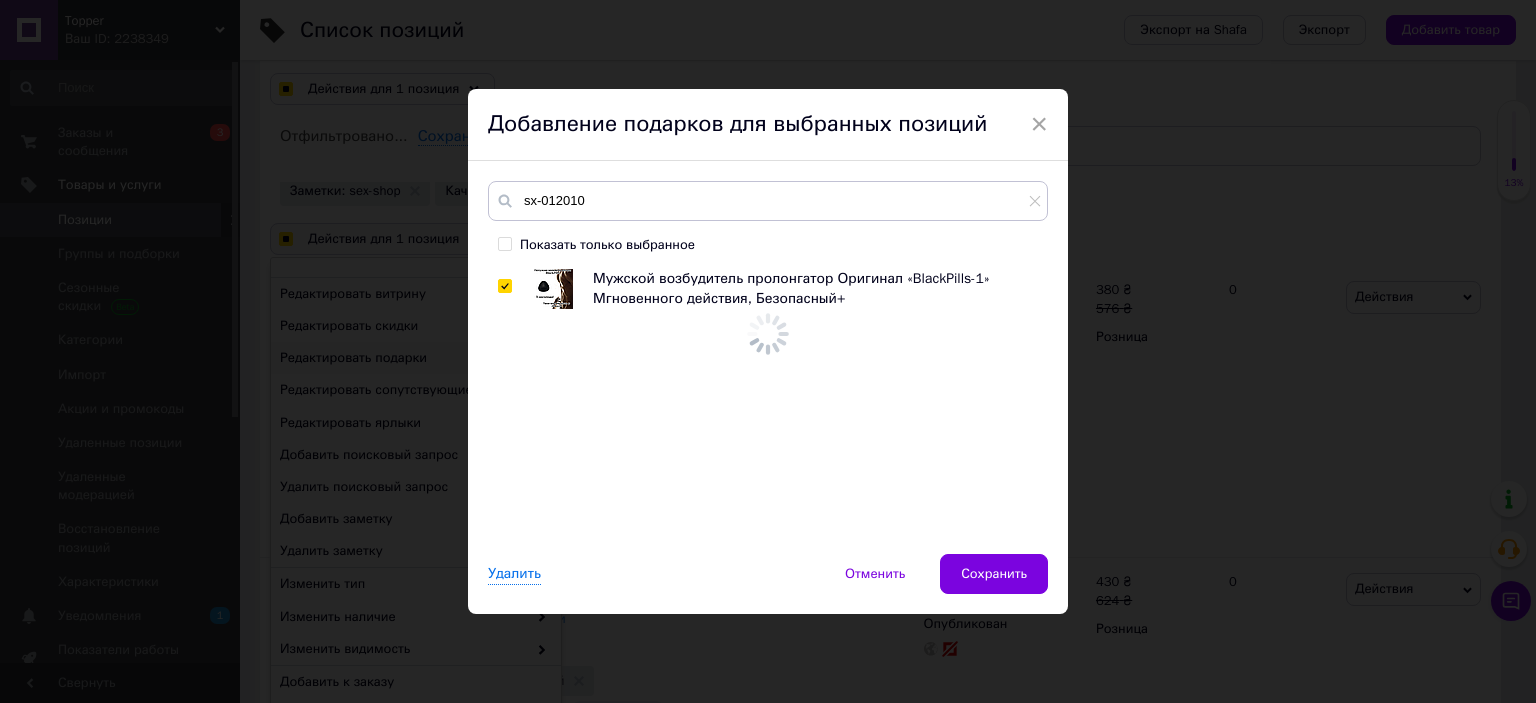 checkbox on "true" 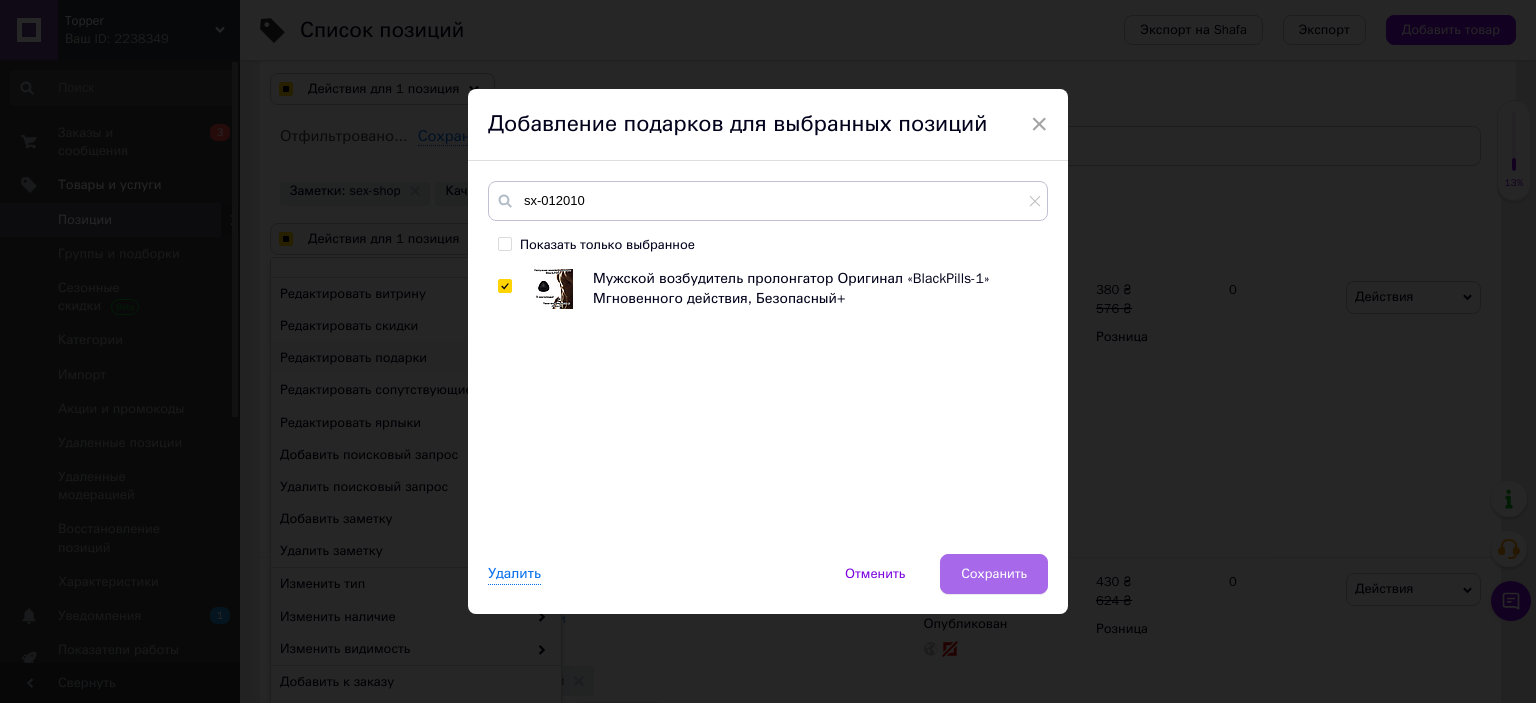 click on "Сохранить" at bounding box center [994, 574] 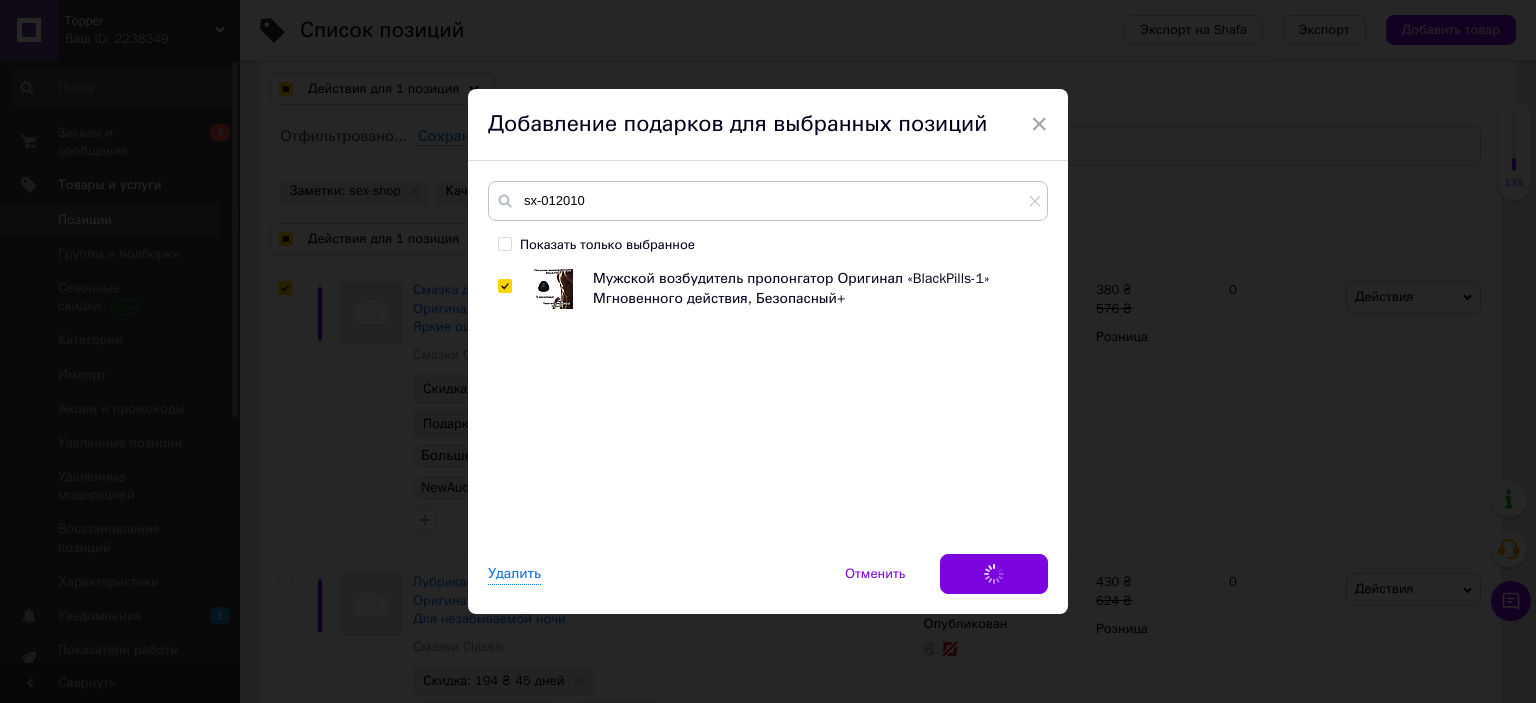 checkbox on "true" 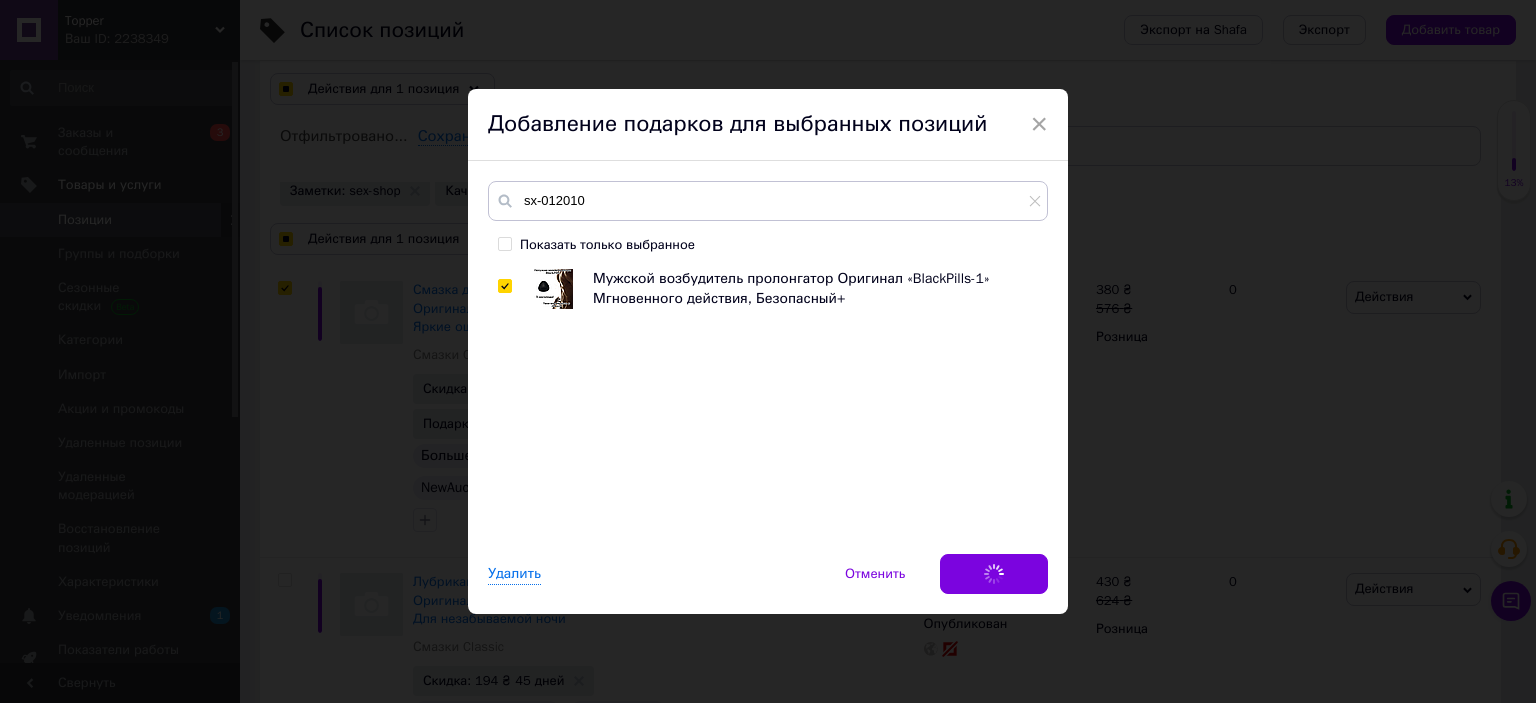 checkbox on "true" 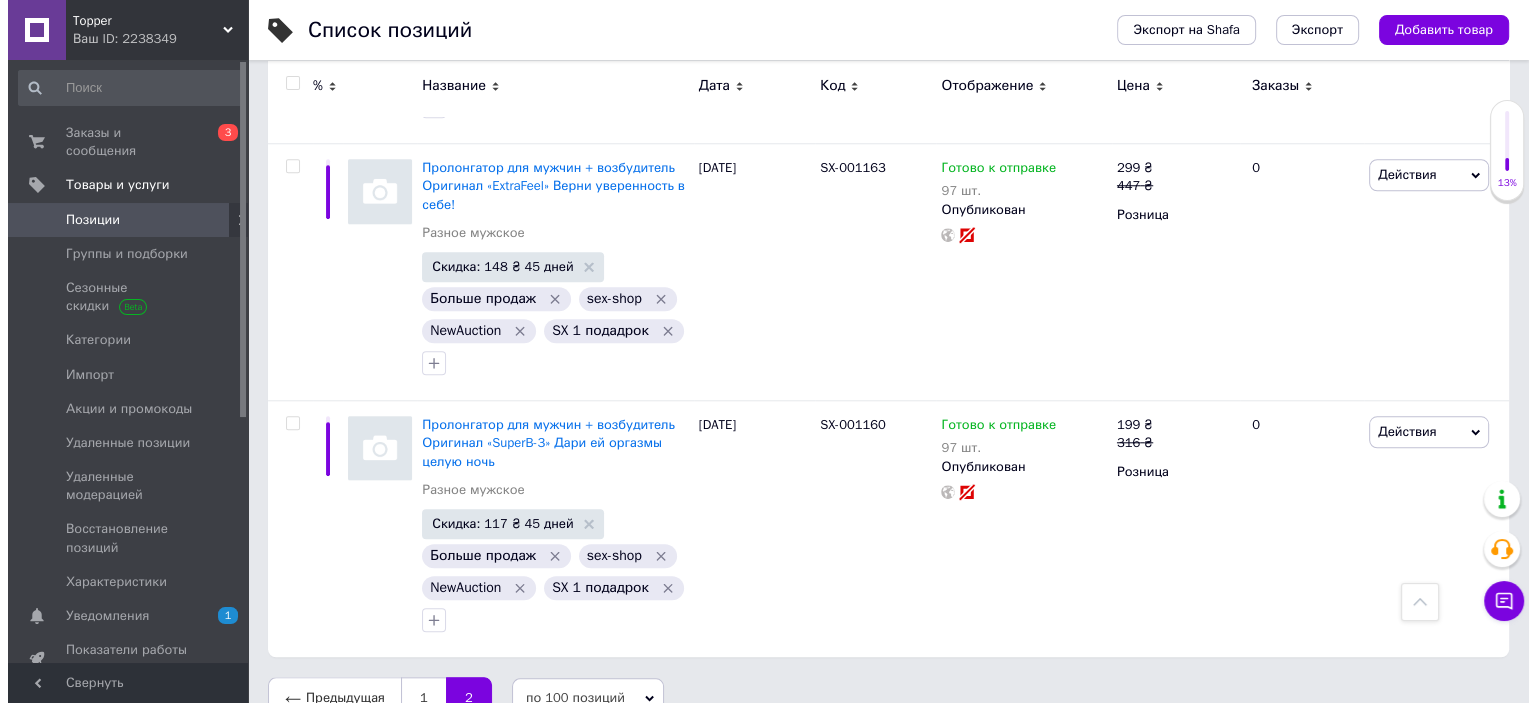 scroll, scrollTop: 1897, scrollLeft: 0, axis: vertical 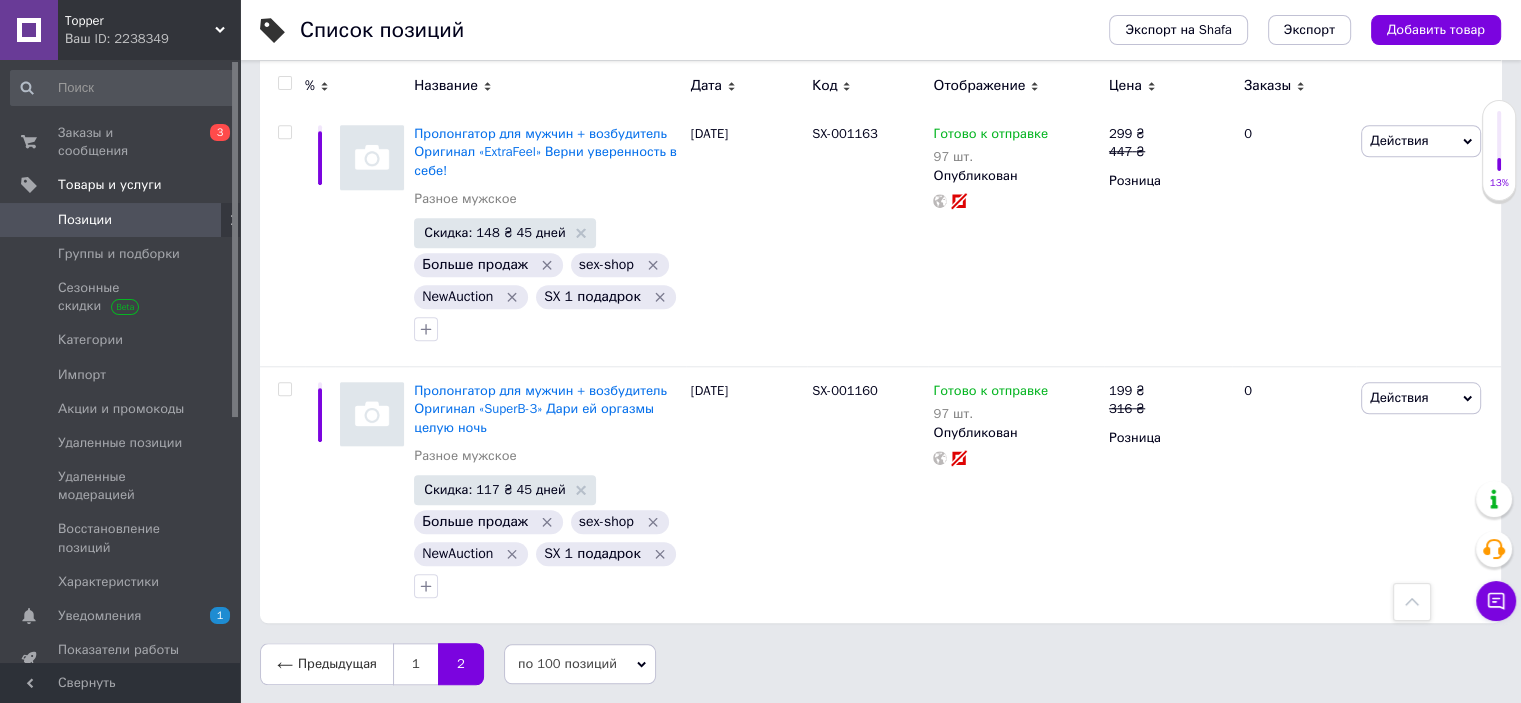 click at bounding box center [284, 83] 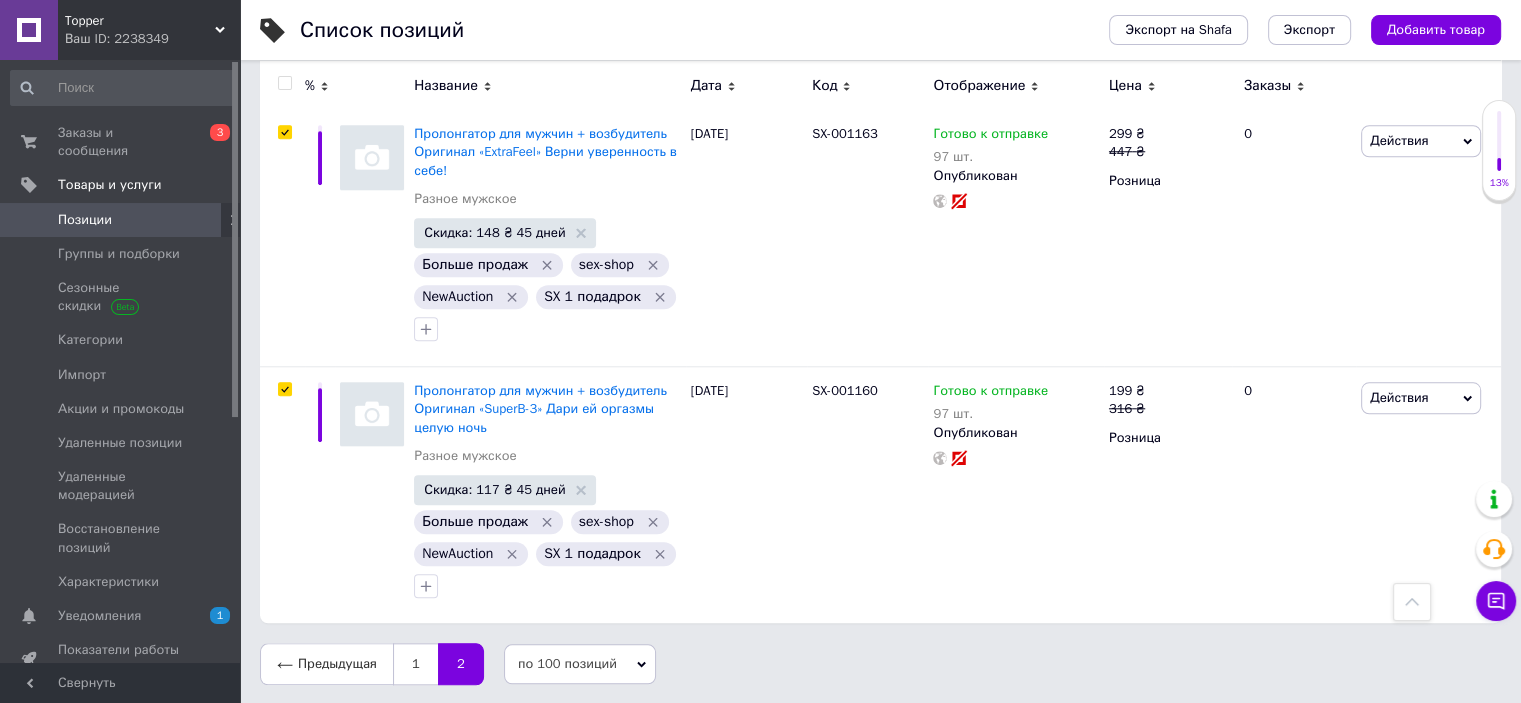 checkbox on "true" 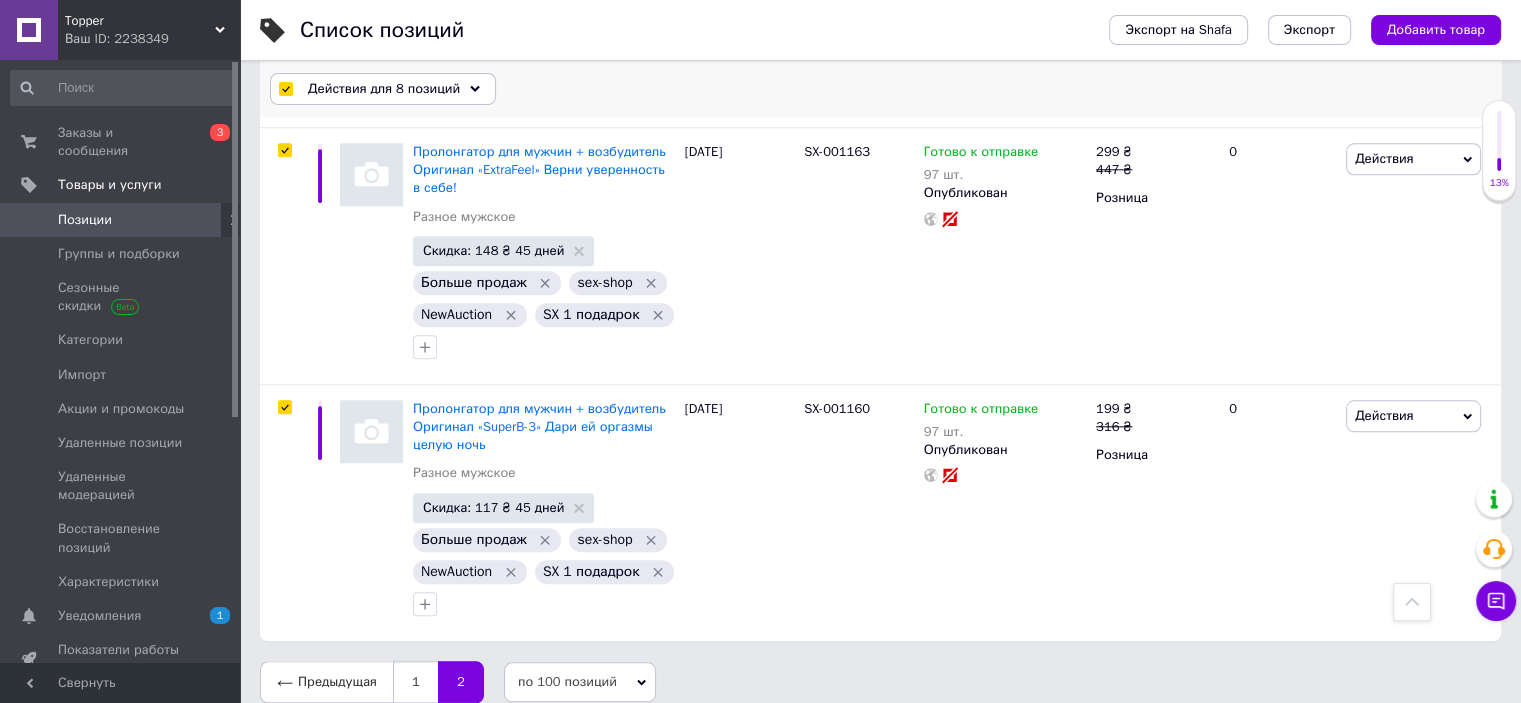 click on "Действия для 8 позиций" at bounding box center (384, 89) 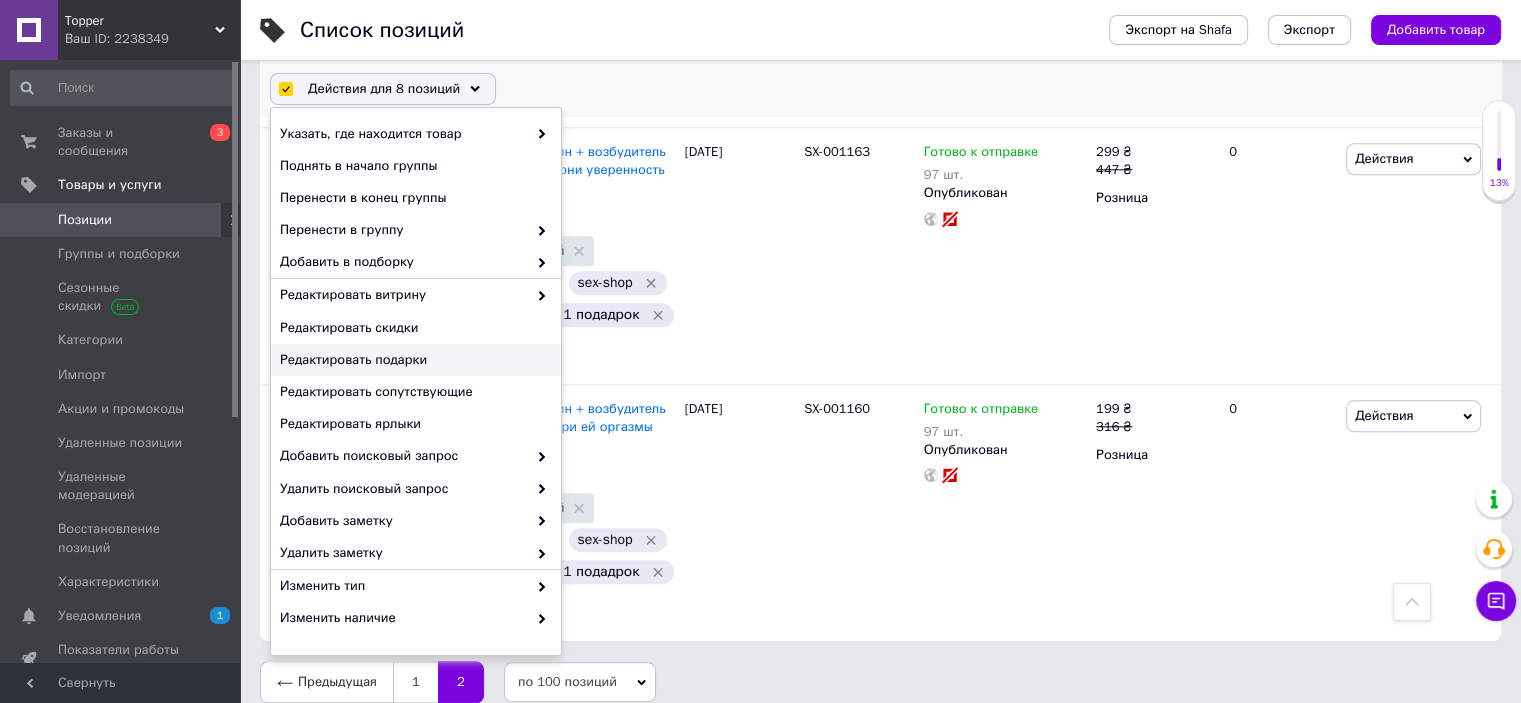 click on "Редактировать подарки" at bounding box center [413, 360] 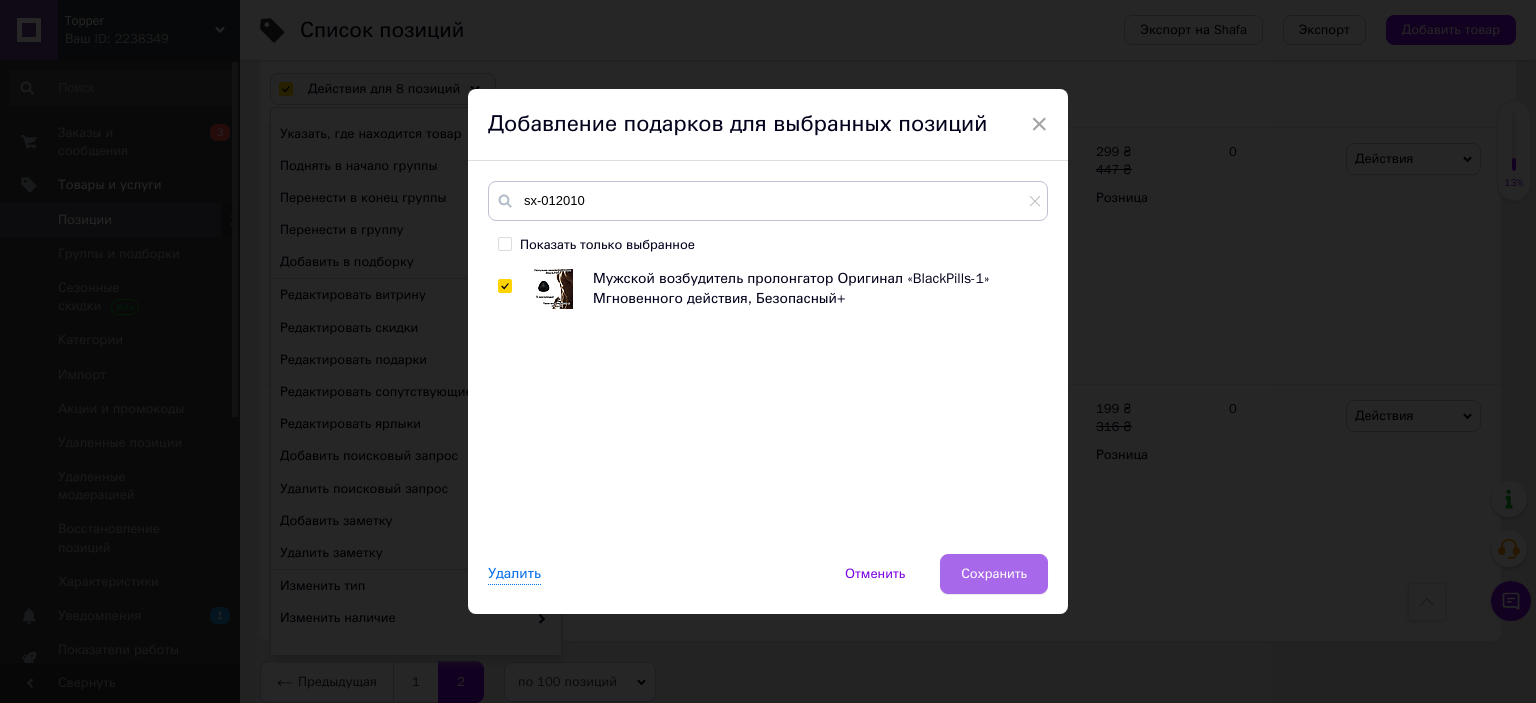 click on "Сохранить" at bounding box center [994, 574] 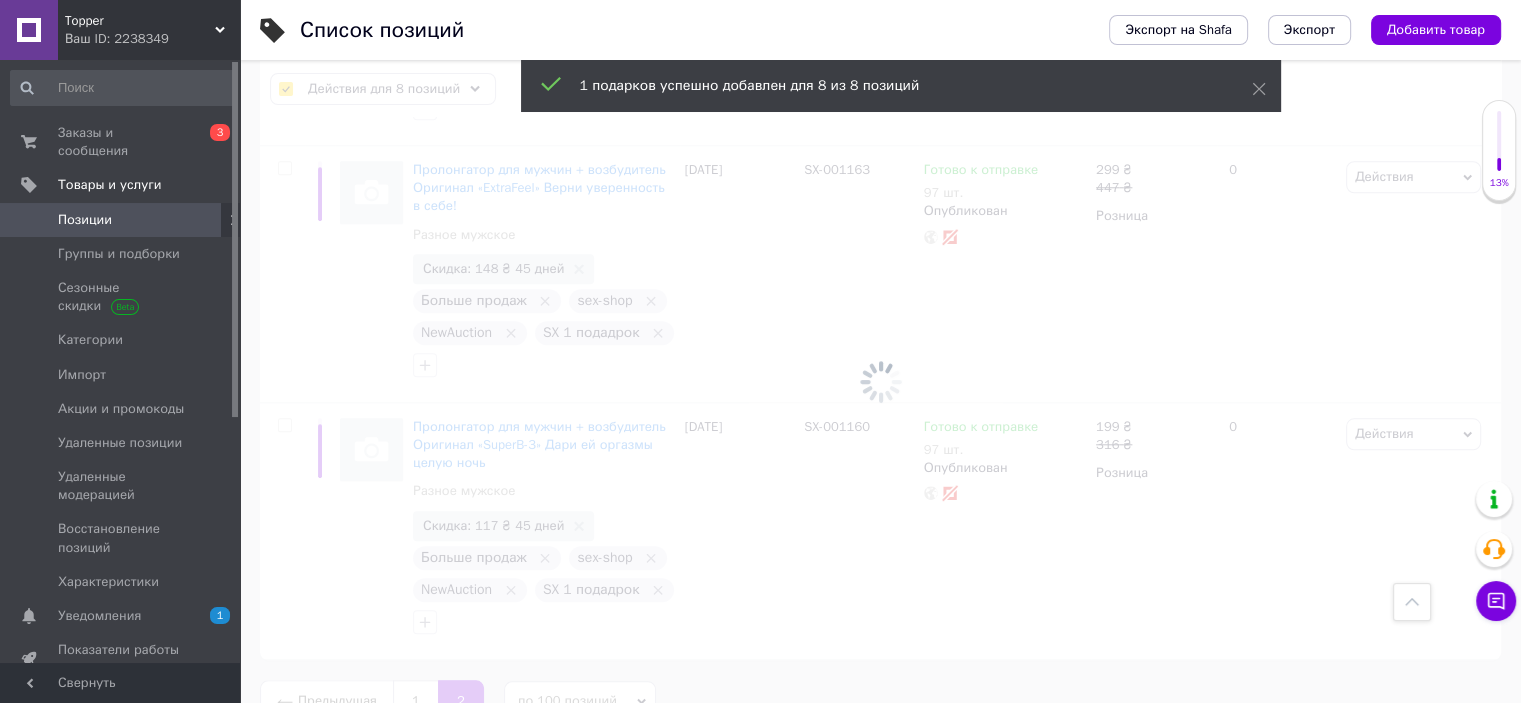checkbox on "false" 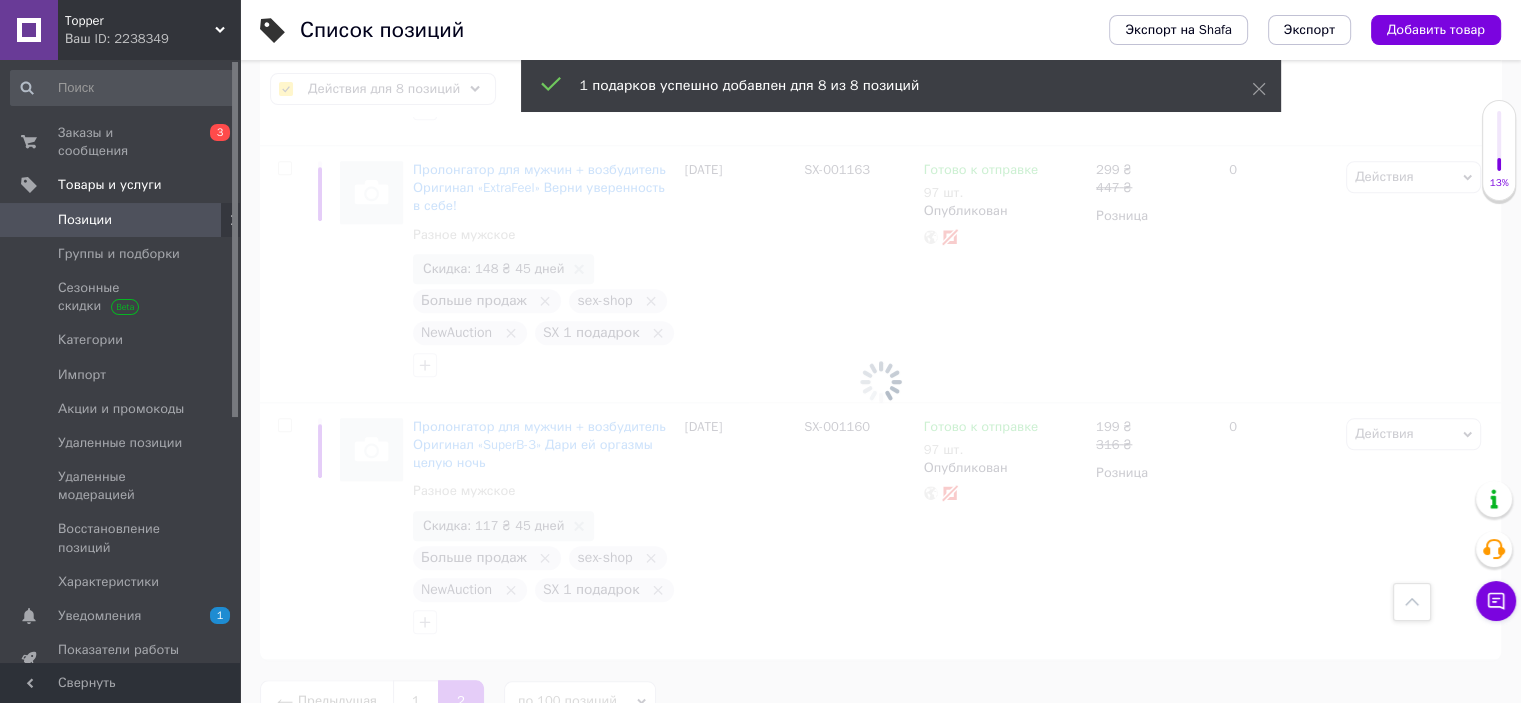 checkbox on "false" 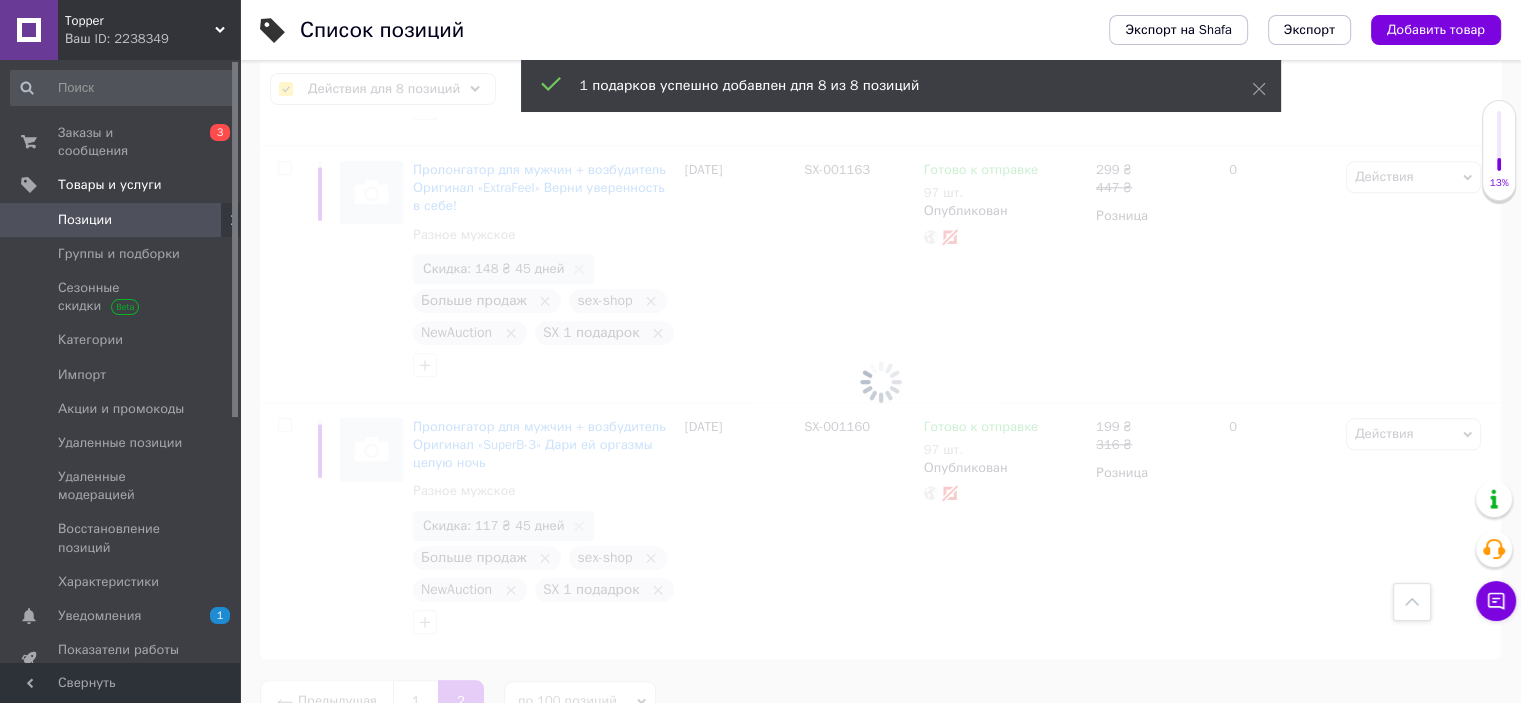 checkbox on "false" 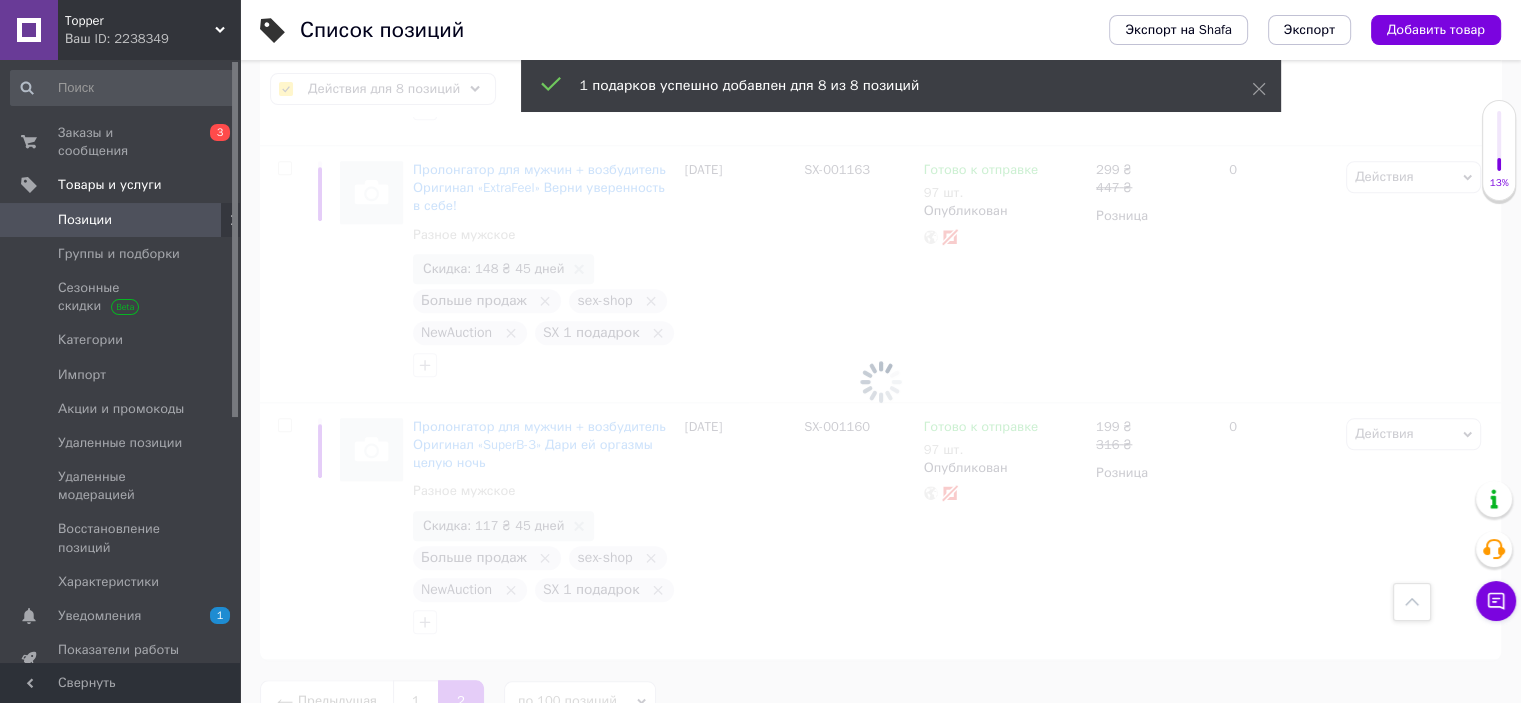 checkbox on "false" 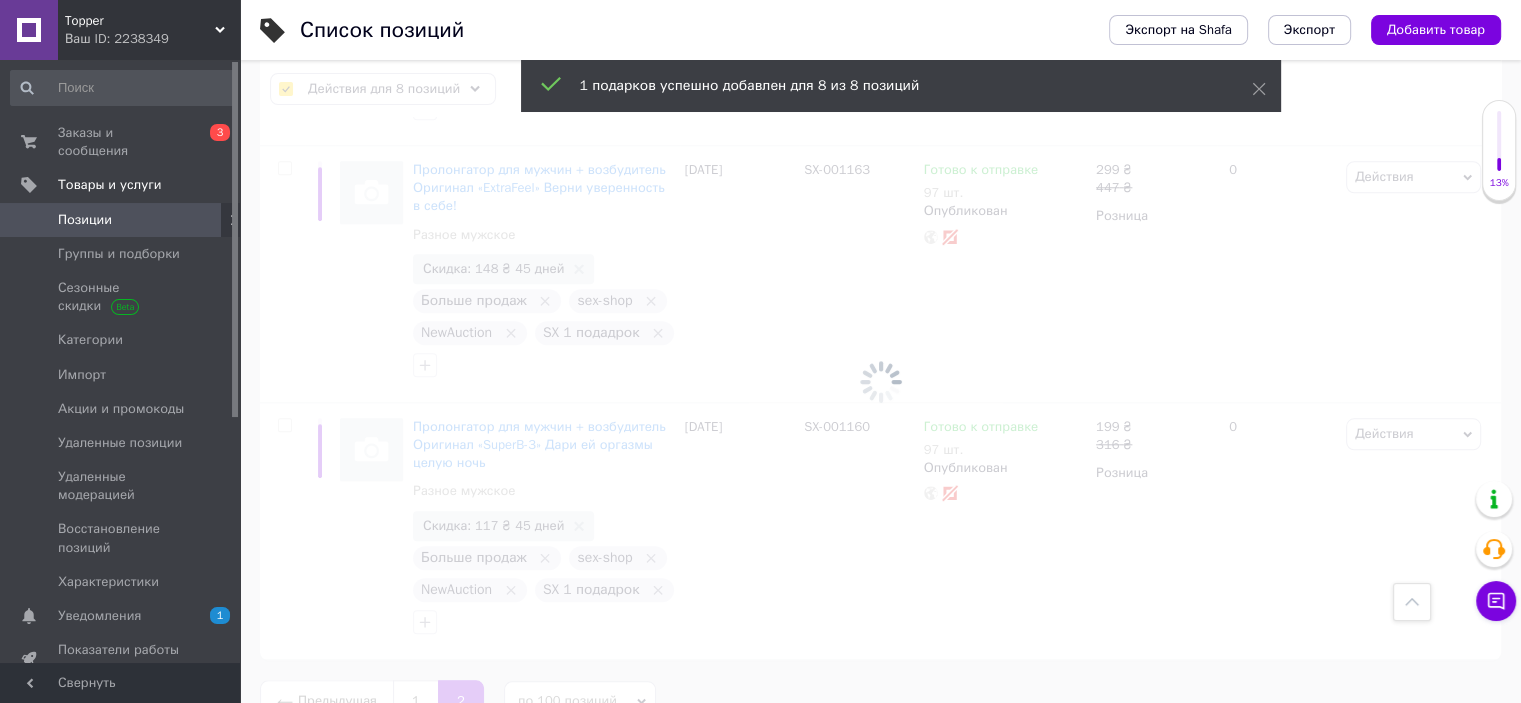 checkbox on "false" 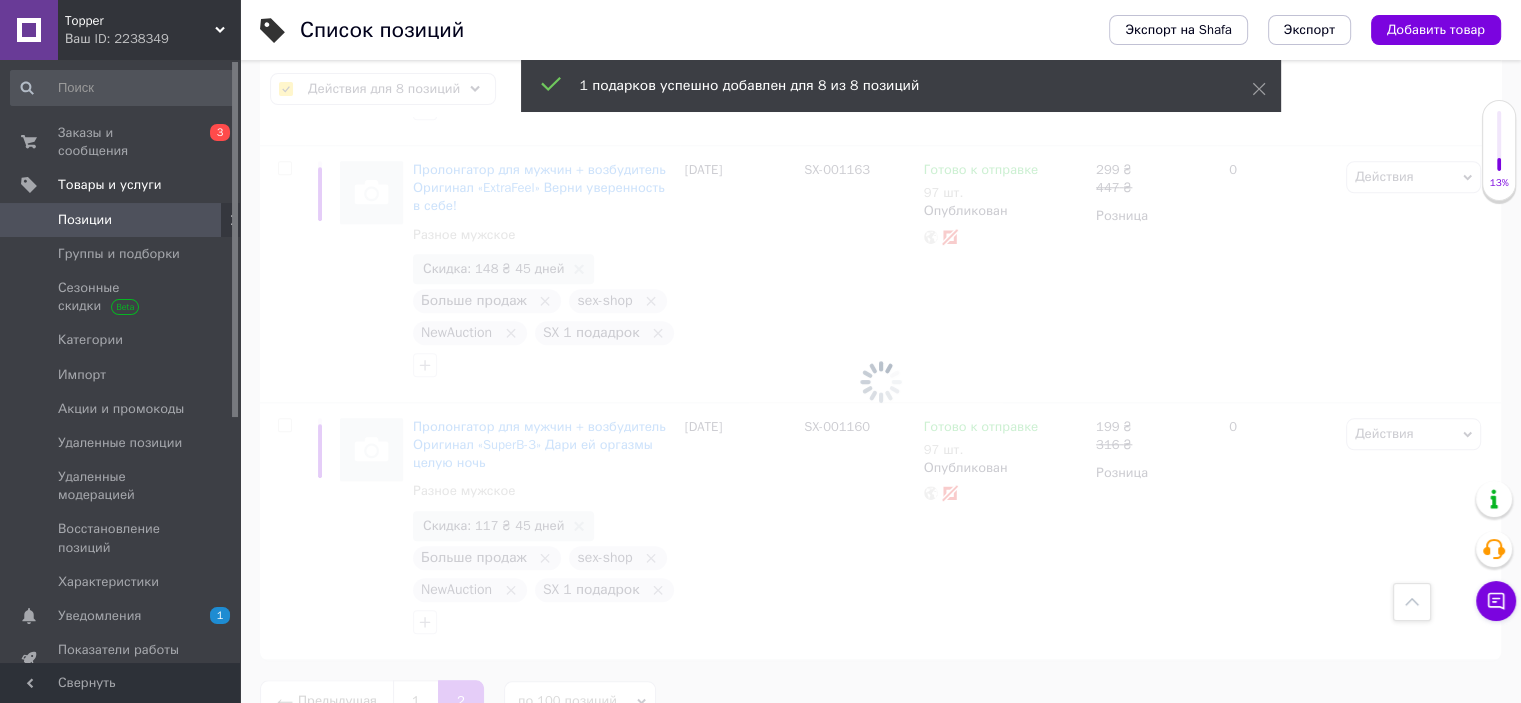 checkbox on "false" 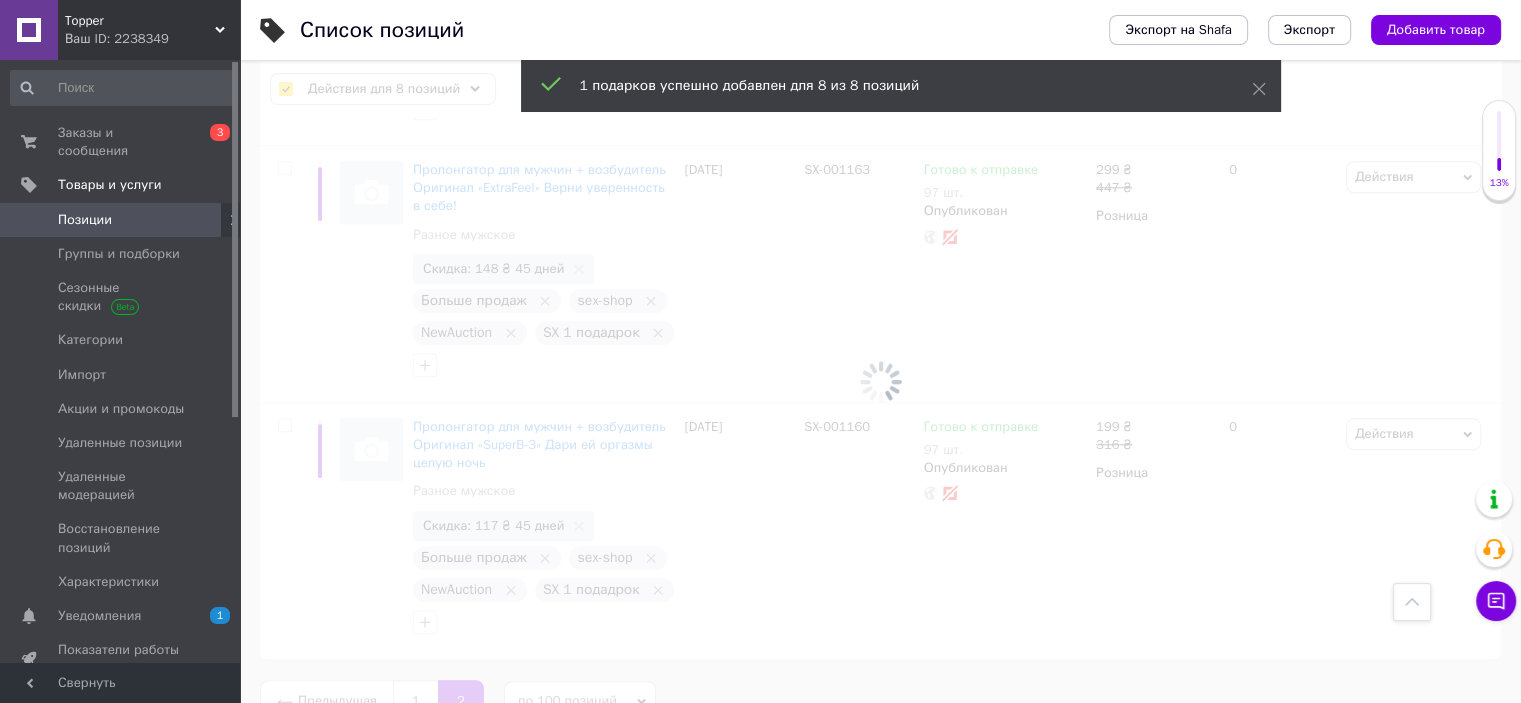 checkbox on "false" 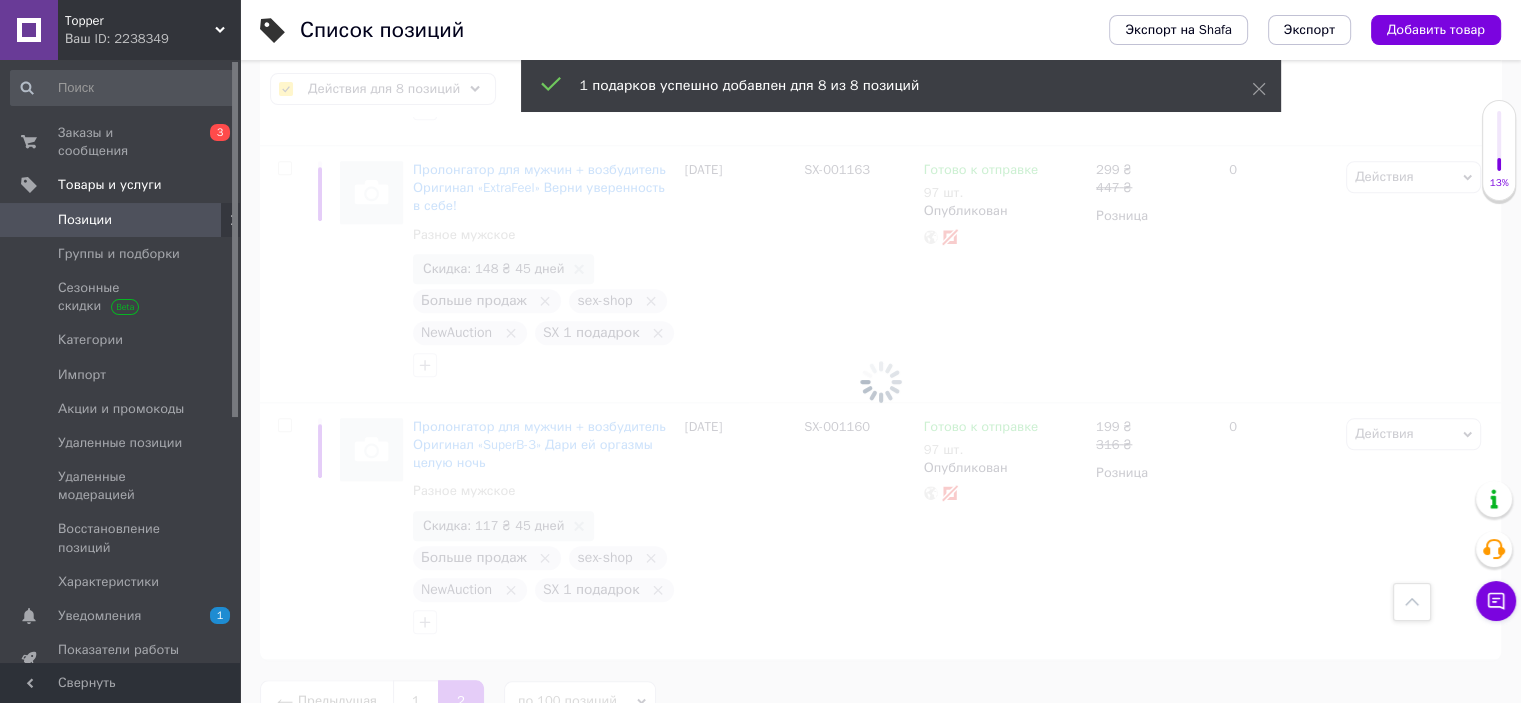 type 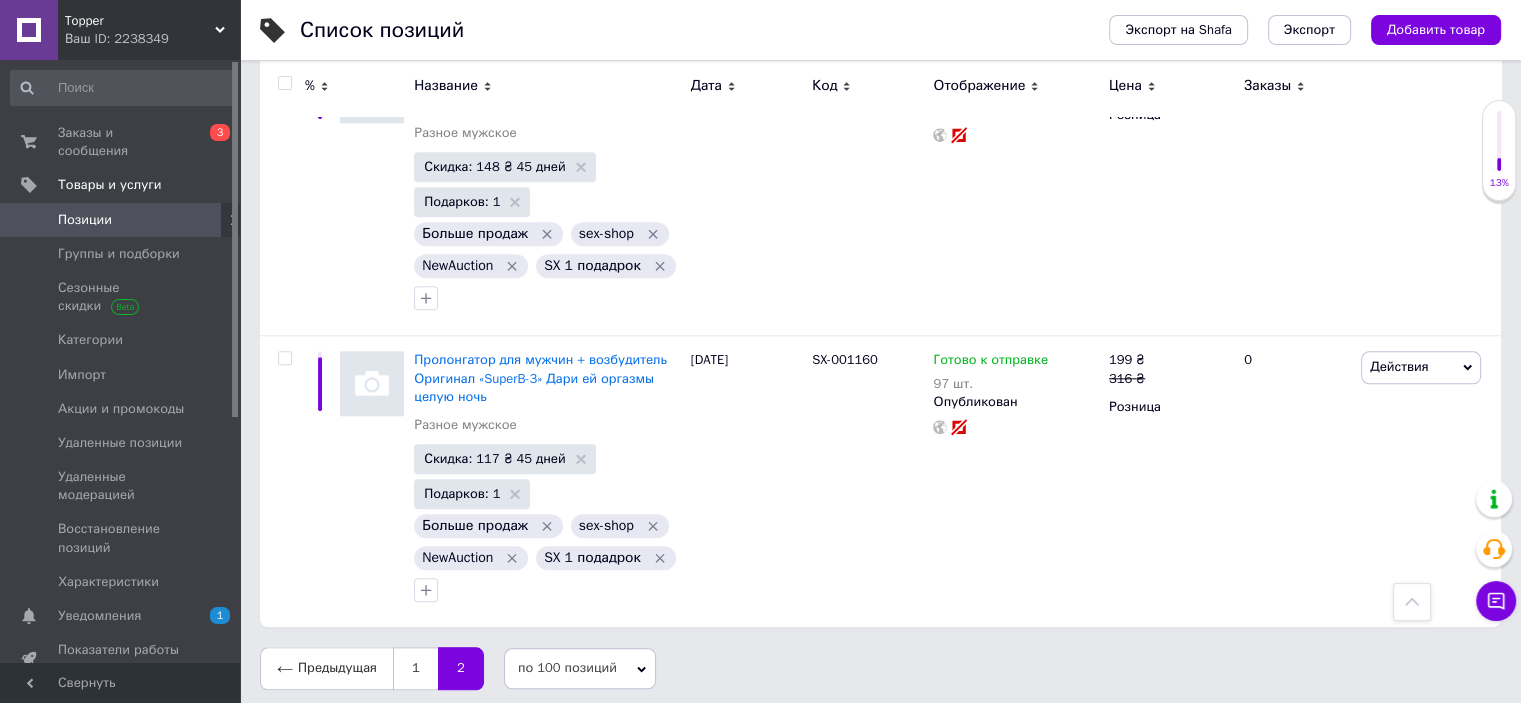scroll, scrollTop: 2144, scrollLeft: 0, axis: vertical 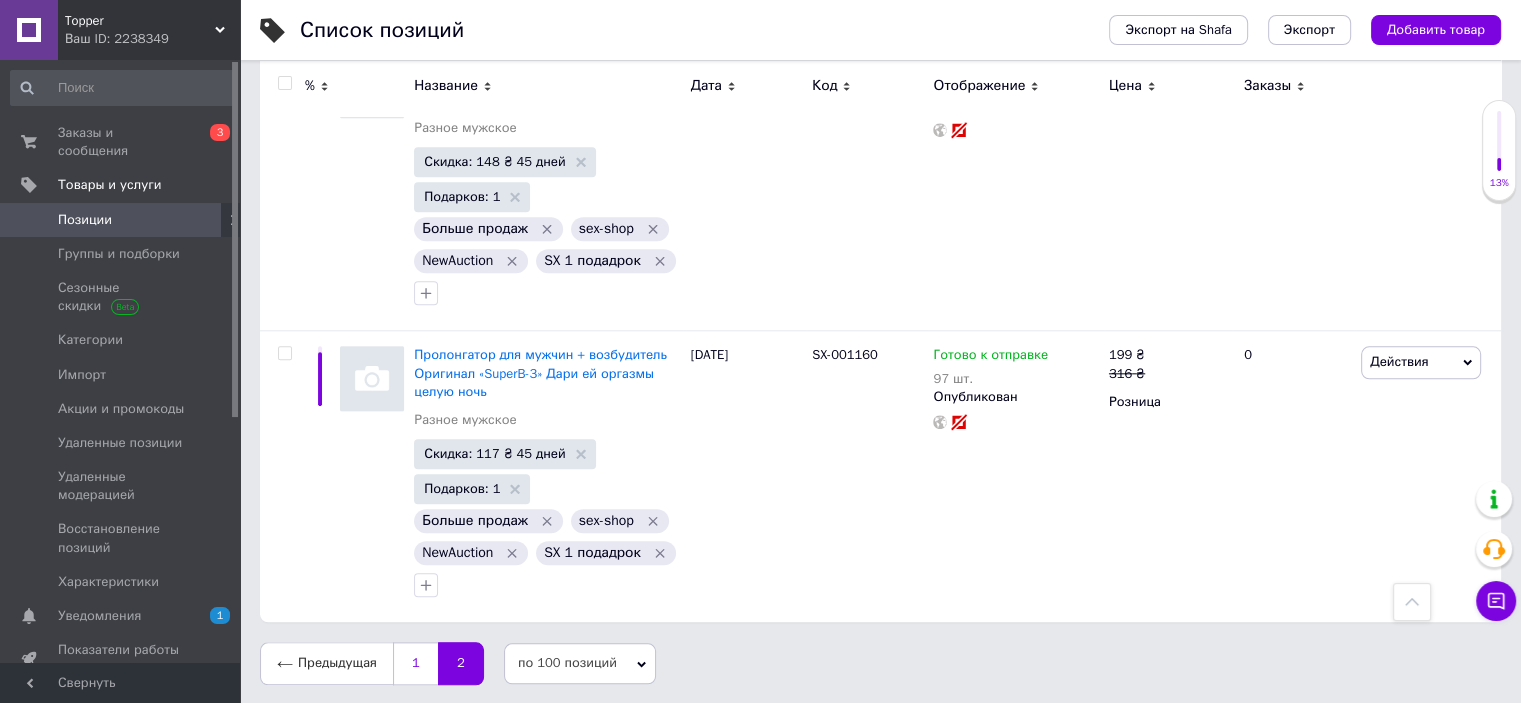 click on "1" at bounding box center [415, 663] 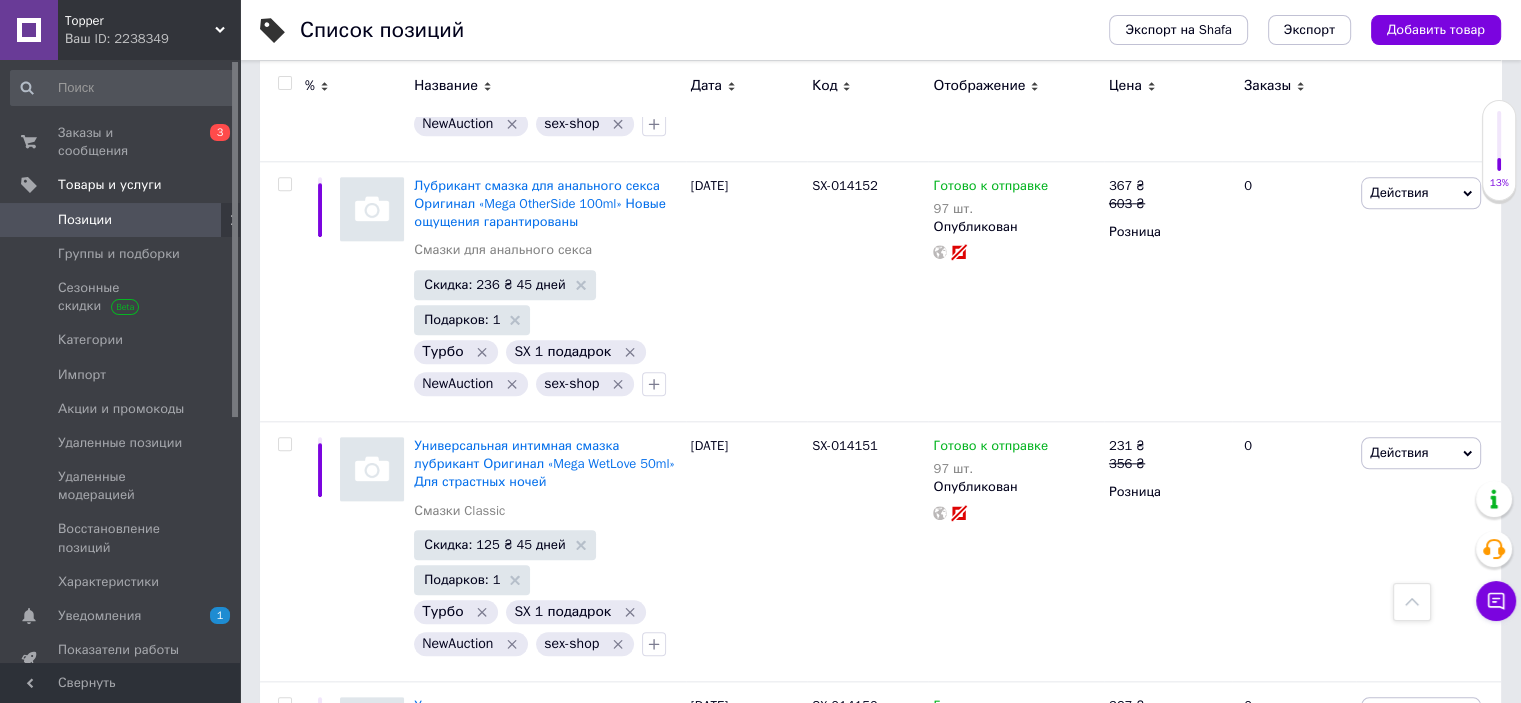 click at bounding box center (285, 83) 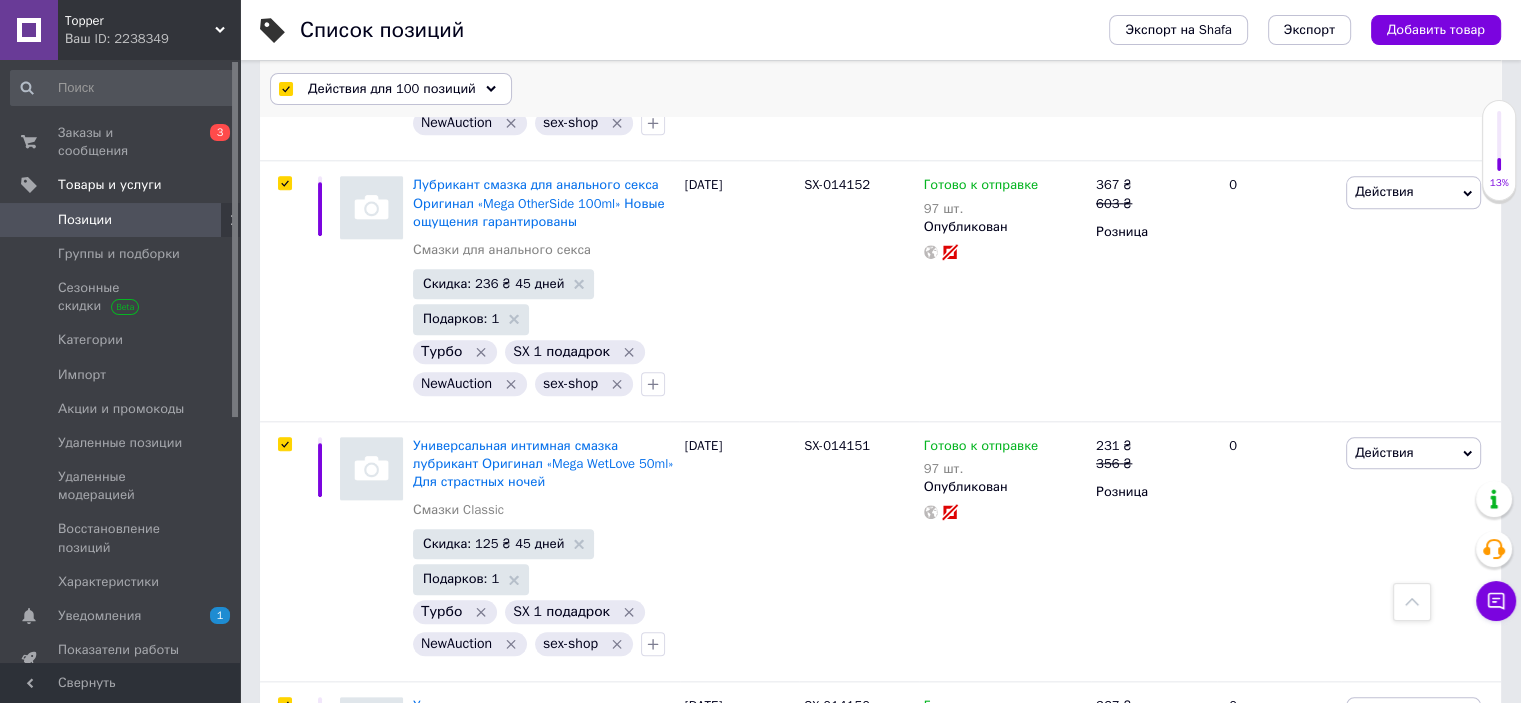 scroll, scrollTop: 2143, scrollLeft: 0, axis: vertical 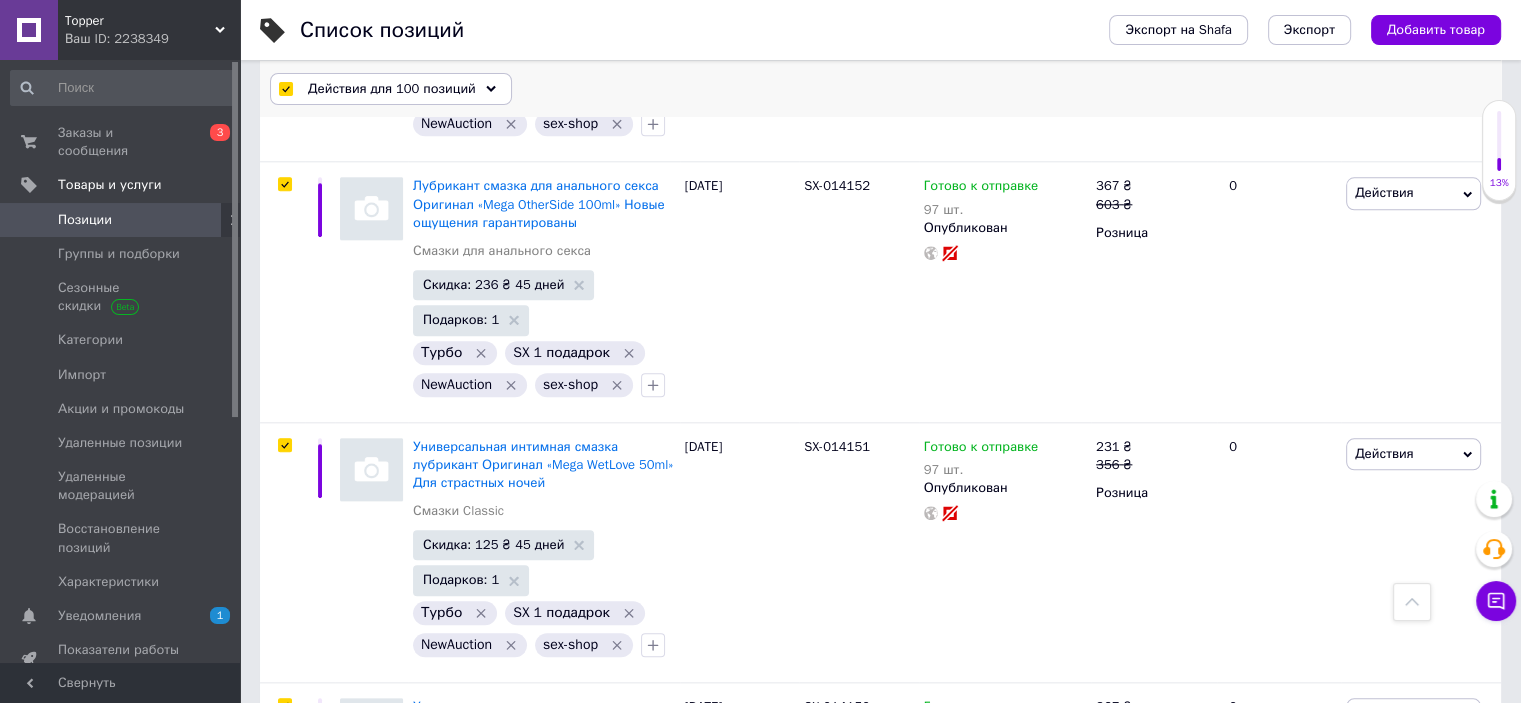 click on "Действия для 100 позиций" at bounding box center (392, 89) 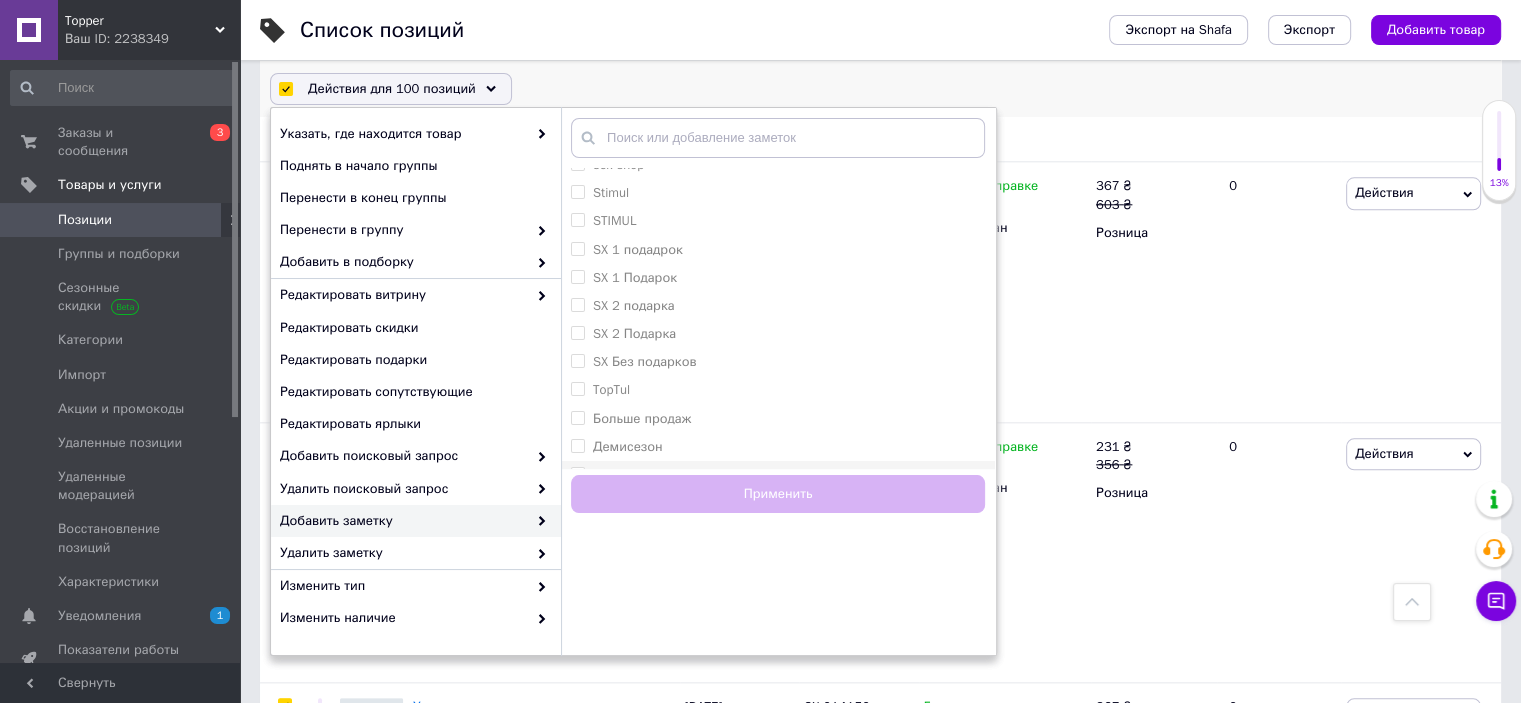scroll, scrollTop: 300, scrollLeft: 0, axis: vertical 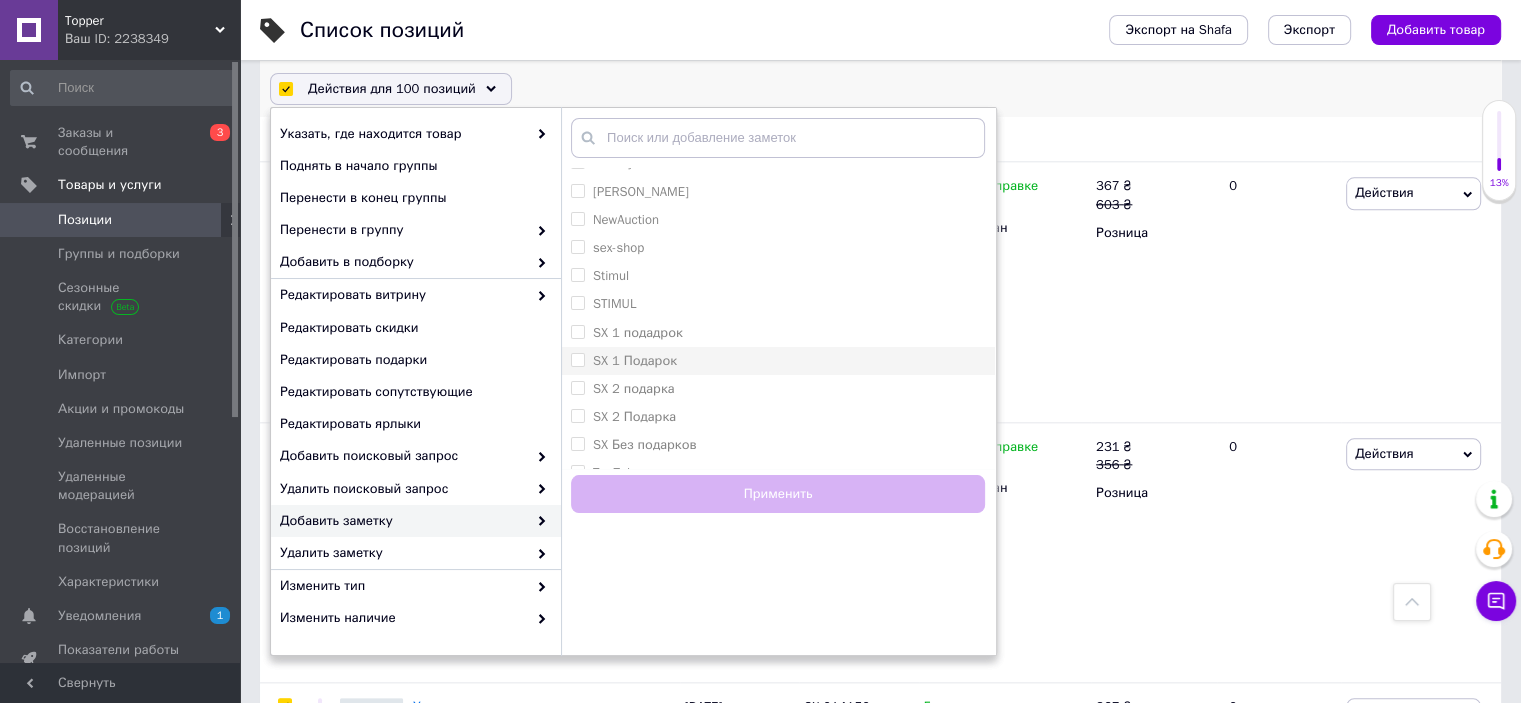 click on "SX 1 Подарок" at bounding box center (577, 359) 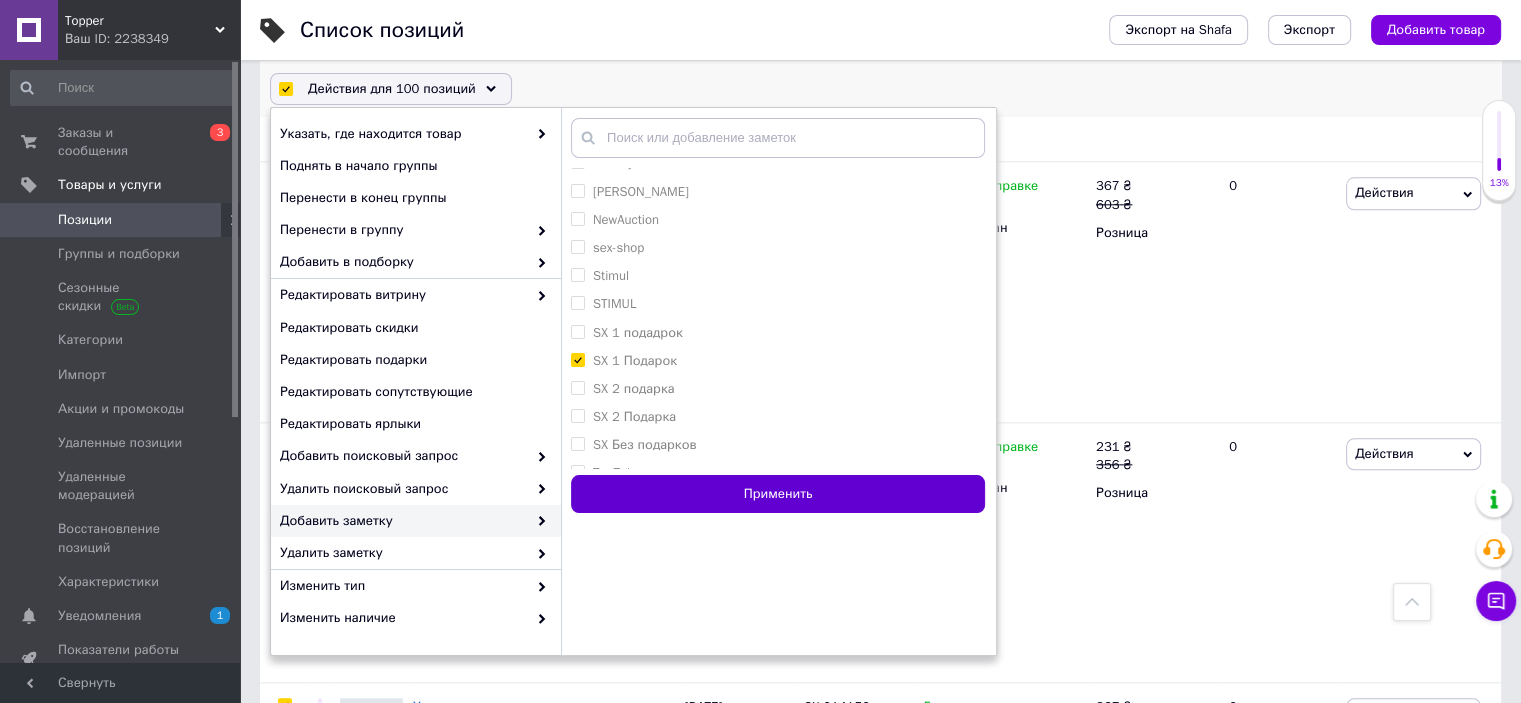 click on "Применить" at bounding box center (778, 494) 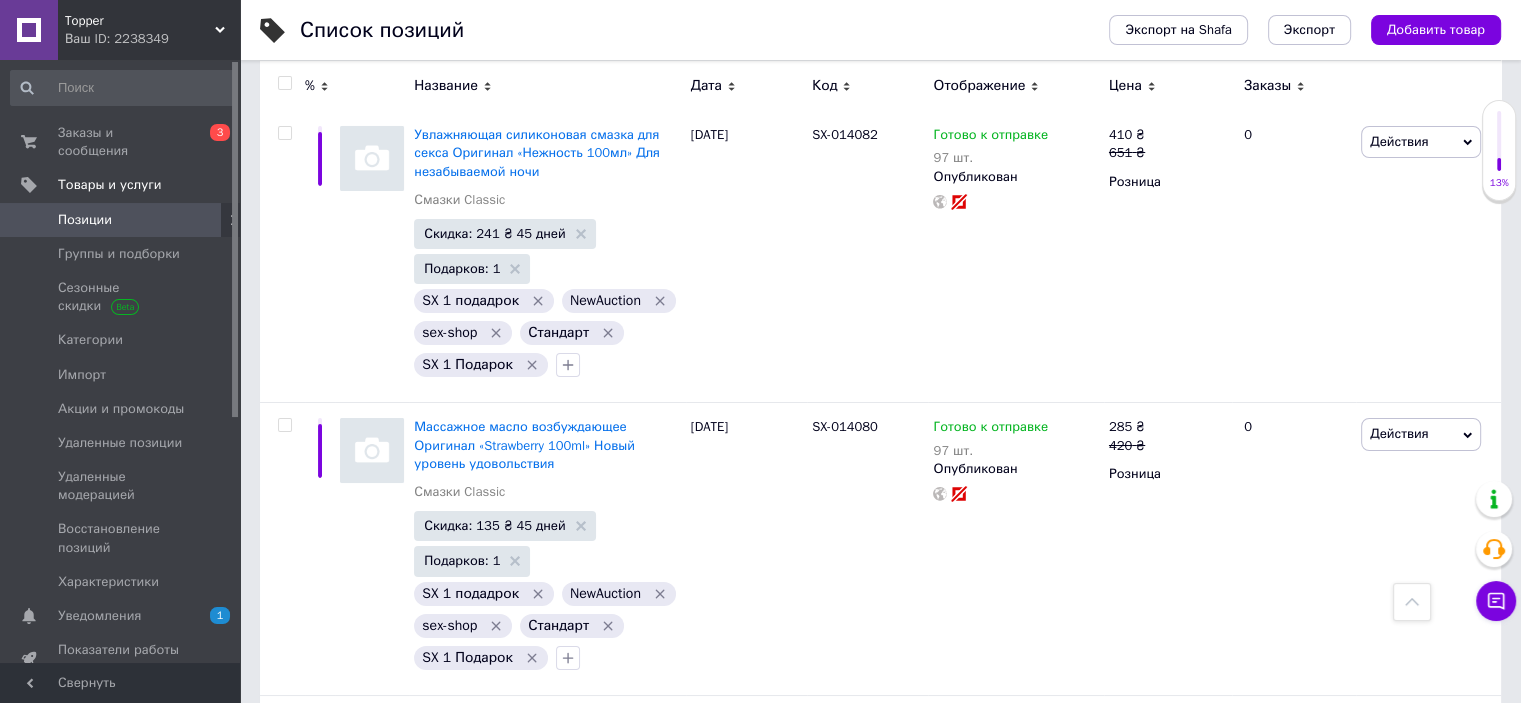 scroll, scrollTop: 29064, scrollLeft: 0, axis: vertical 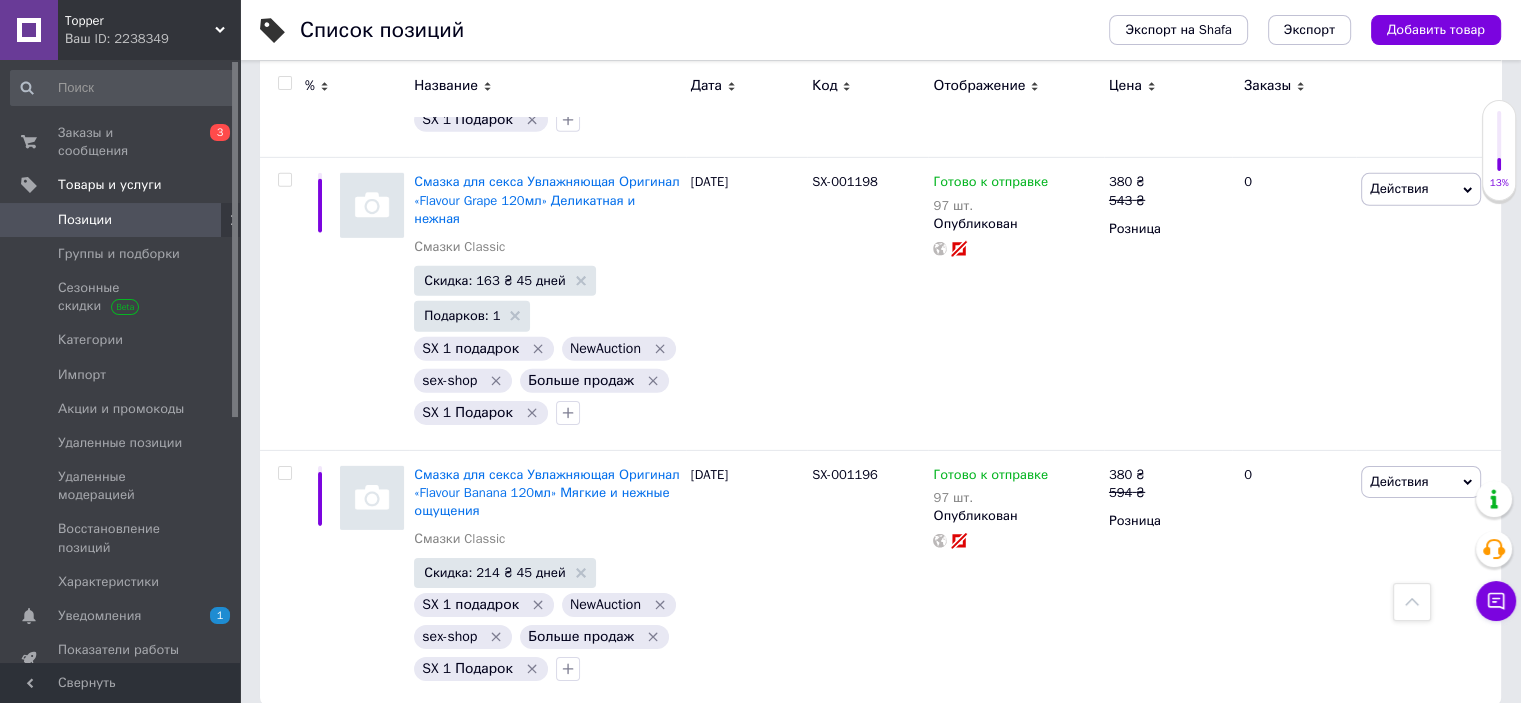 click on "2" at bounding box center (327, 747) 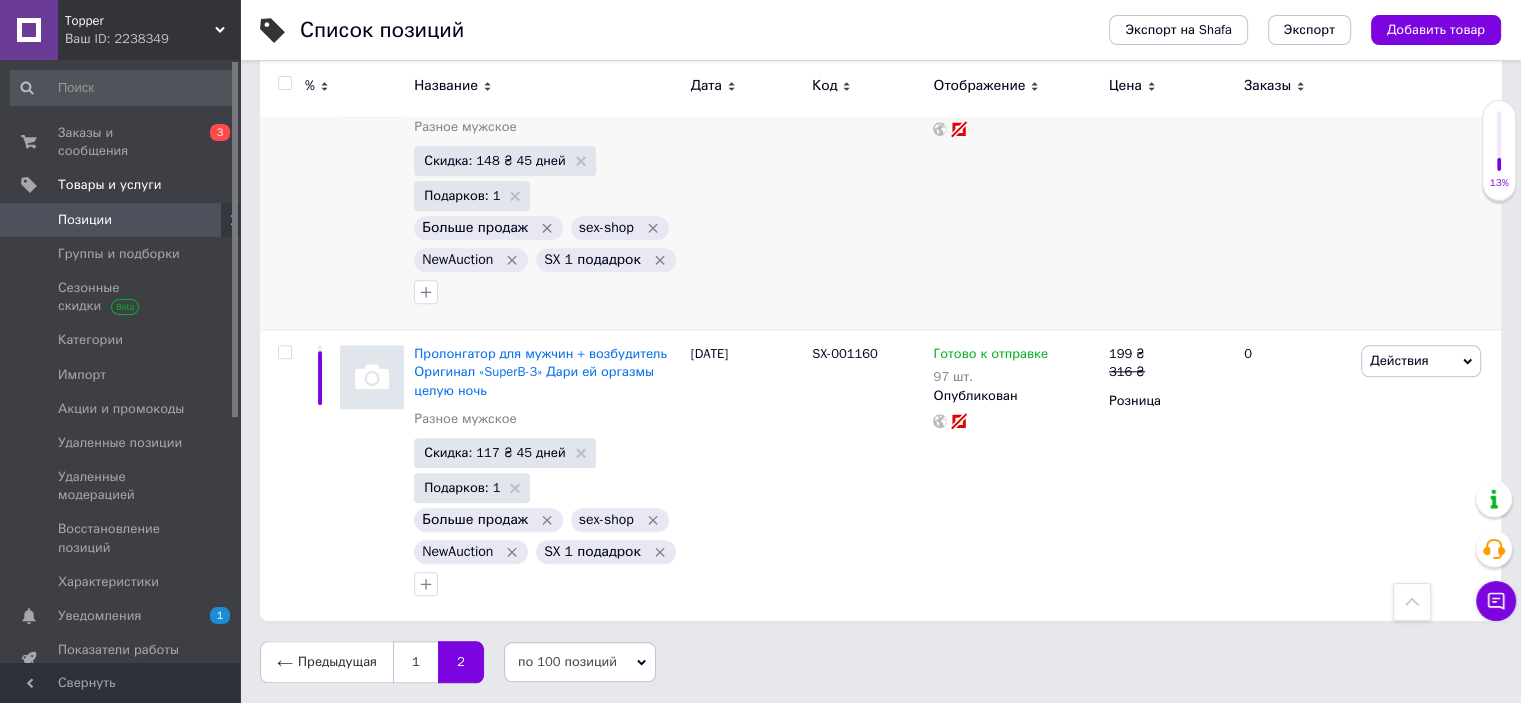 scroll, scrollTop: 2140, scrollLeft: 0, axis: vertical 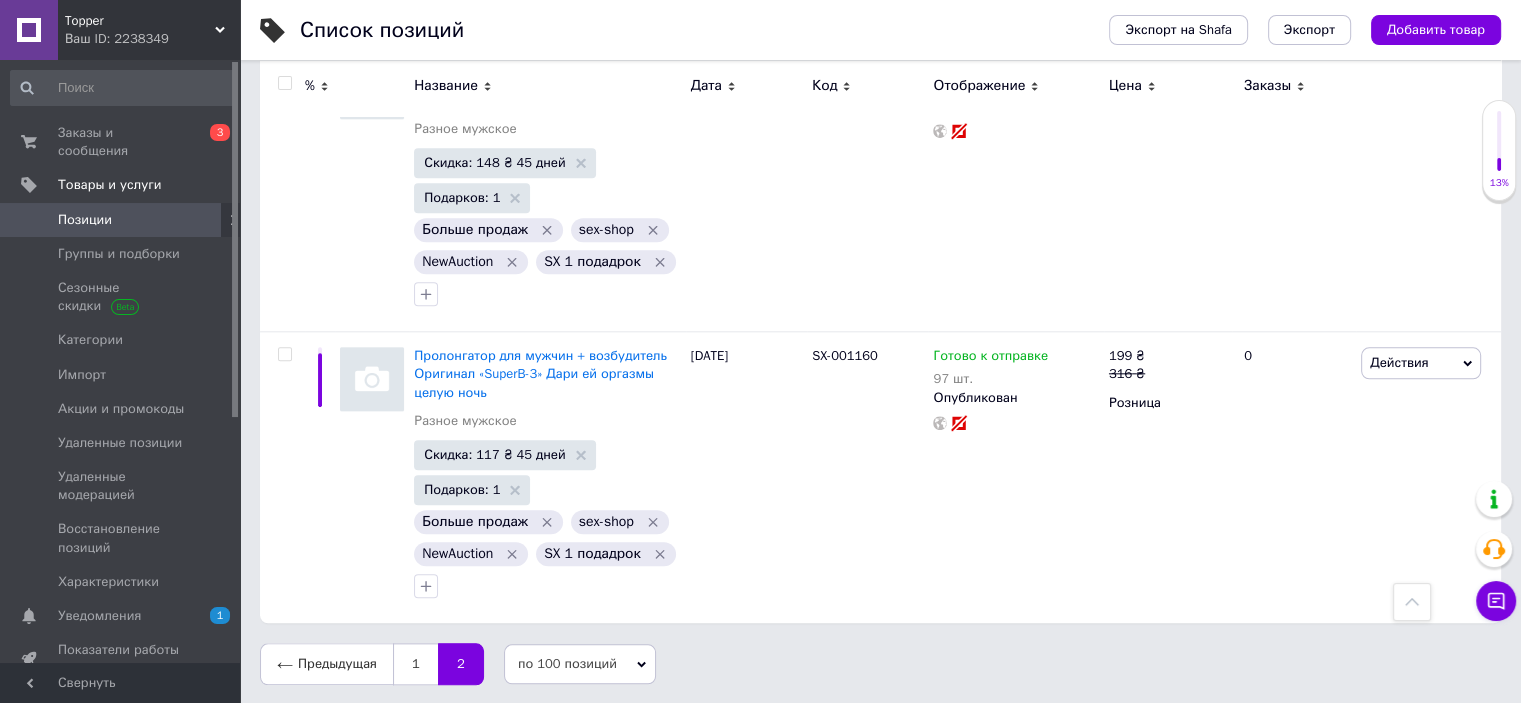 click at bounding box center (284, 83) 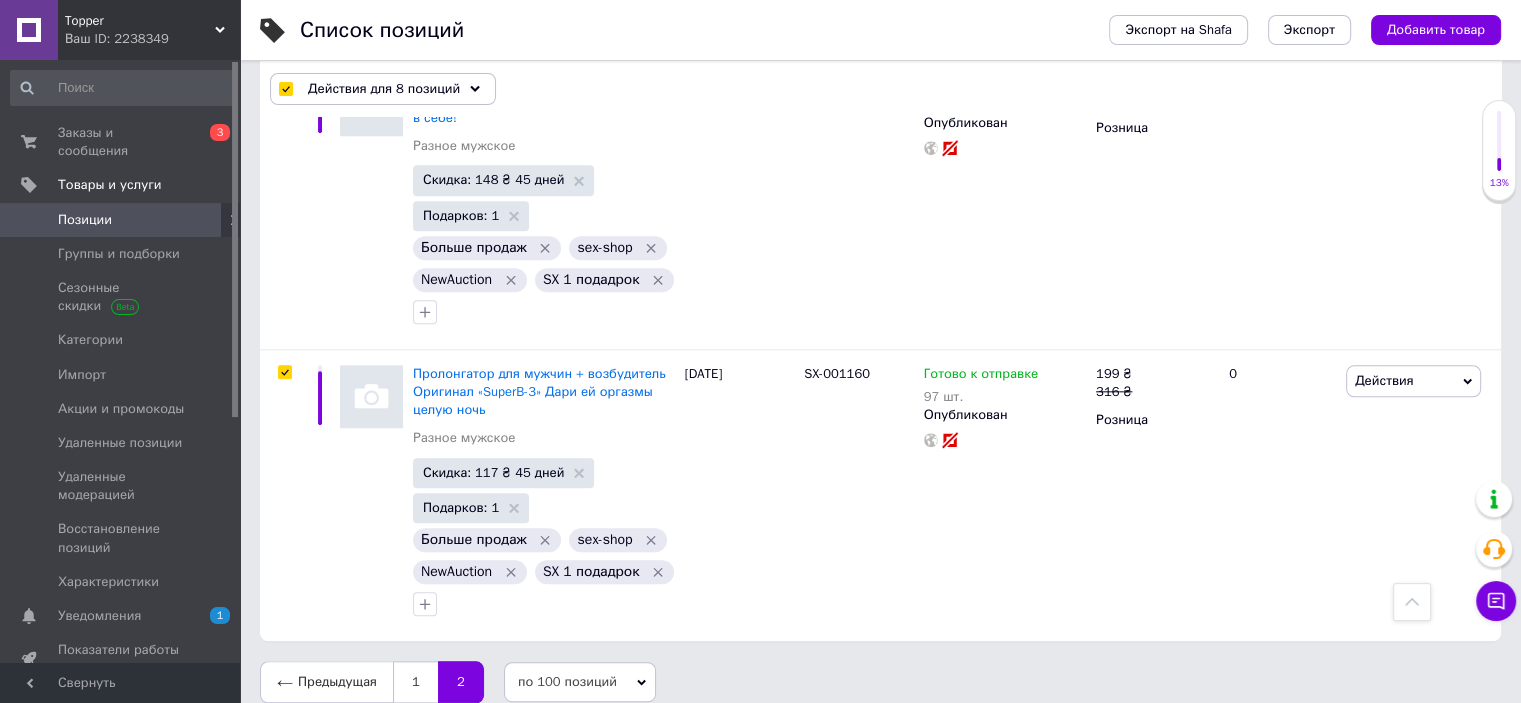 click on "Действия для 8 позиций" at bounding box center (384, 89) 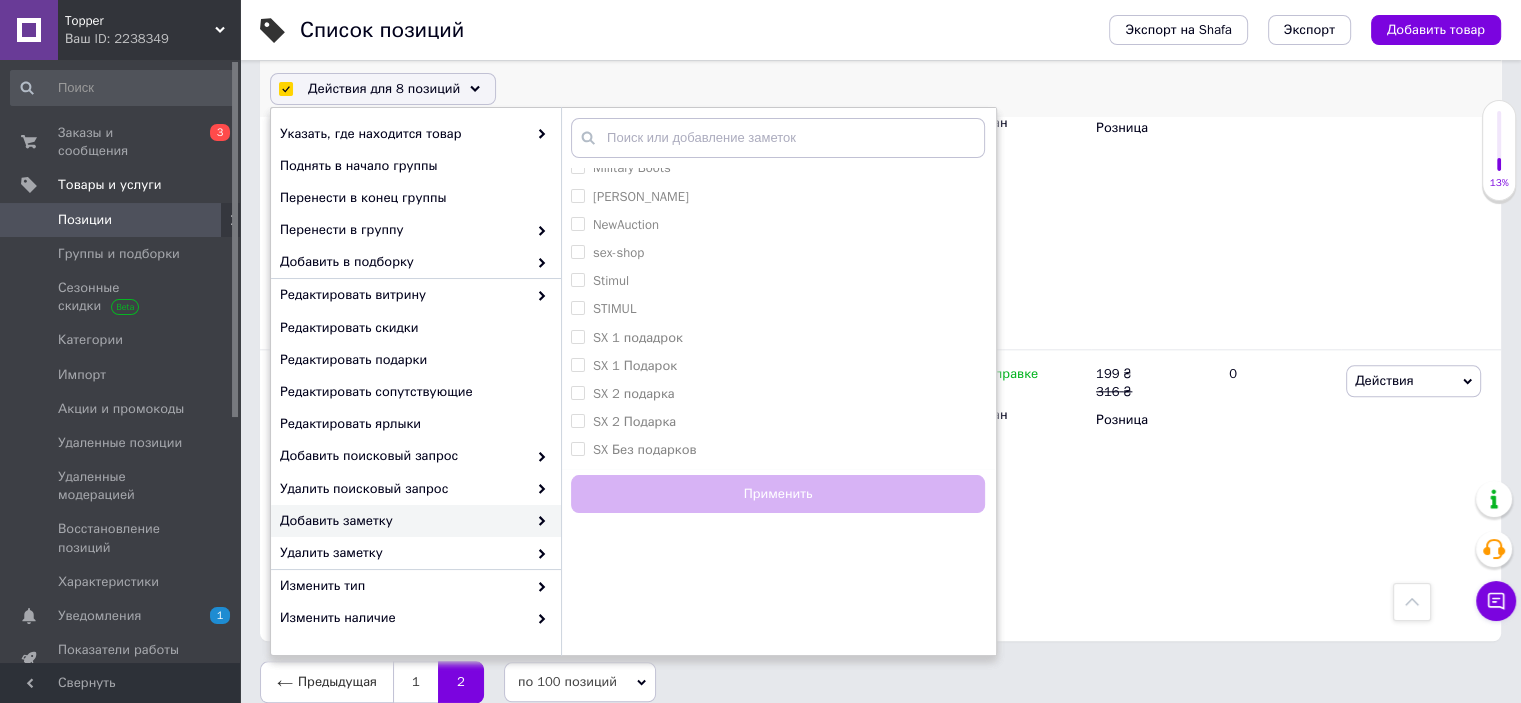 scroll, scrollTop: 300, scrollLeft: 0, axis: vertical 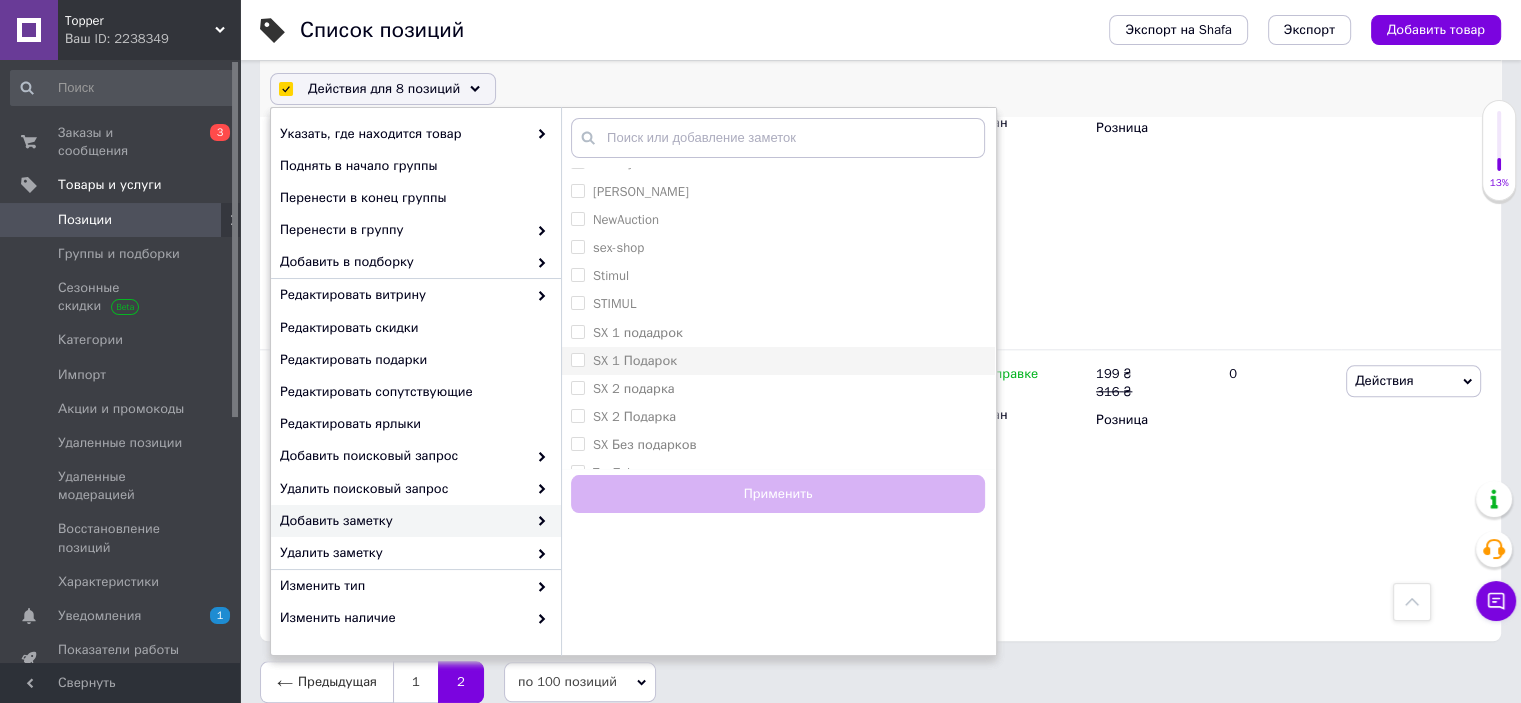 click on "SX 1 Подарок" at bounding box center [577, 359] 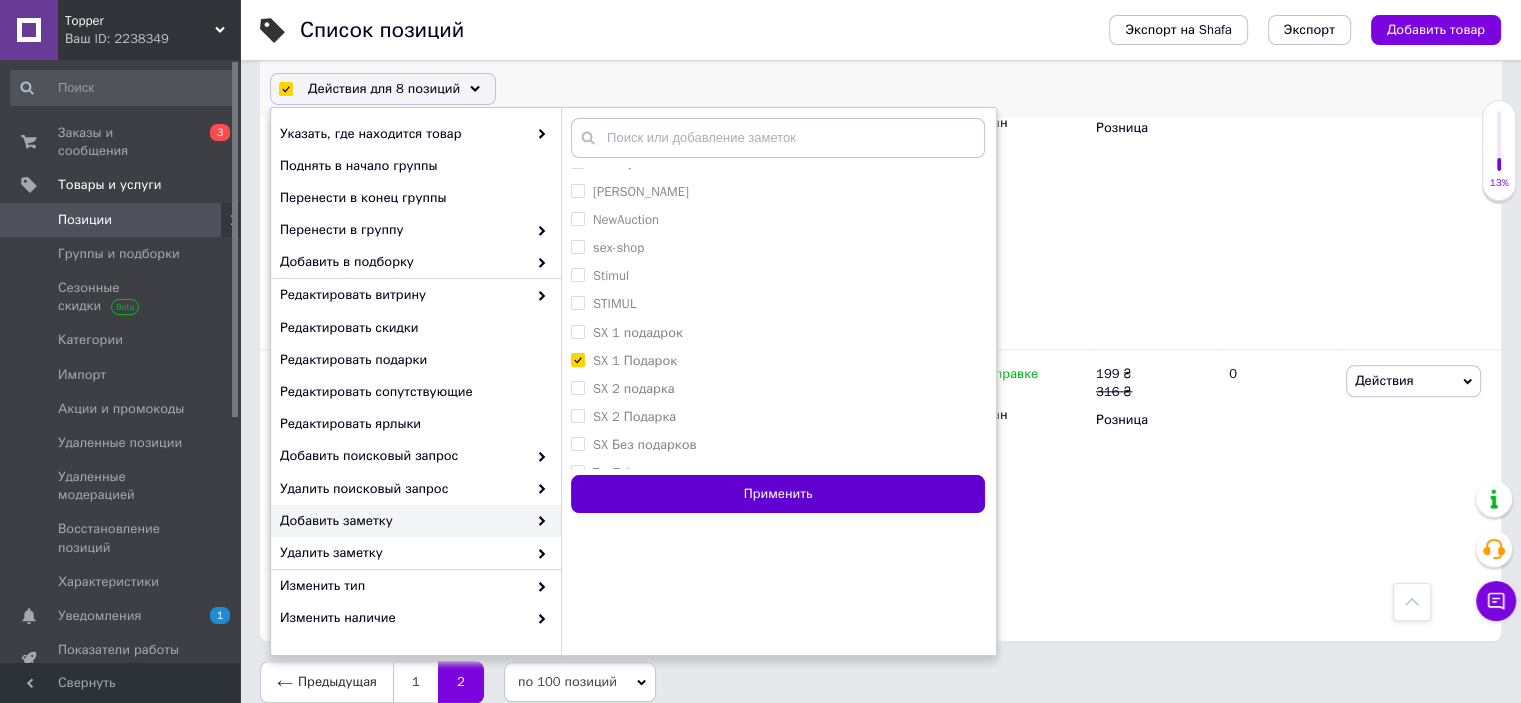 click on "Применить" at bounding box center (778, 494) 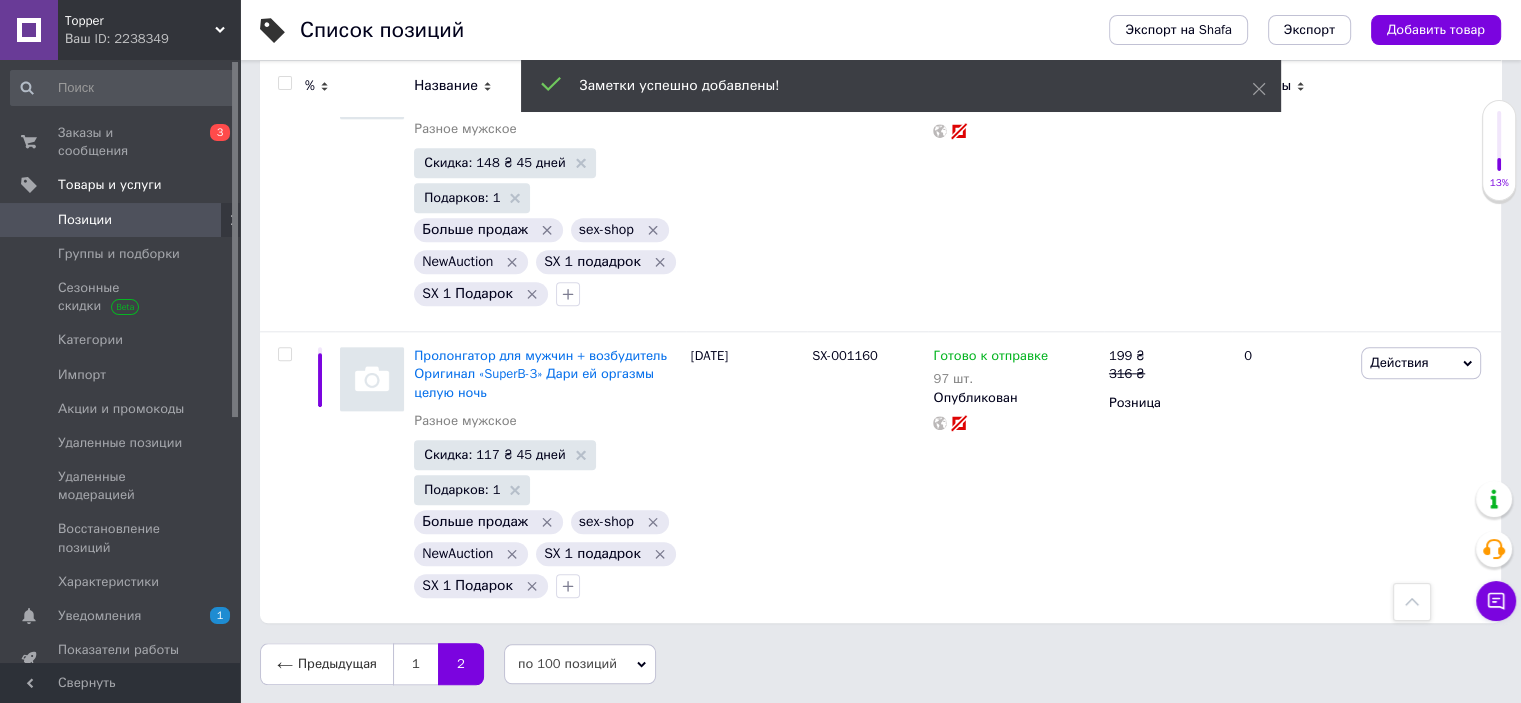 click at bounding box center (284, 83) 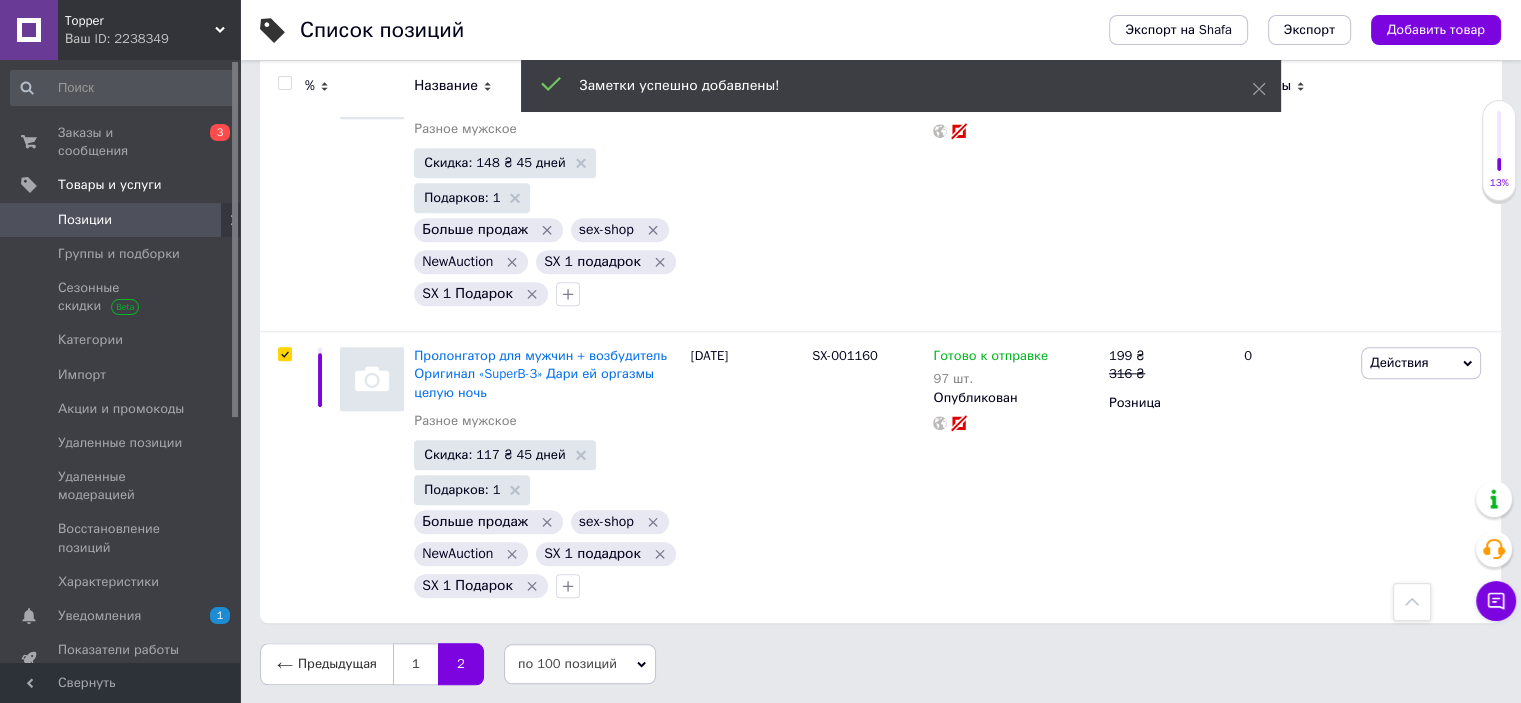 scroll, scrollTop: 2300, scrollLeft: 0, axis: vertical 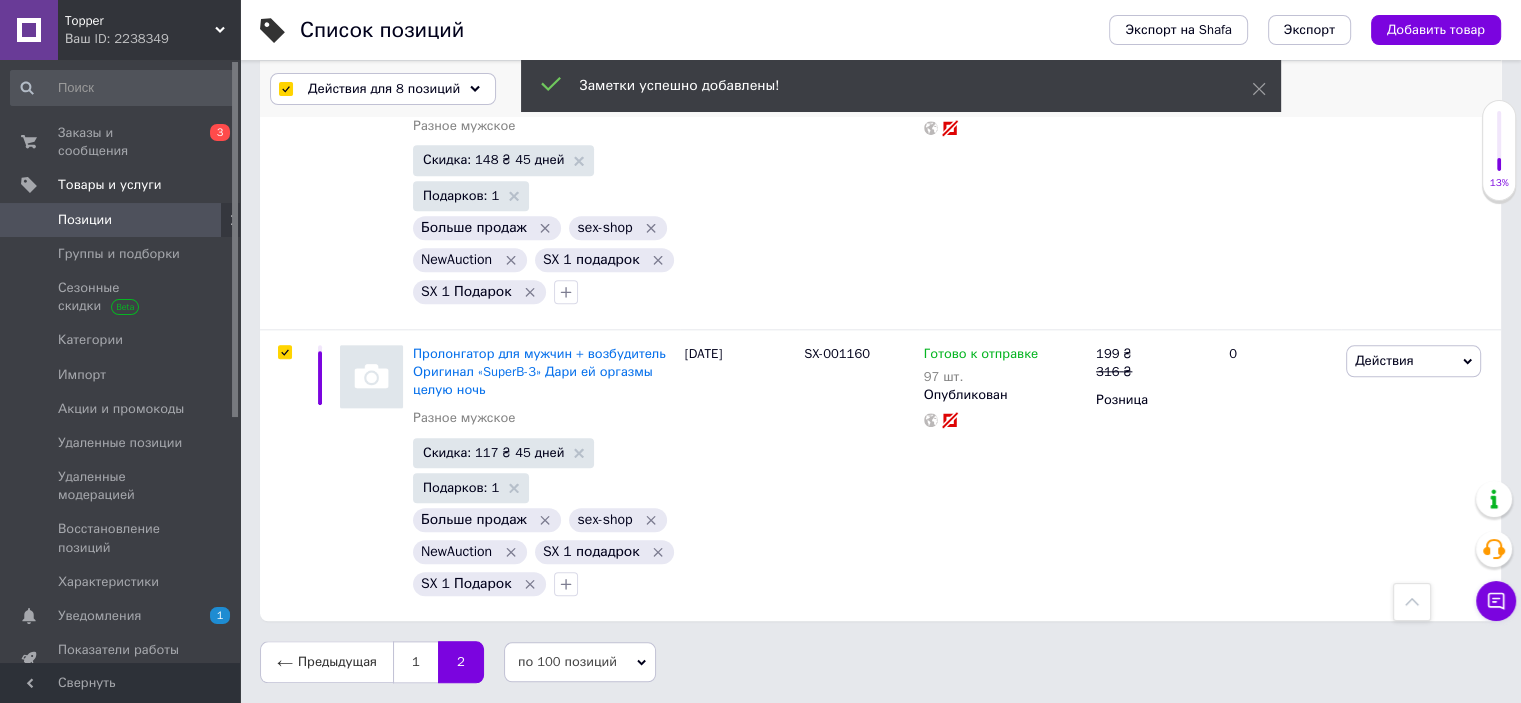 click on "Действия для 8 позиций" at bounding box center (384, 89) 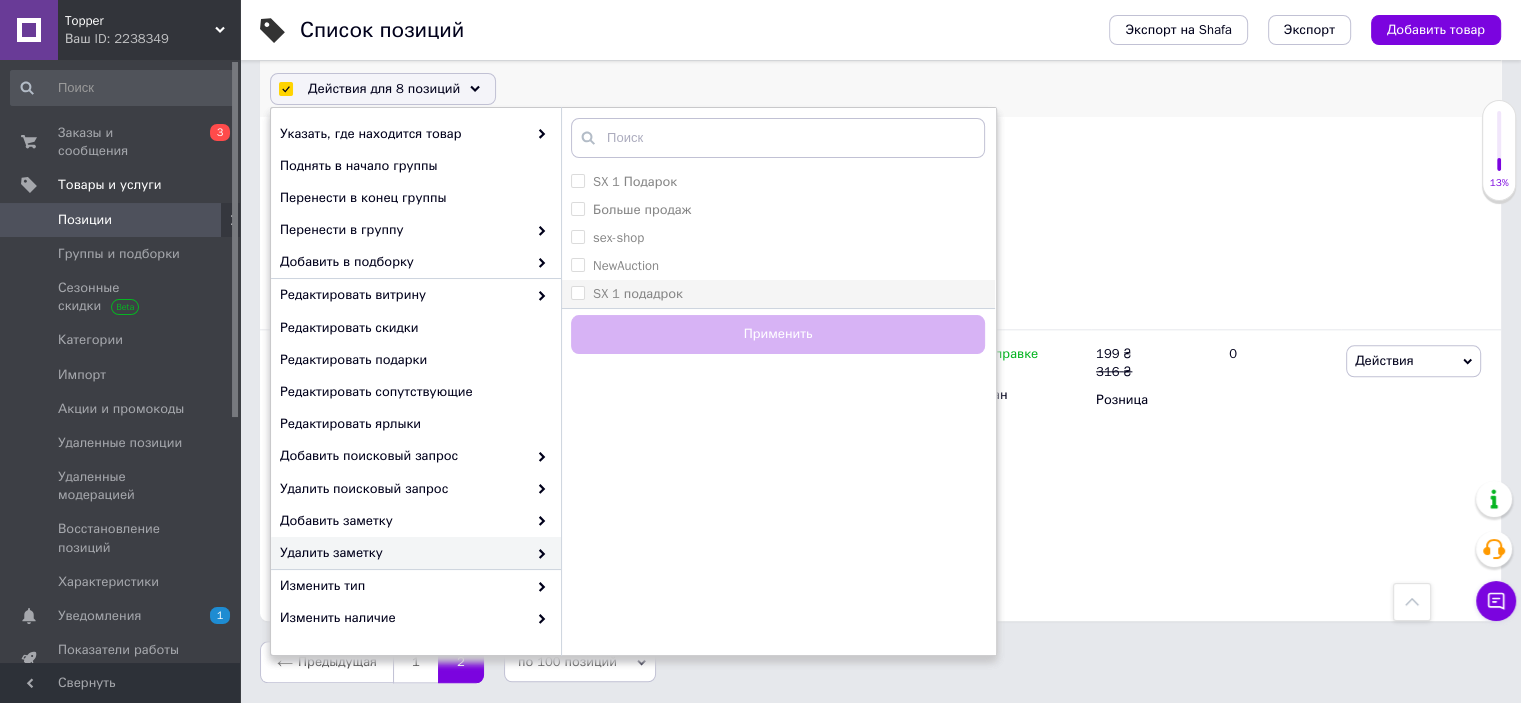 click on "SX 1 подадрок" at bounding box center (577, 292) 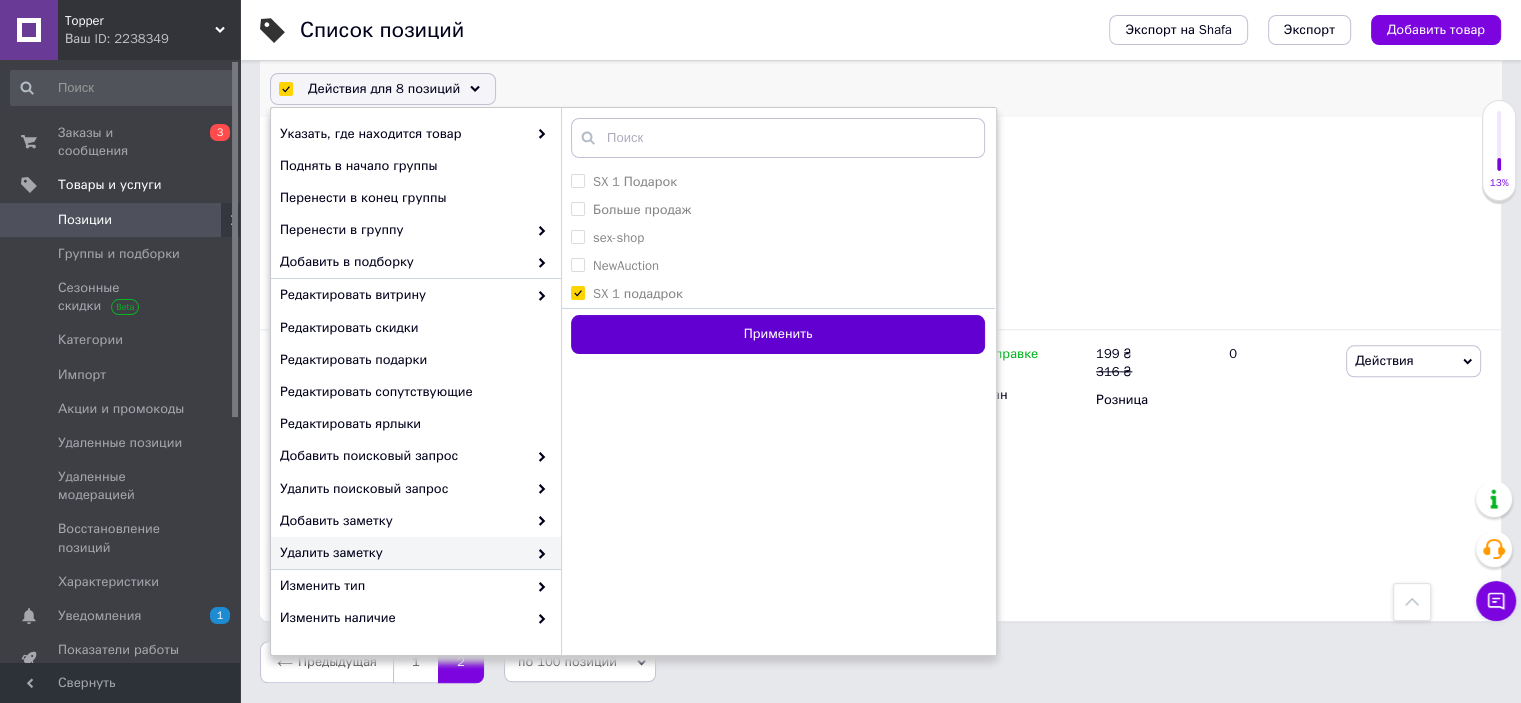 click on "Применить" at bounding box center (778, 334) 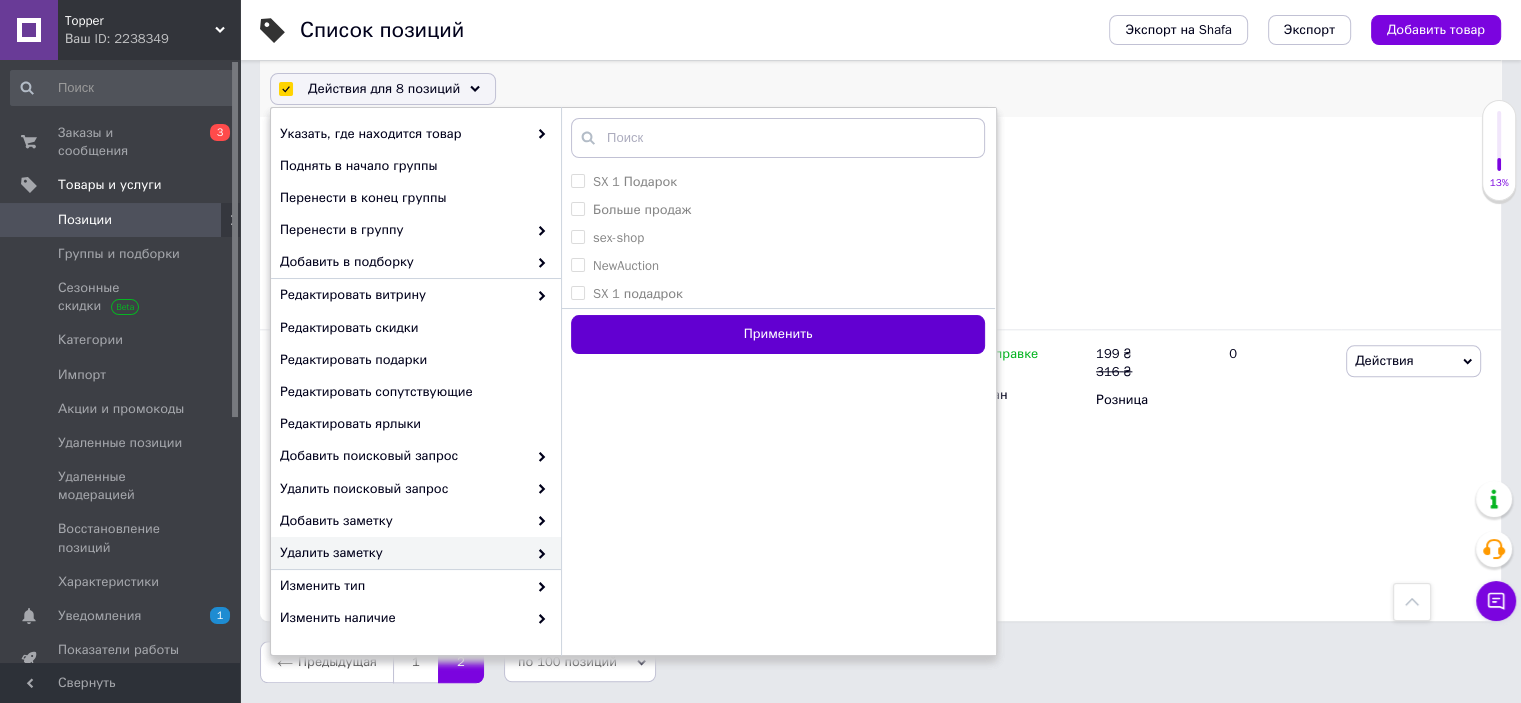 scroll, scrollTop: 2140, scrollLeft: 0, axis: vertical 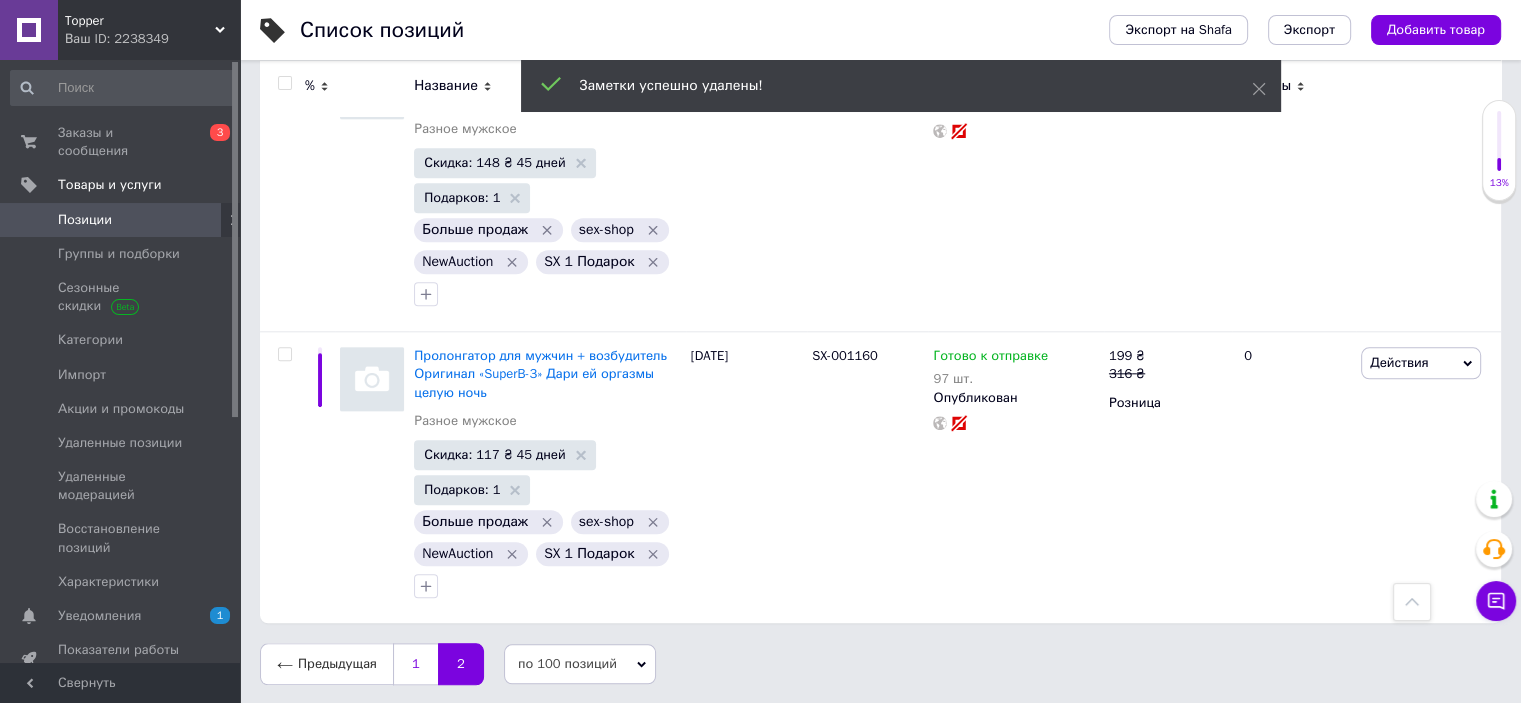 click on "1" at bounding box center (415, 664) 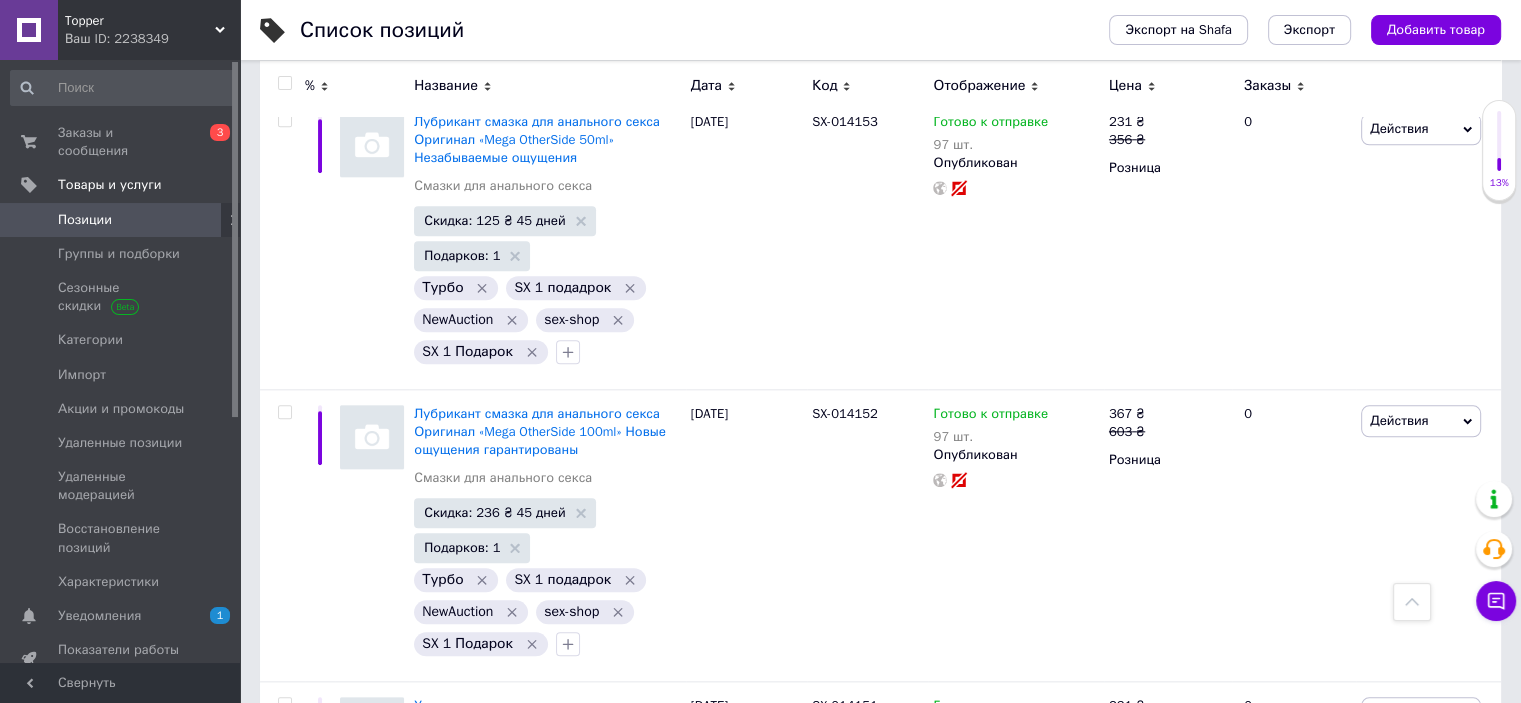 click at bounding box center [284, 83] 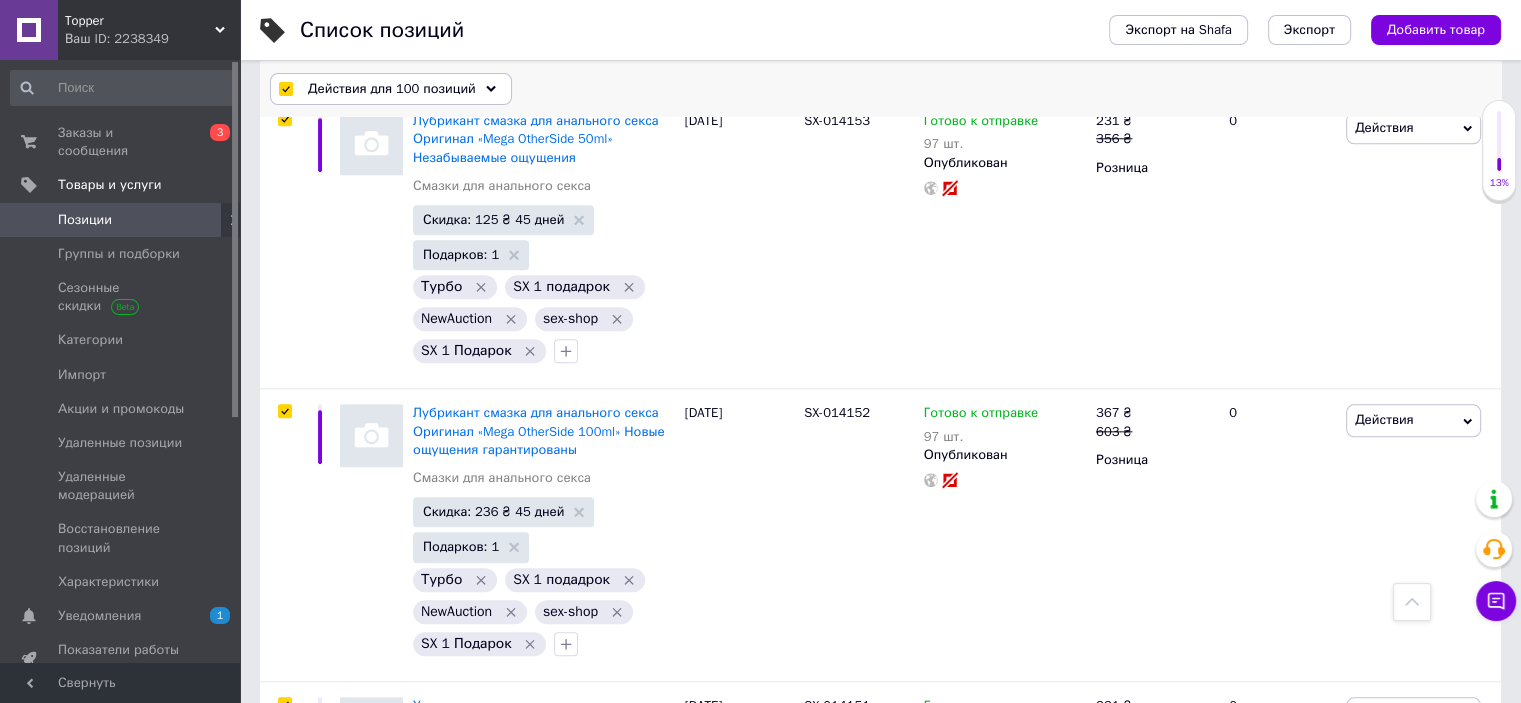 scroll, scrollTop: 2140, scrollLeft: 0, axis: vertical 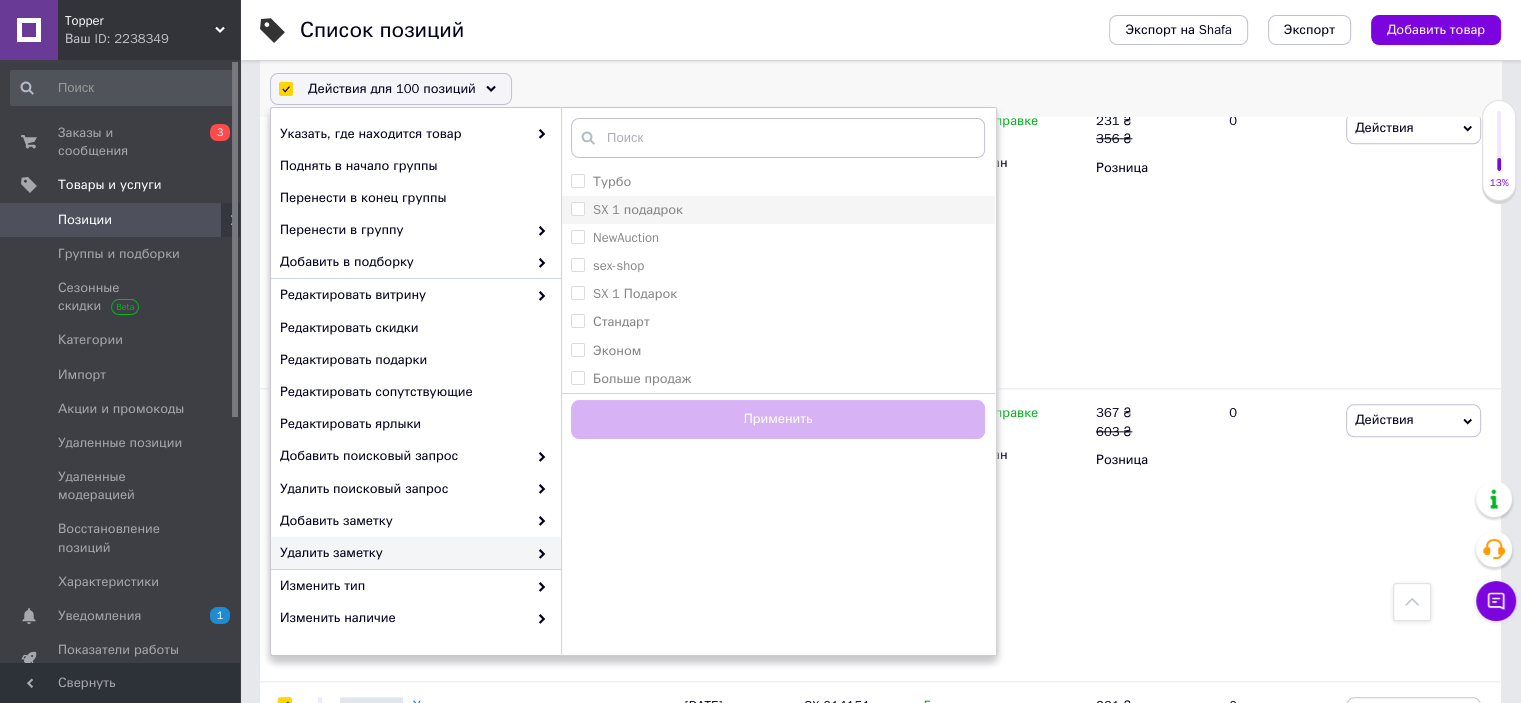 click on "SX 1 подадрок" at bounding box center [577, 208] 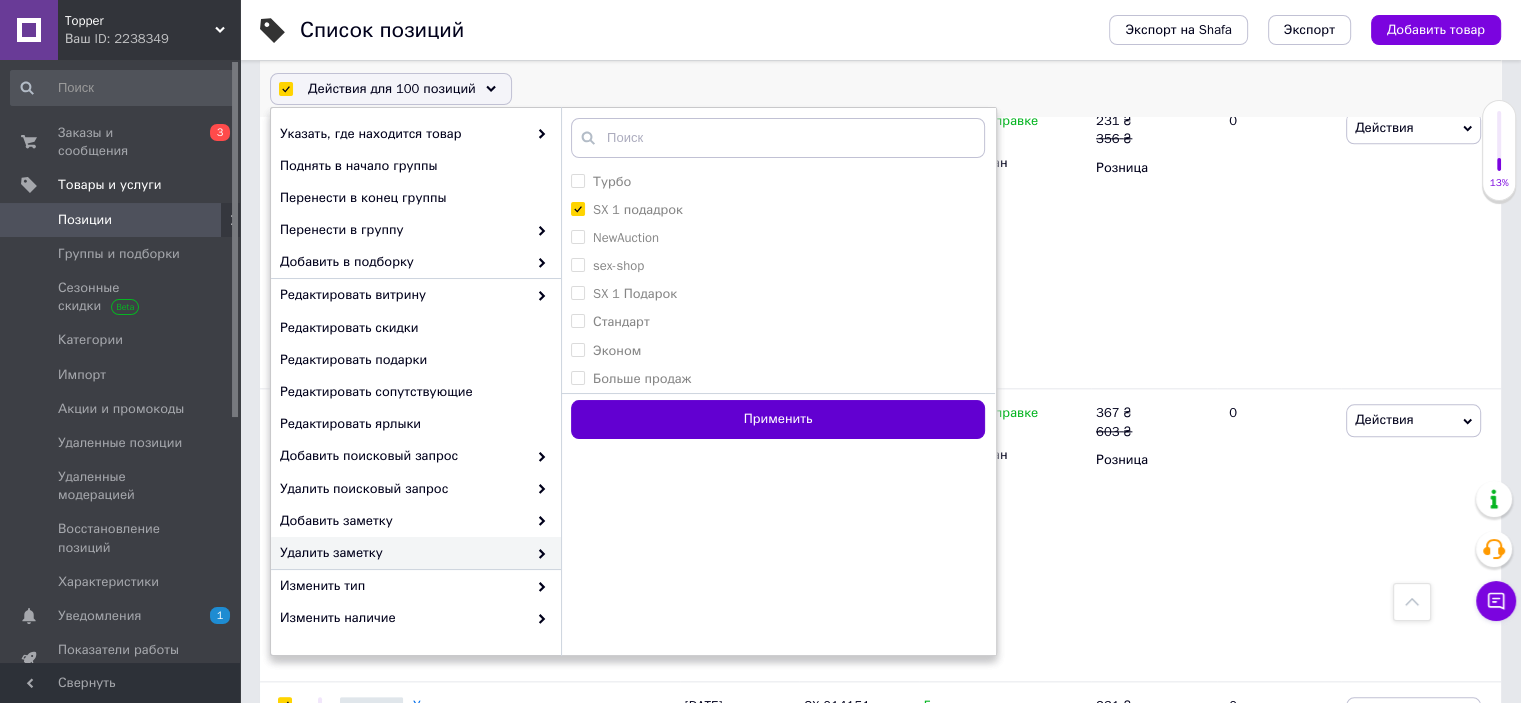 click on "Применить" at bounding box center [778, 419] 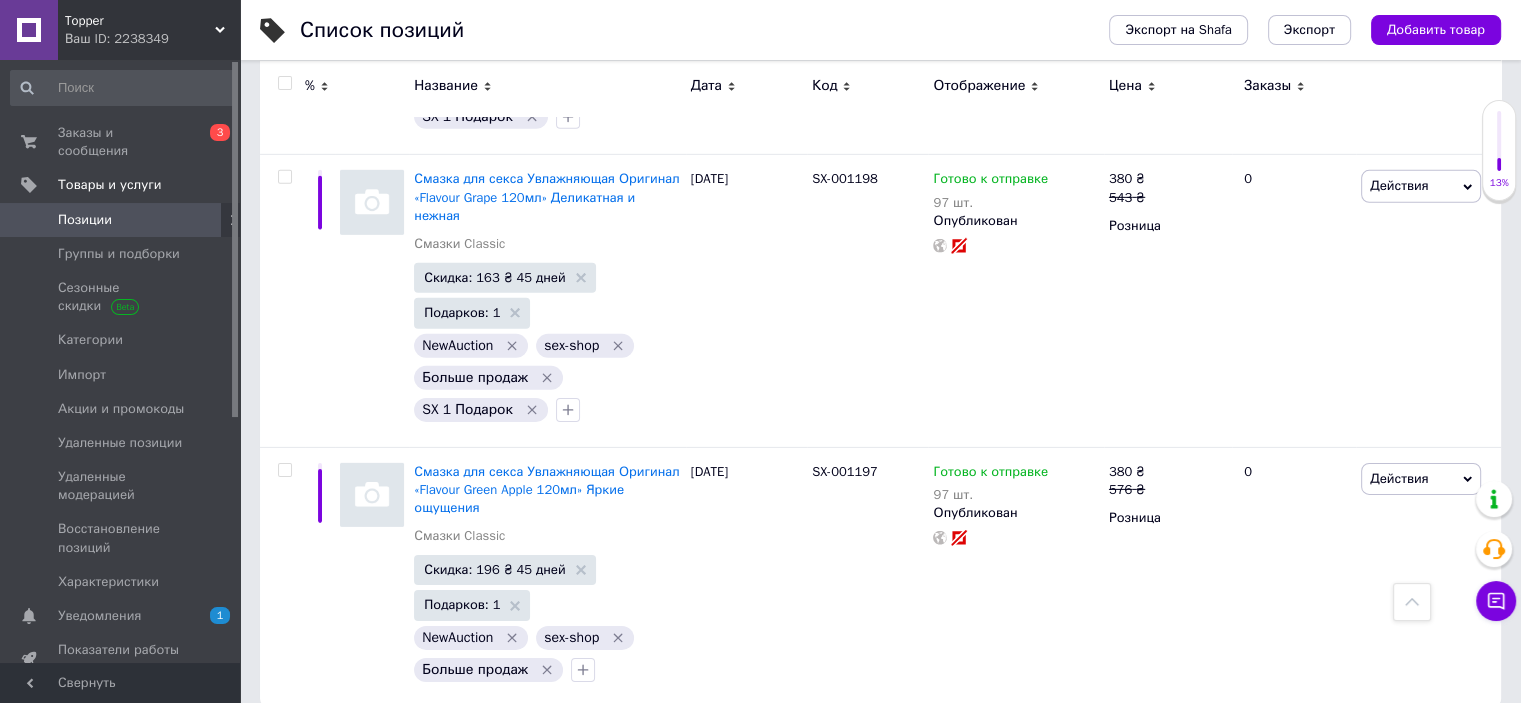 scroll, scrollTop: 0, scrollLeft: 0, axis: both 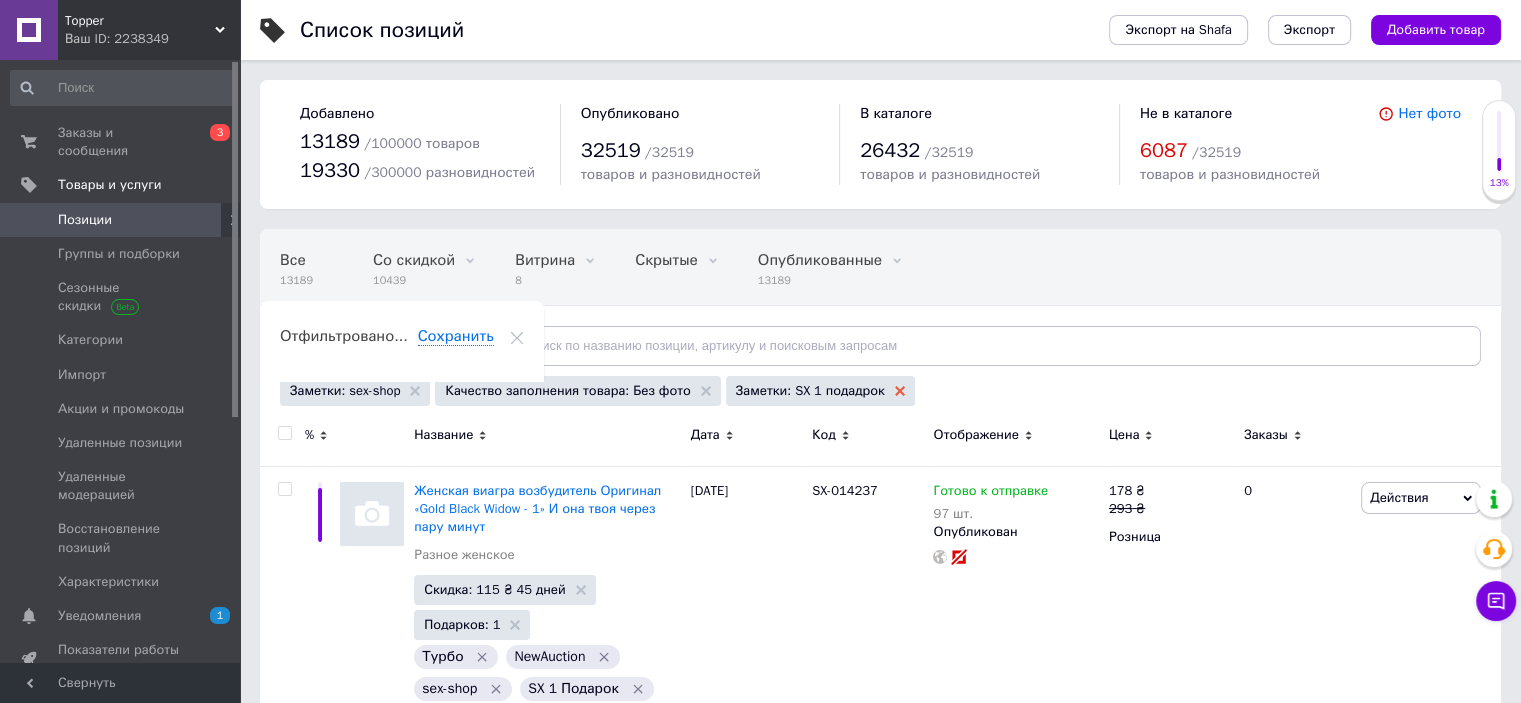 click 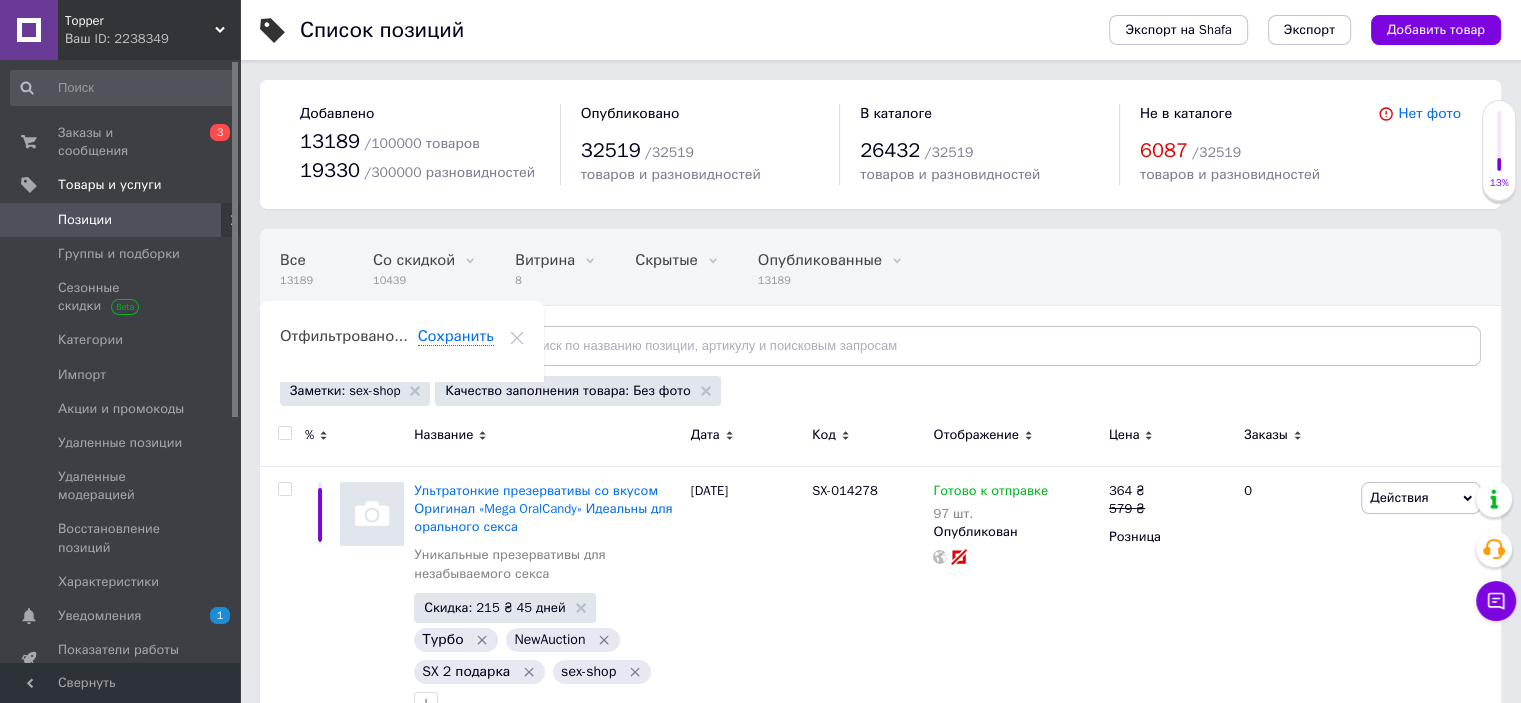 click on "Отфильтруйте товары" at bounding box center (370, 345) 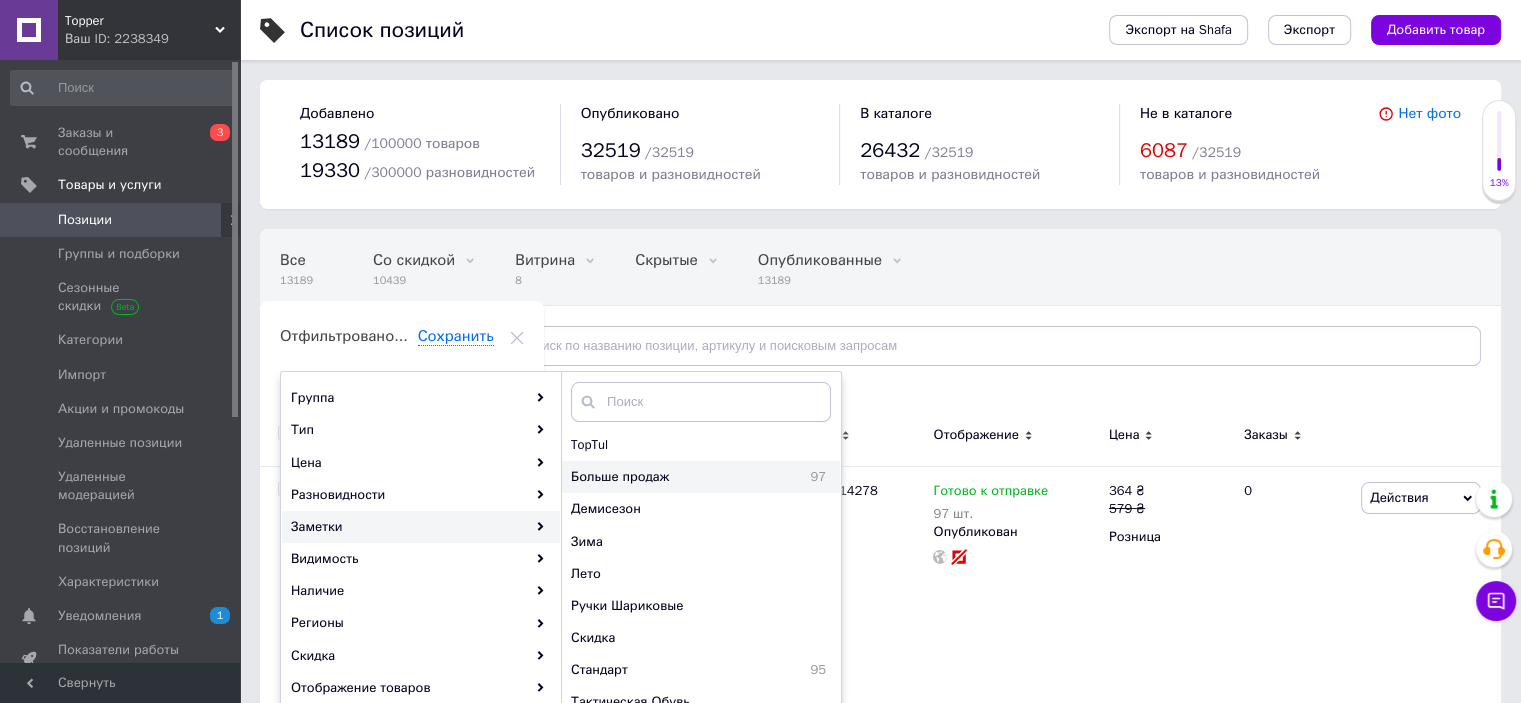 scroll, scrollTop: 501, scrollLeft: 0, axis: vertical 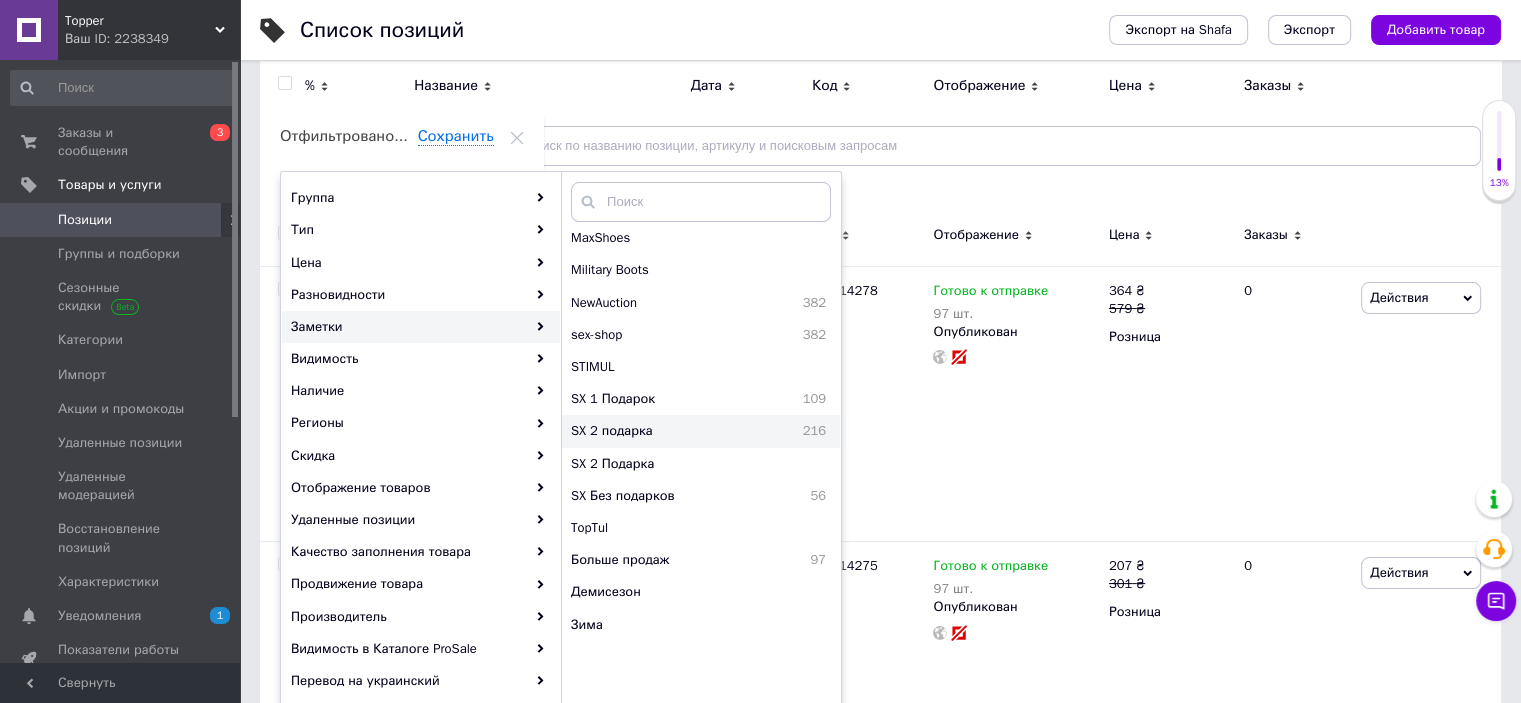 click on "SX 2 подарка" at bounding box center [661, 431] 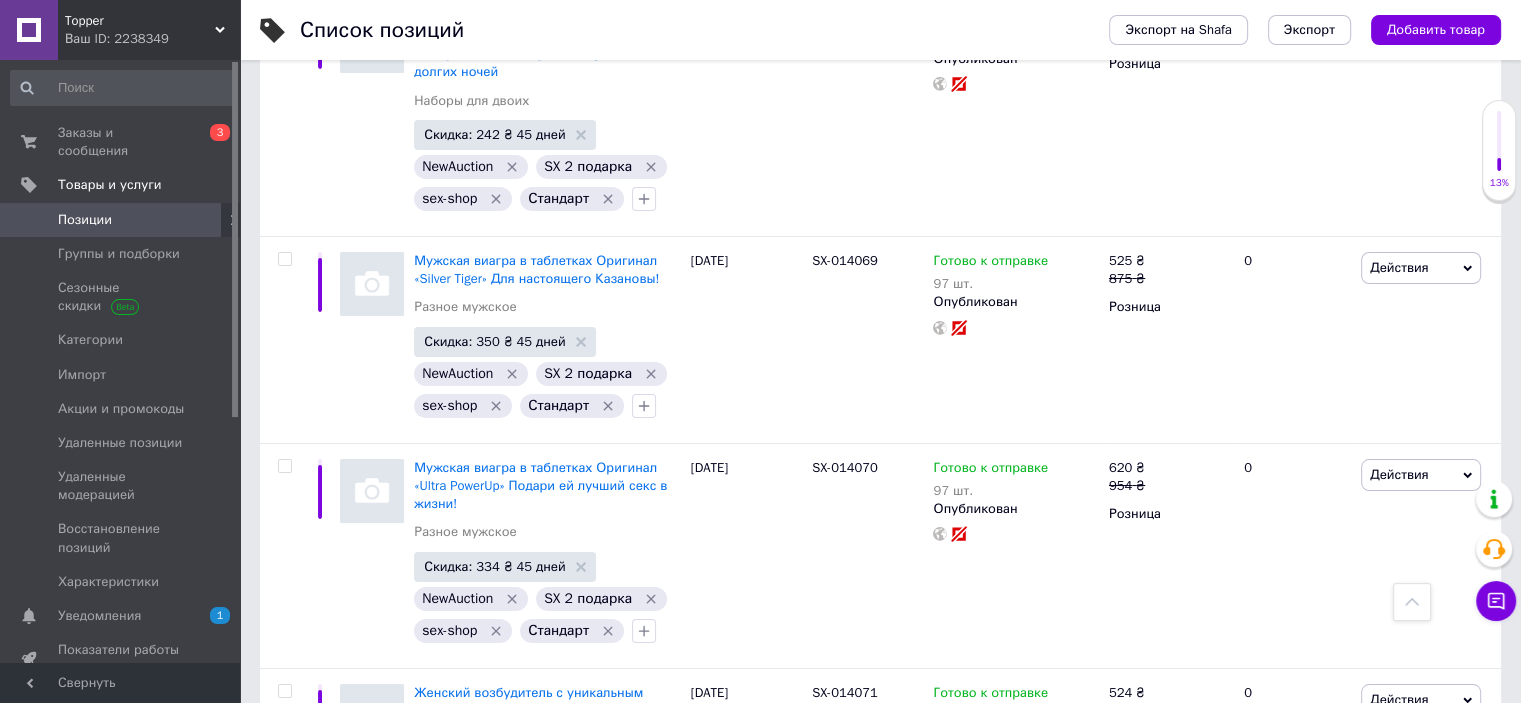 scroll, scrollTop: 22771, scrollLeft: 0, axis: vertical 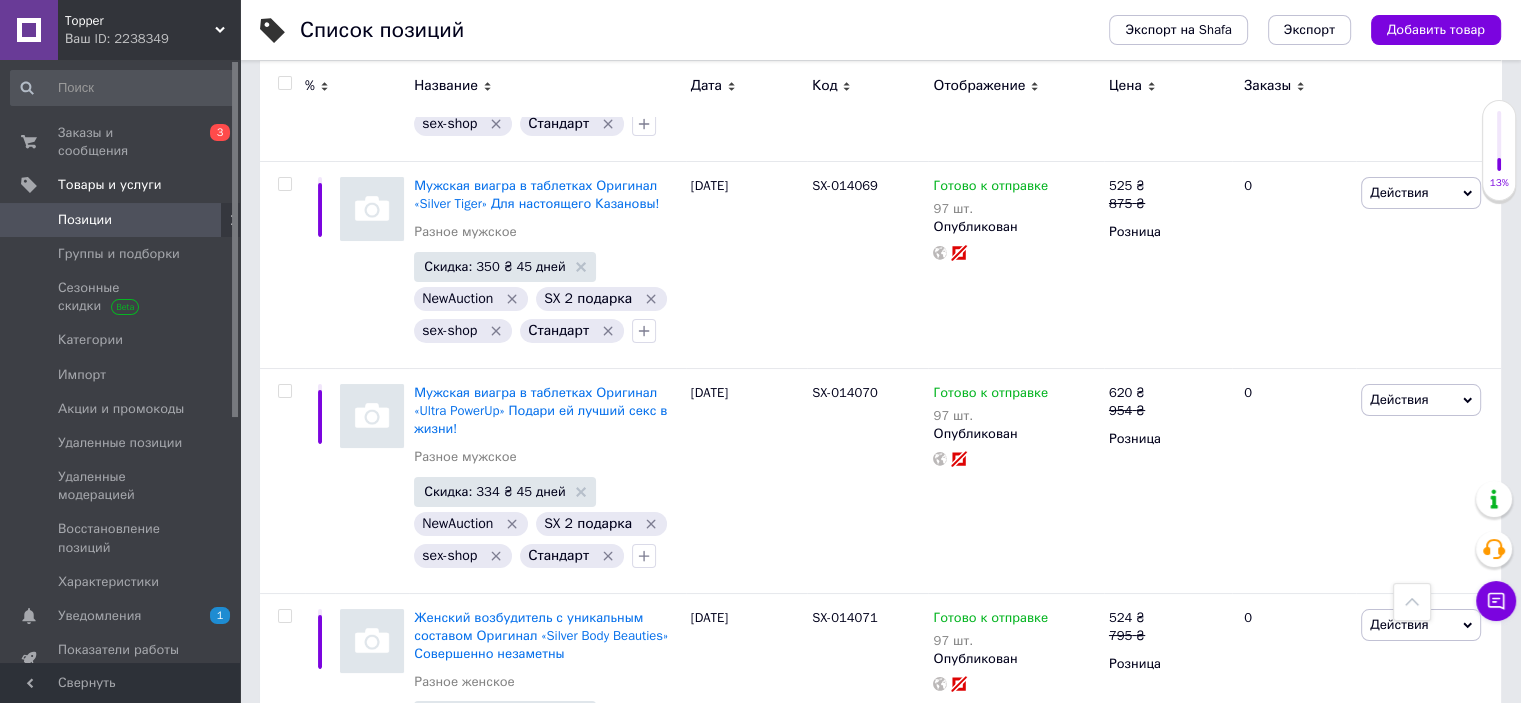 click on "3" at bounding box center (371, 2622) 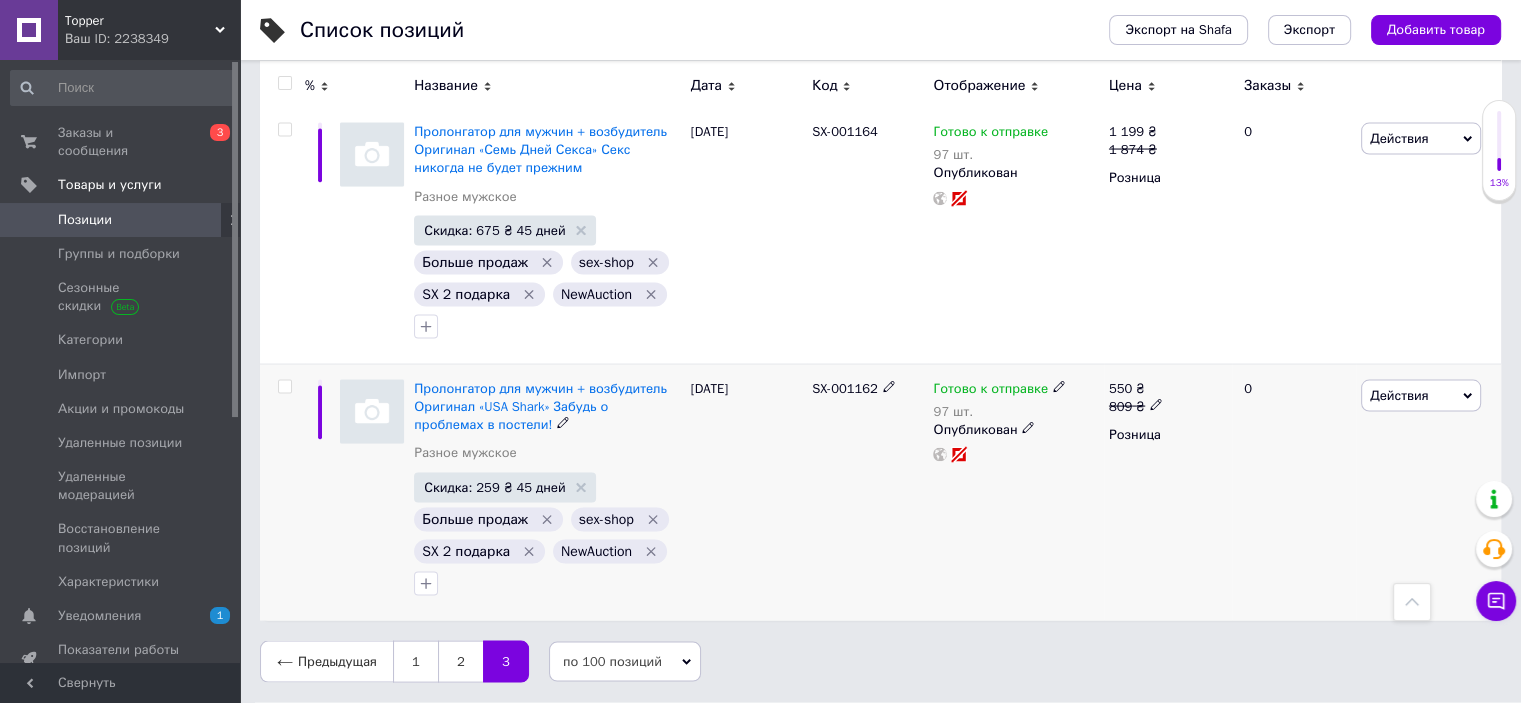 scroll, scrollTop: 3935, scrollLeft: 0, axis: vertical 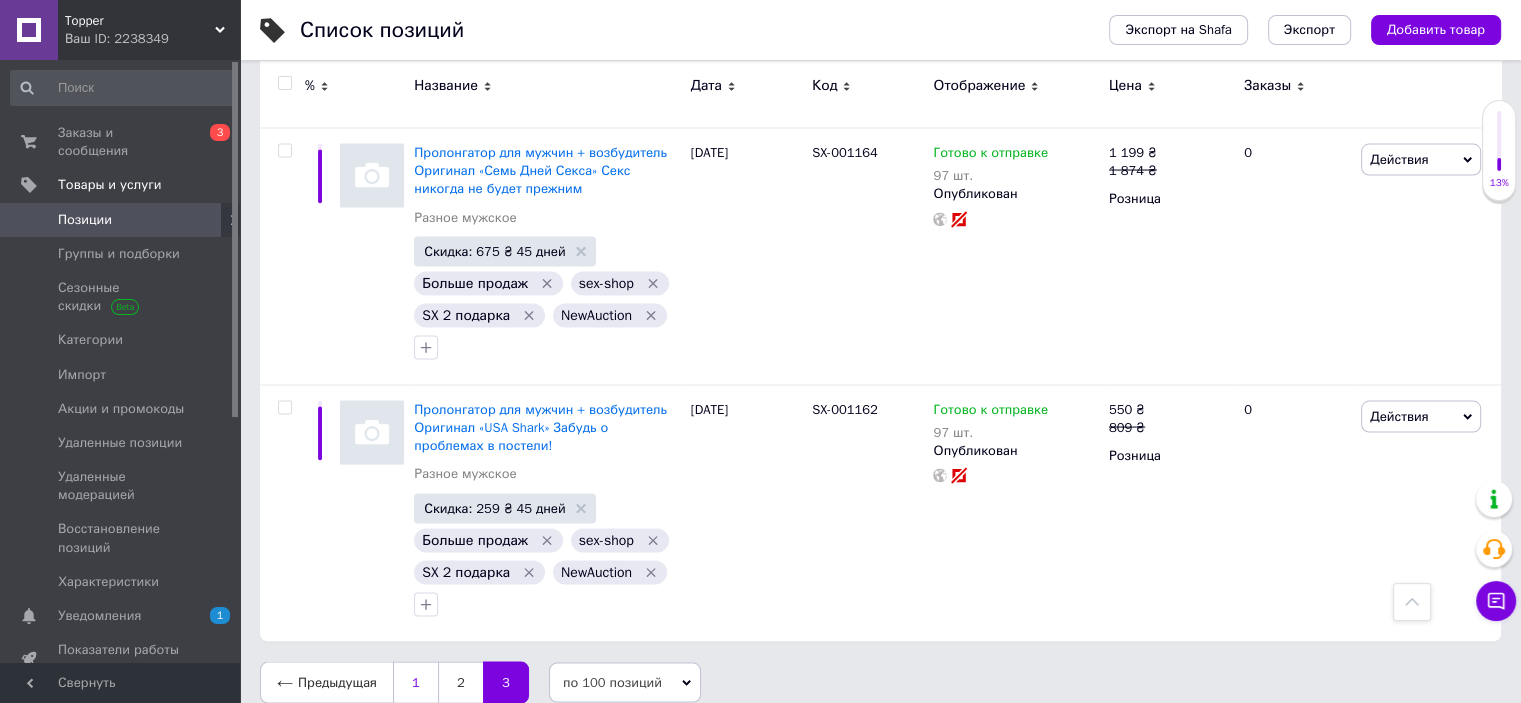 click on "1" at bounding box center (415, 683) 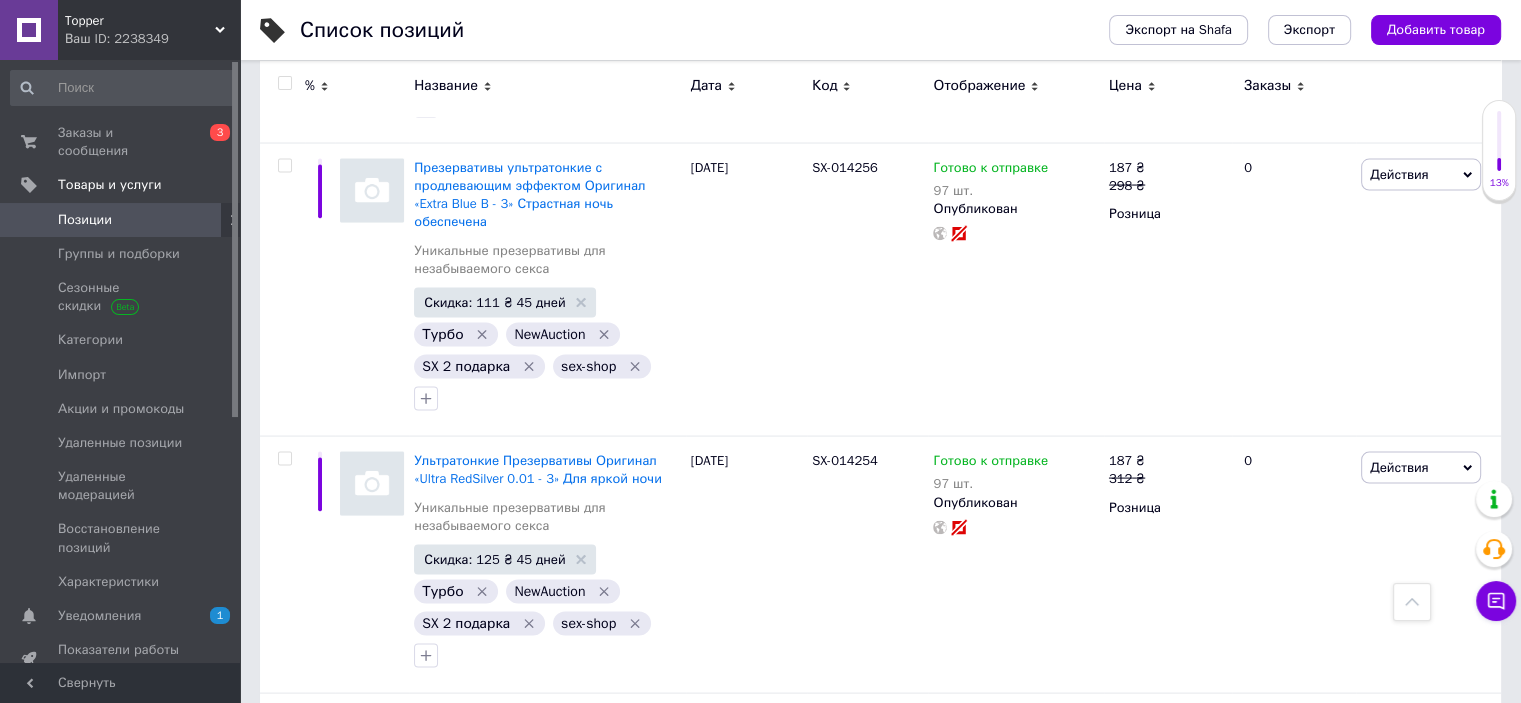scroll, scrollTop: 22707, scrollLeft: 0, axis: vertical 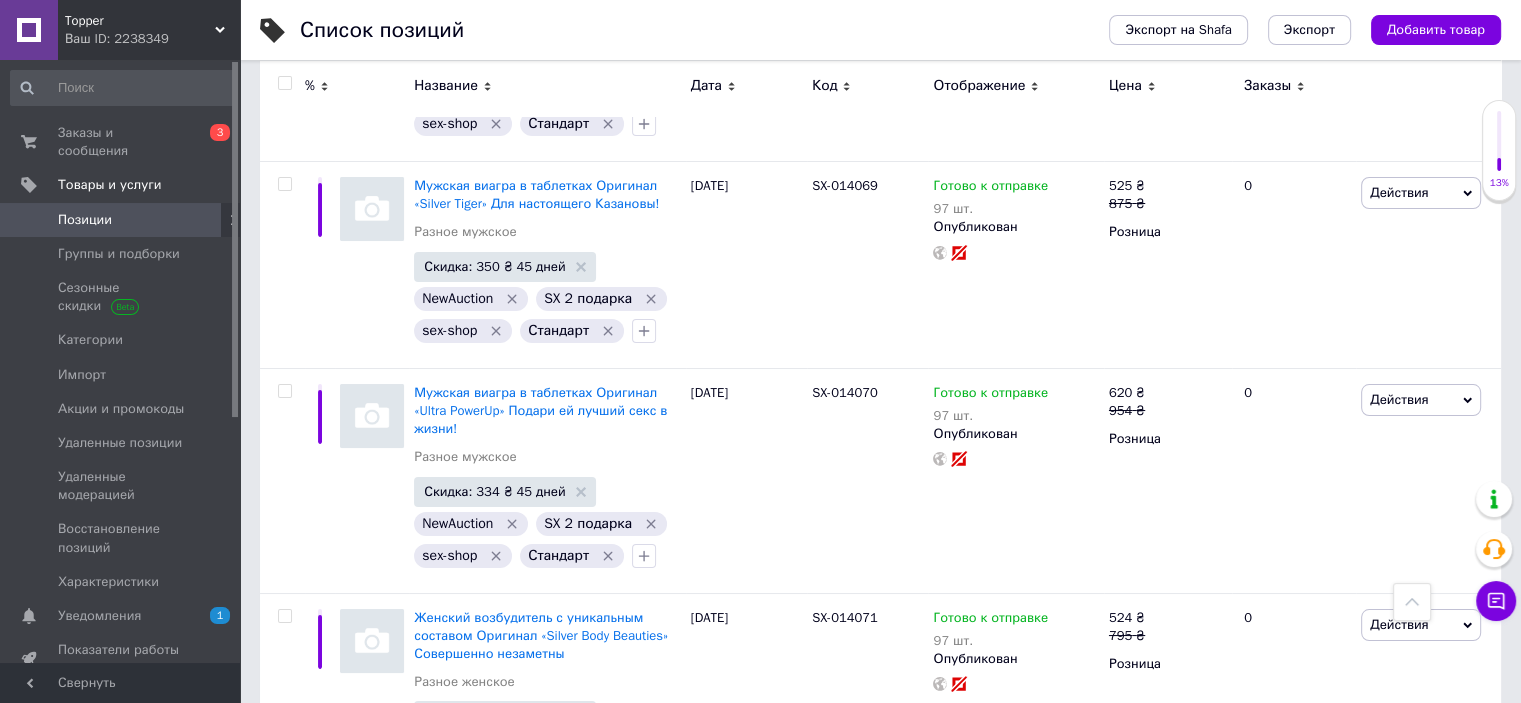 click at bounding box center [284, 83] 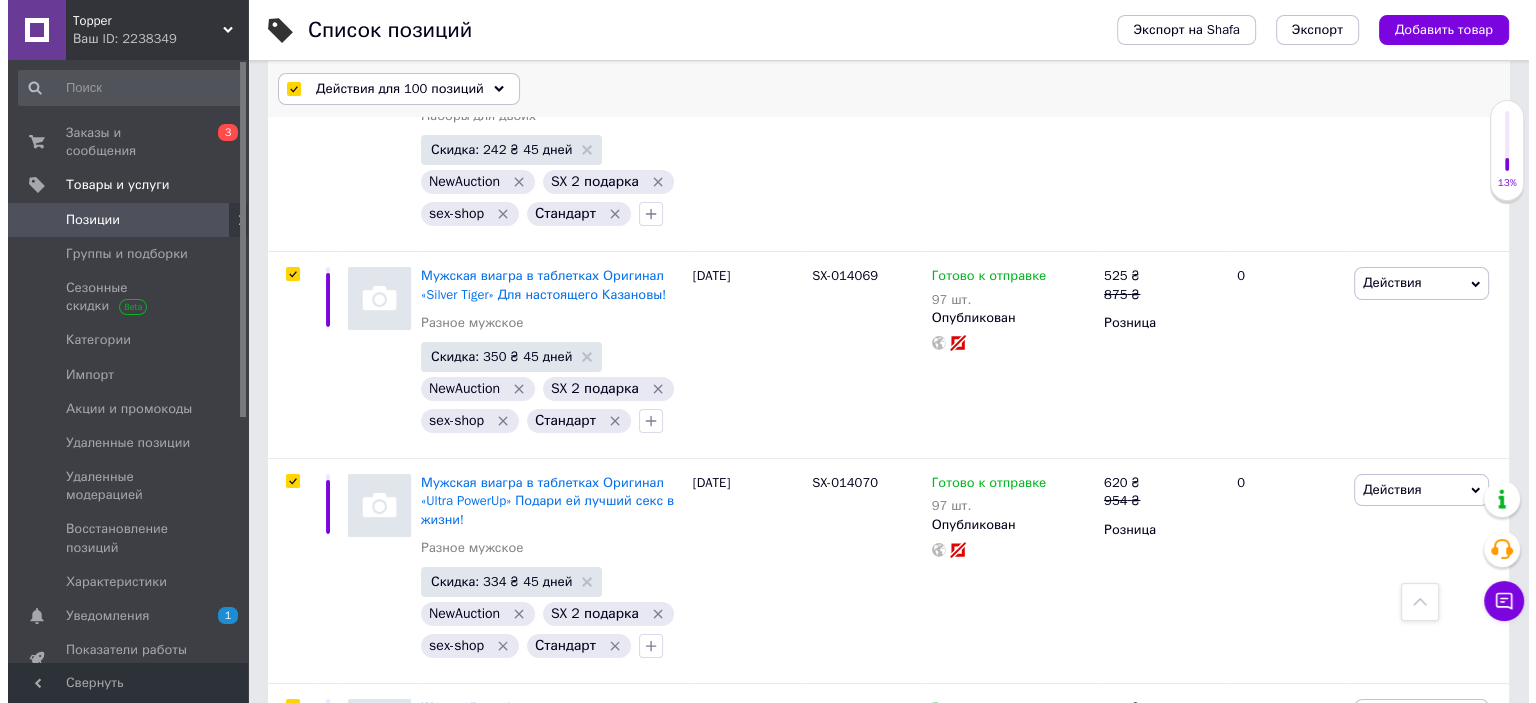 scroll, scrollTop: 24507, scrollLeft: 0, axis: vertical 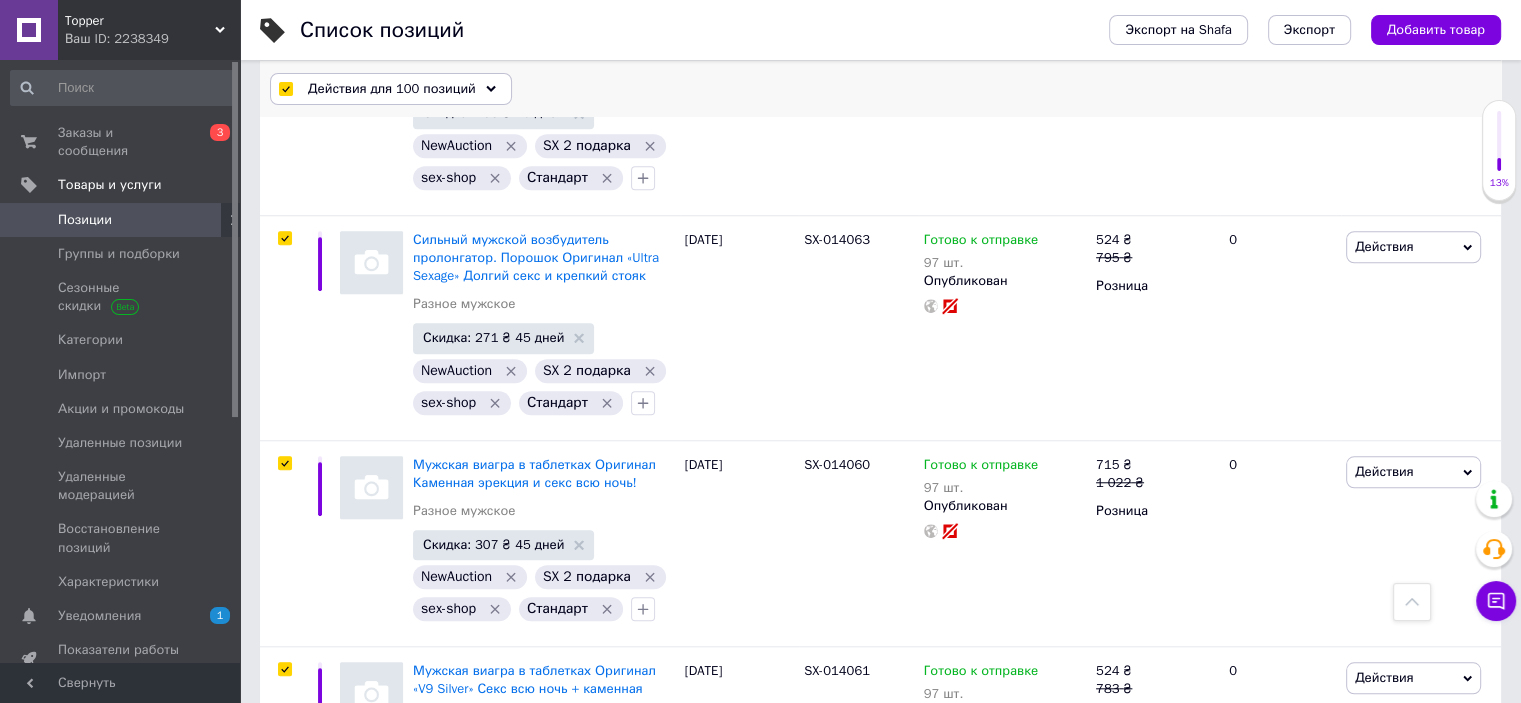 click on "Действия для 100 позиций" at bounding box center (392, 89) 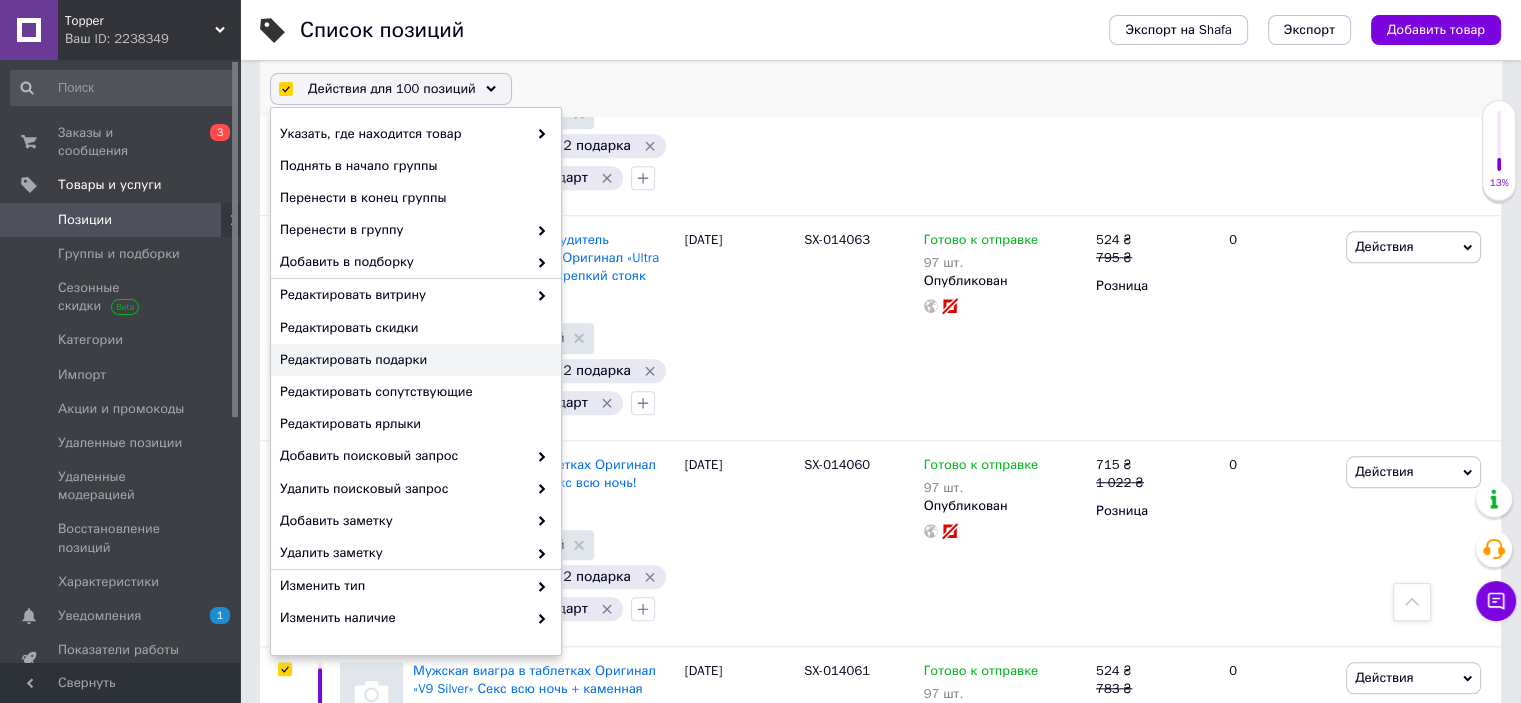click on "Редактировать подарки" at bounding box center [413, 360] 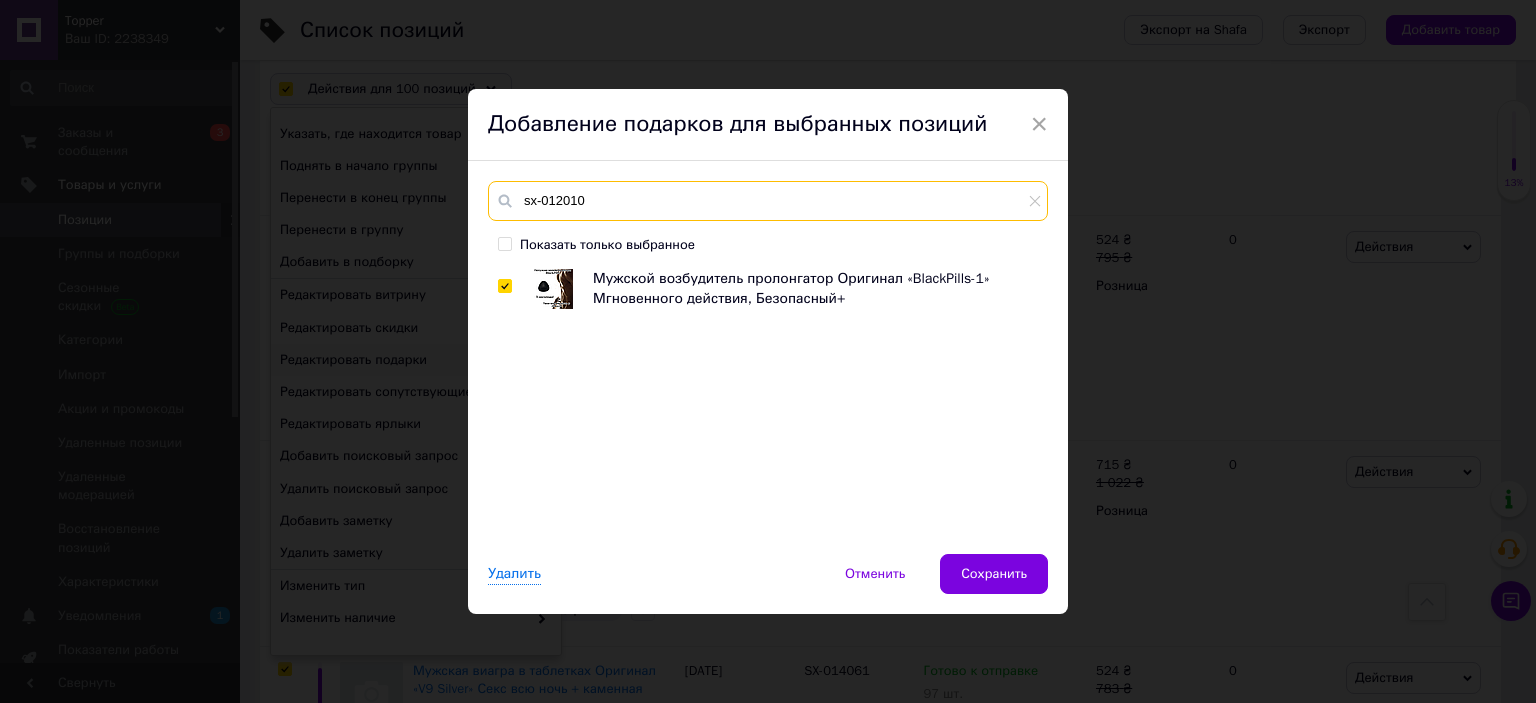 click on "sx-012010" at bounding box center (768, 201) 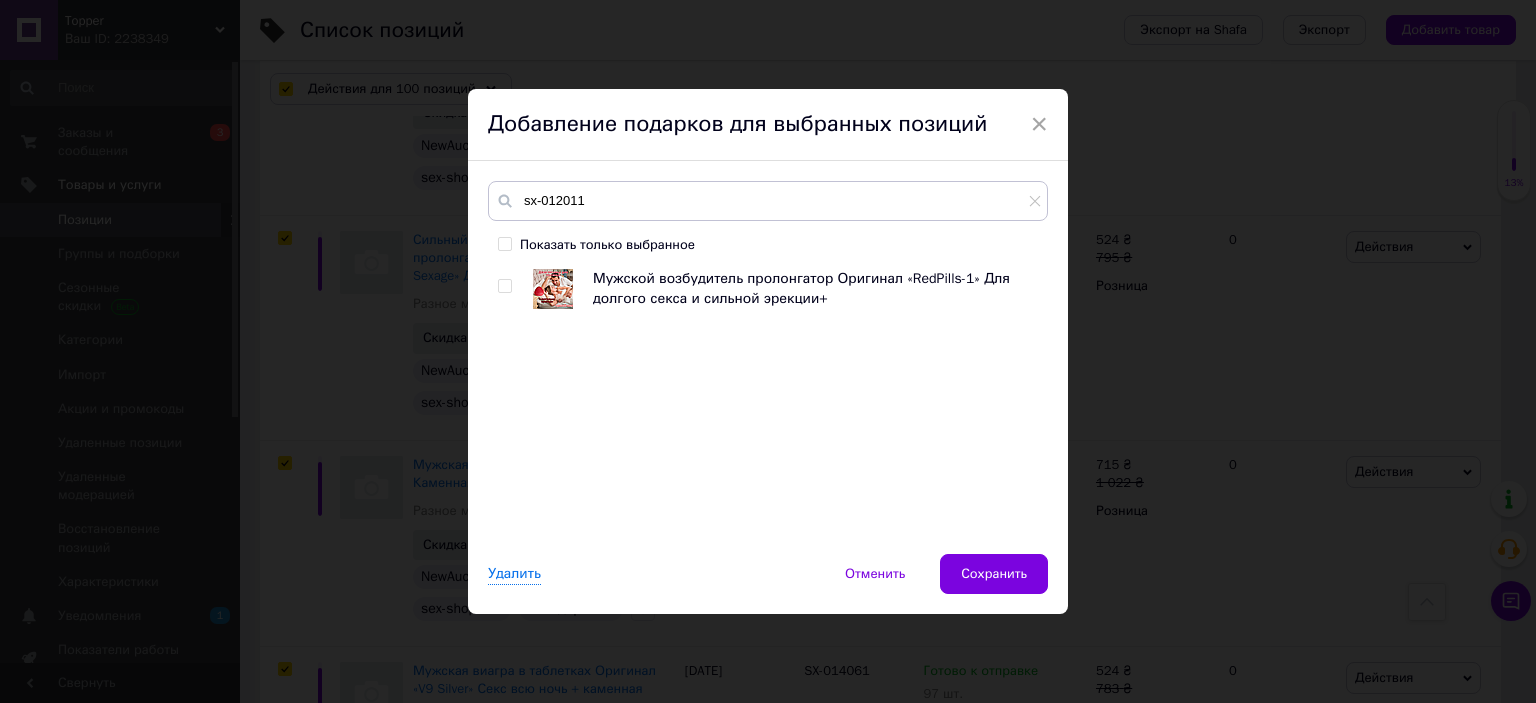 click at bounding box center [504, 286] 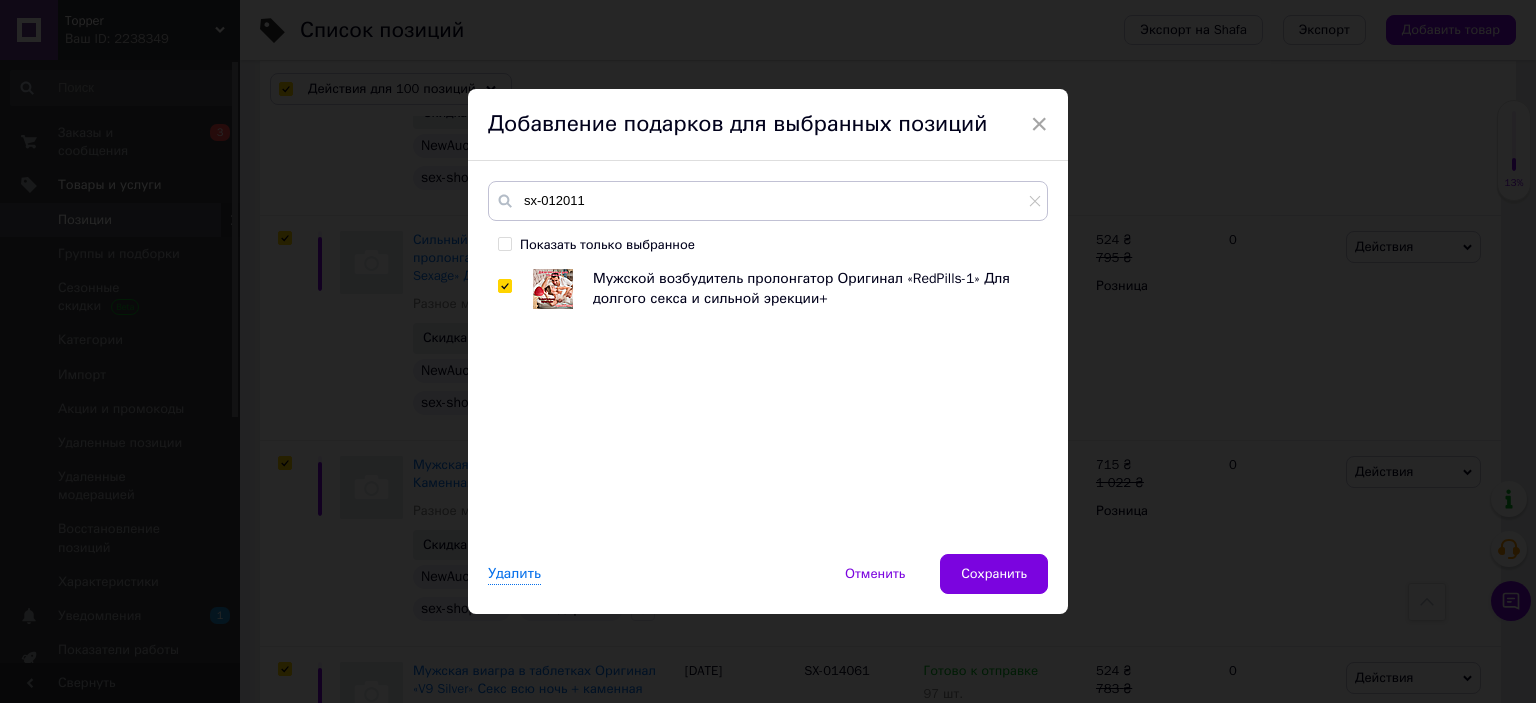 click on "Показать только выбранное" at bounding box center [504, 243] 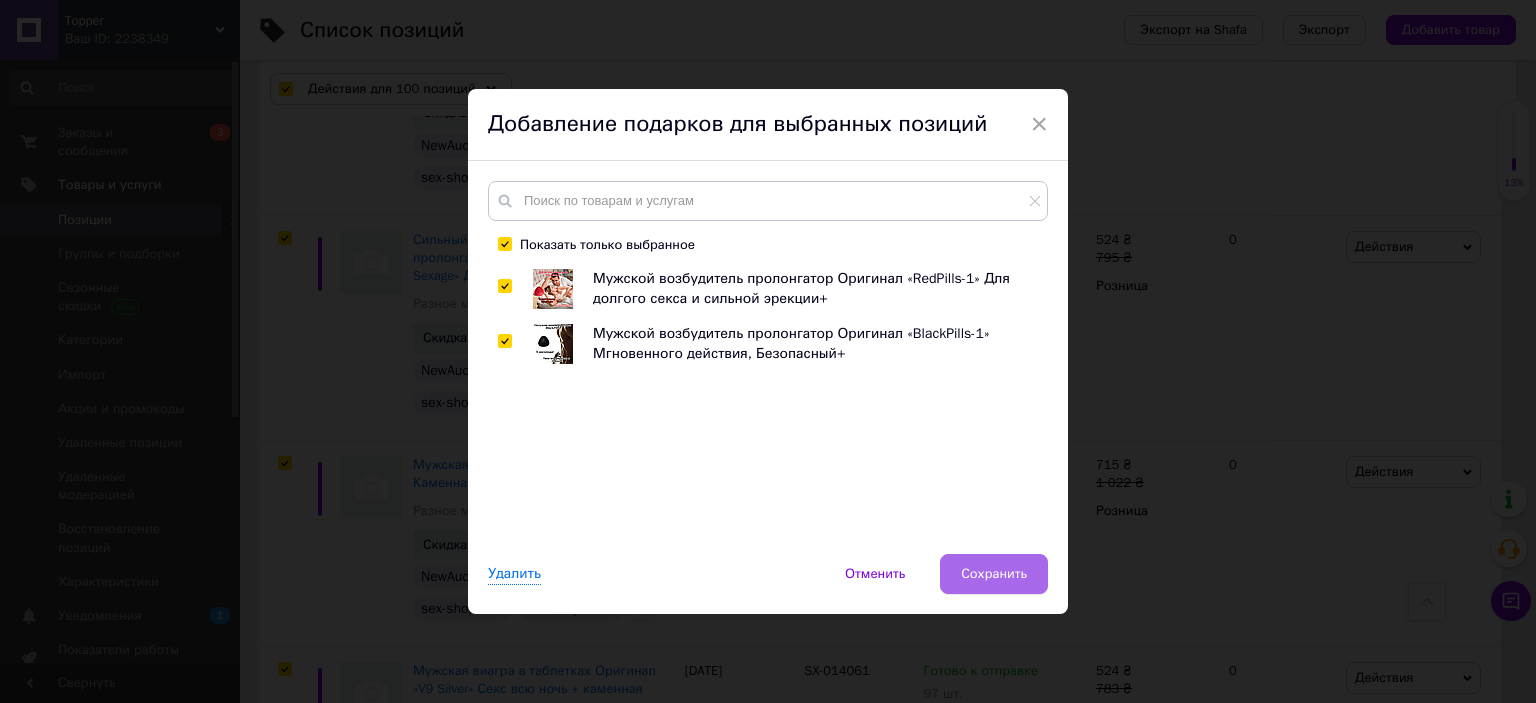 click on "Сохранить" at bounding box center (994, 574) 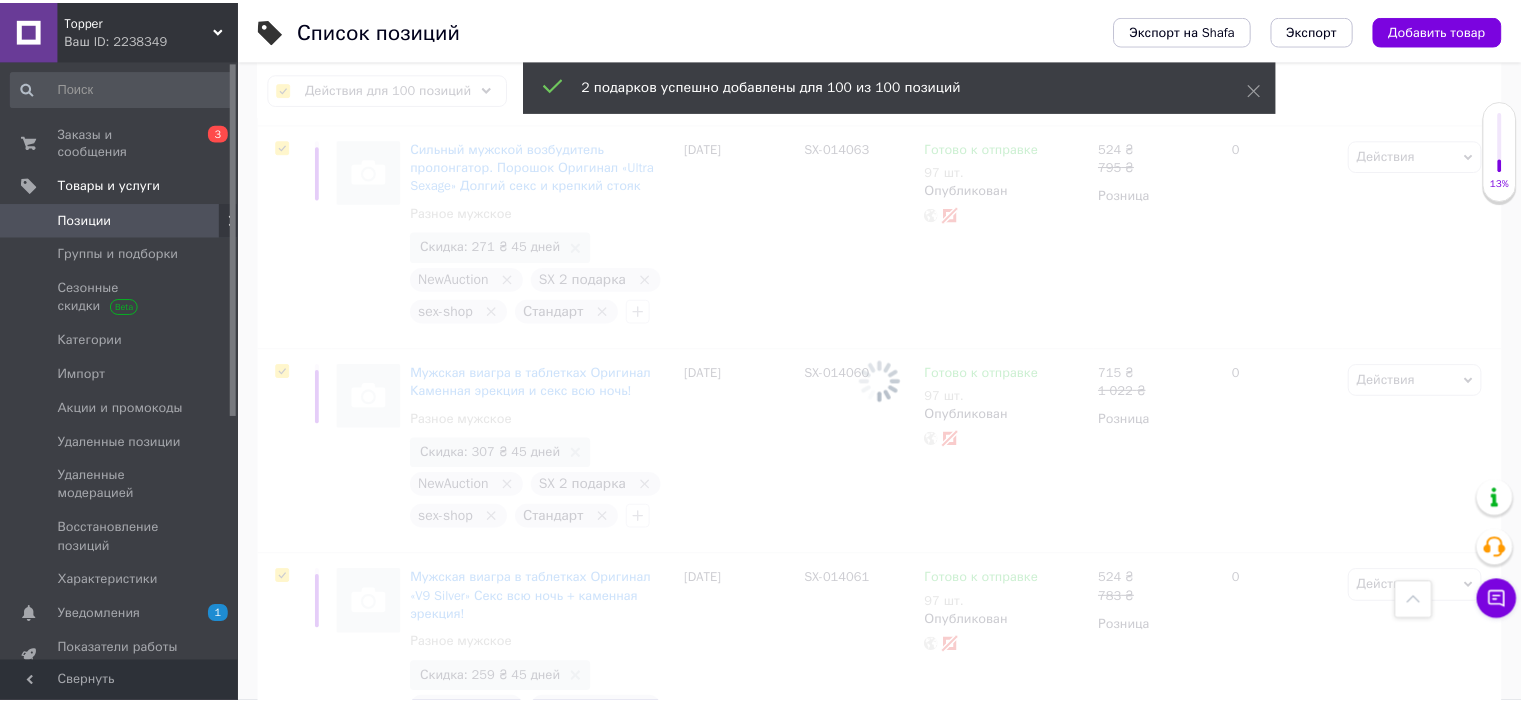 scroll, scrollTop: 22706, scrollLeft: 0, axis: vertical 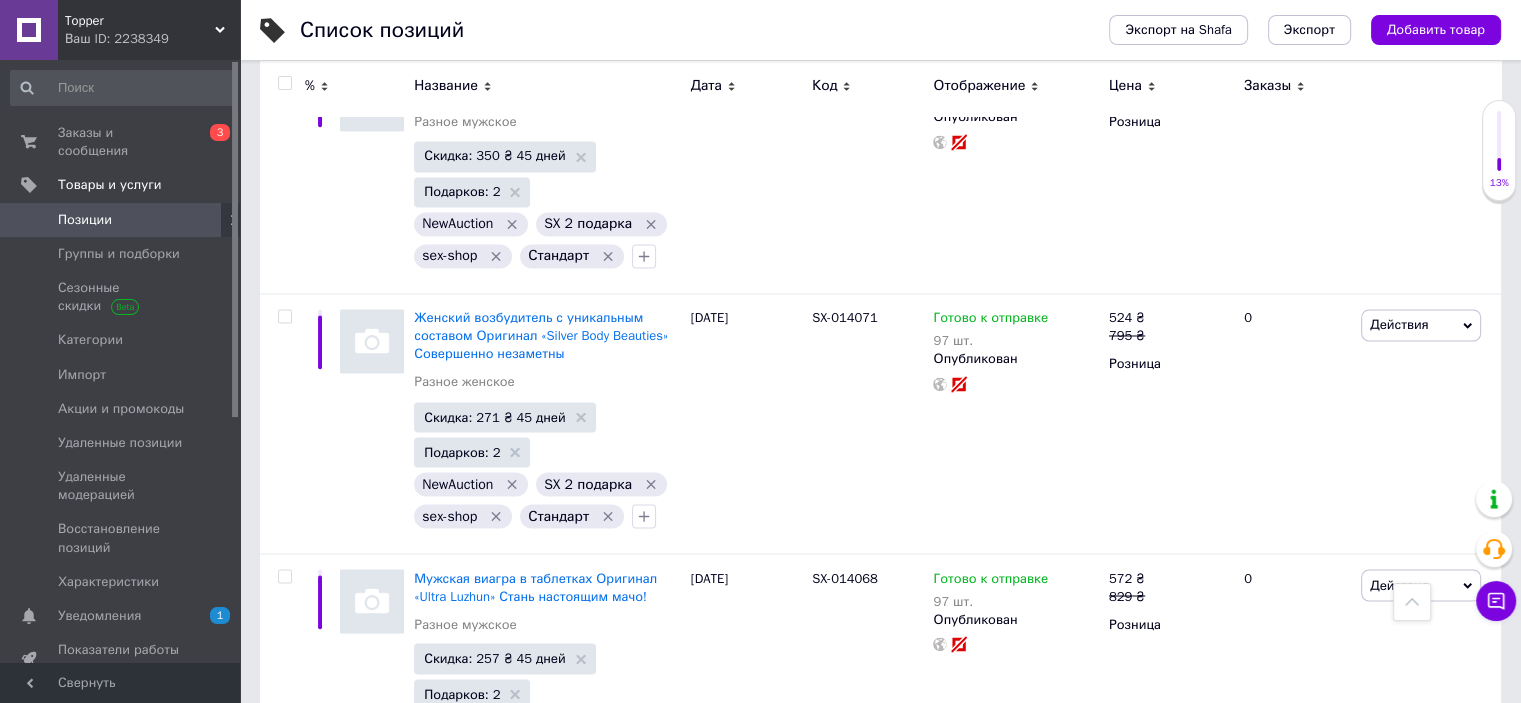click on "2" at bounding box center [327, 2622] 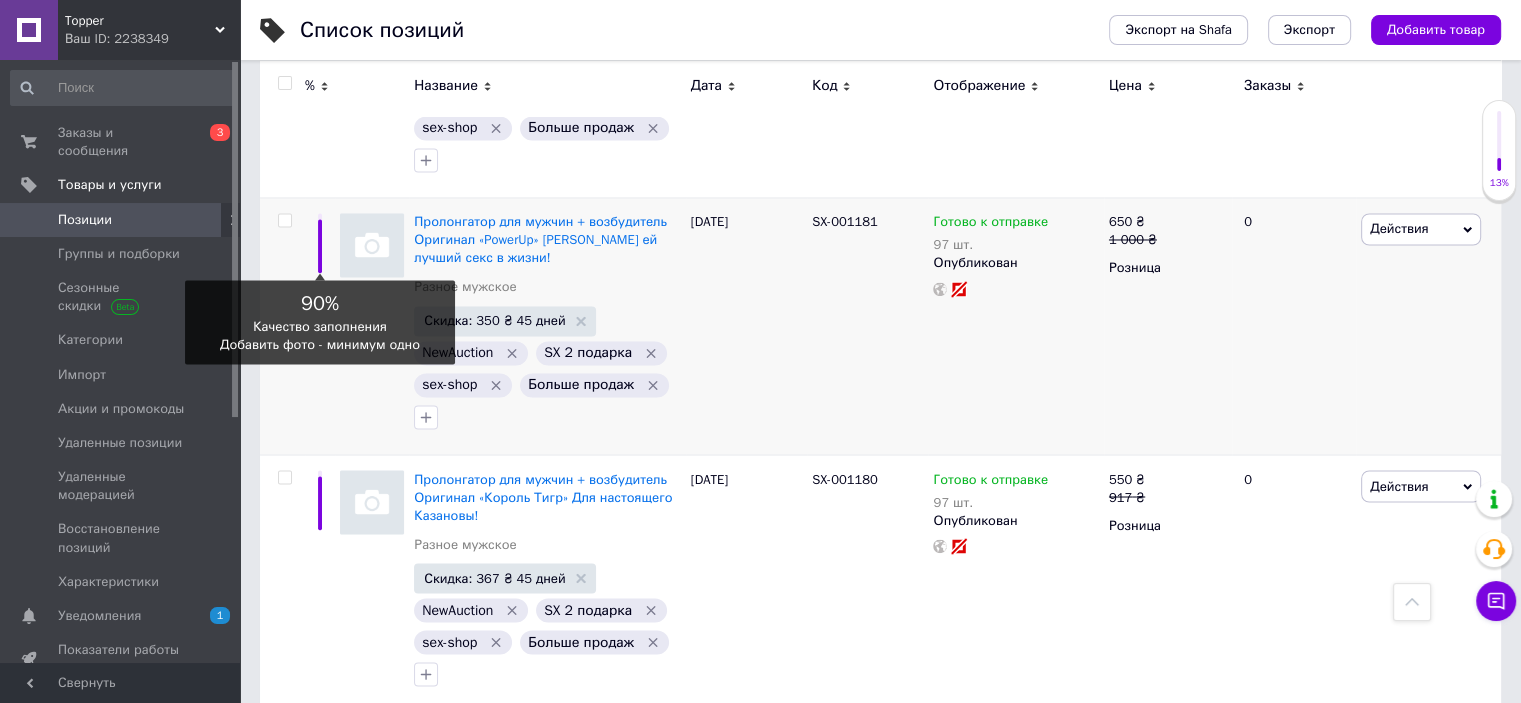 scroll, scrollTop: 24376, scrollLeft: 0, axis: vertical 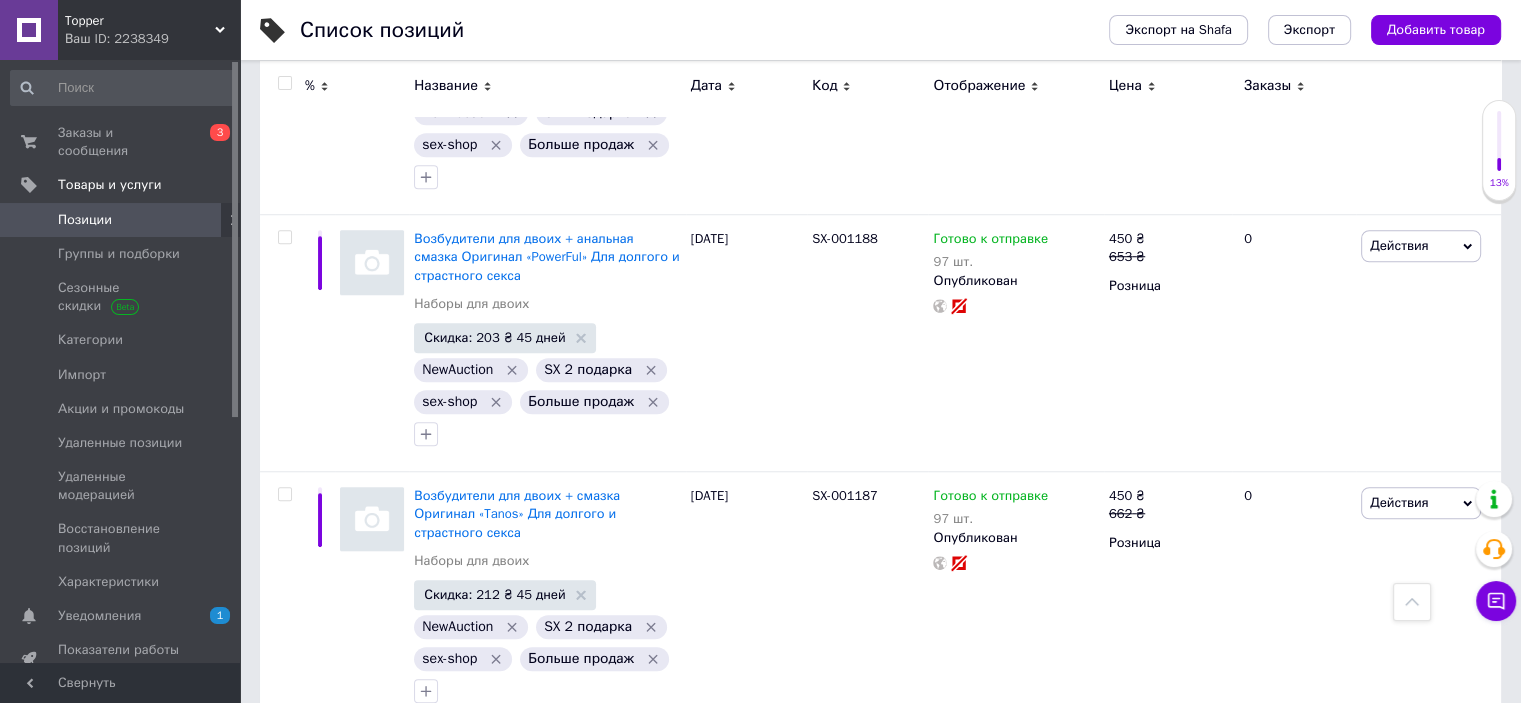 click at bounding box center (284, 83) 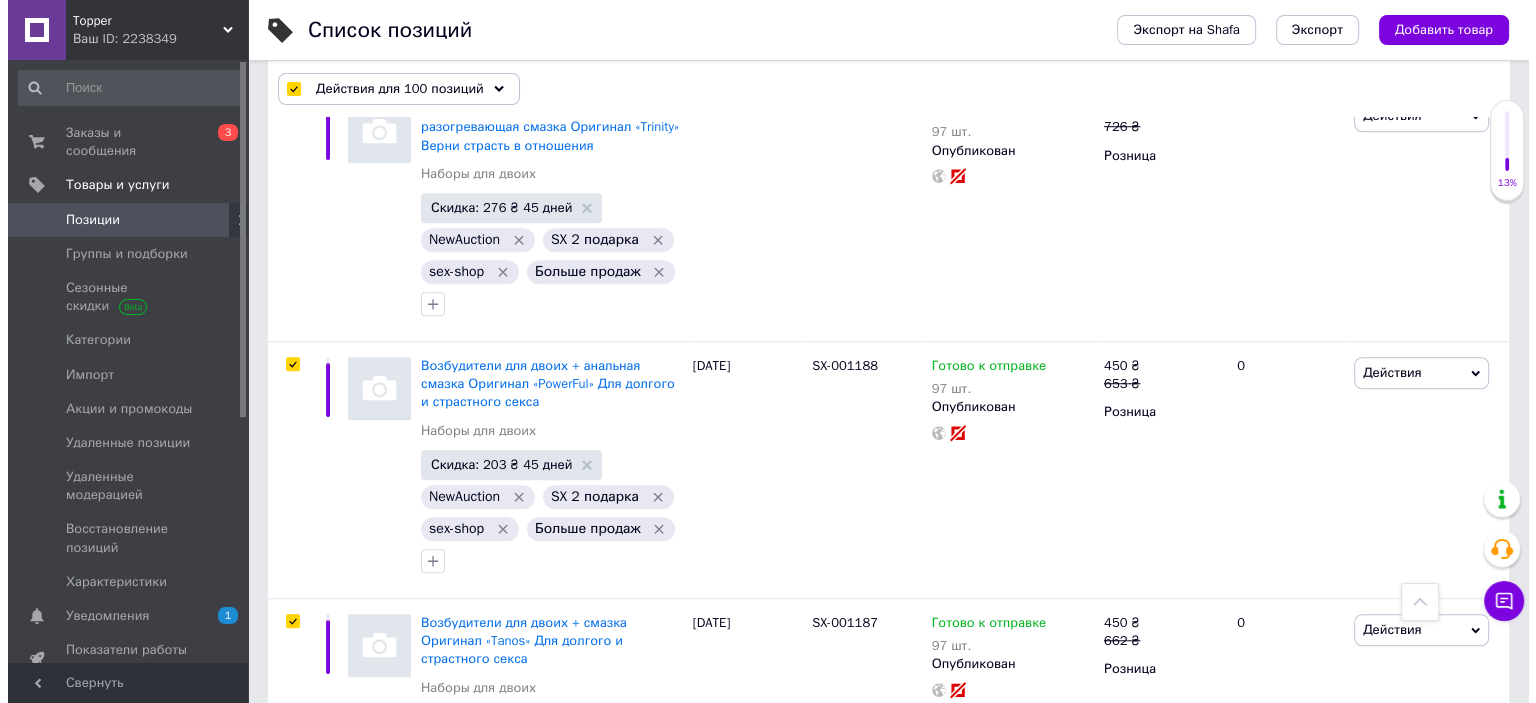 scroll, scrollTop: 26159, scrollLeft: 0, axis: vertical 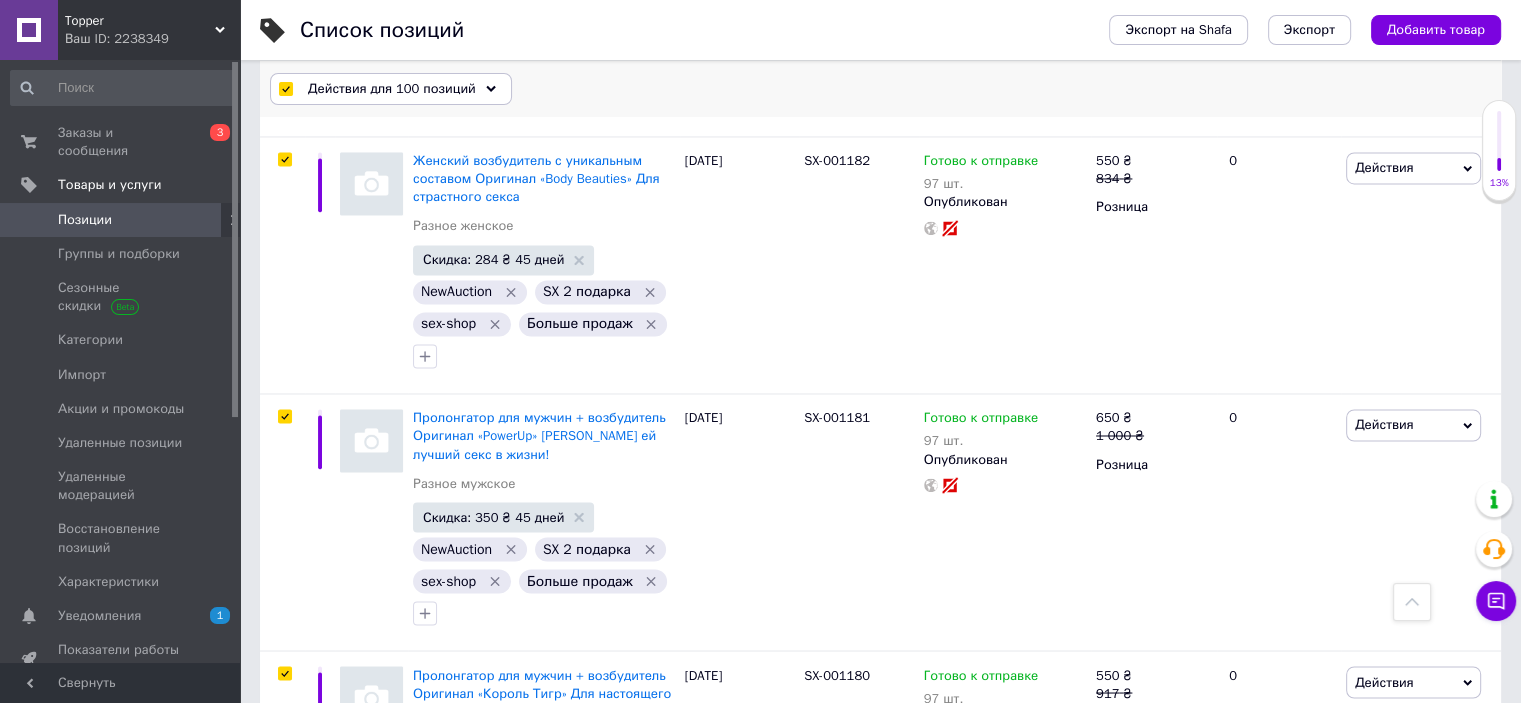 click on "Действия для 100 позиций" at bounding box center (392, 89) 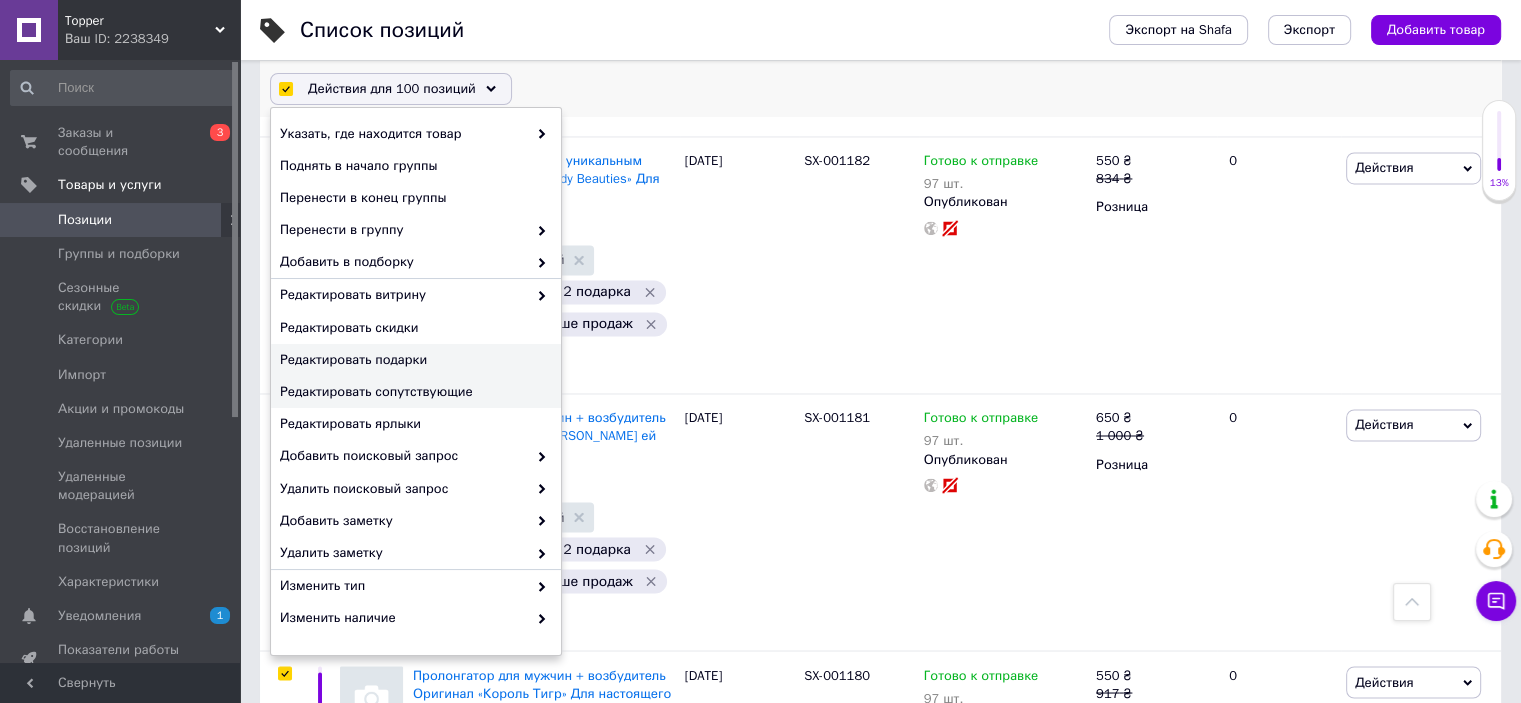click on "Редактировать подарки" at bounding box center (413, 360) 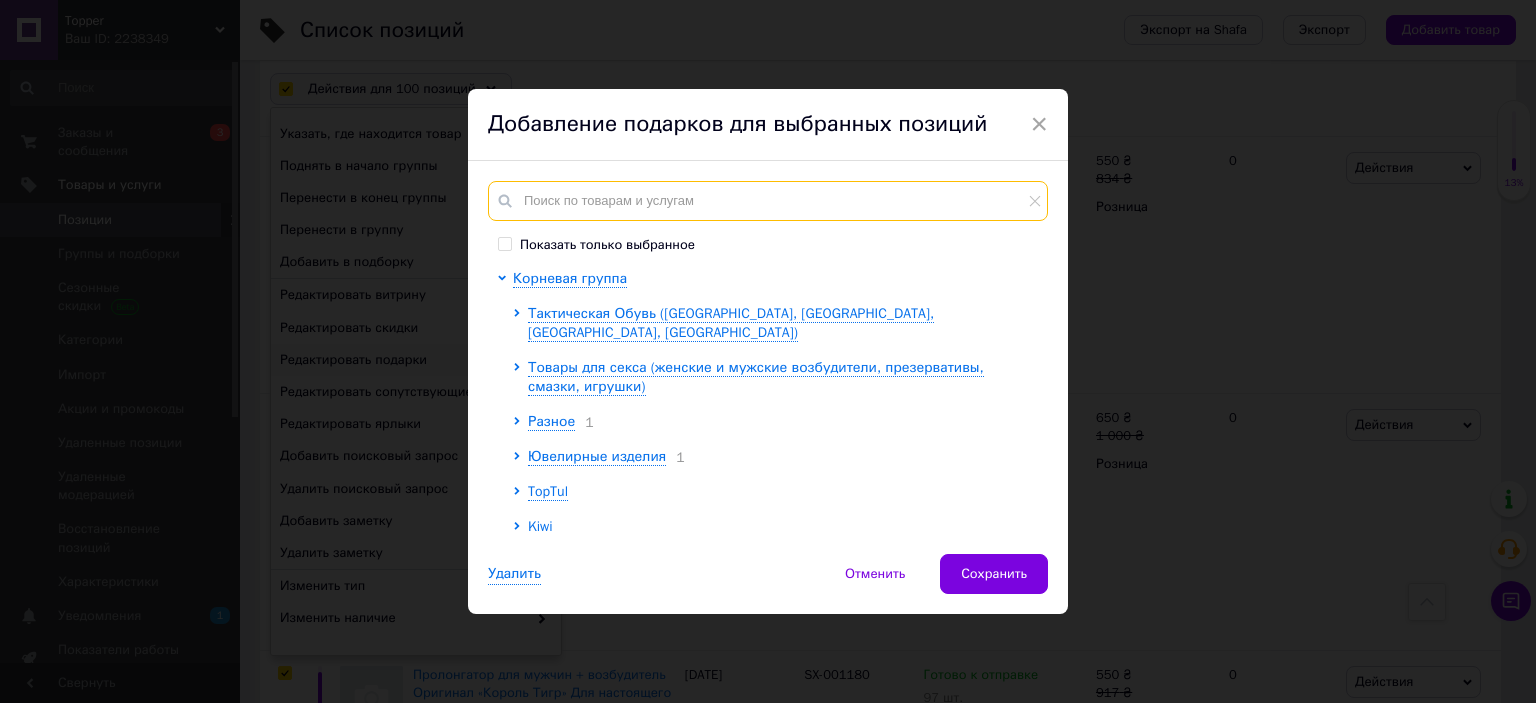 click at bounding box center [768, 201] 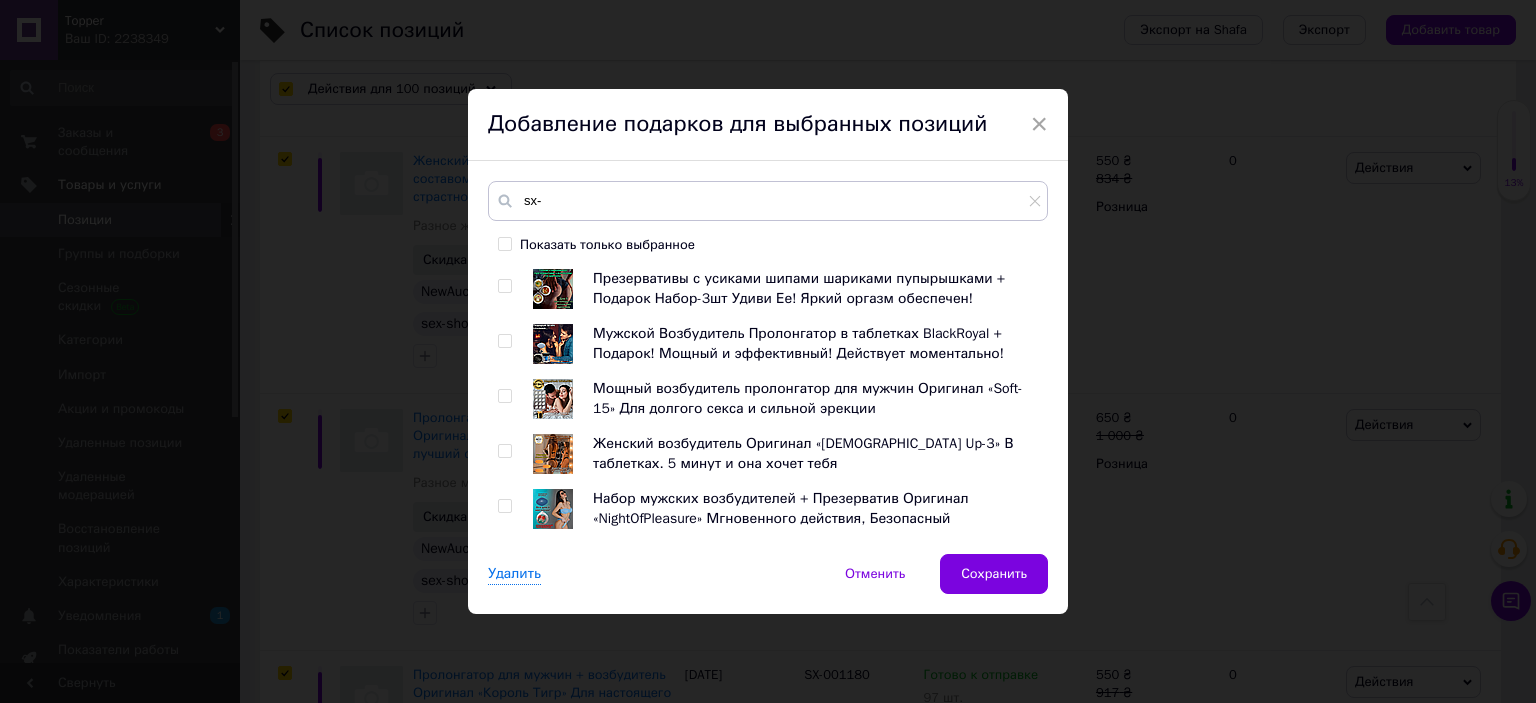 click on "Показать только выбранное" at bounding box center (504, 243) 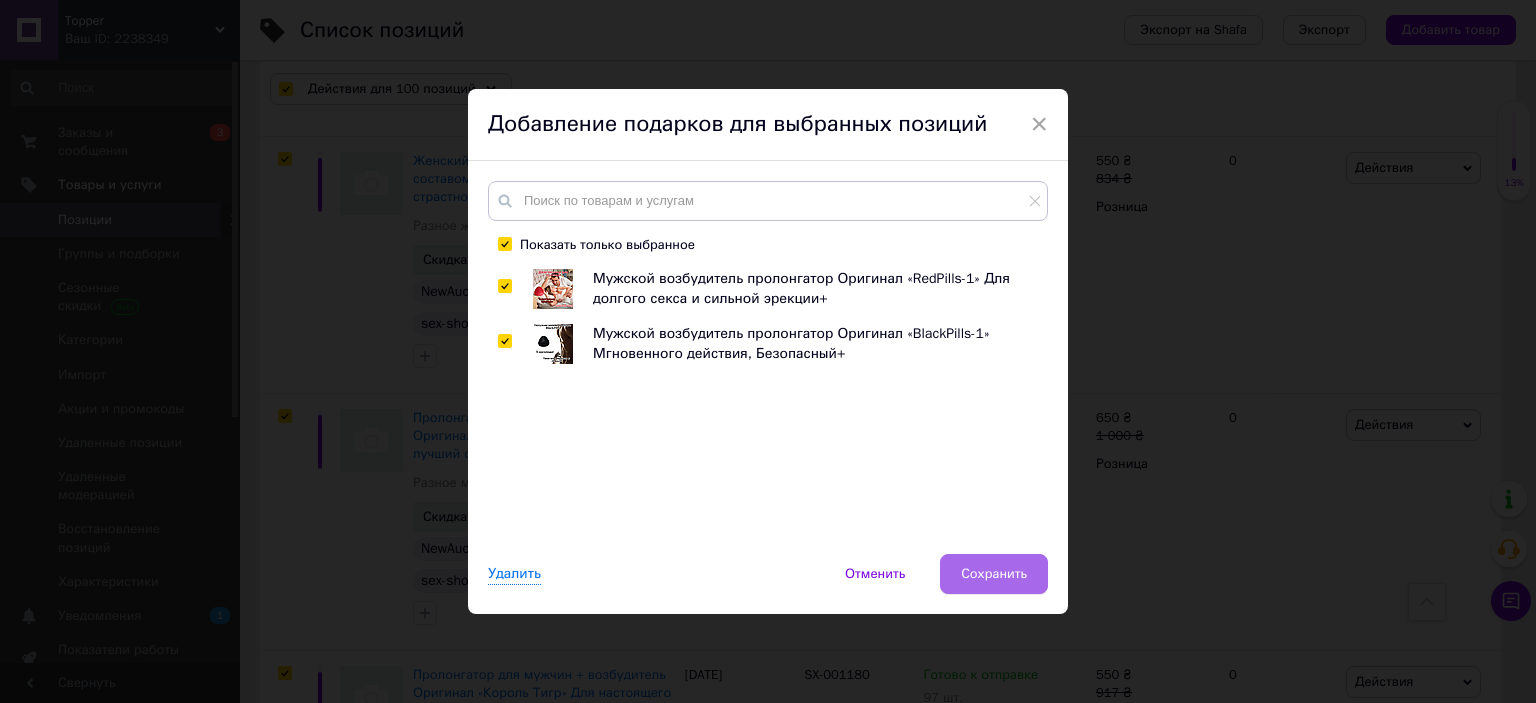 click on "Сохранить" at bounding box center (994, 574) 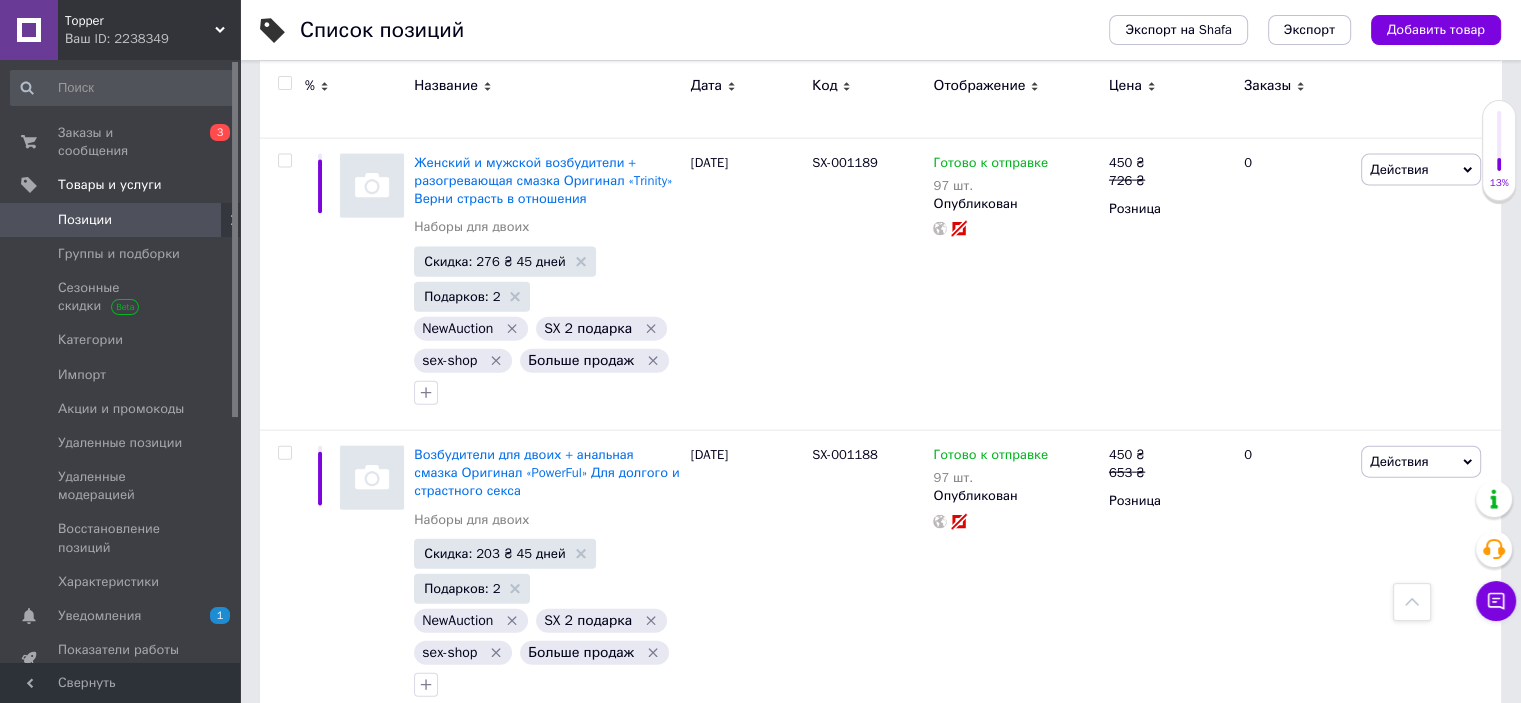 scroll, scrollTop: 27861, scrollLeft: 0, axis: vertical 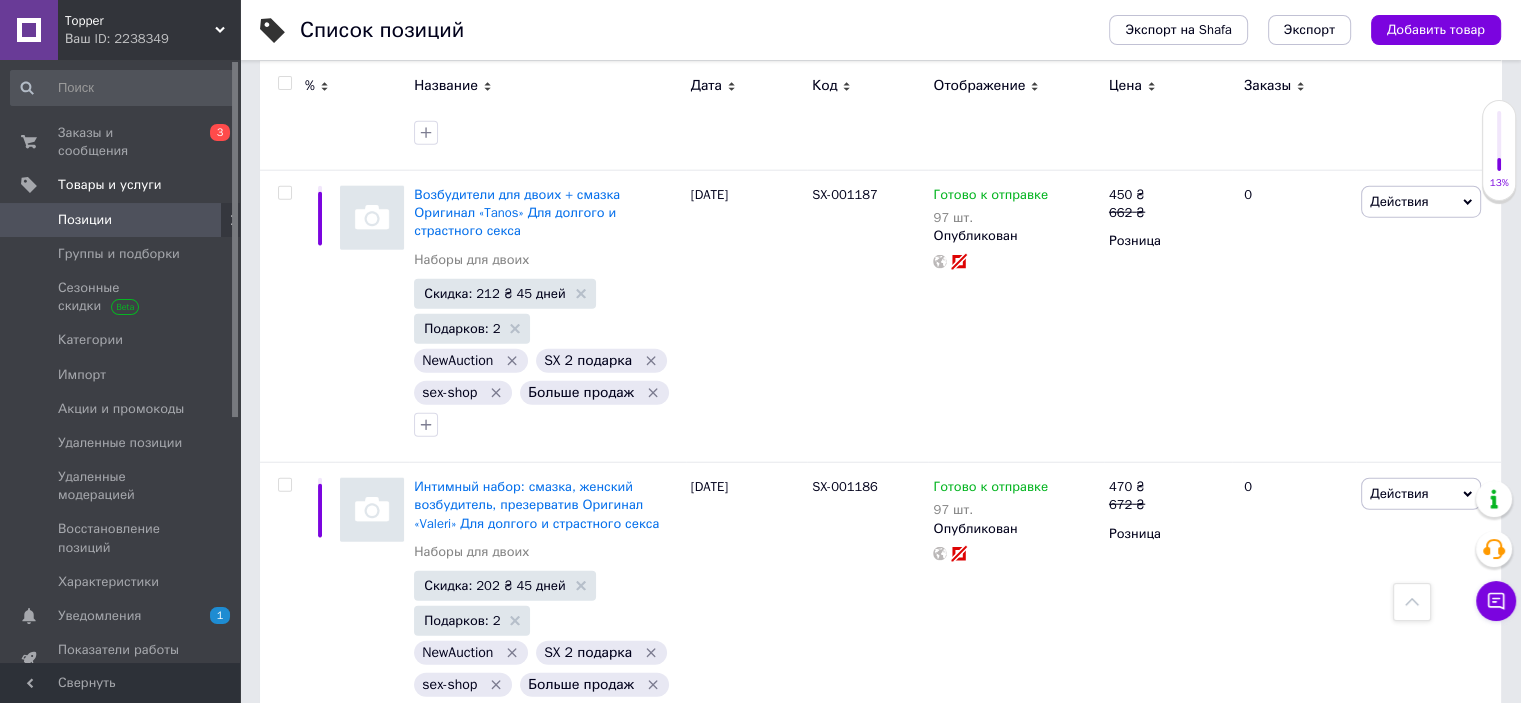 click on "3" at bounding box center (505, 2566) 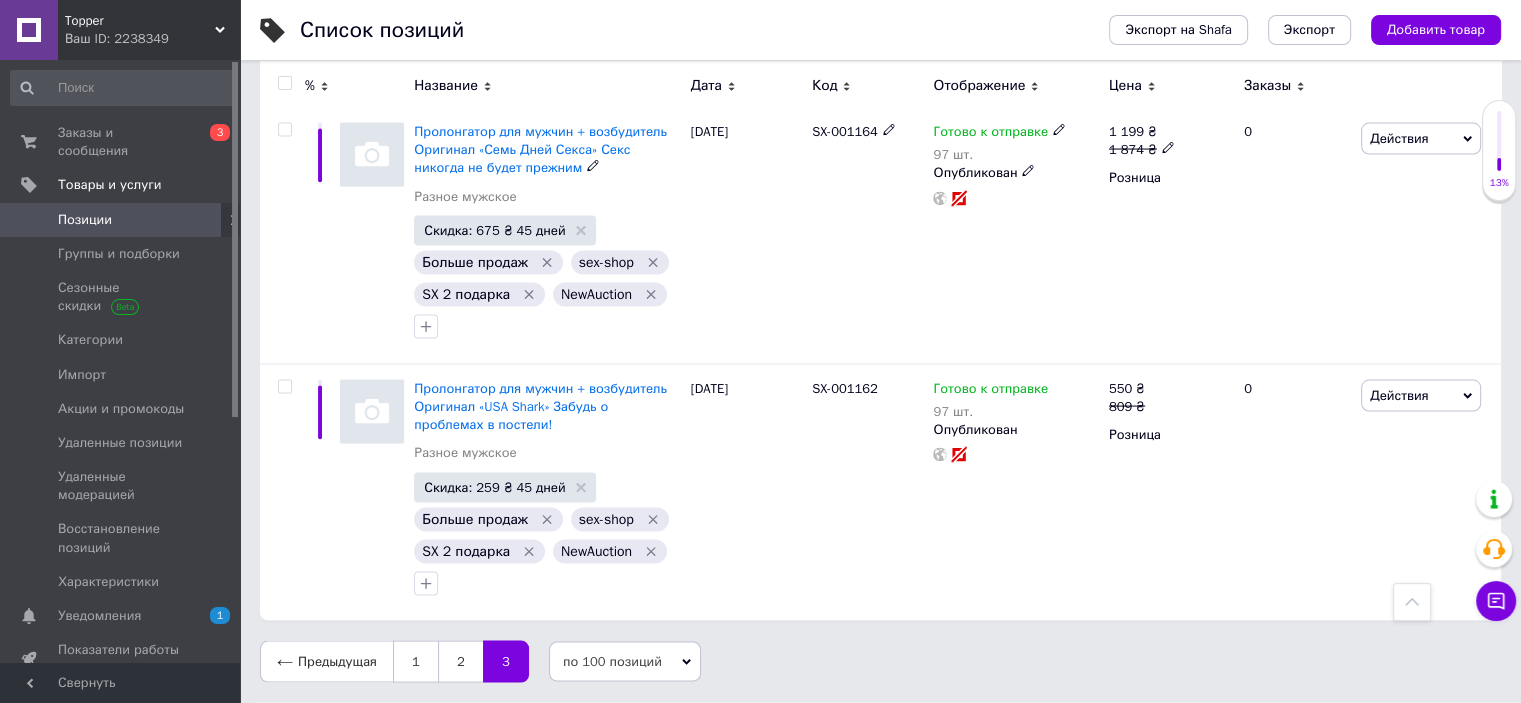 scroll, scrollTop: 3935, scrollLeft: 0, axis: vertical 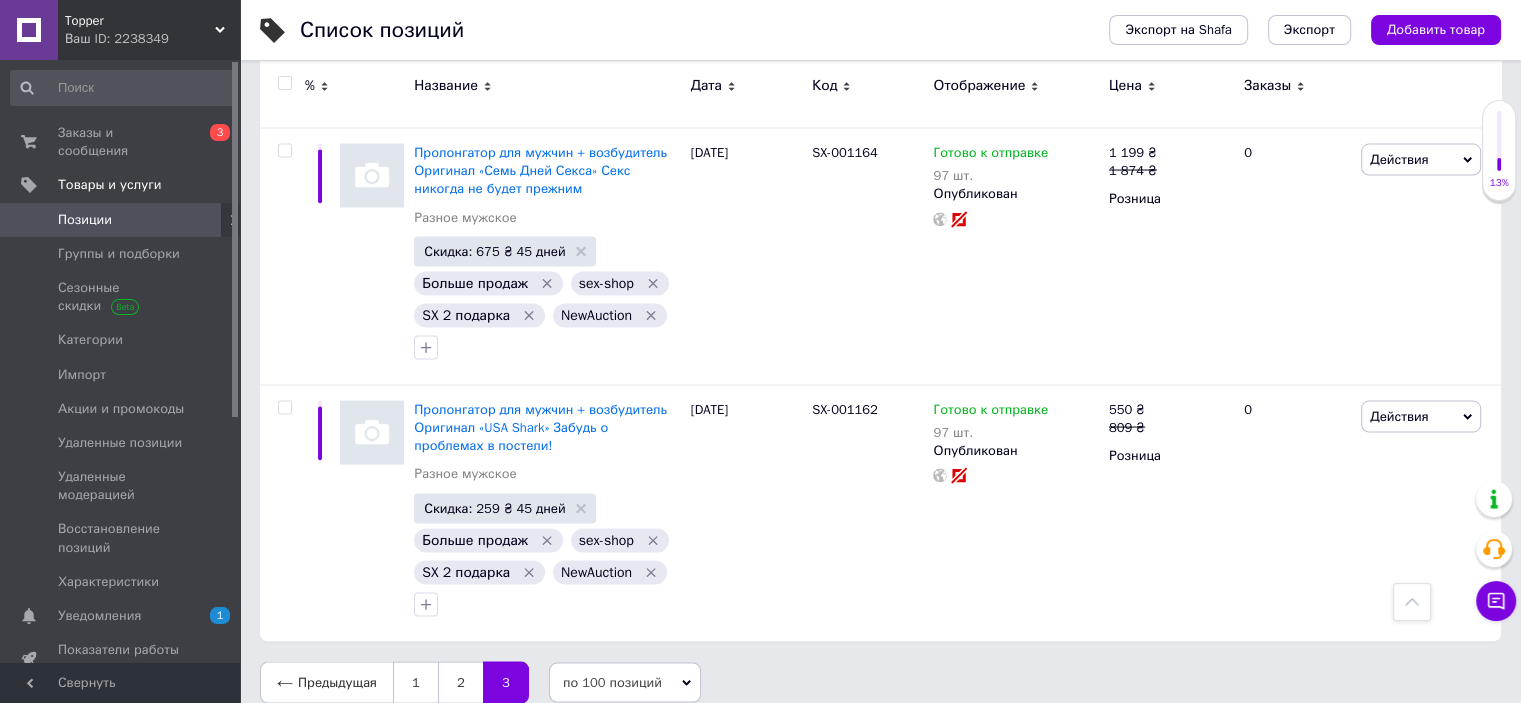 click at bounding box center (284, 83) 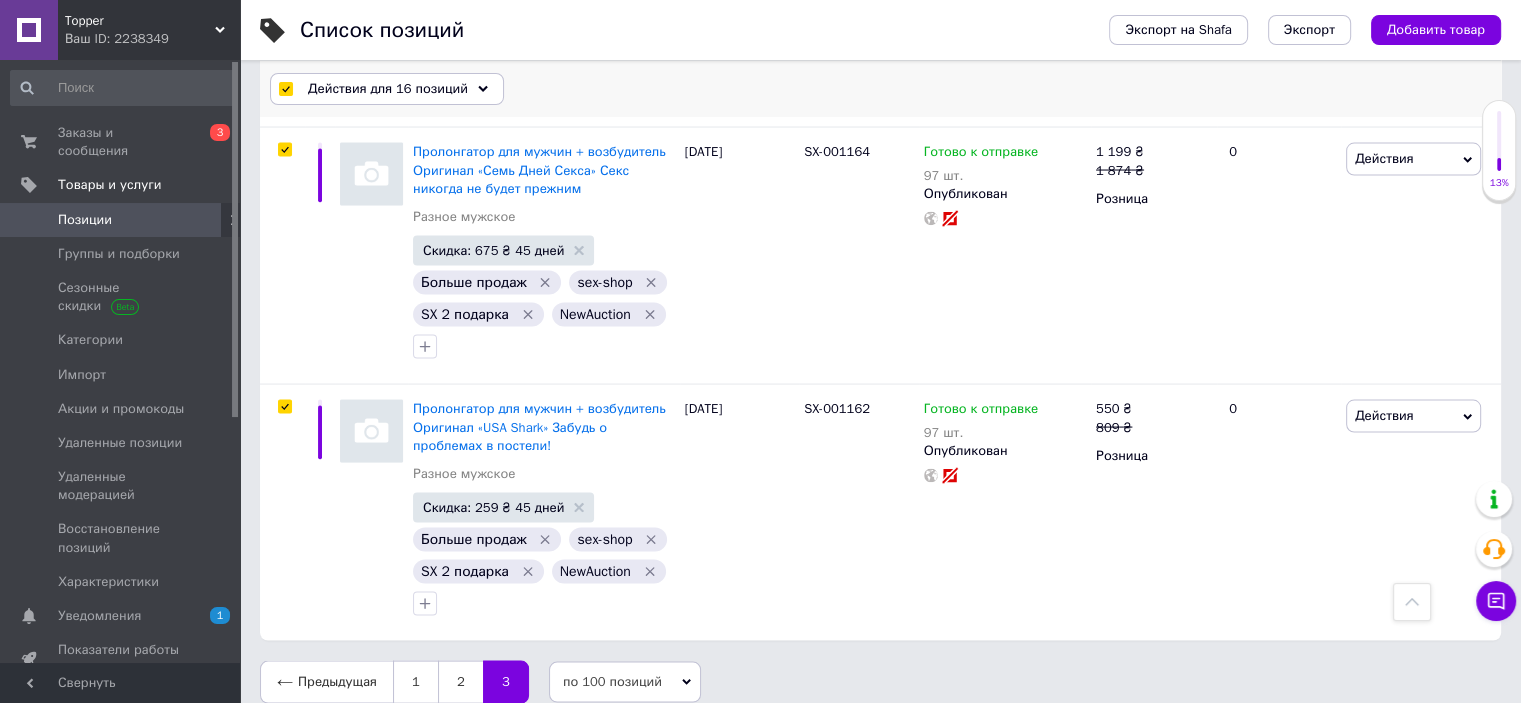 click on "Действия для 16 позиций" at bounding box center [388, 89] 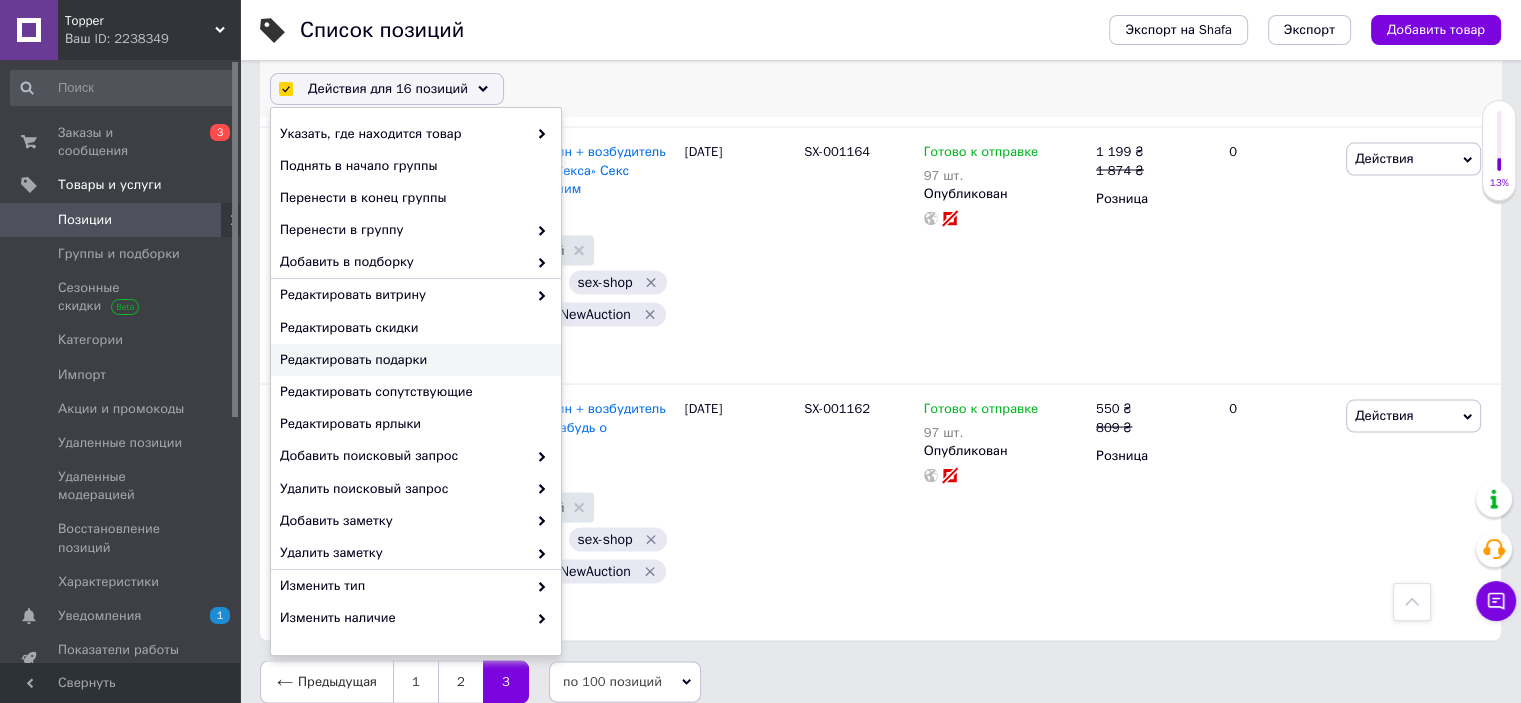 click on "Редактировать подарки" at bounding box center (413, 360) 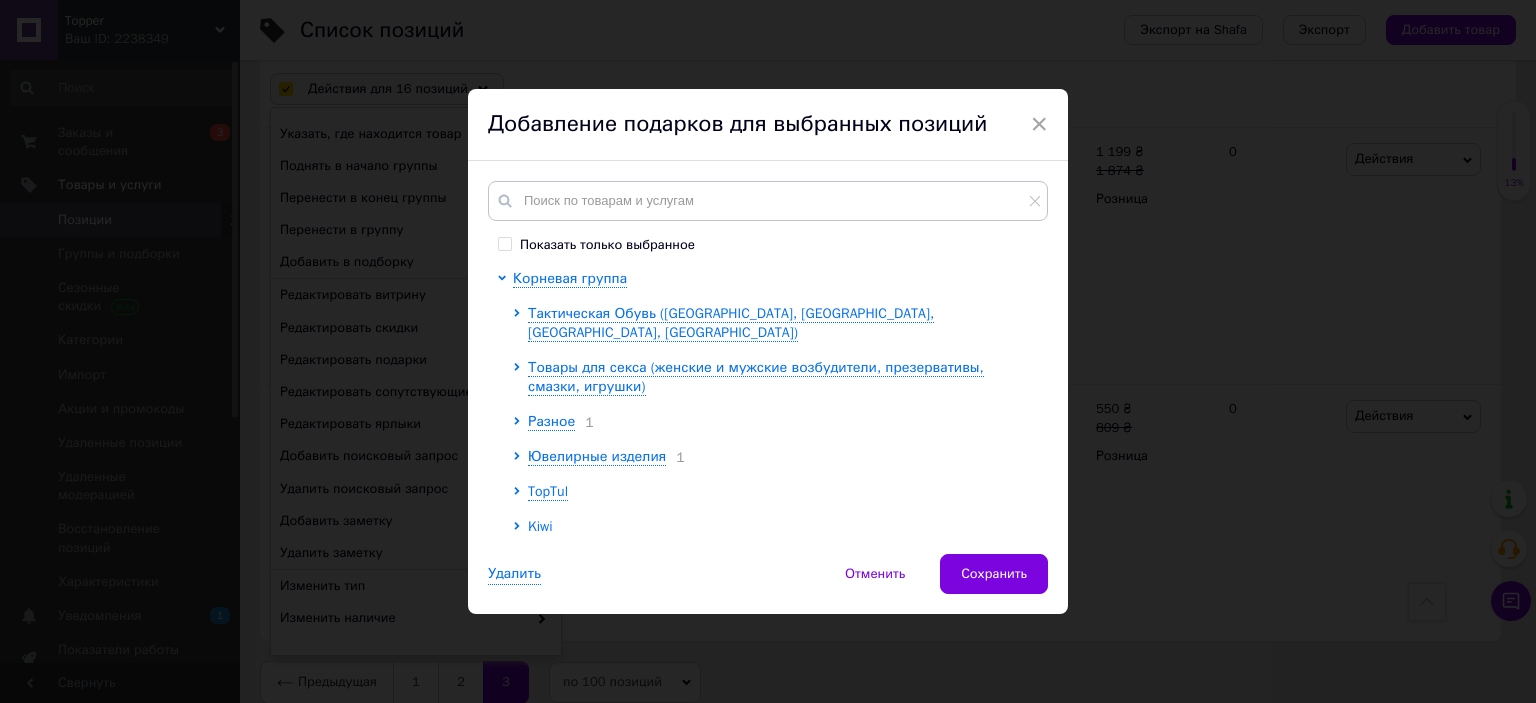click on "Показать только выбранное" at bounding box center (504, 243) 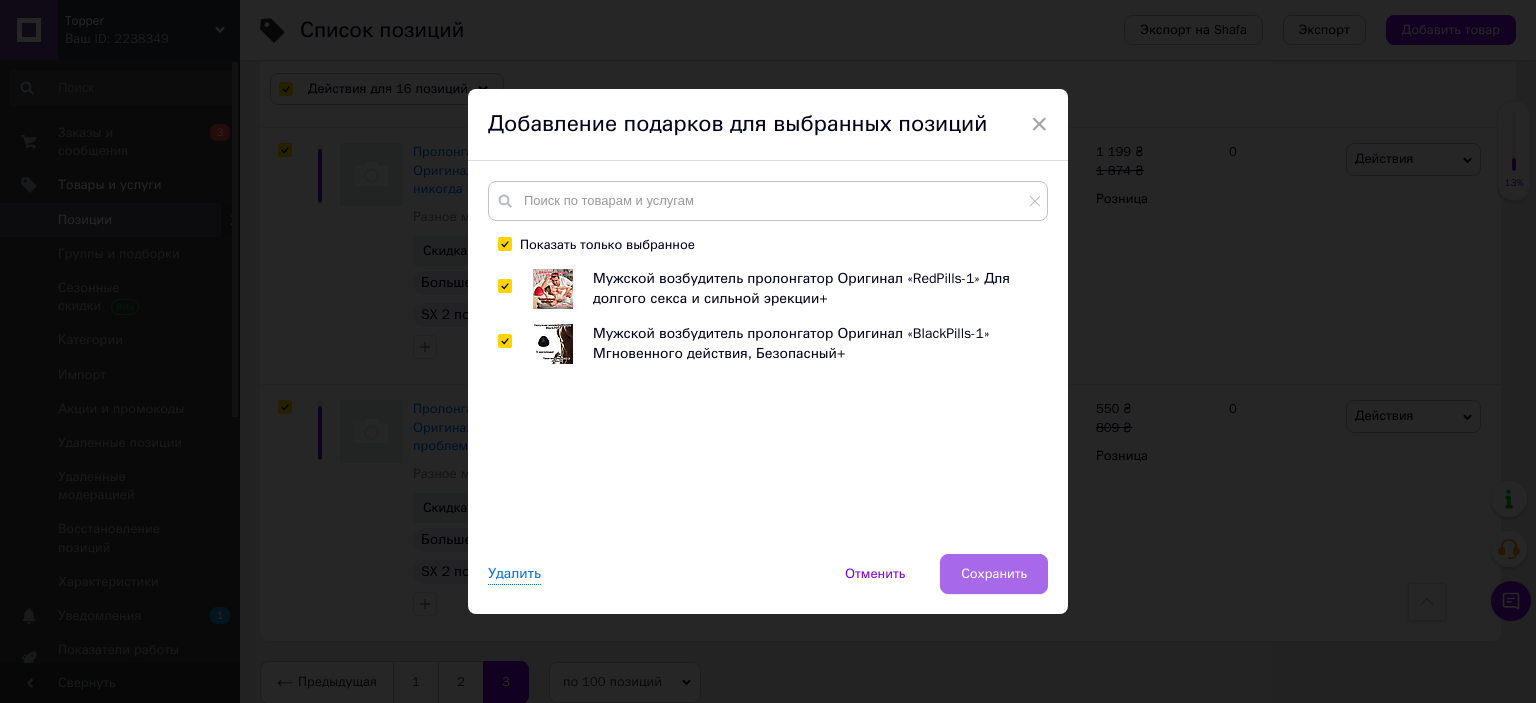click on "Сохранить" at bounding box center [994, 574] 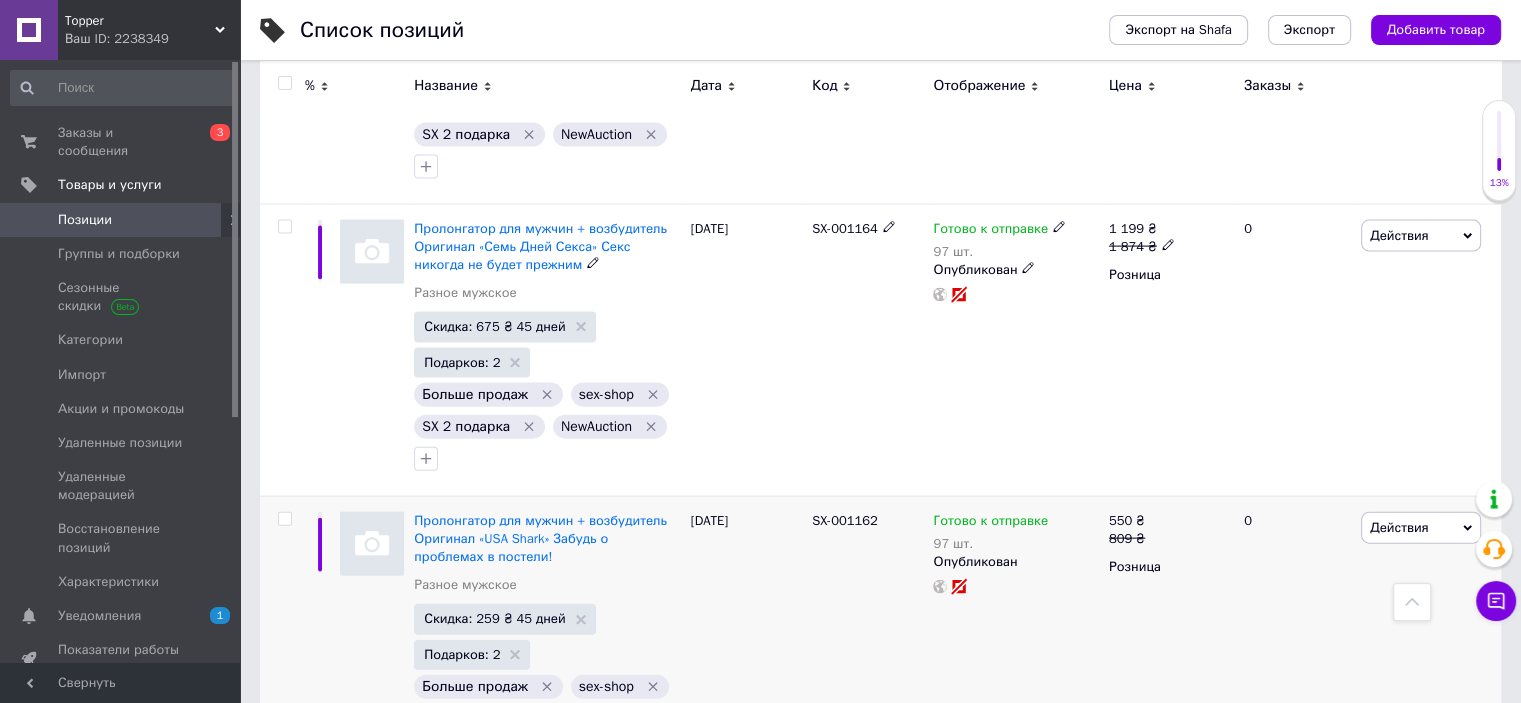 scroll, scrollTop: 4498, scrollLeft: 0, axis: vertical 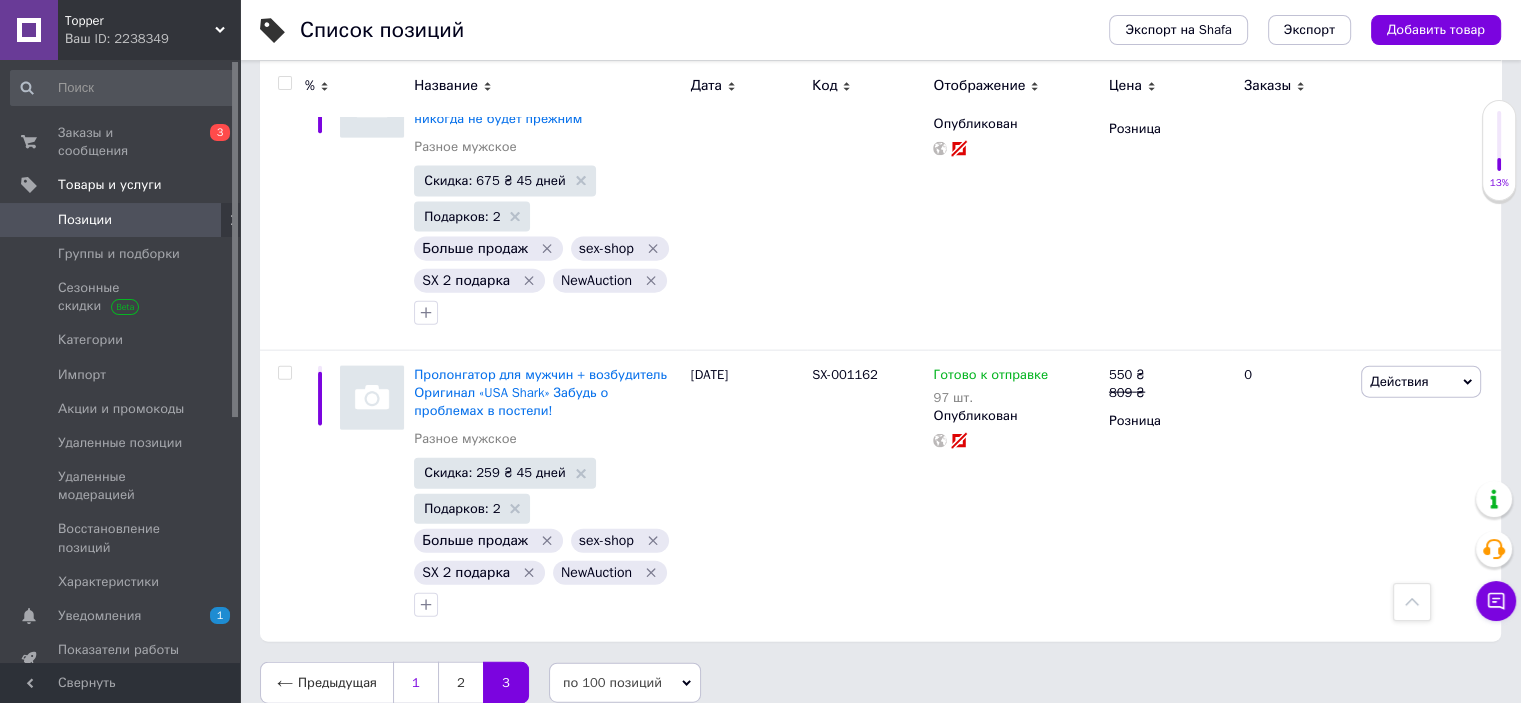 click on "1" at bounding box center [415, 683] 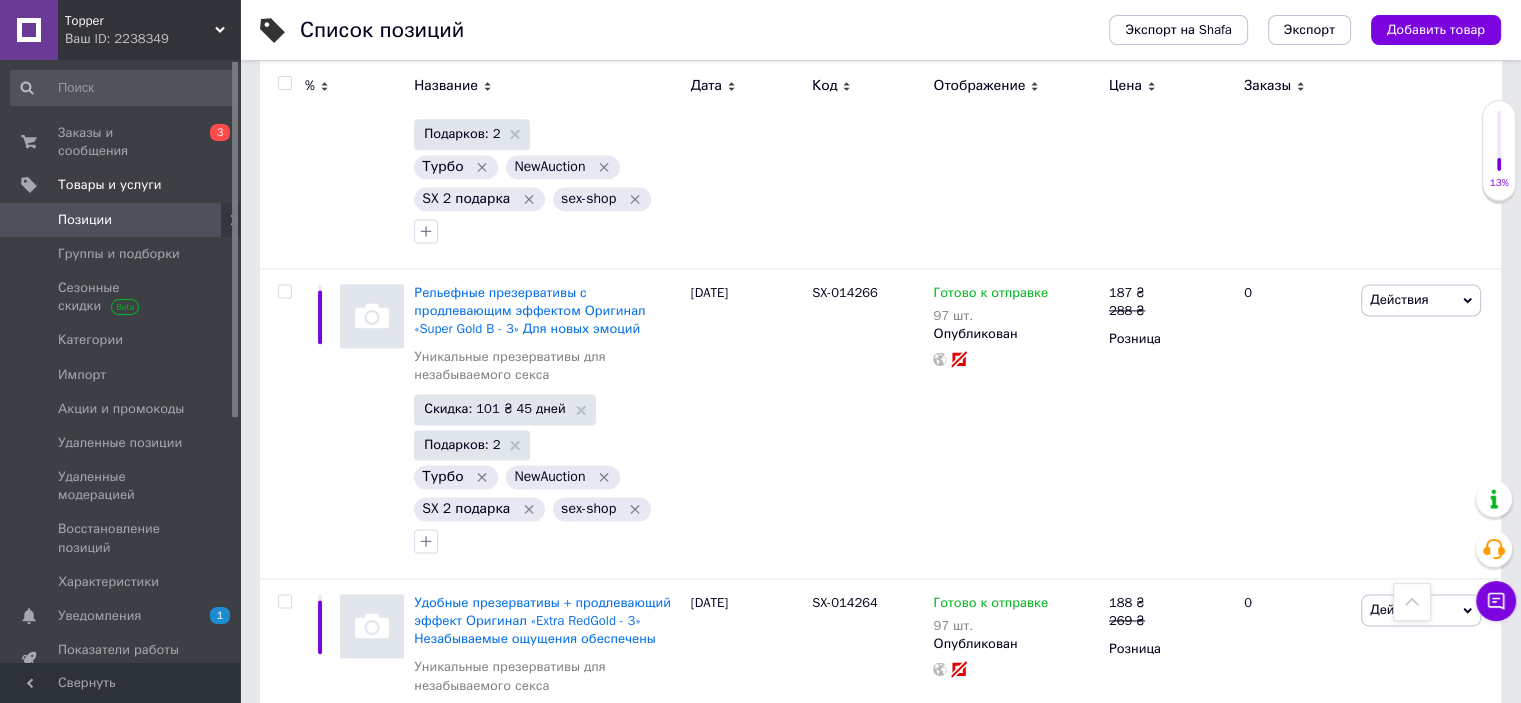 scroll, scrollTop: 2698, scrollLeft: 0, axis: vertical 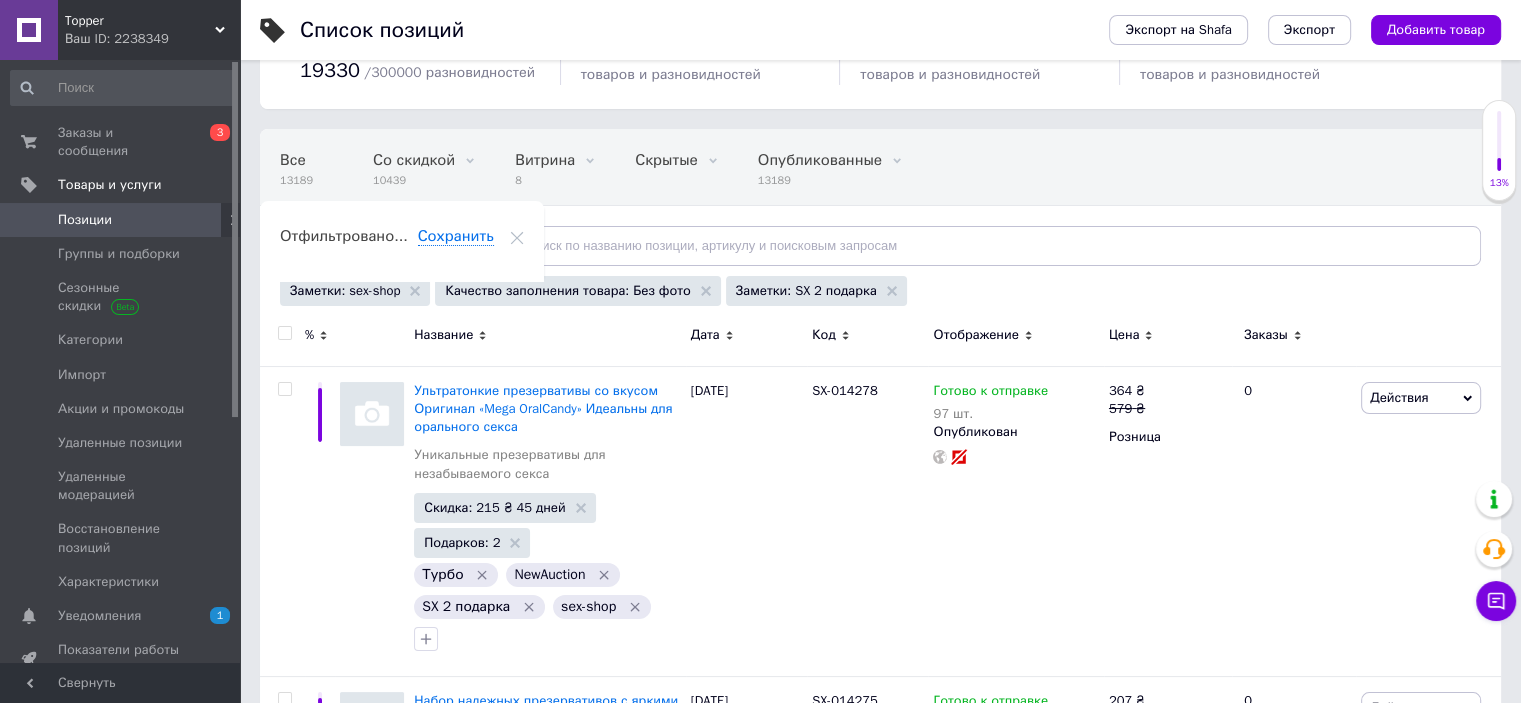 click on "Отфильтруйте товары" at bounding box center [370, 245] 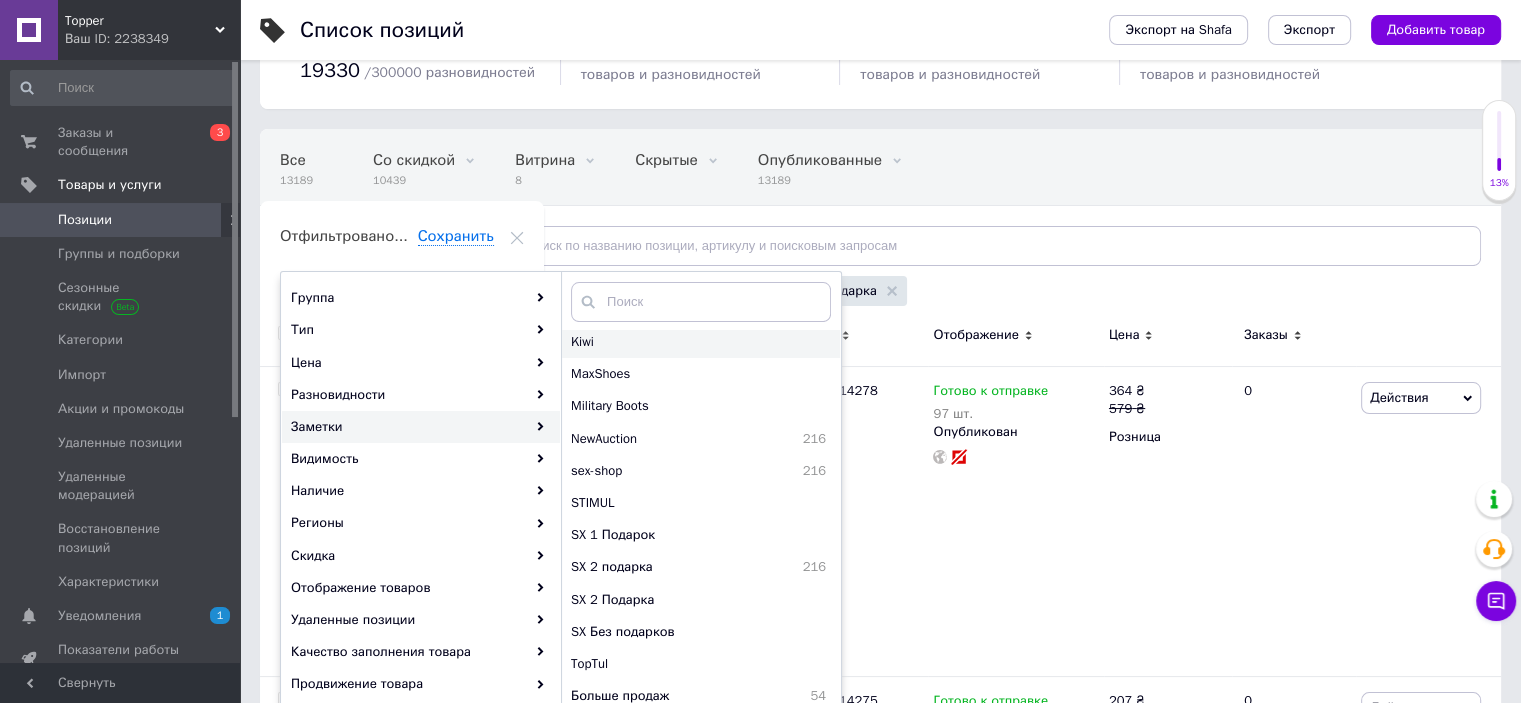 scroll, scrollTop: 200, scrollLeft: 0, axis: vertical 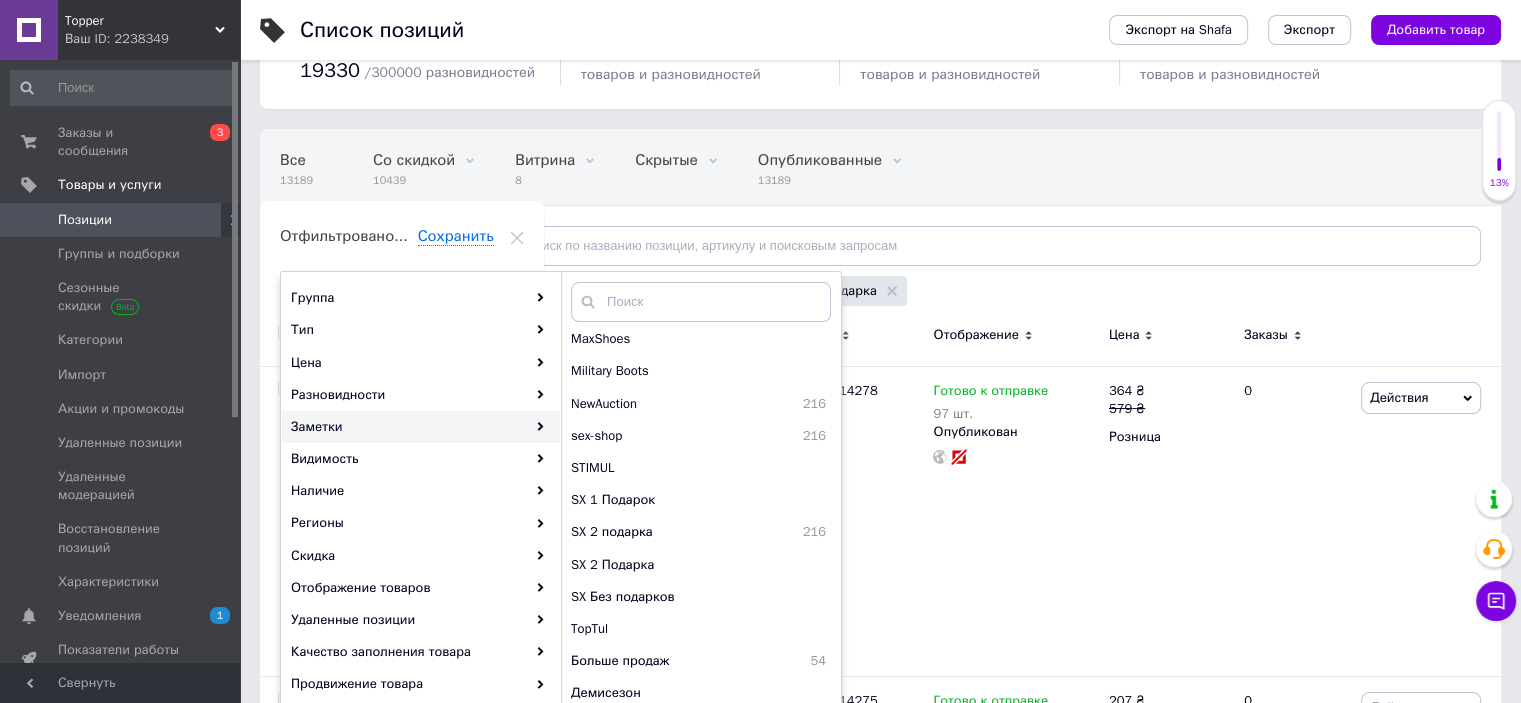 click on "Все 13189 Со скидкой 10439 Удалить Редактировать Витрина 8 Удалить Редактировать Скрытые 0 Удалить Редактировать Опубликованные 13189 Удалить Редактировать Ok Отфильтровано...  Сохранить" at bounding box center [810, 206] 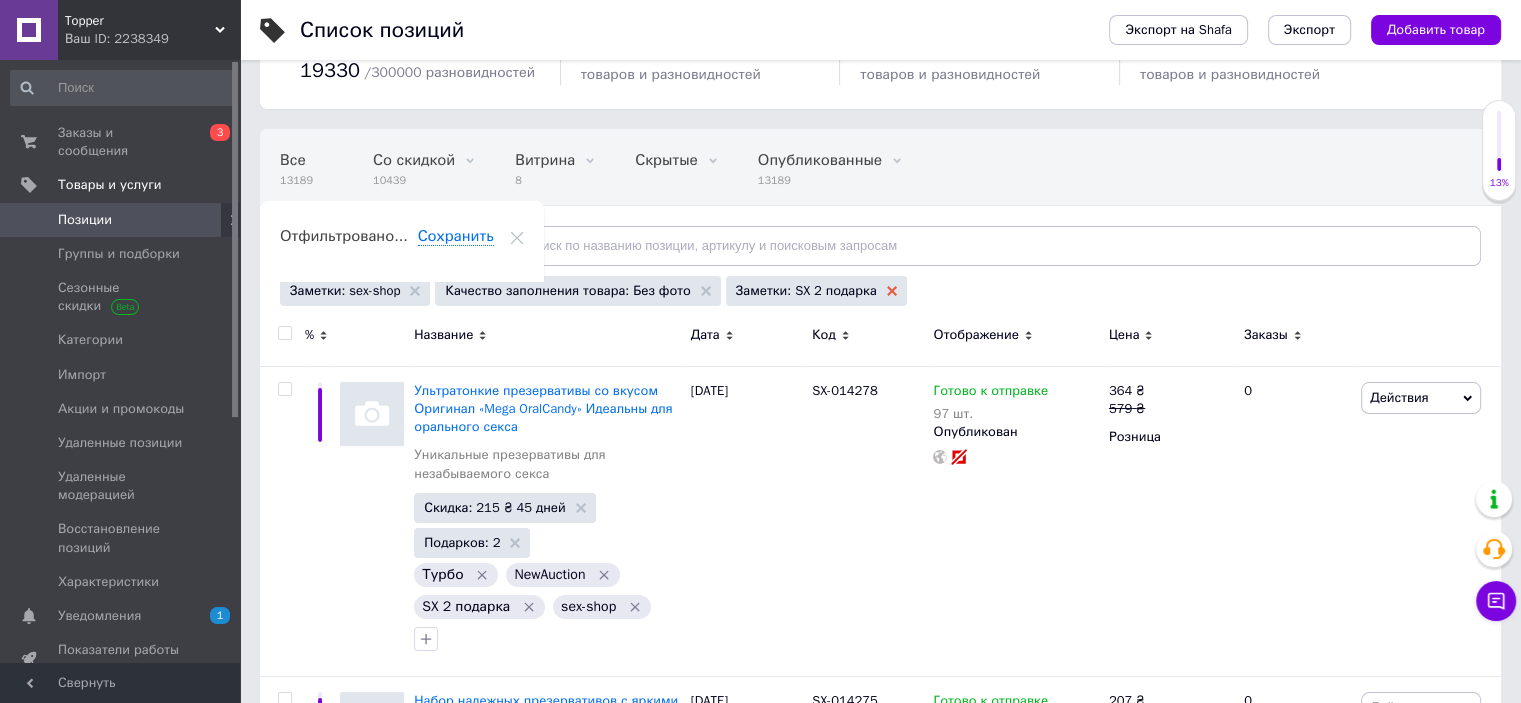 click 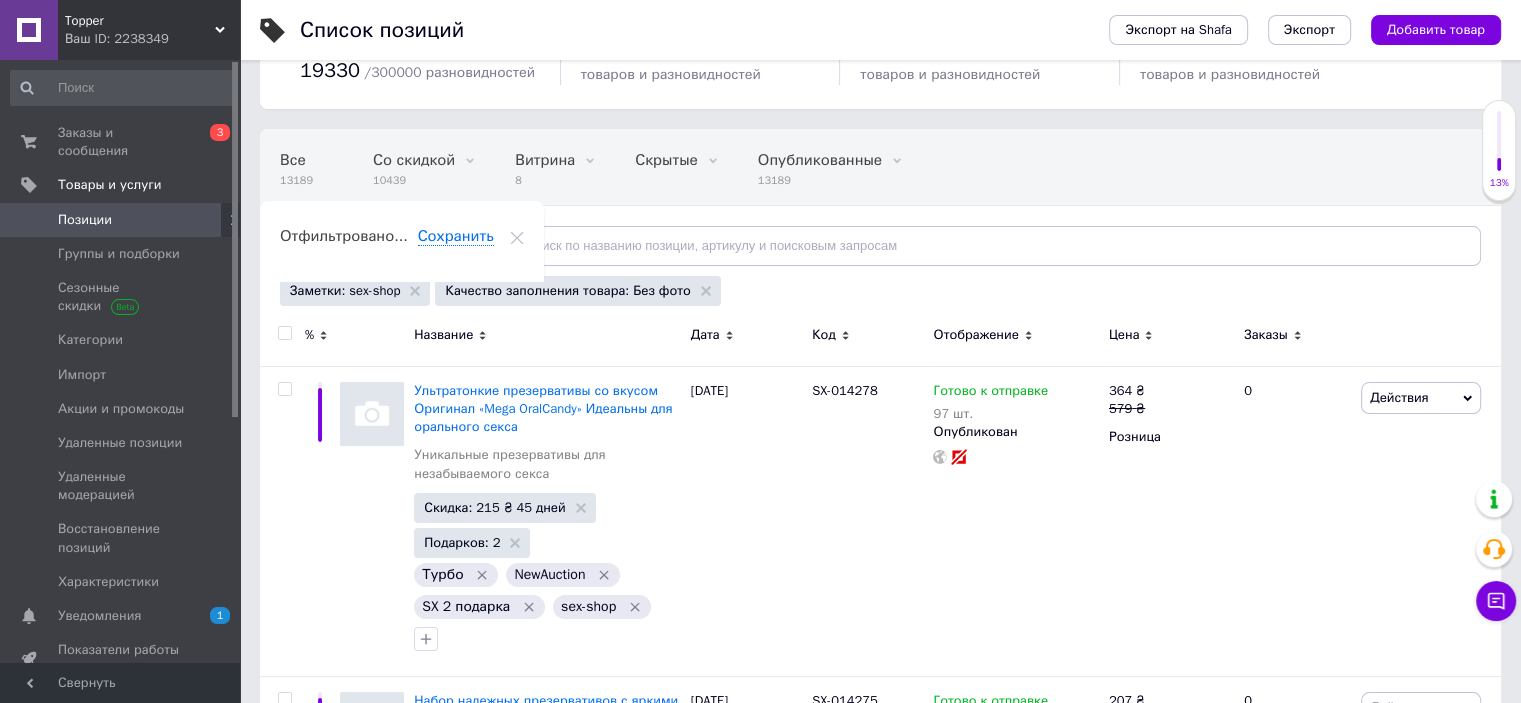 click on "Отфильтруйте товары" at bounding box center [370, 245] 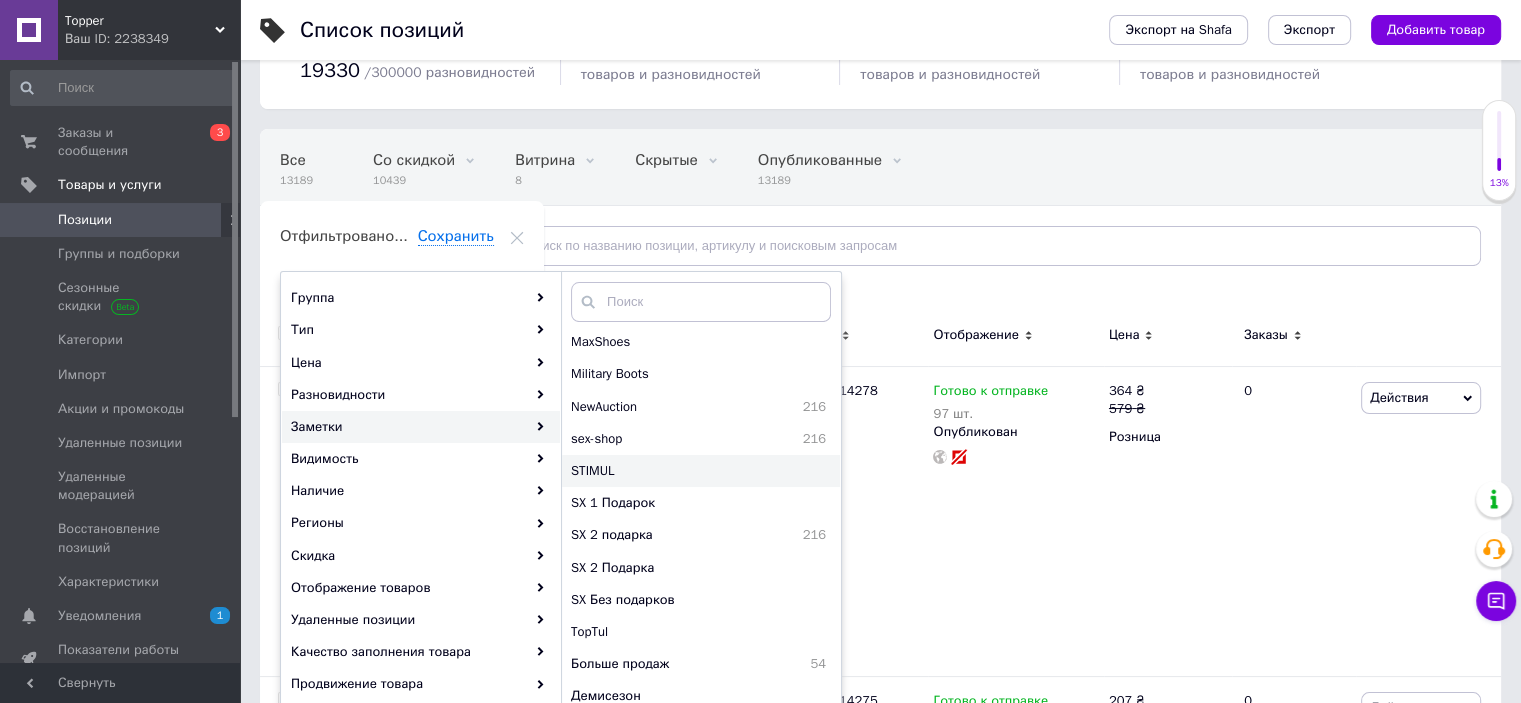 scroll, scrollTop: 200, scrollLeft: 0, axis: vertical 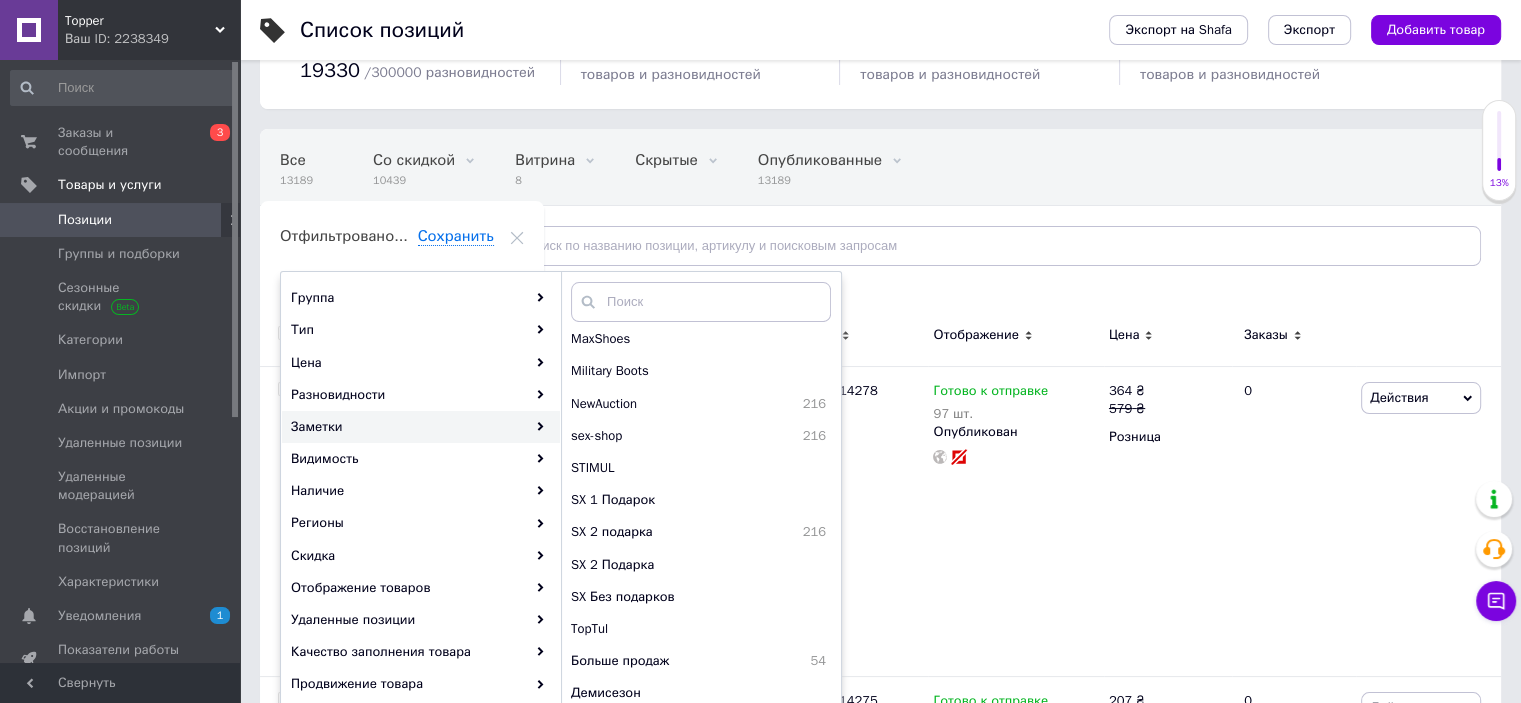 click on "Все 13189 Со скидкой 10439 Удалить Редактировать Витрина 8 Удалить Редактировать Скрытые 0 Удалить Редактировать Опубликованные 13189 Удалить Редактировать Ok Отфильтровано...  Сохранить" at bounding box center [810, 206] 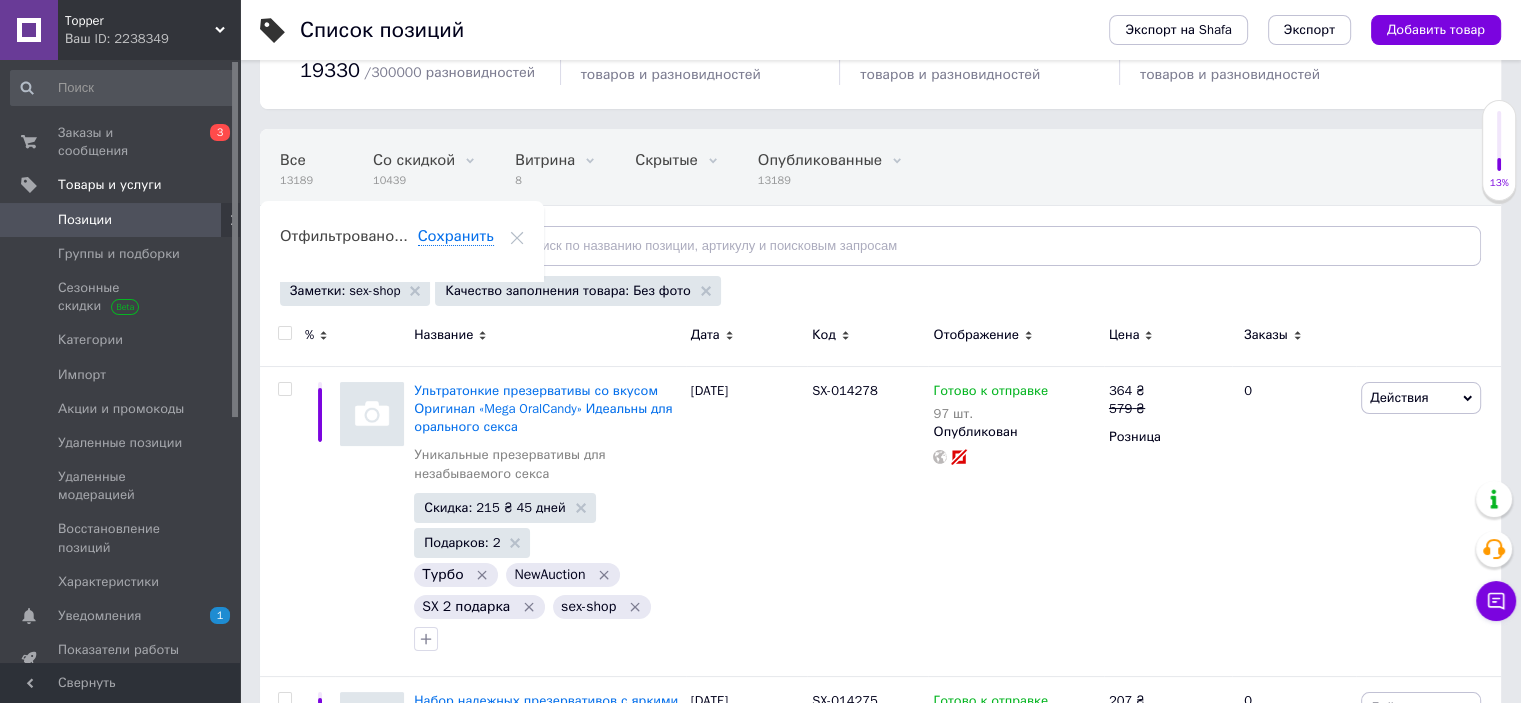 click on "Отфильтруйте товары" at bounding box center (370, 245) 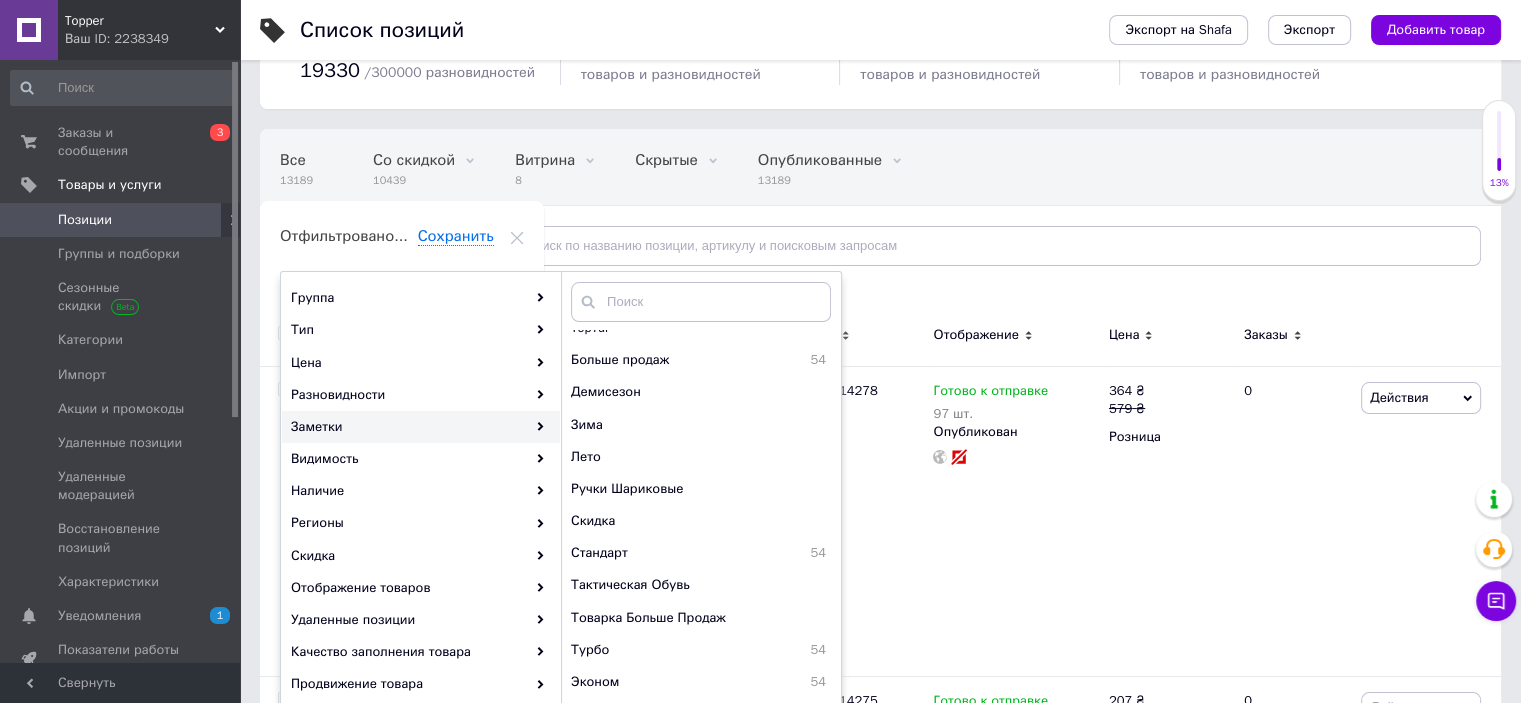 scroll, scrollTop: 0, scrollLeft: 0, axis: both 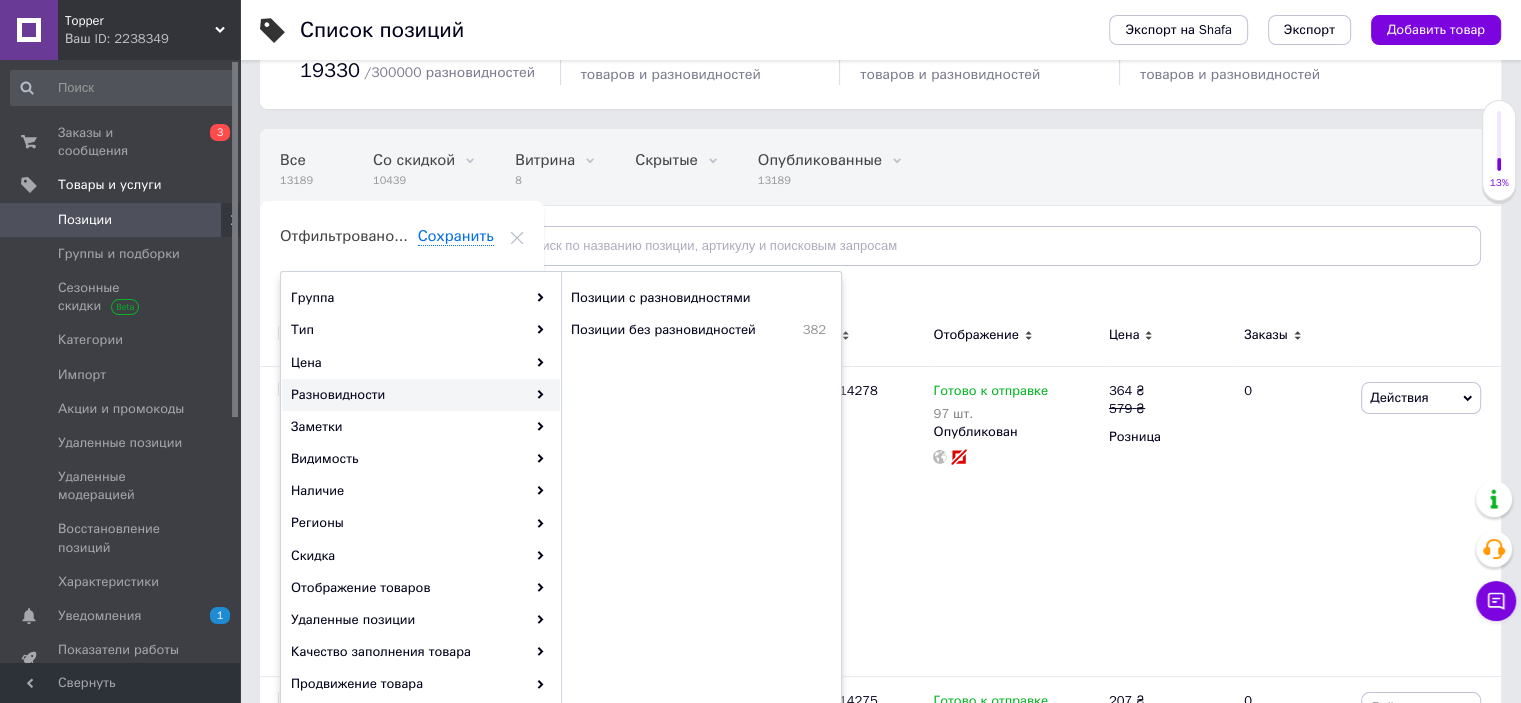 click on "Позиции" at bounding box center (85, 220) 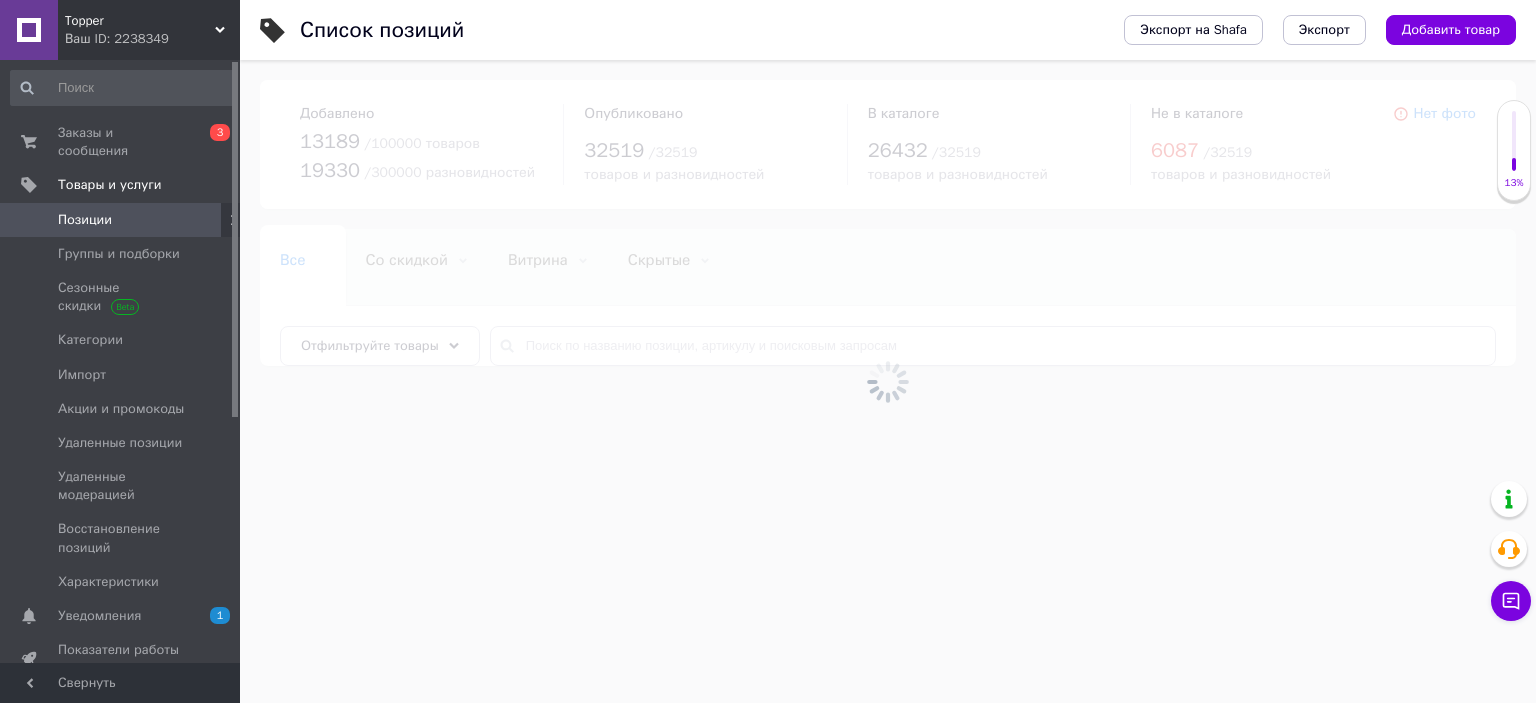 click at bounding box center (888, 381) 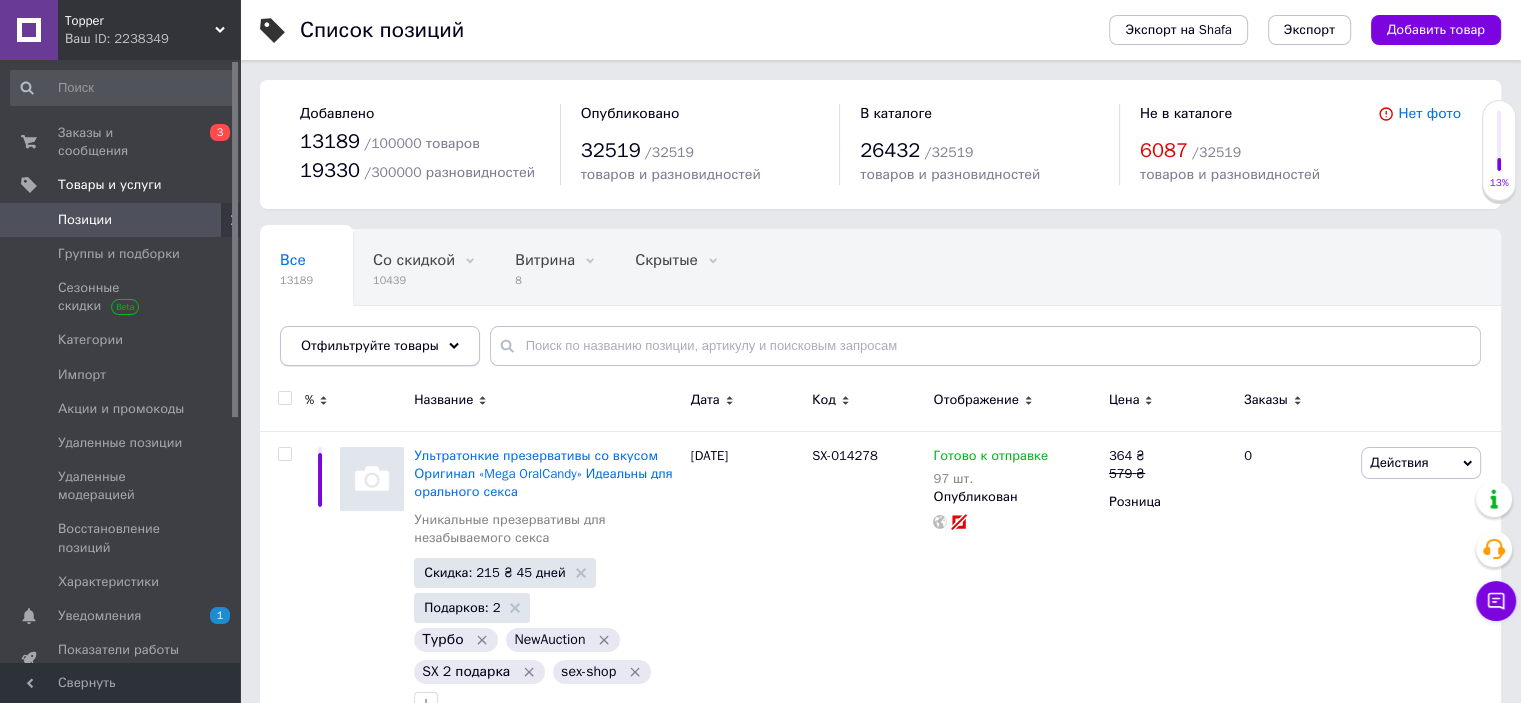 click on "Отфильтруйте товары" at bounding box center [380, 346] 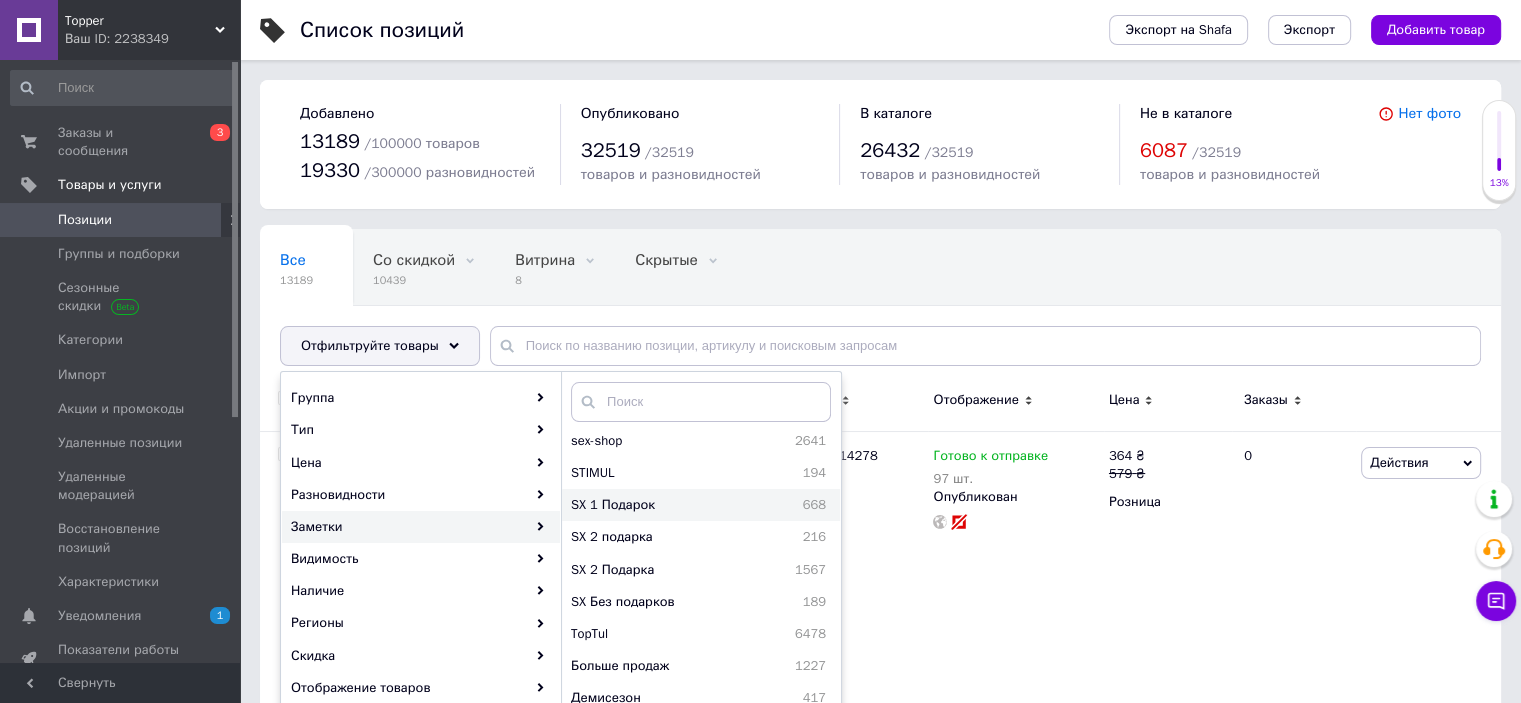 scroll, scrollTop: 300, scrollLeft: 0, axis: vertical 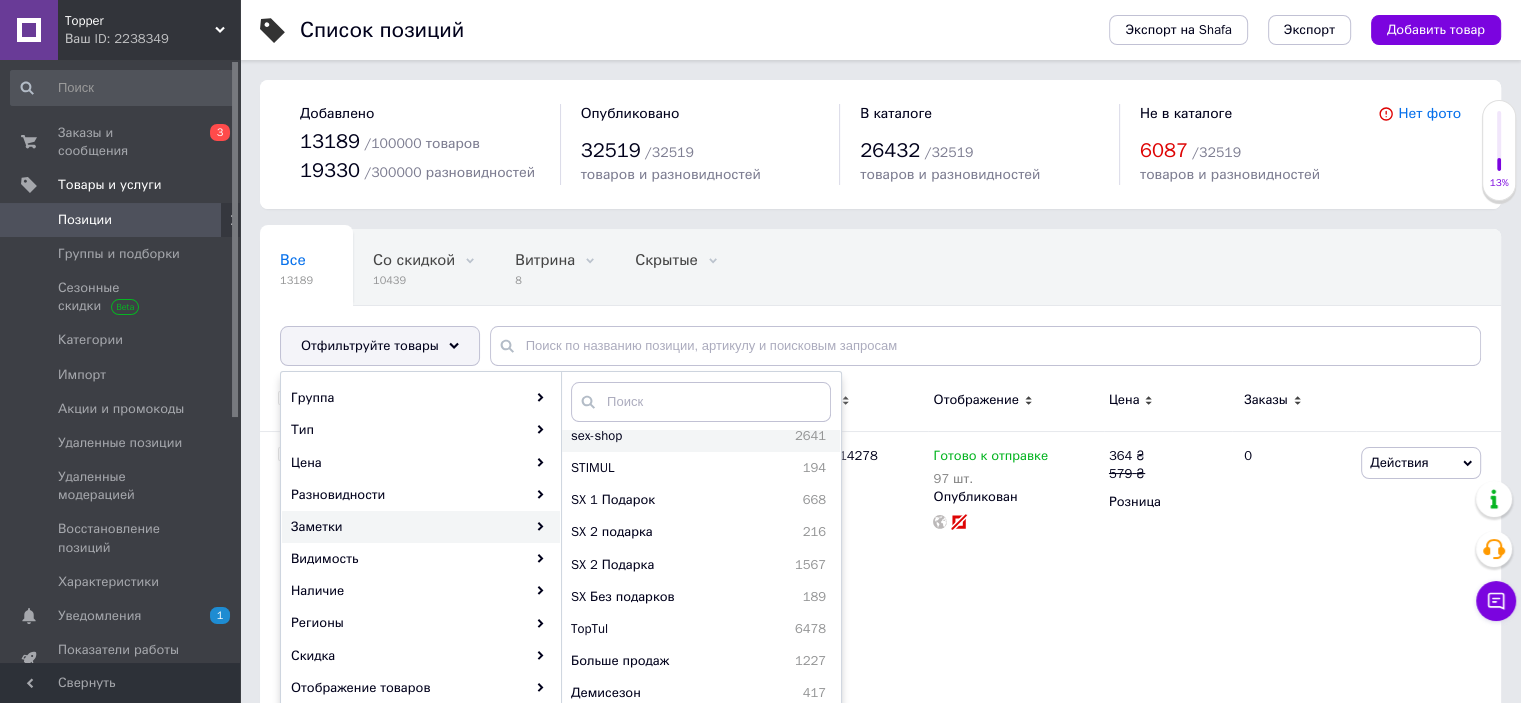 click on "sex-shop" at bounding box center [641, 436] 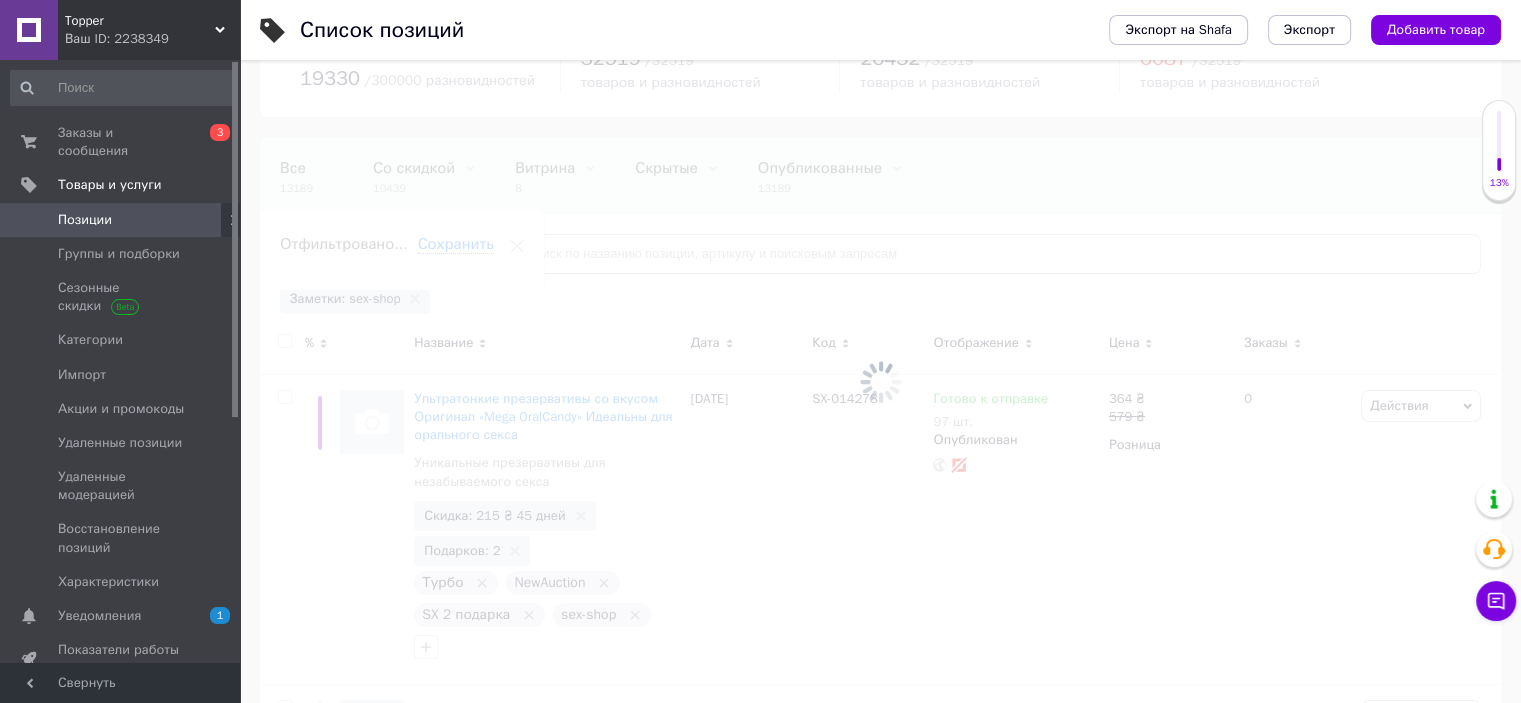 scroll, scrollTop: 100, scrollLeft: 0, axis: vertical 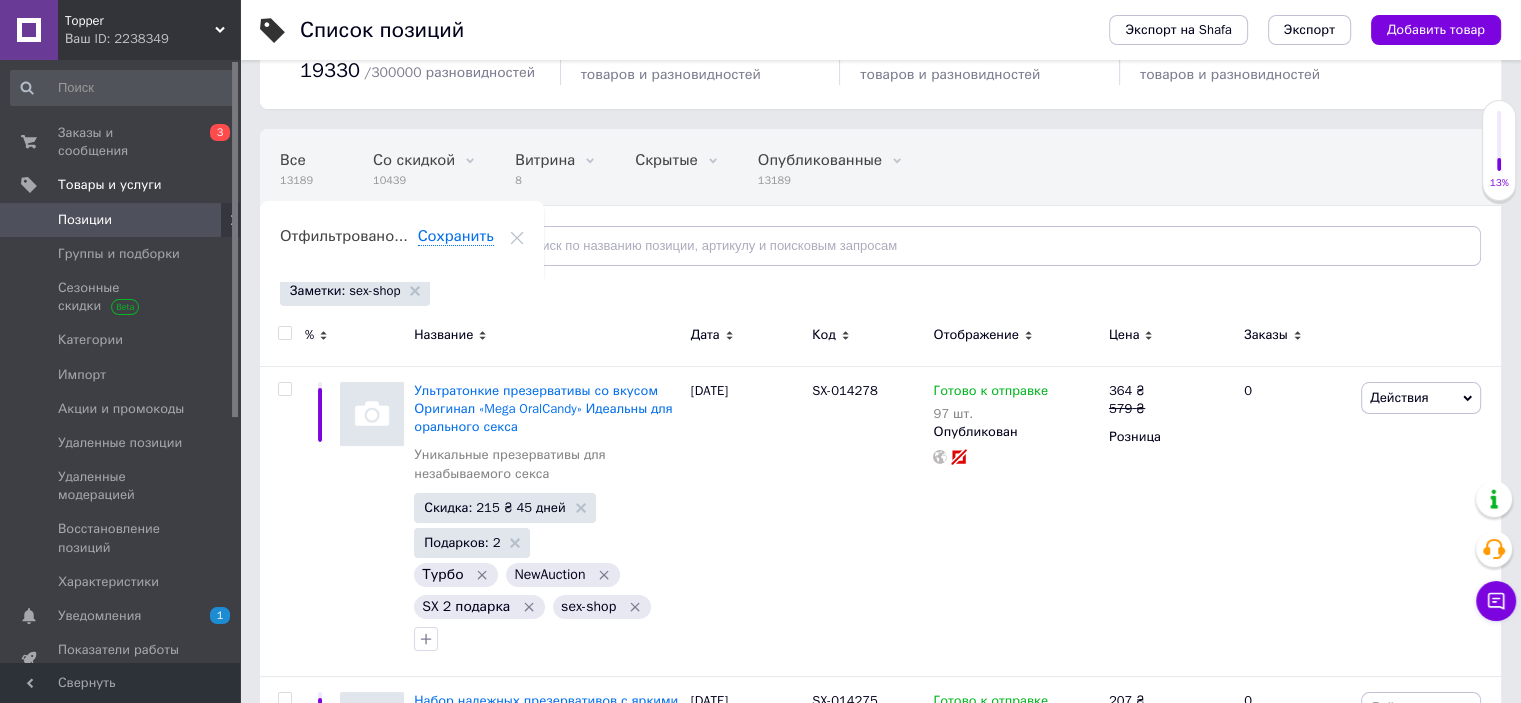 click on "Отфильтруйте товары" at bounding box center [370, 245] 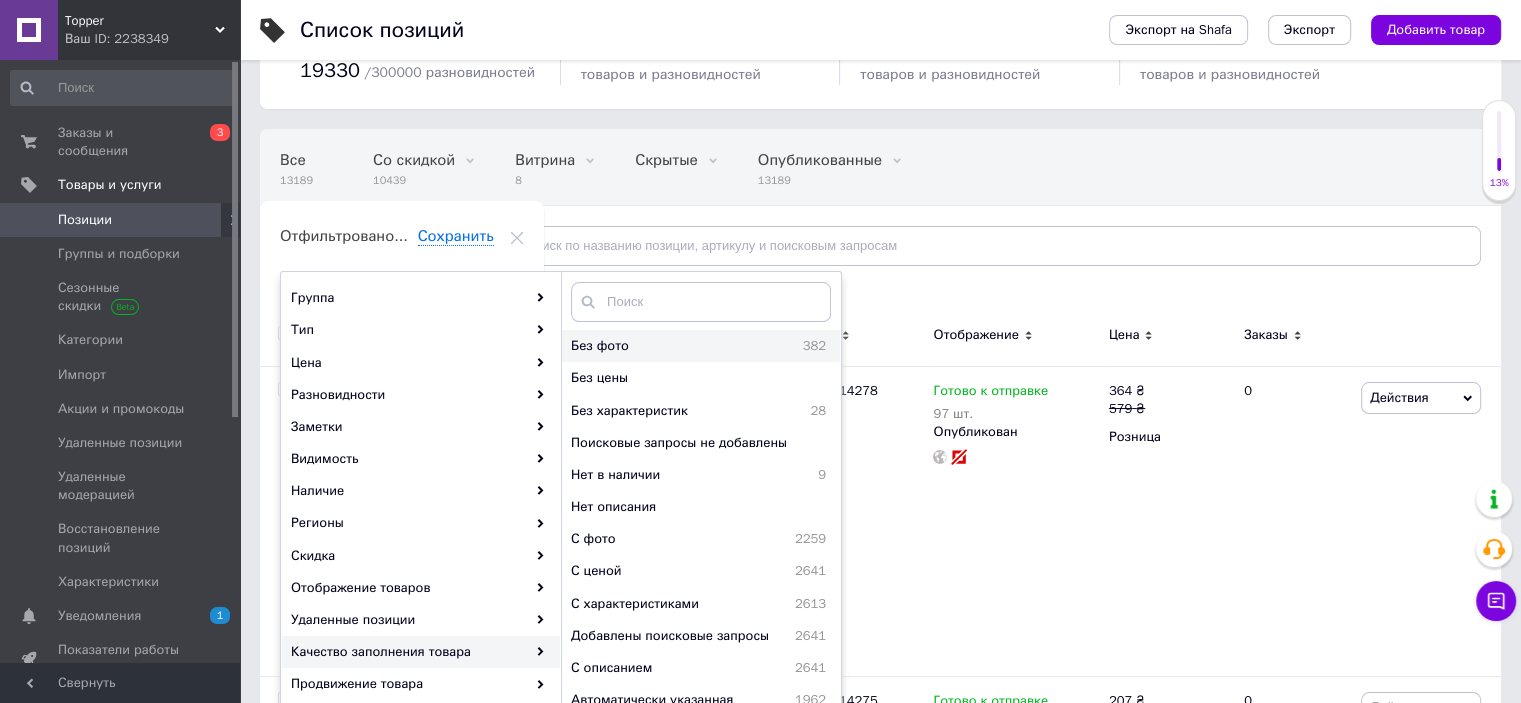 click on "Без фото" at bounding box center (651, 346) 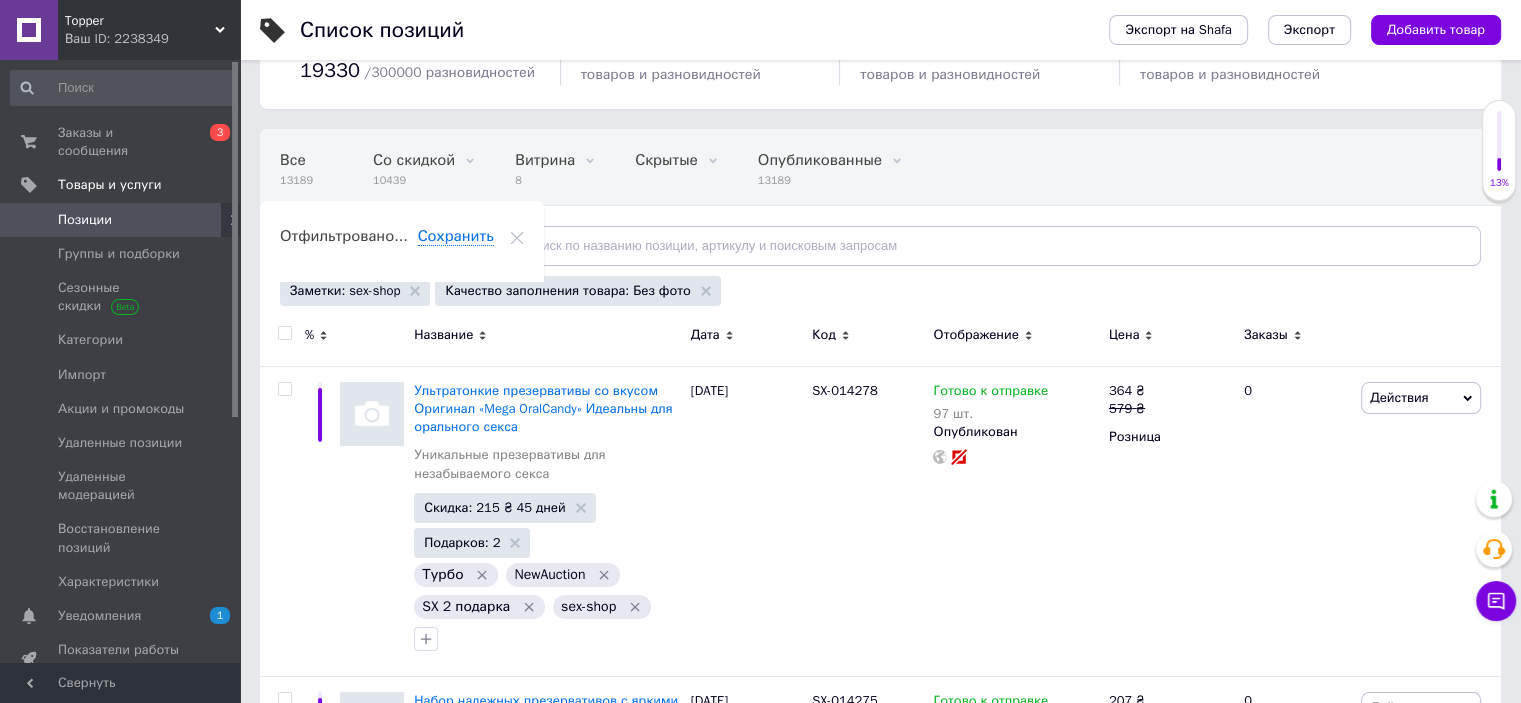 click on "Отфильтруйте товары" at bounding box center (380, 246) 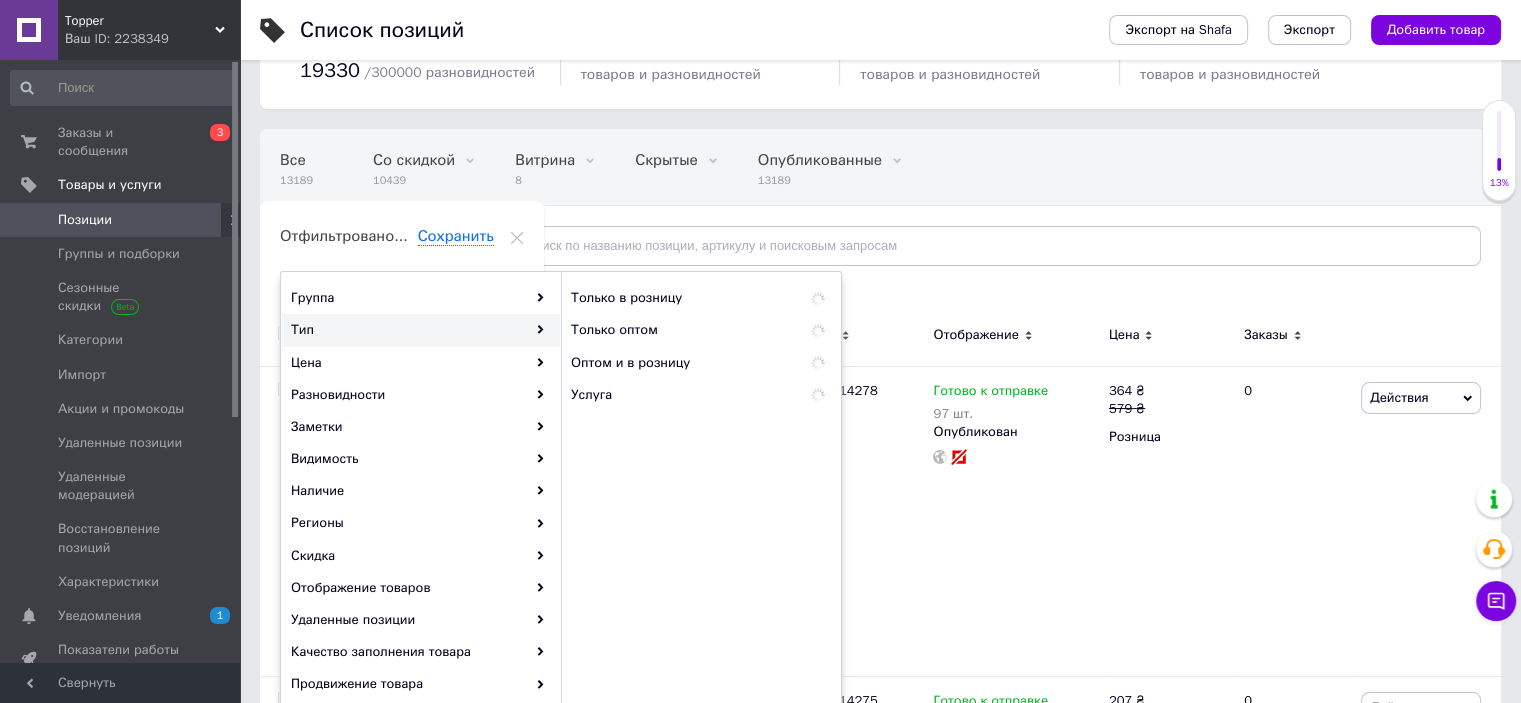 scroll, scrollTop: 0, scrollLeft: 0, axis: both 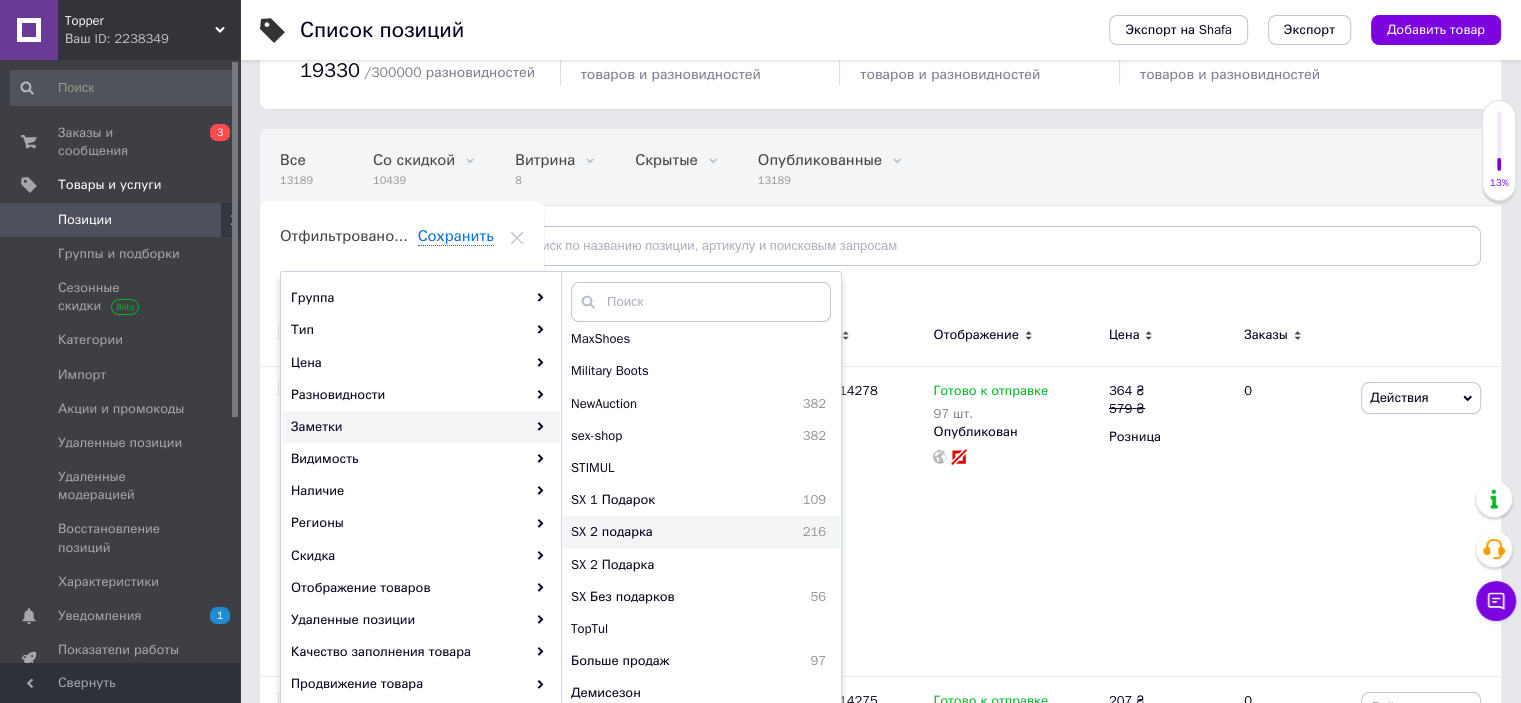 click on "SX 2 подарка" at bounding box center [661, 532] 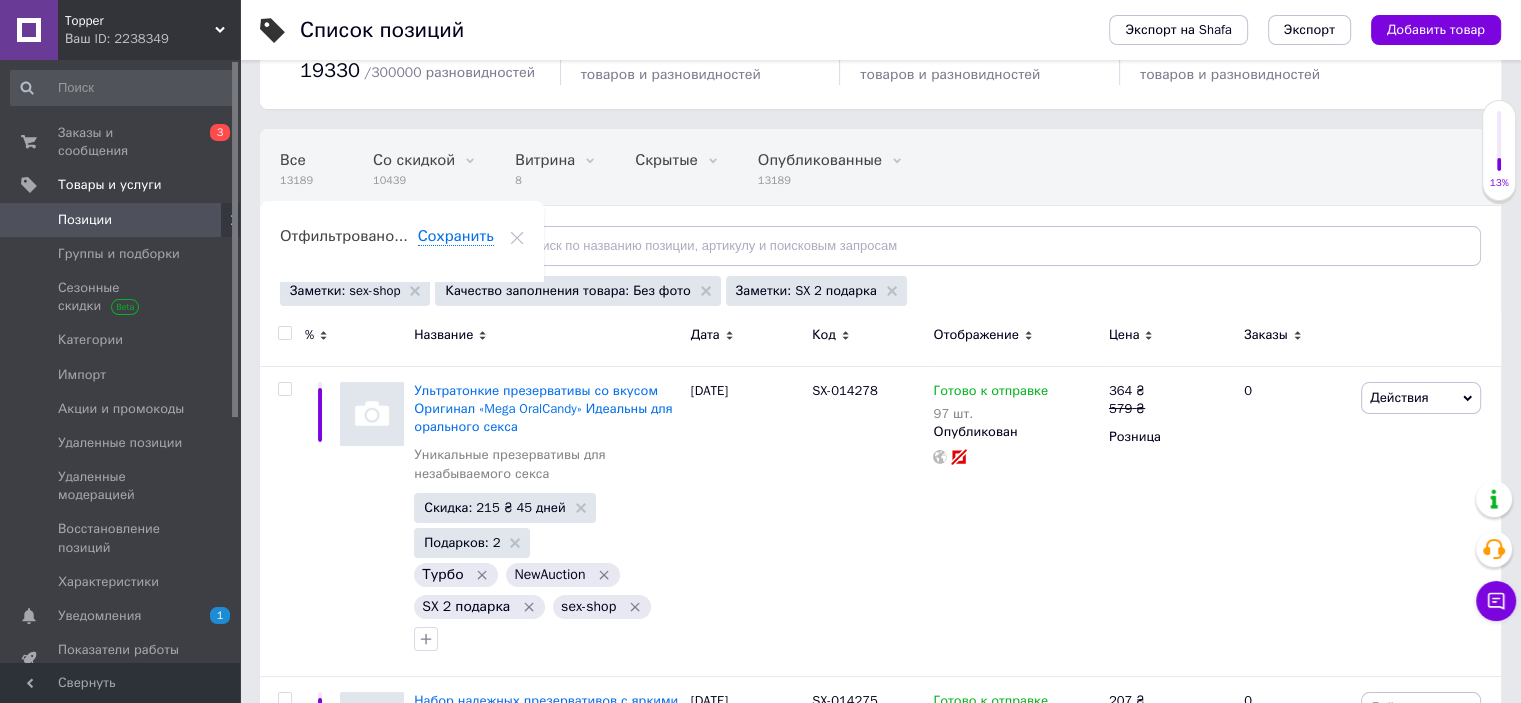 click at bounding box center (284, 333) 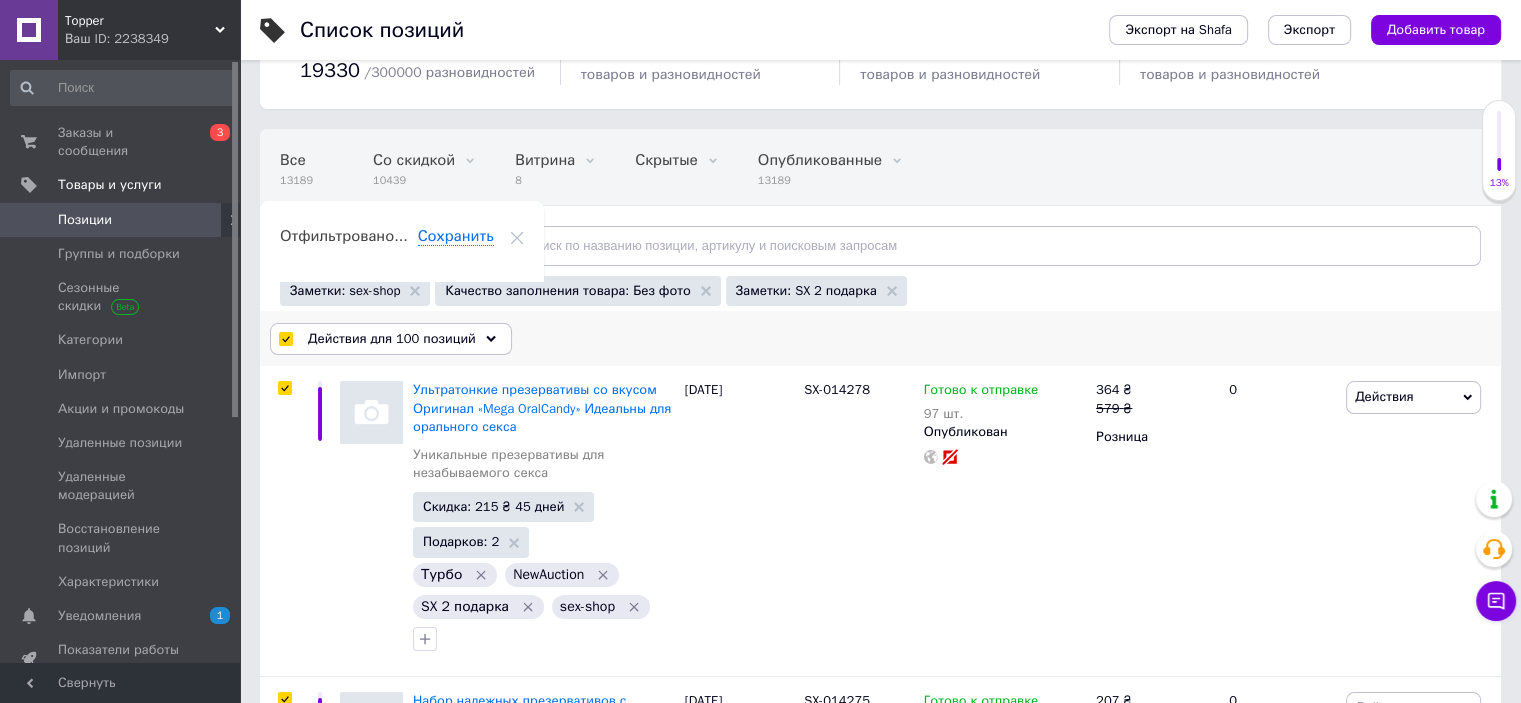 click on "Действия для 100 позиций" at bounding box center [392, 339] 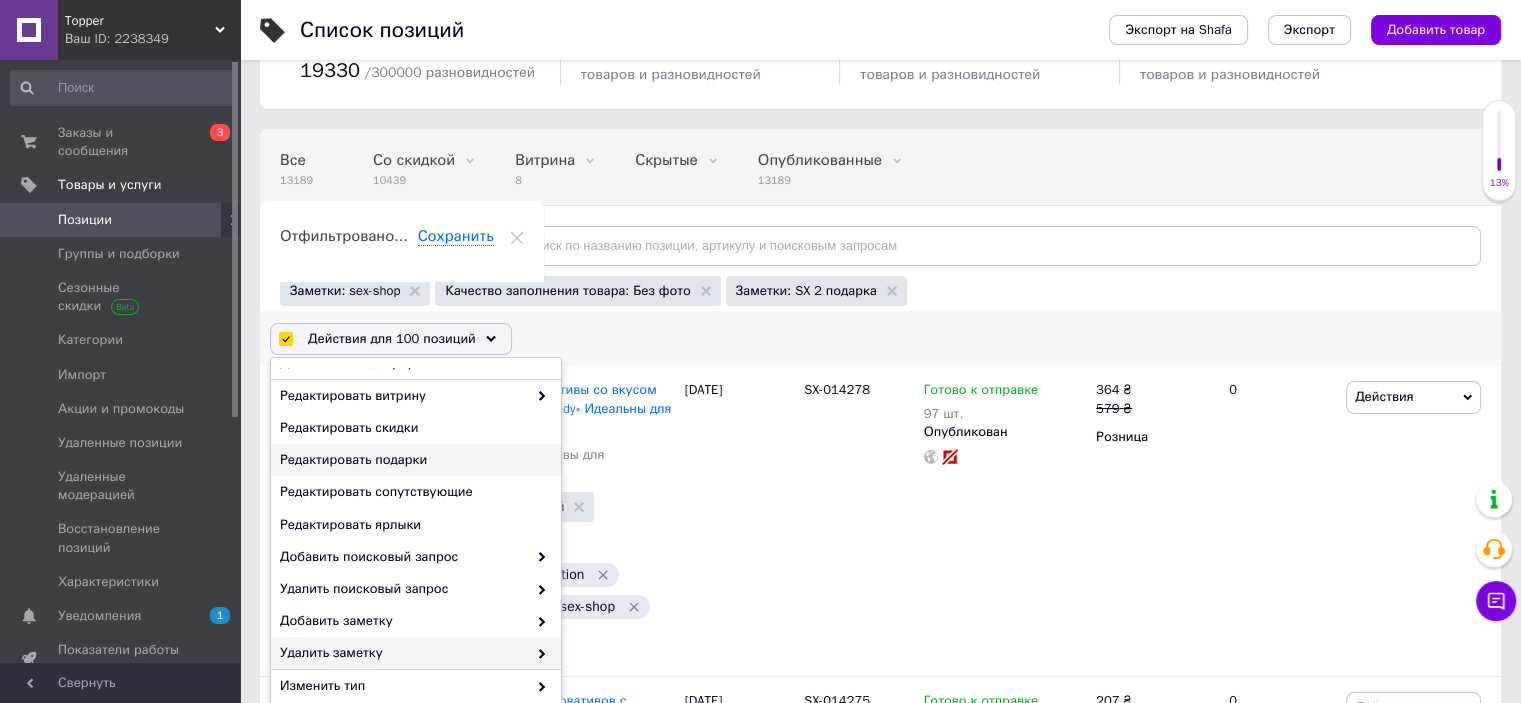 scroll, scrollTop: 152, scrollLeft: 0, axis: vertical 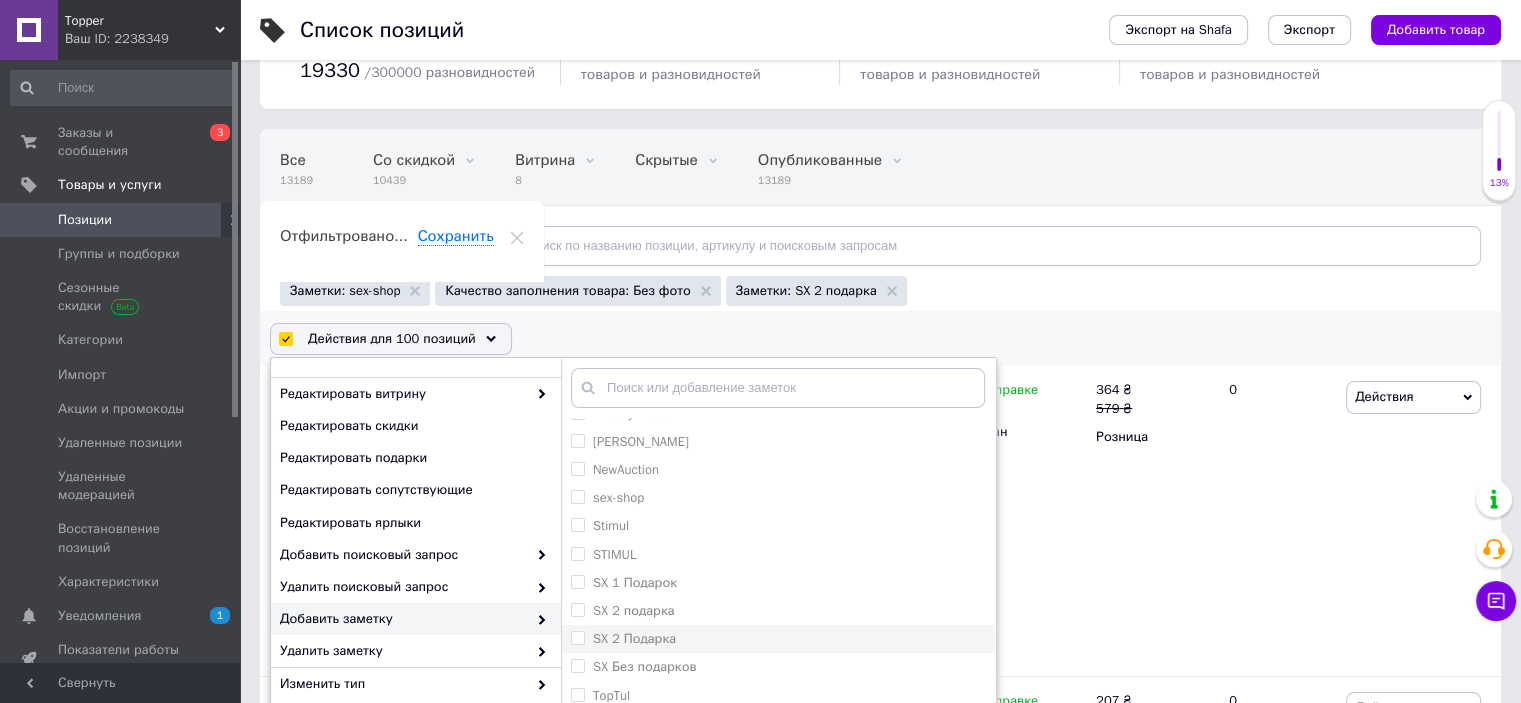 click on "SX 2 Подарка" at bounding box center [577, 637] 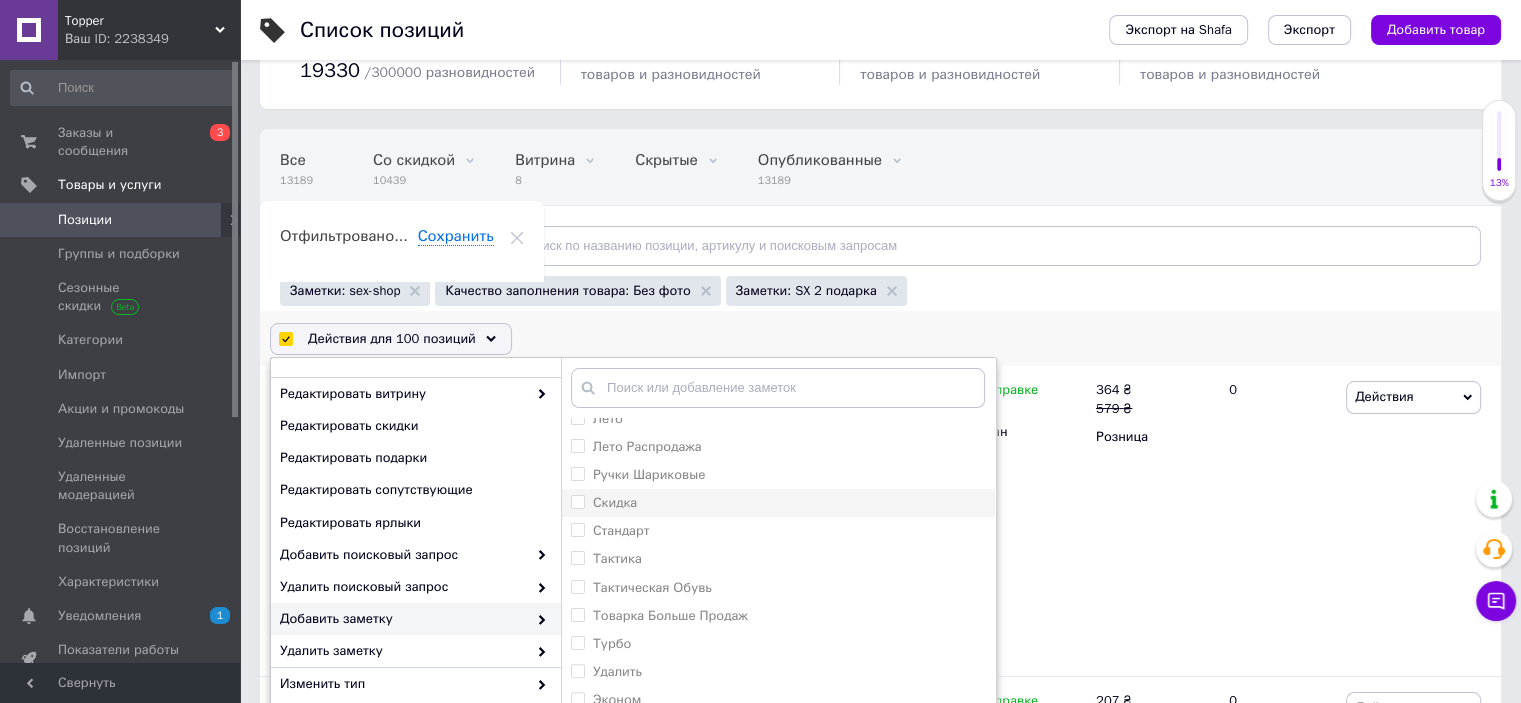 scroll, scrollTop: 743, scrollLeft: 0, axis: vertical 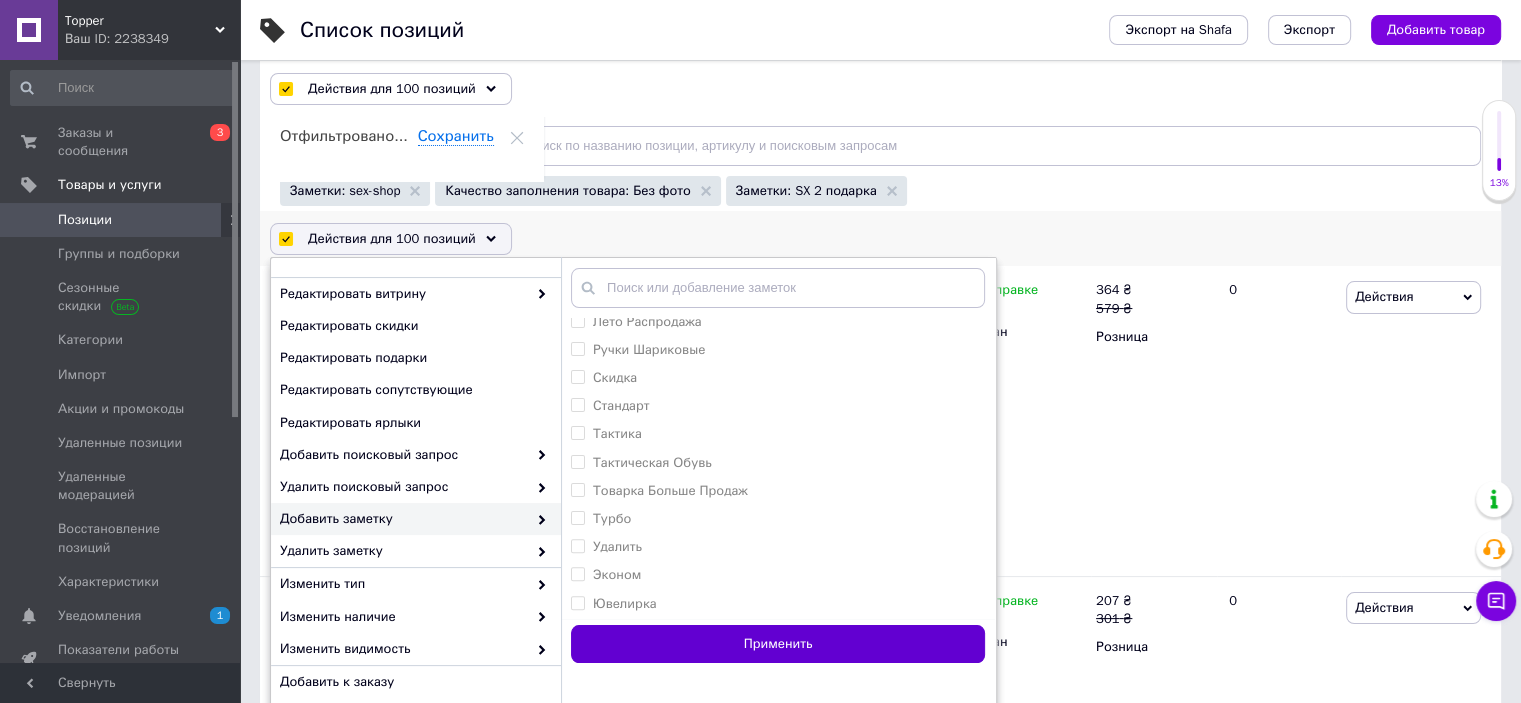 click on "Применить" at bounding box center (778, 644) 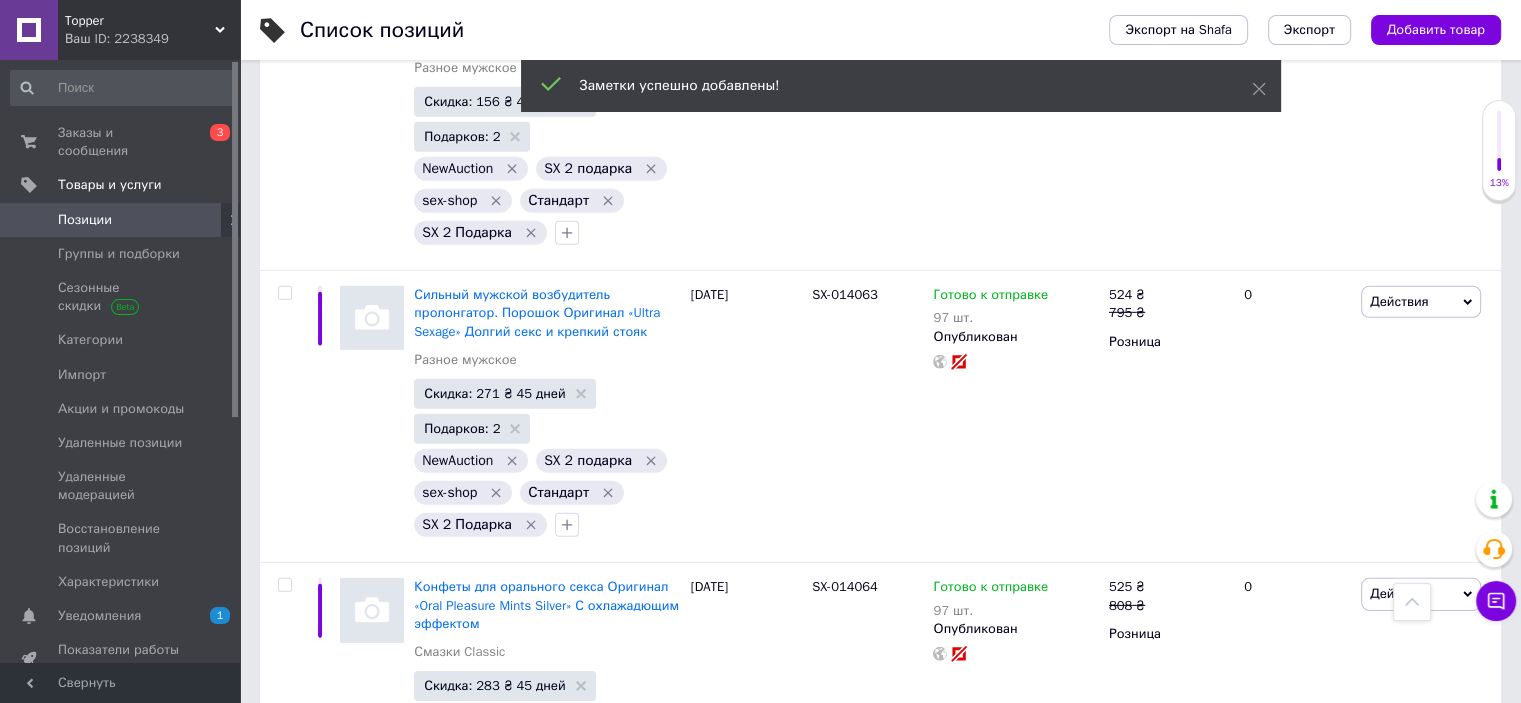scroll, scrollTop: 29409, scrollLeft: 0, axis: vertical 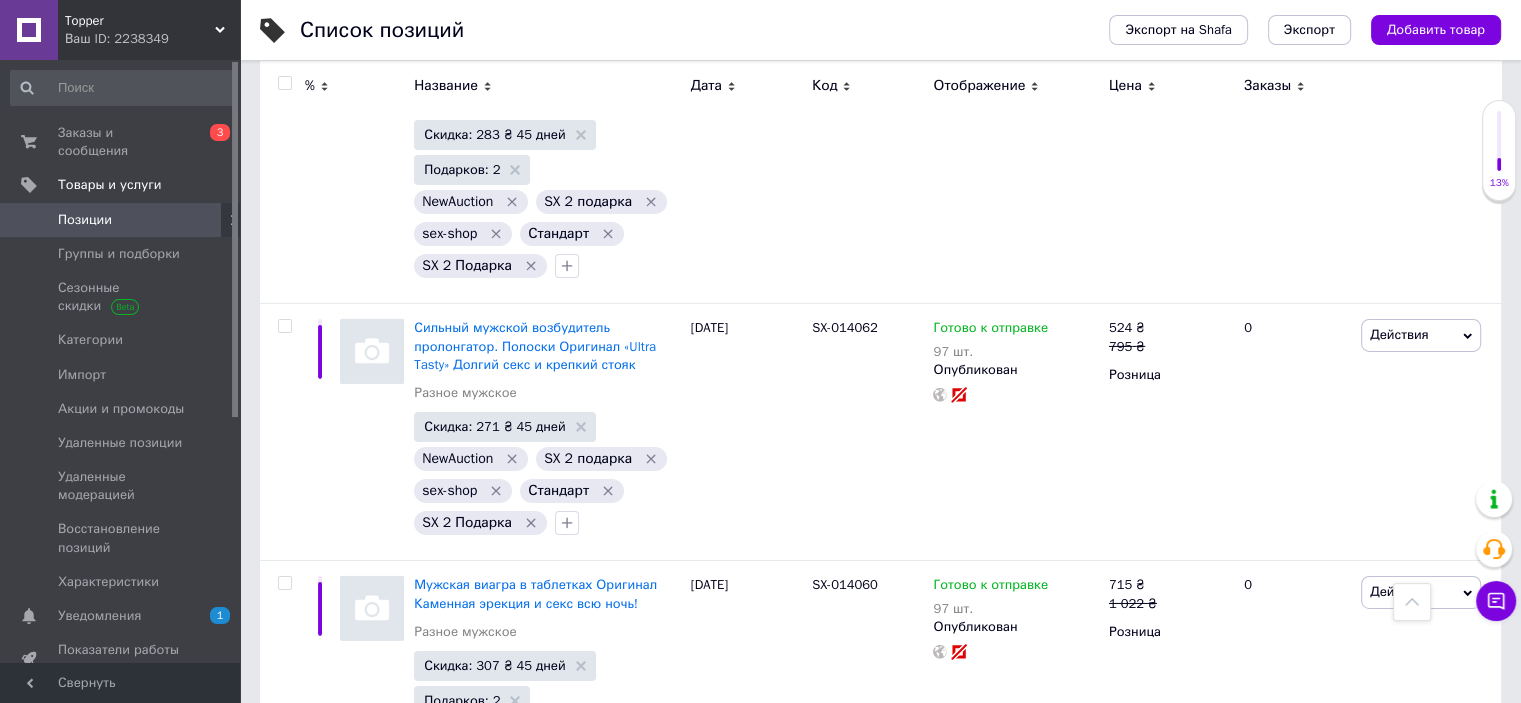 click on "2" at bounding box center (327, 875) 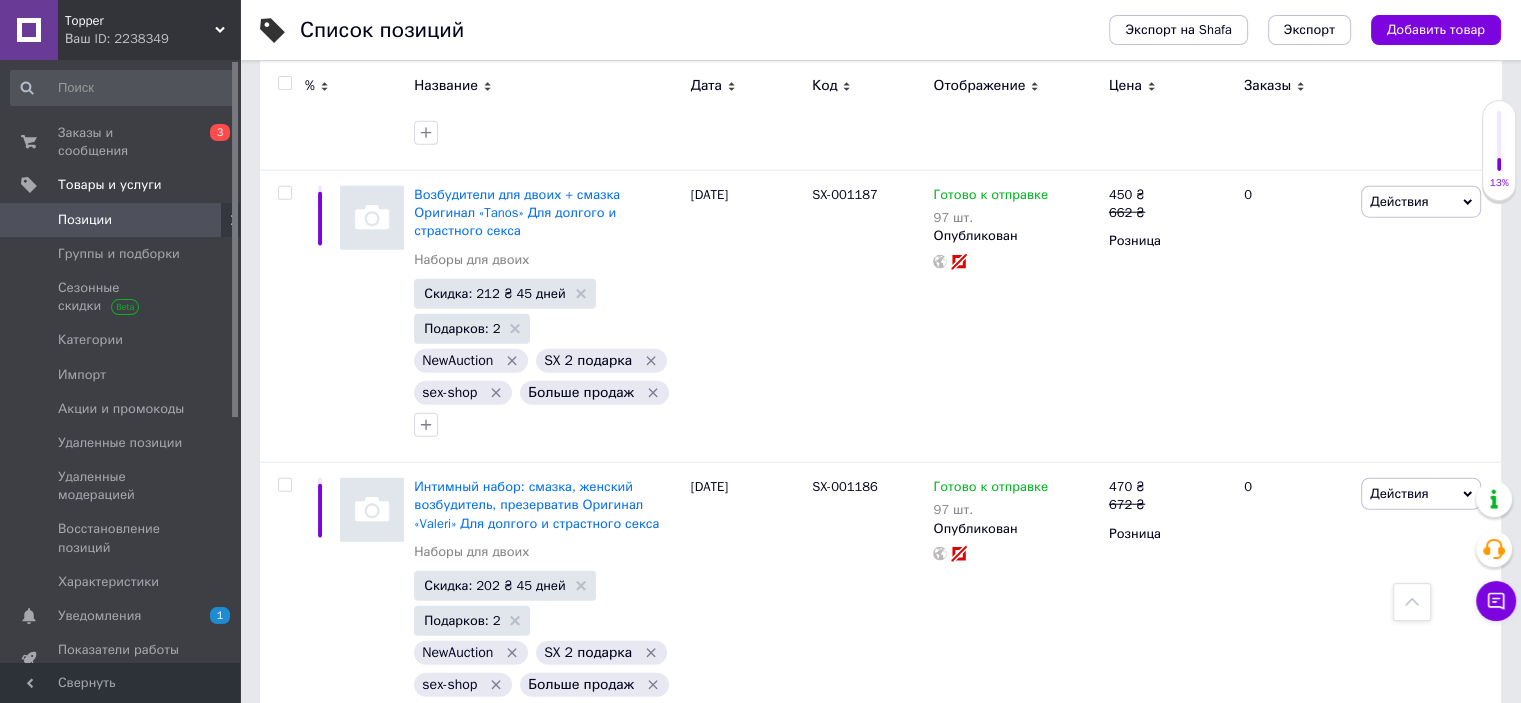 click at bounding box center [284, 83] 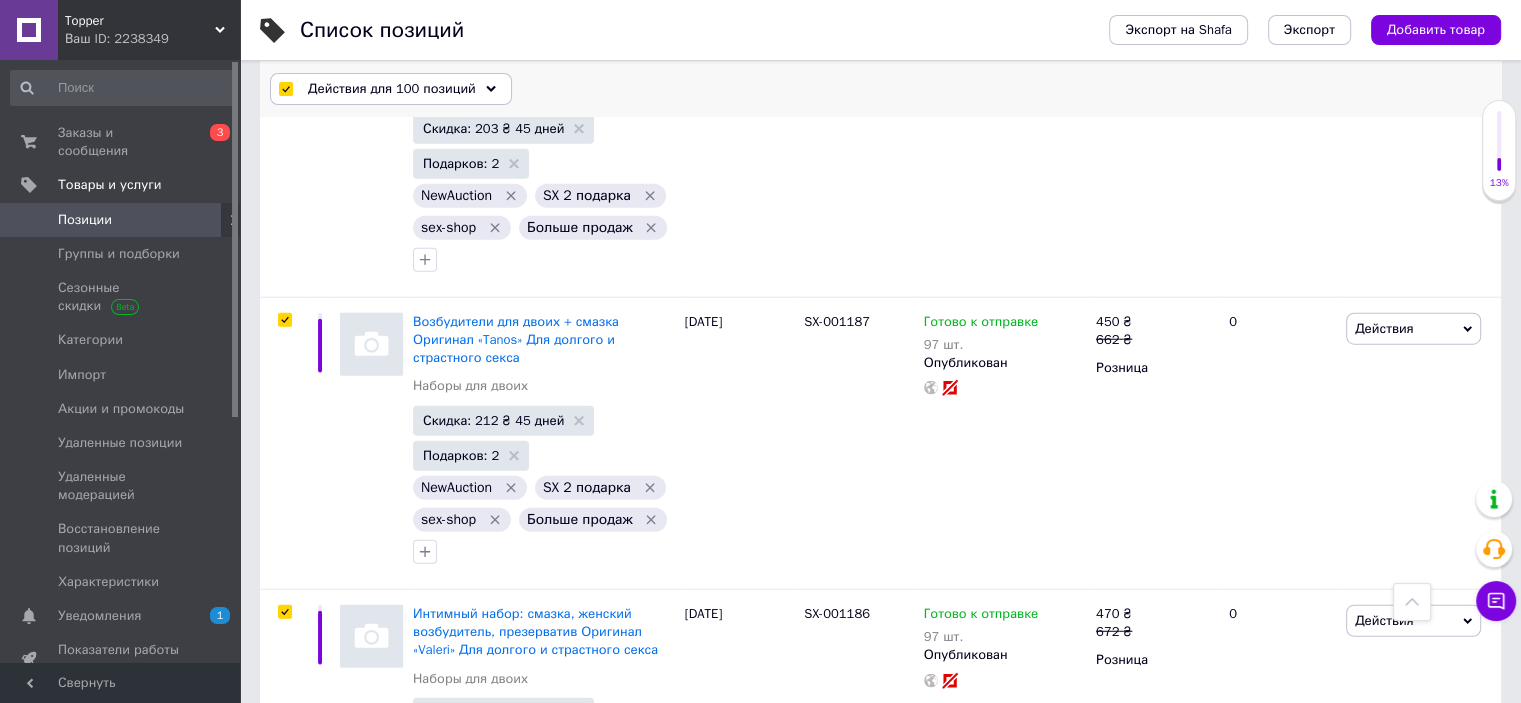scroll, scrollTop: 29676, scrollLeft: 0, axis: vertical 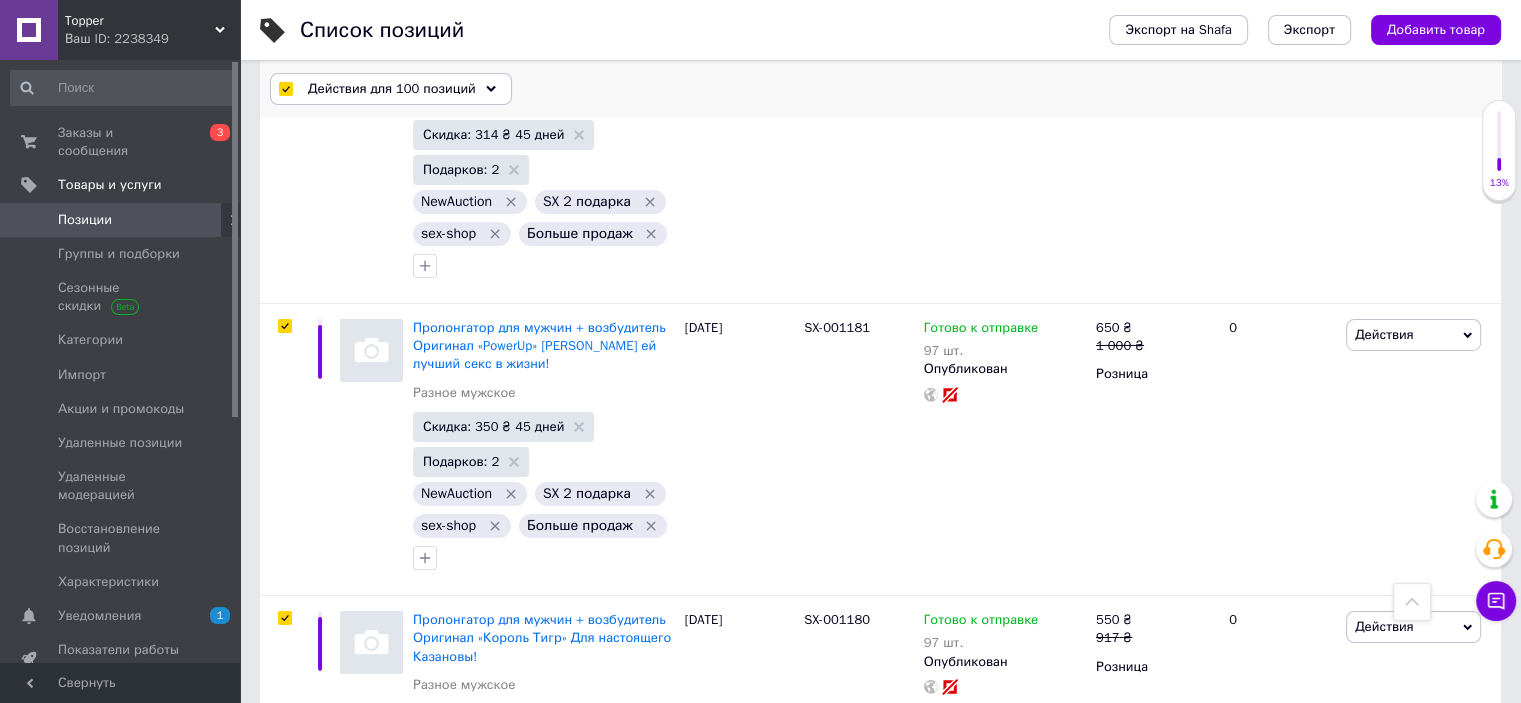 click on "Действия для 100 позиций" at bounding box center [392, 89] 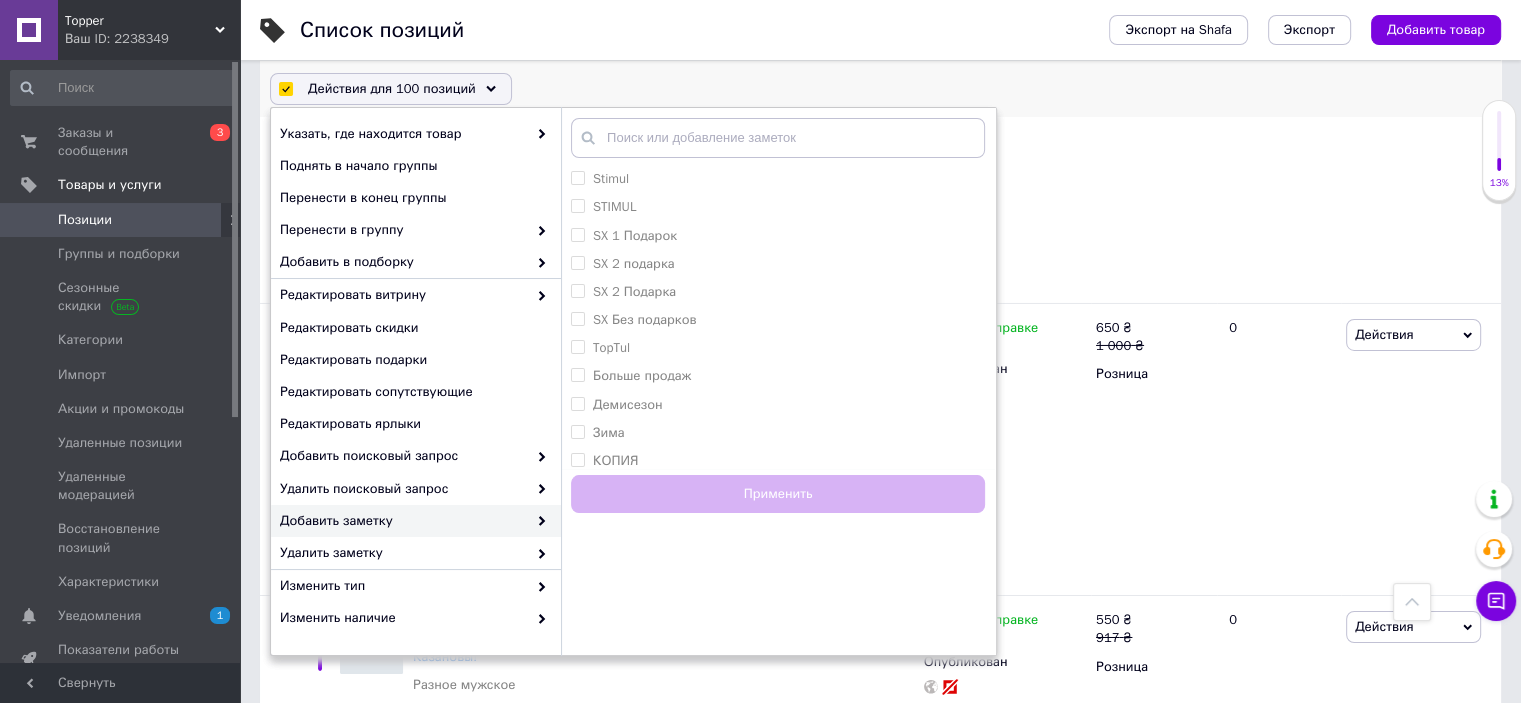 scroll, scrollTop: 400, scrollLeft: 0, axis: vertical 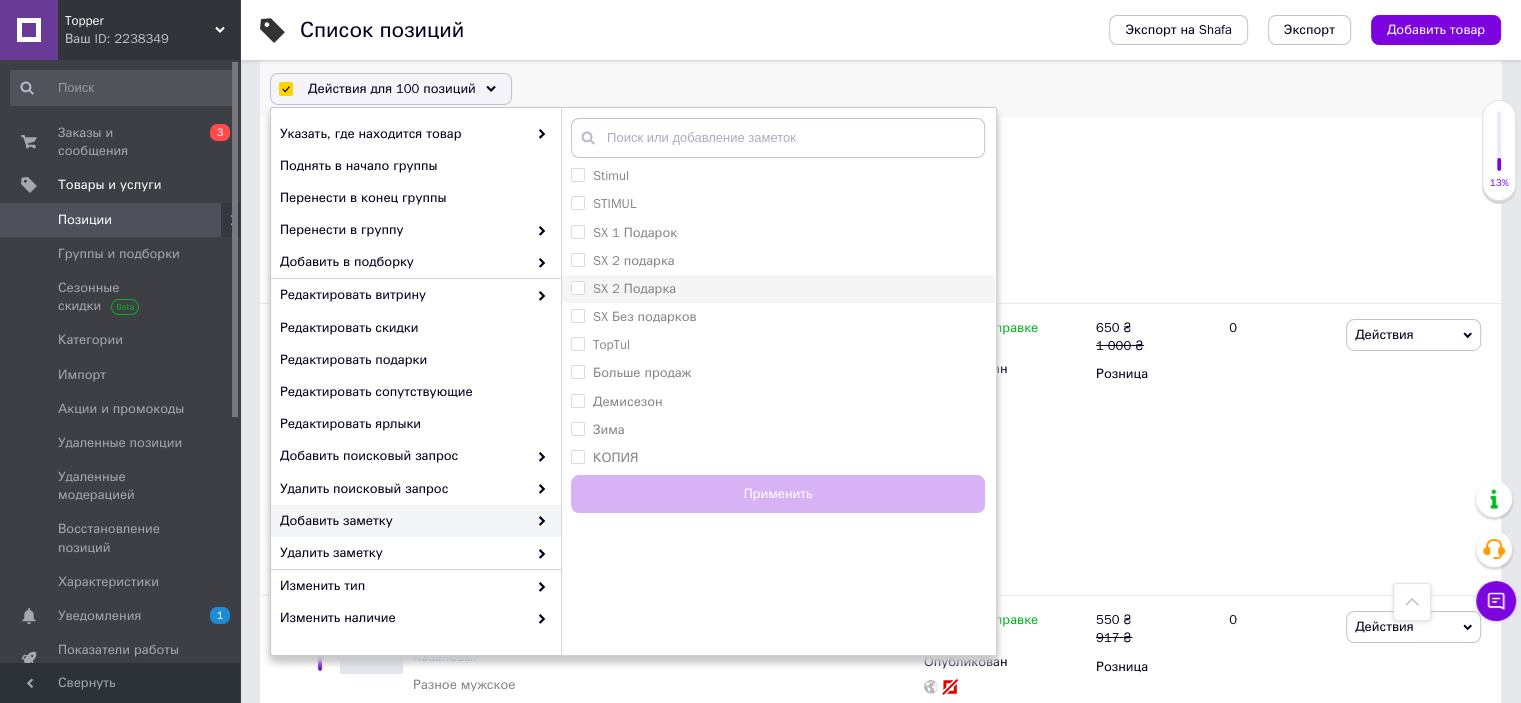 click on "SX 2 Подарка" at bounding box center [577, 287] 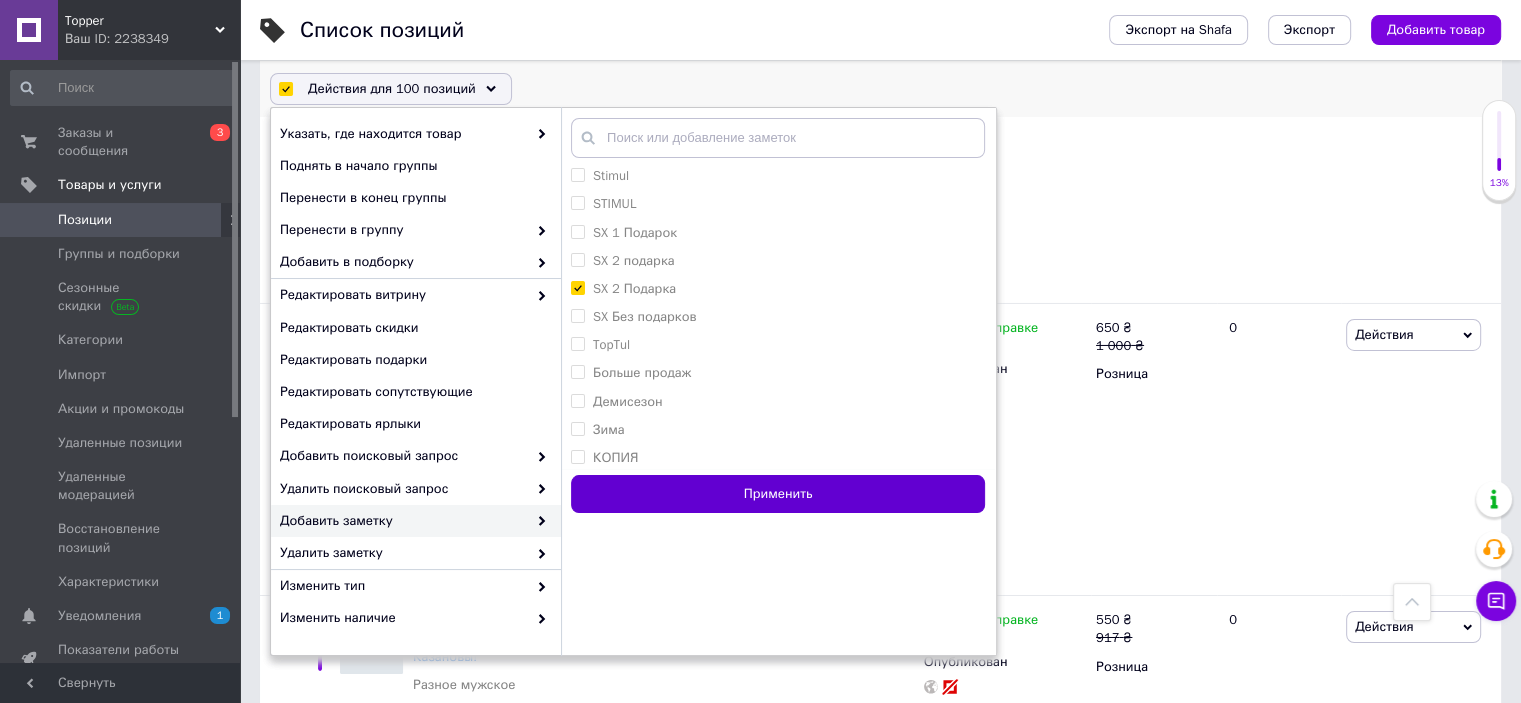 click on "Применить" at bounding box center [778, 494] 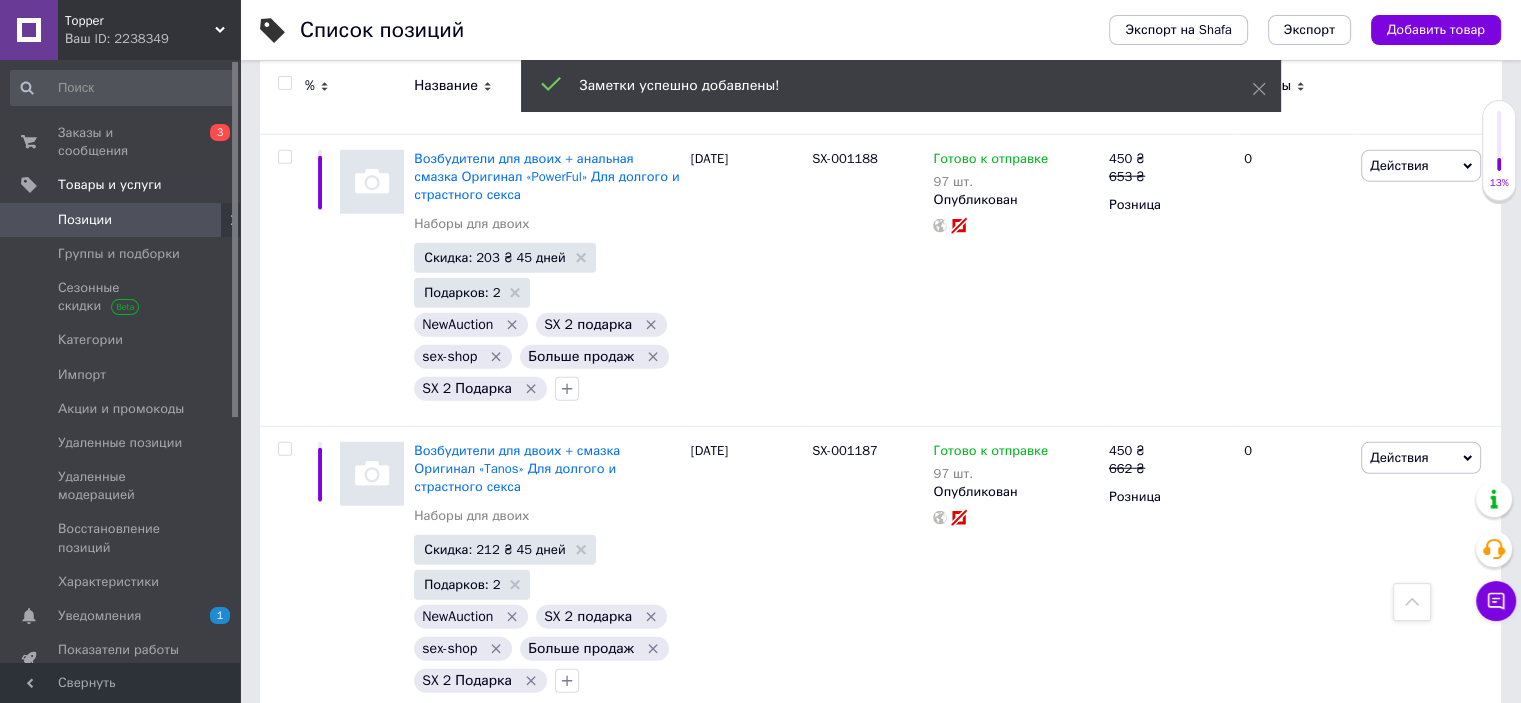 scroll, scrollTop: 29877, scrollLeft: 0, axis: vertical 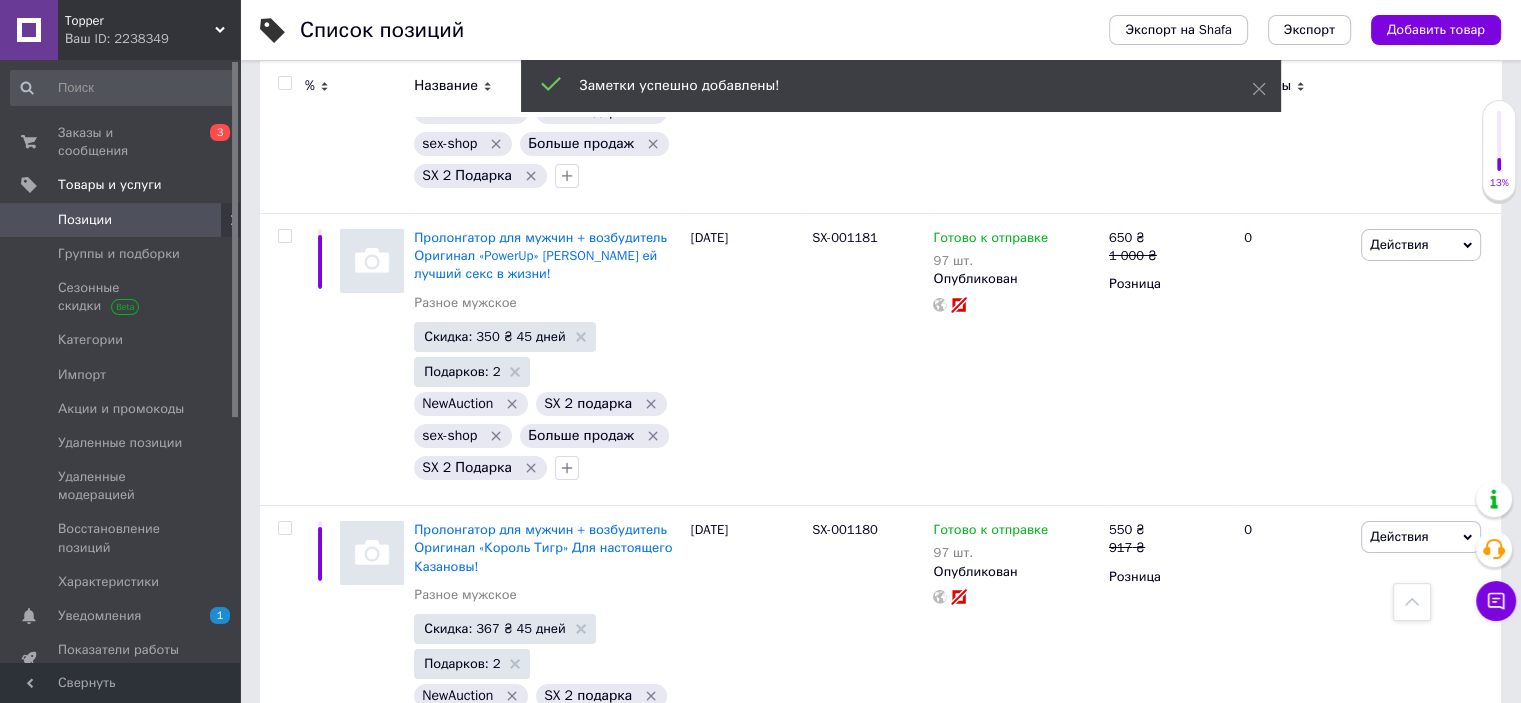 click on "3" at bounding box center [505, 838] 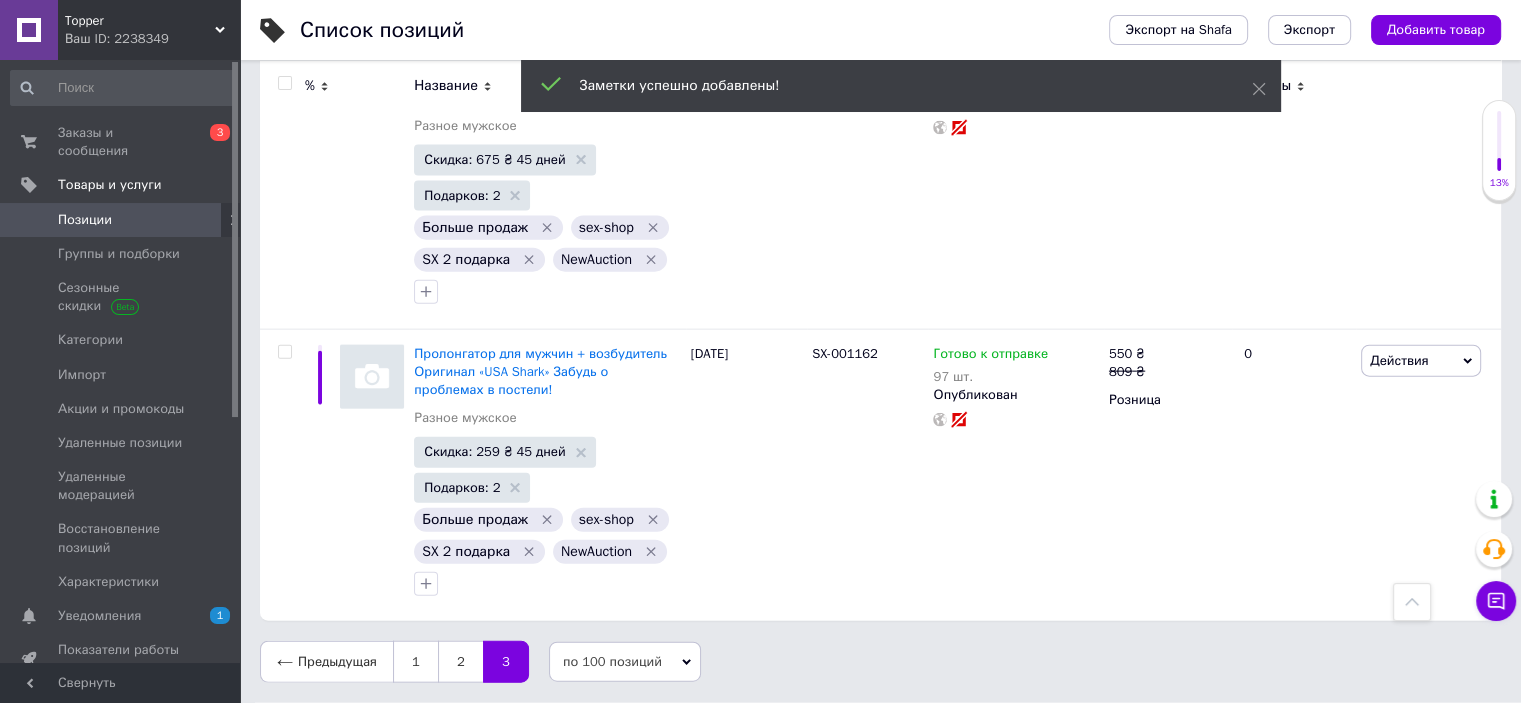 scroll, scrollTop: 4498, scrollLeft: 0, axis: vertical 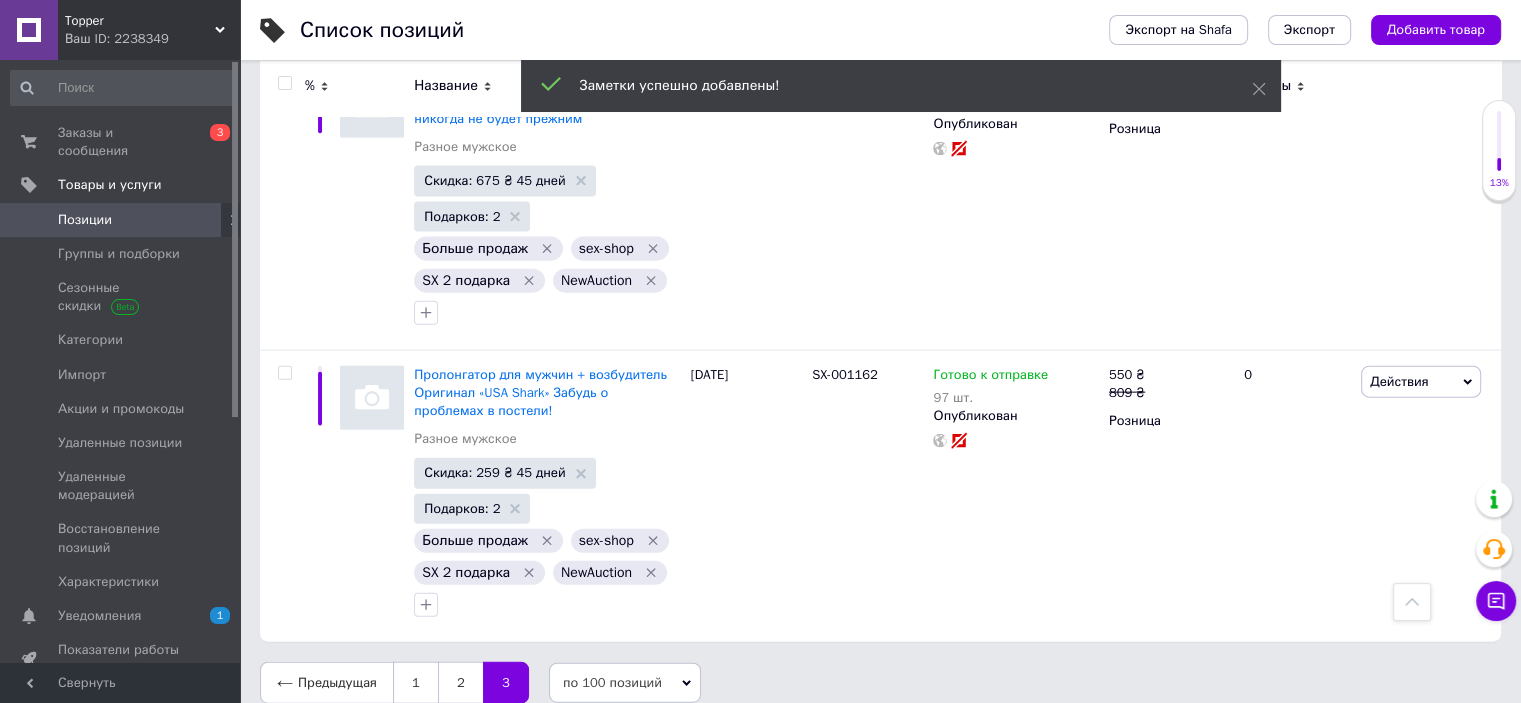 click at bounding box center (284, 83) 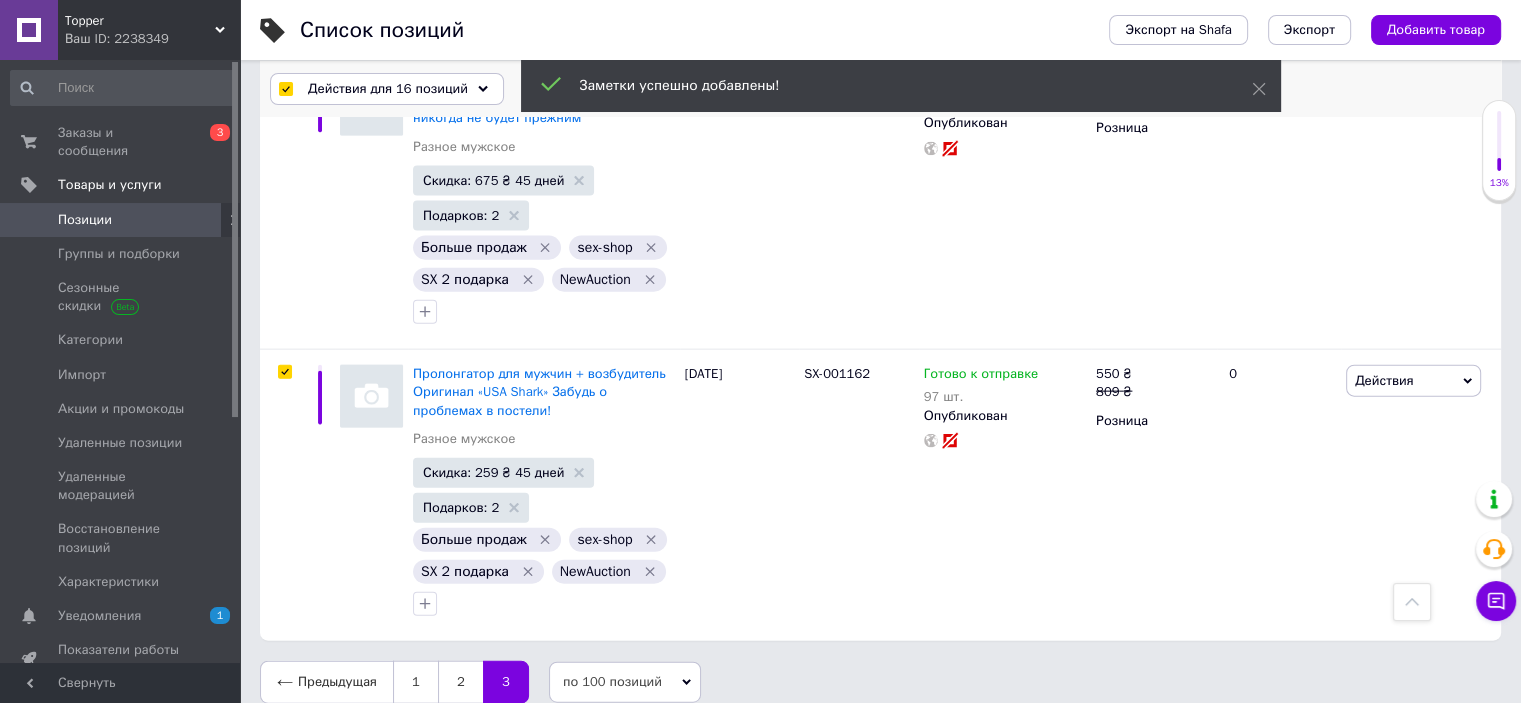 click on "Действия для 16 позиций" at bounding box center (388, 89) 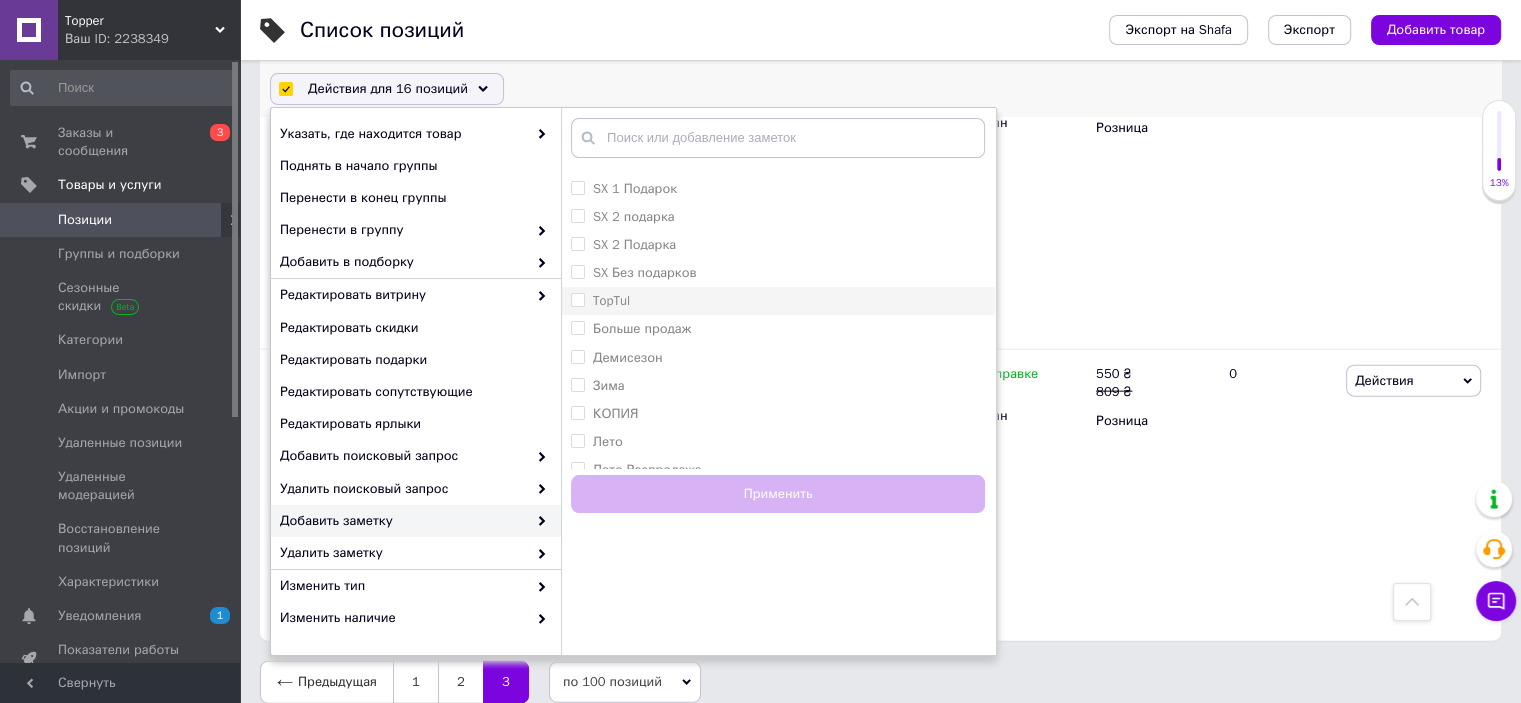 scroll, scrollTop: 443, scrollLeft: 0, axis: vertical 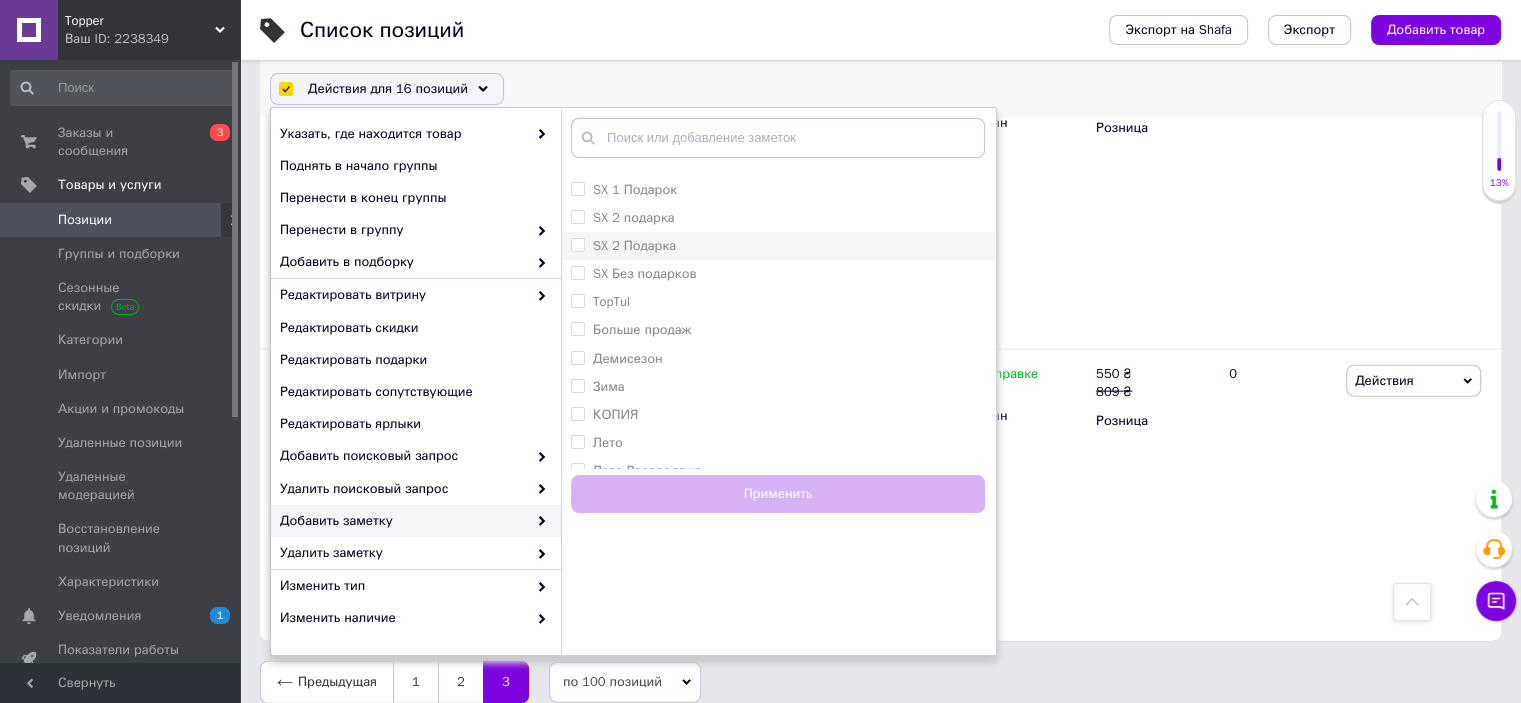 click on "SX 2 Подарка" at bounding box center [577, 244] 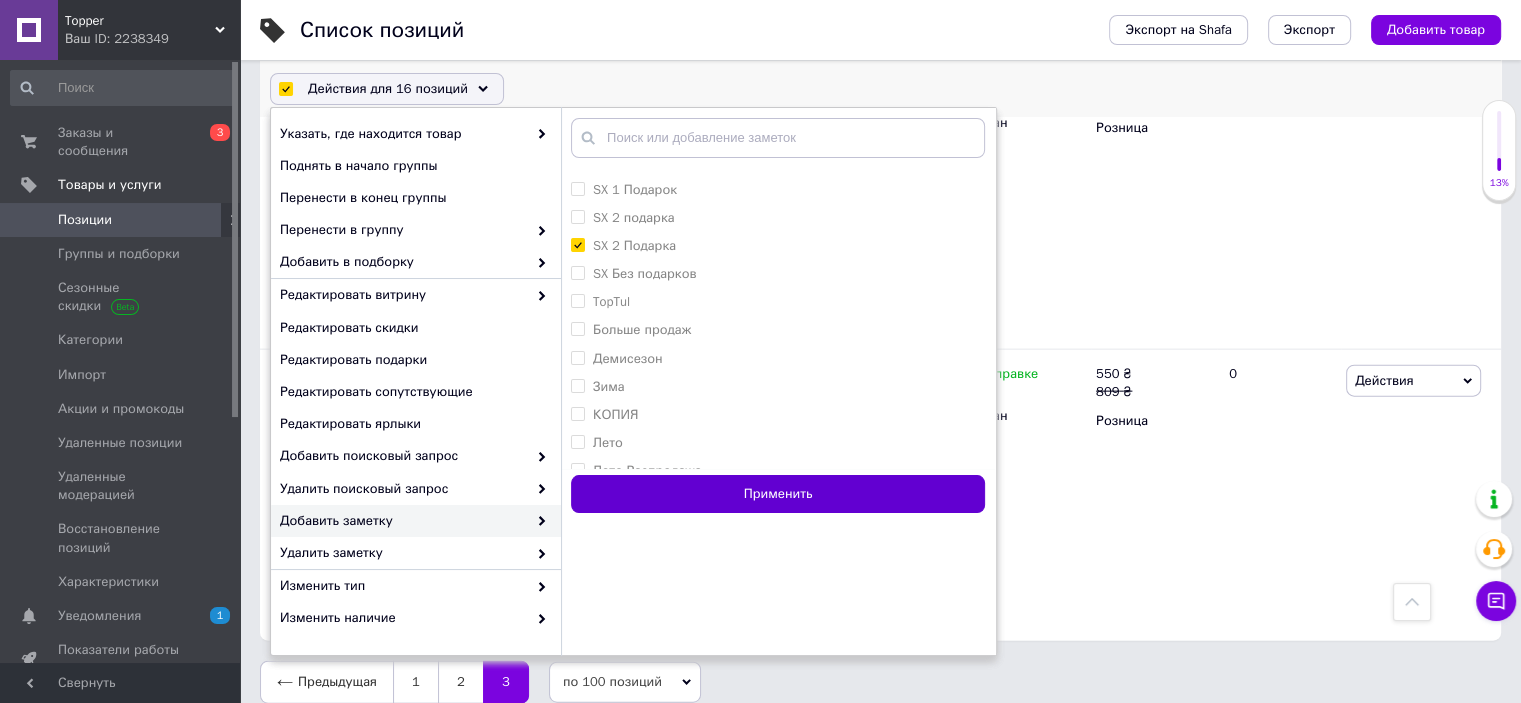 click on "Применить" at bounding box center [778, 494] 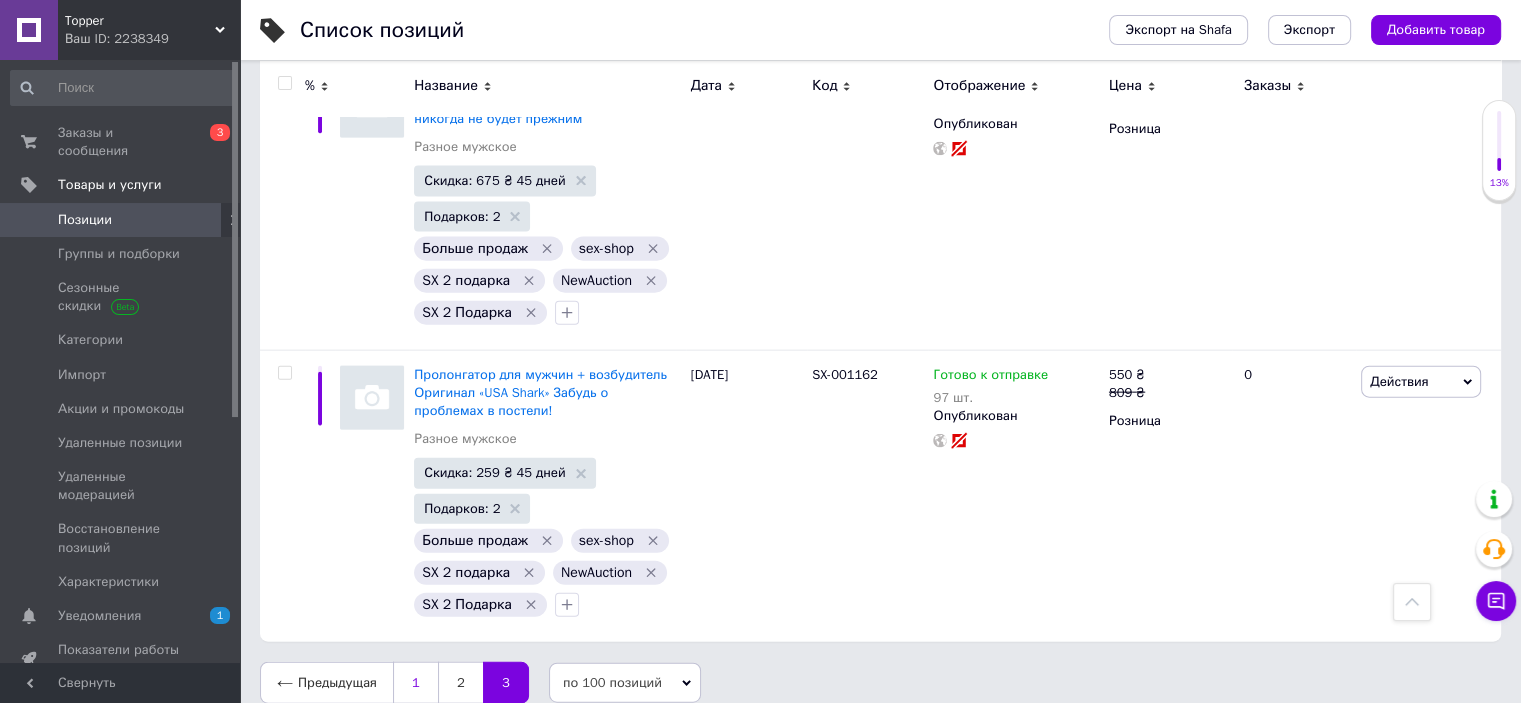 click on "1" at bounding box center [415, 683] 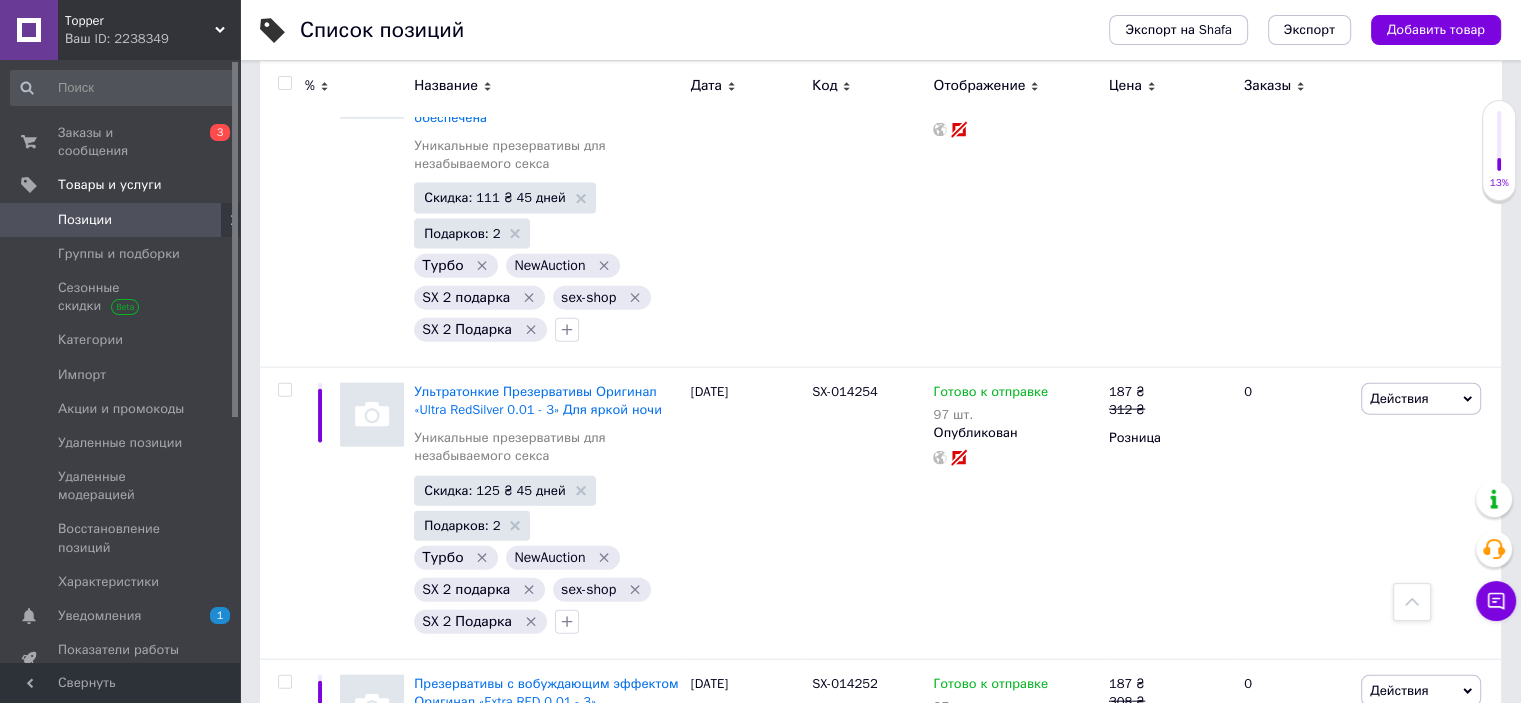 click at bounding box center (284, 83) 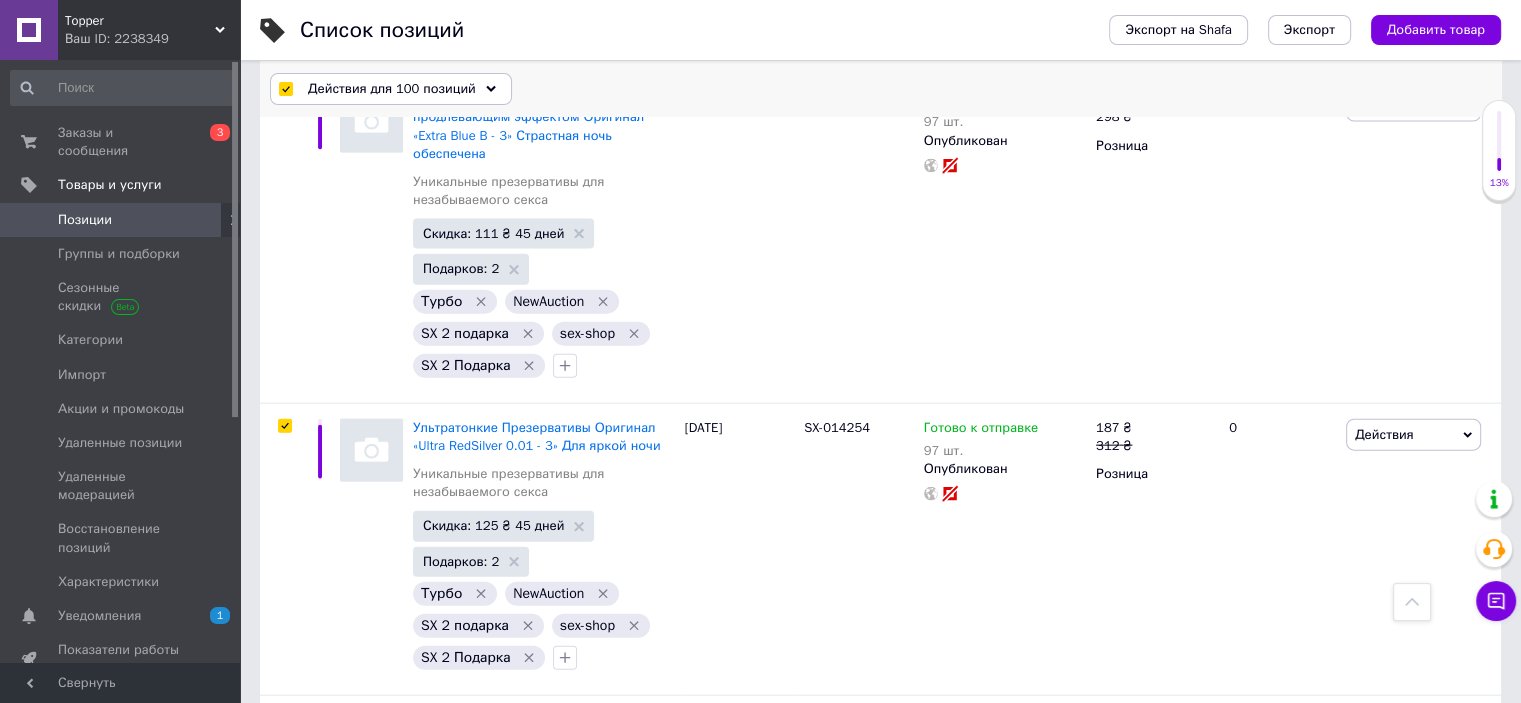 scroll, scrollTop: 4516, scrollLeft: 0, axis: vertical 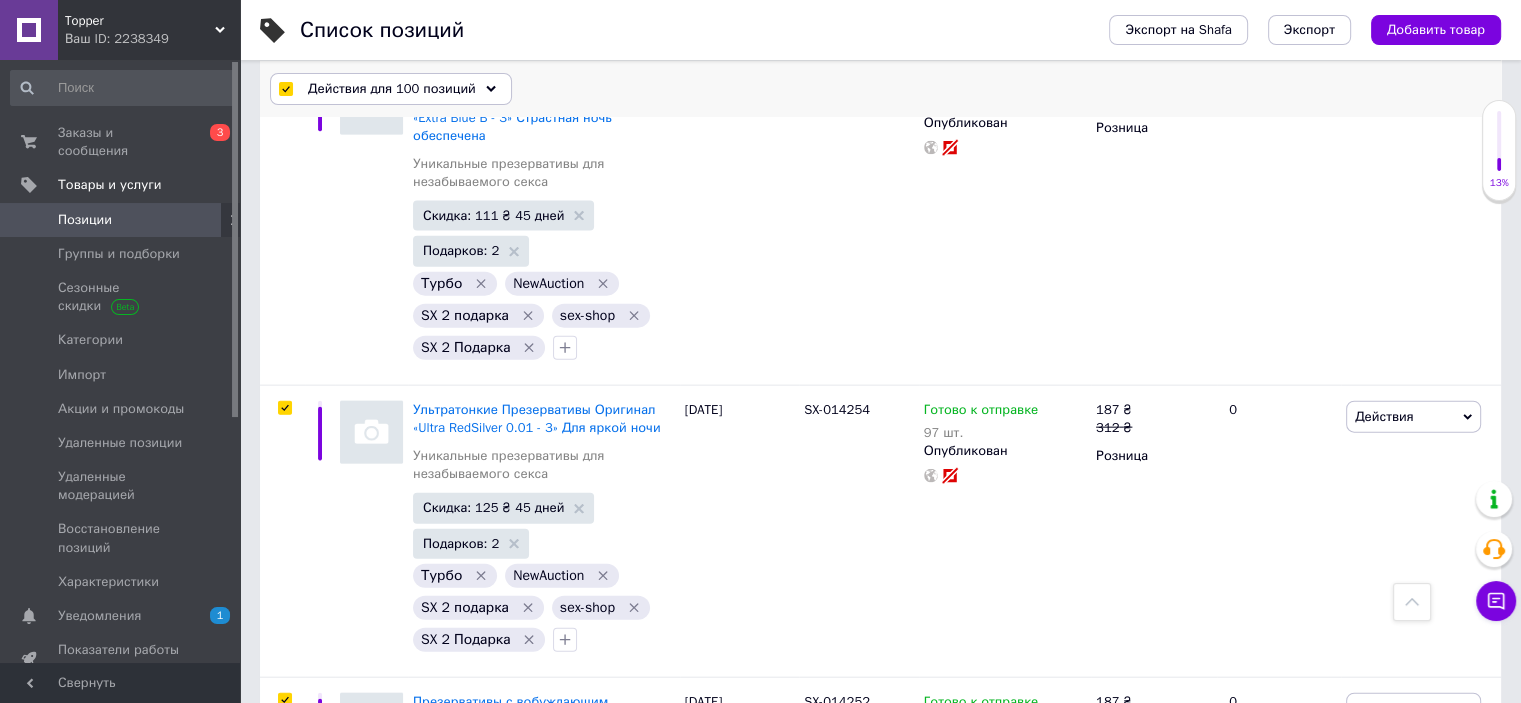 click on "Действия для 100 позиций" at bounding box center [392, 89] 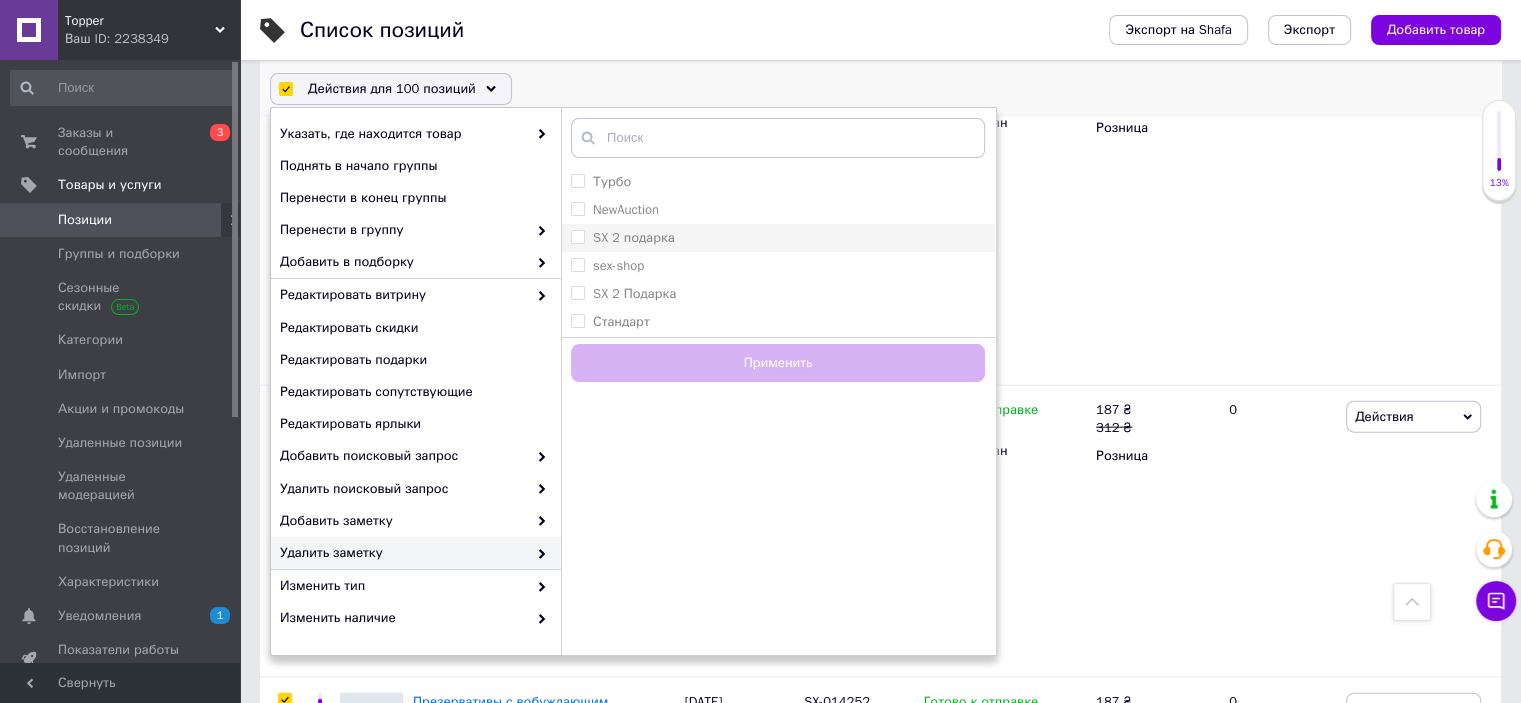 click on "SX 2 подарка" at bounding box center [577, 236] 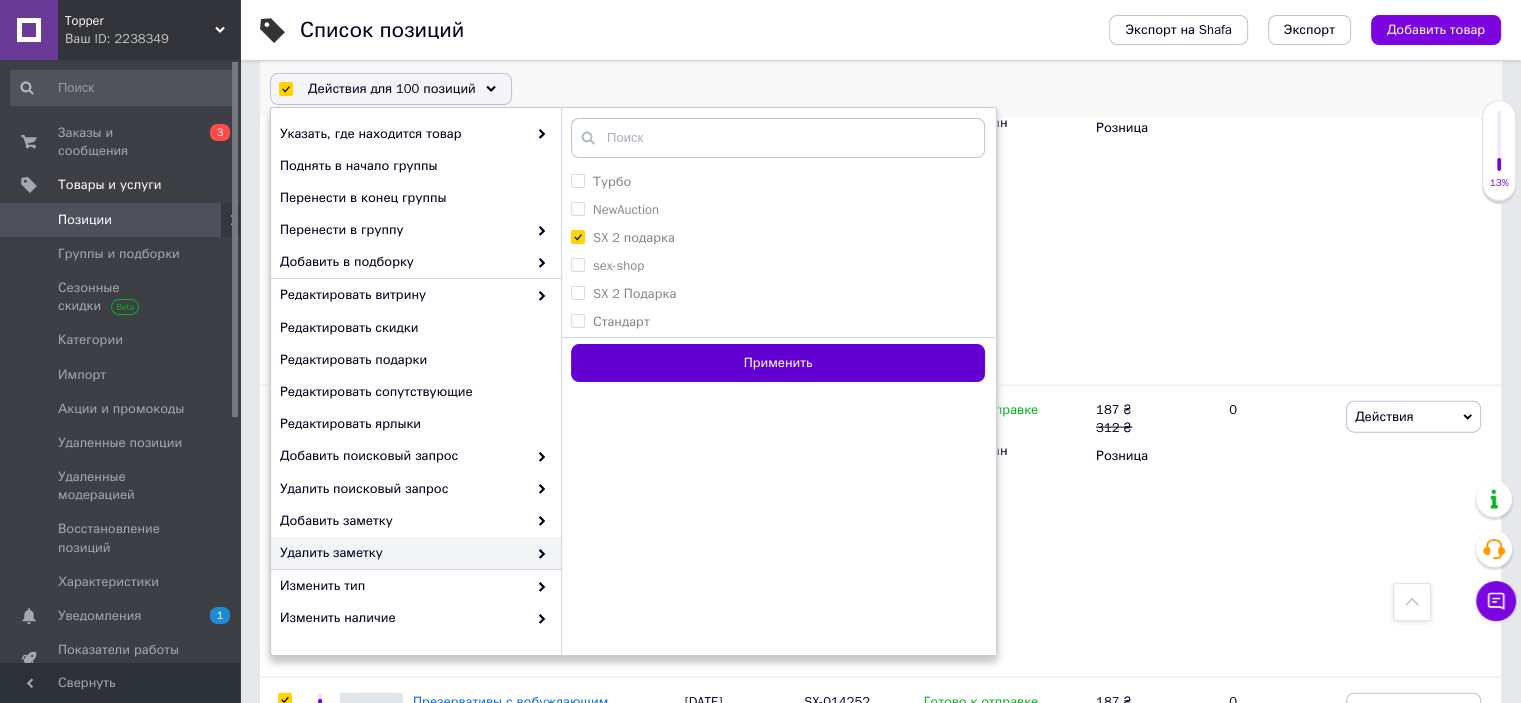 click on "Применить" at bounding box center [778, 363] 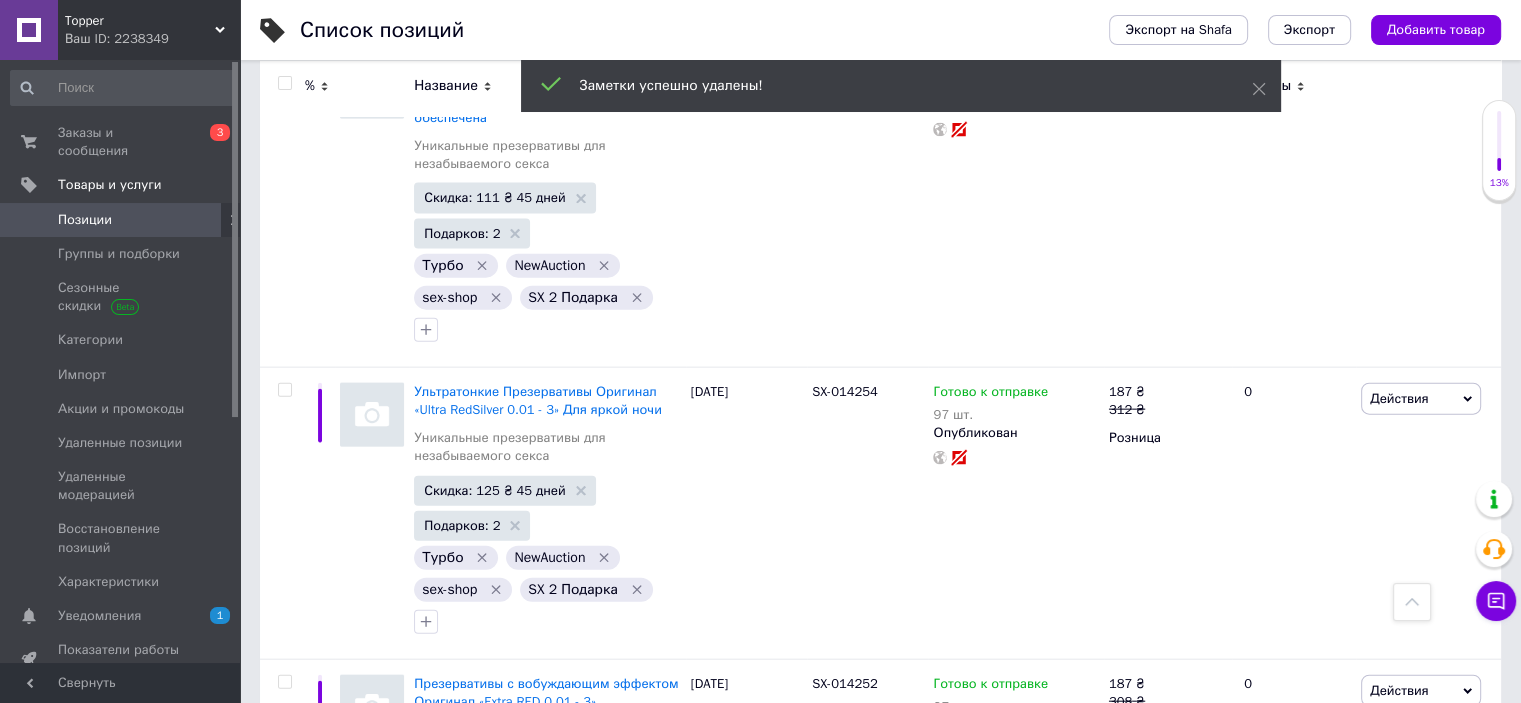 scroll, scrollTop: 29377, scrollLeft: 0, axis: vertical 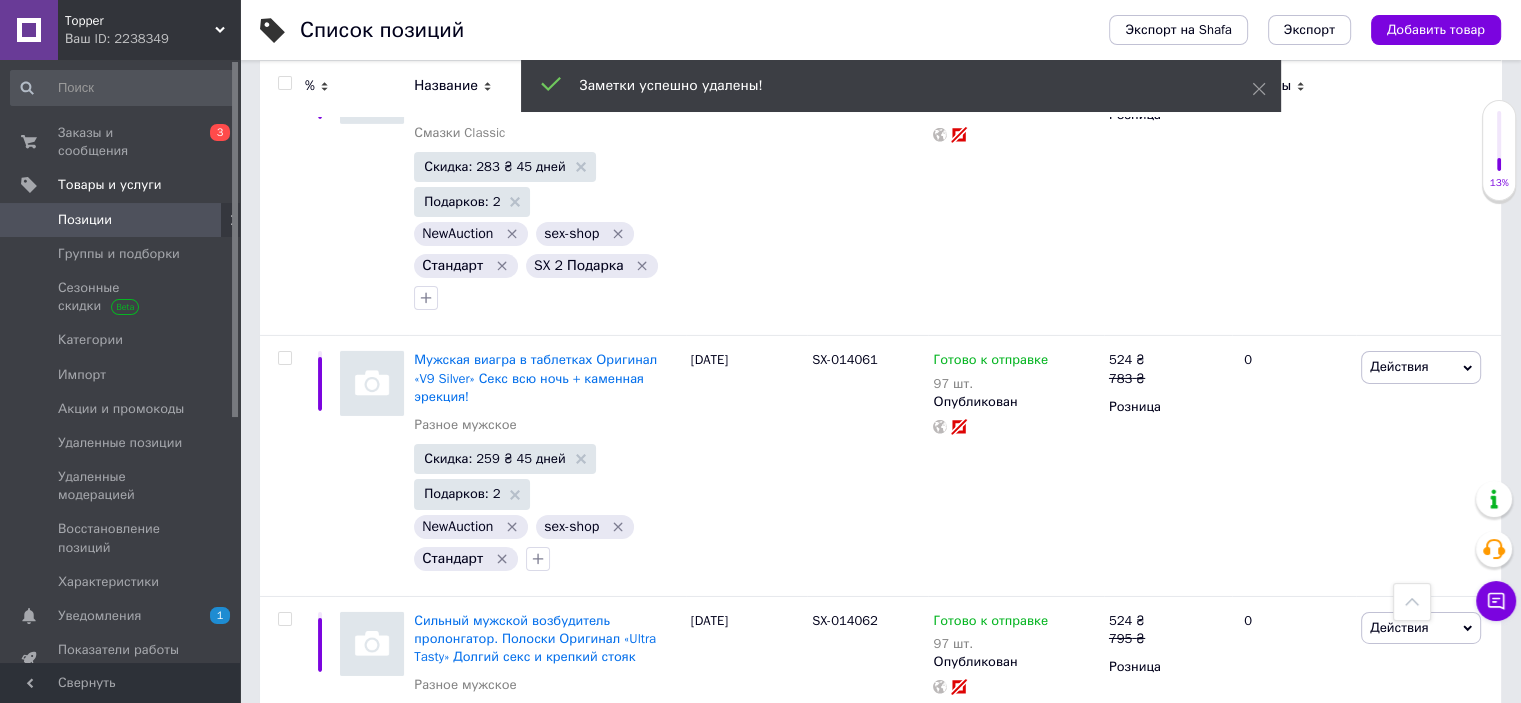 click on "2" at bounding box center [327, 894] 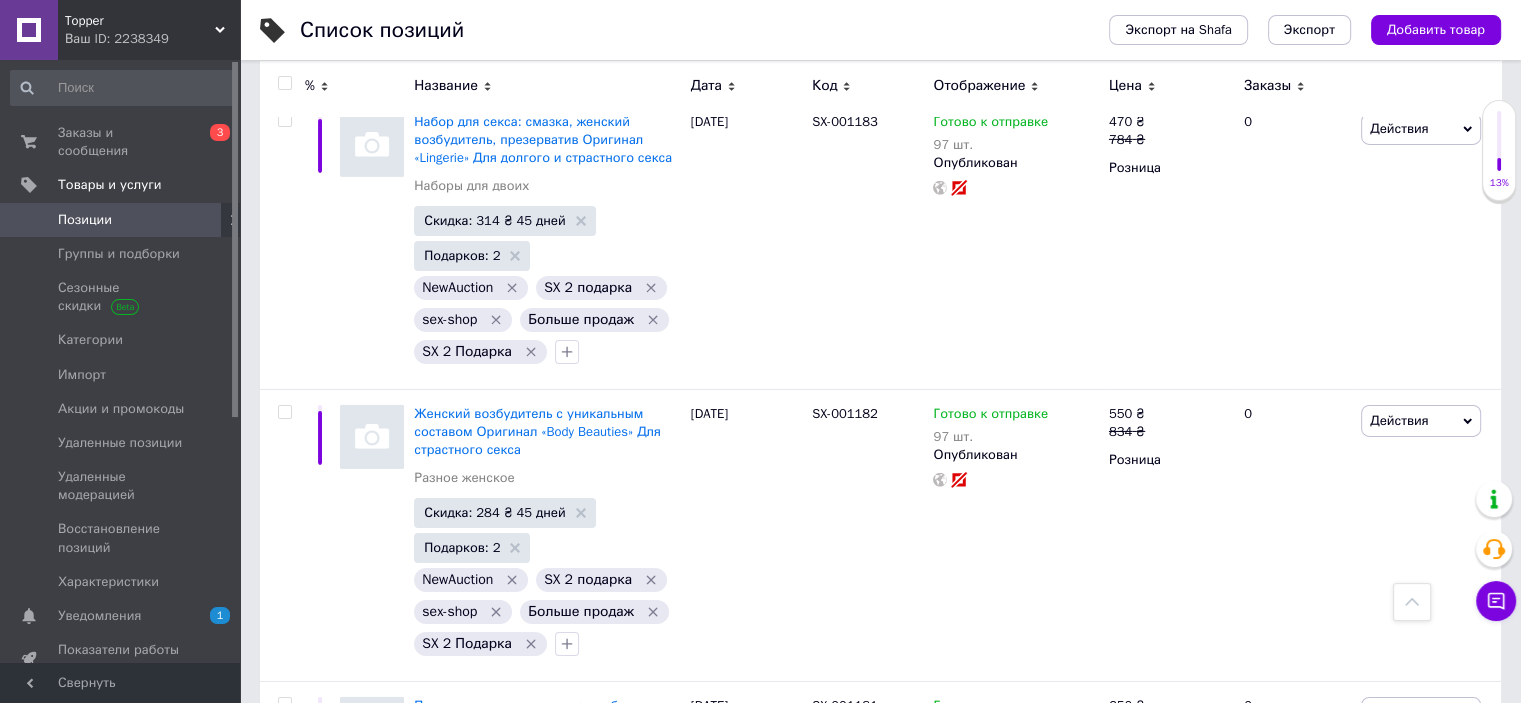 click at bounding box center [284, 83] 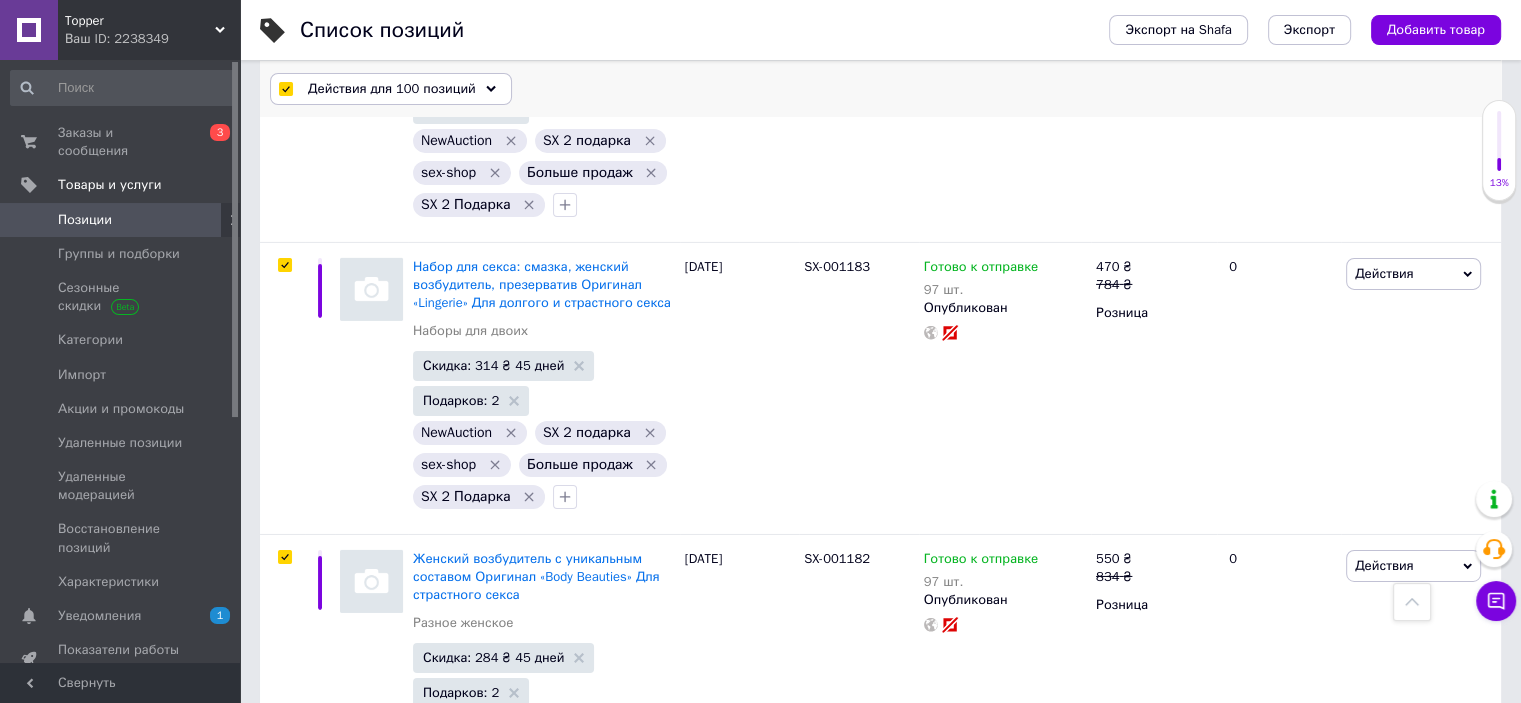 scroll, scrollTop: 29432, scrollLeft: 0, axis: vertical 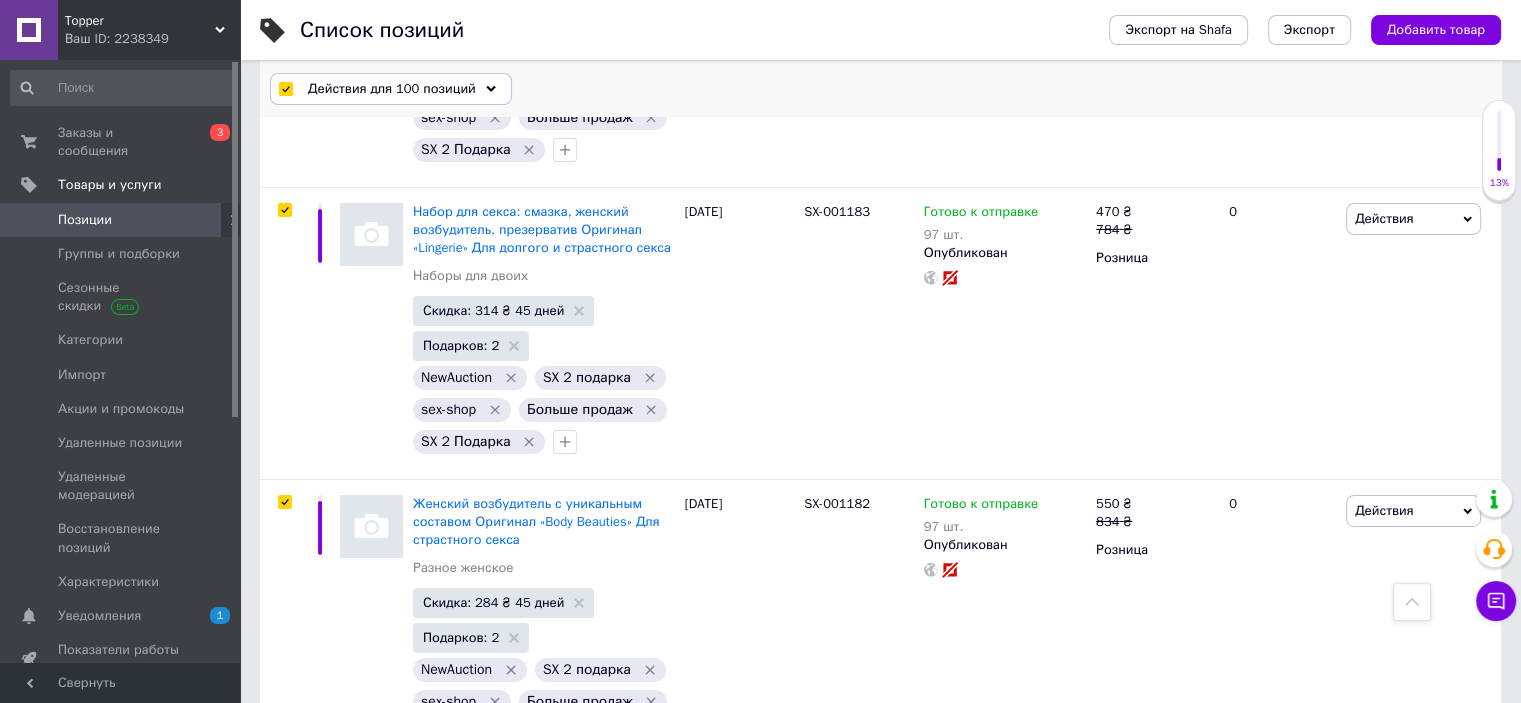 click on "Действия для 100 позиций" at bounding box center [392, 89] 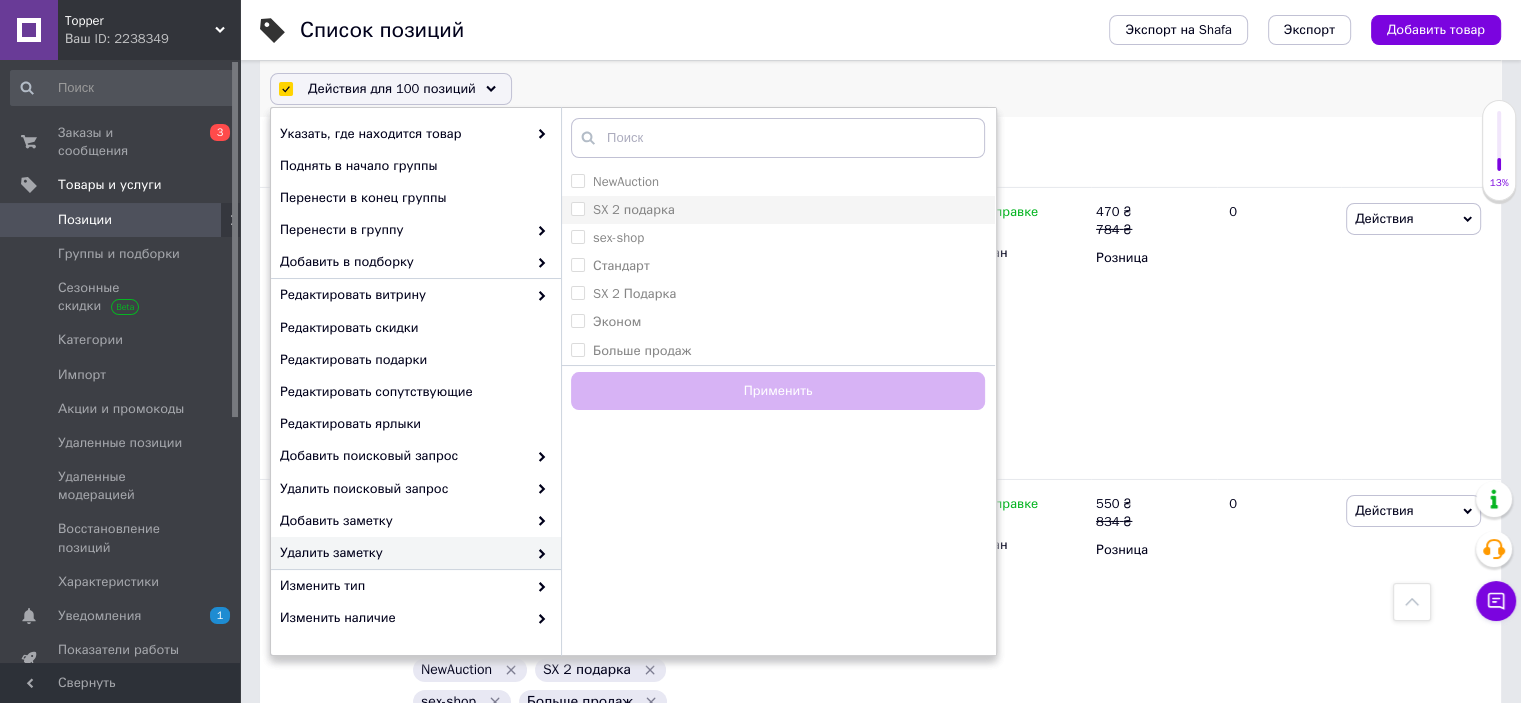 click on "SX 2 подарка" at bounding box center [577, 208] 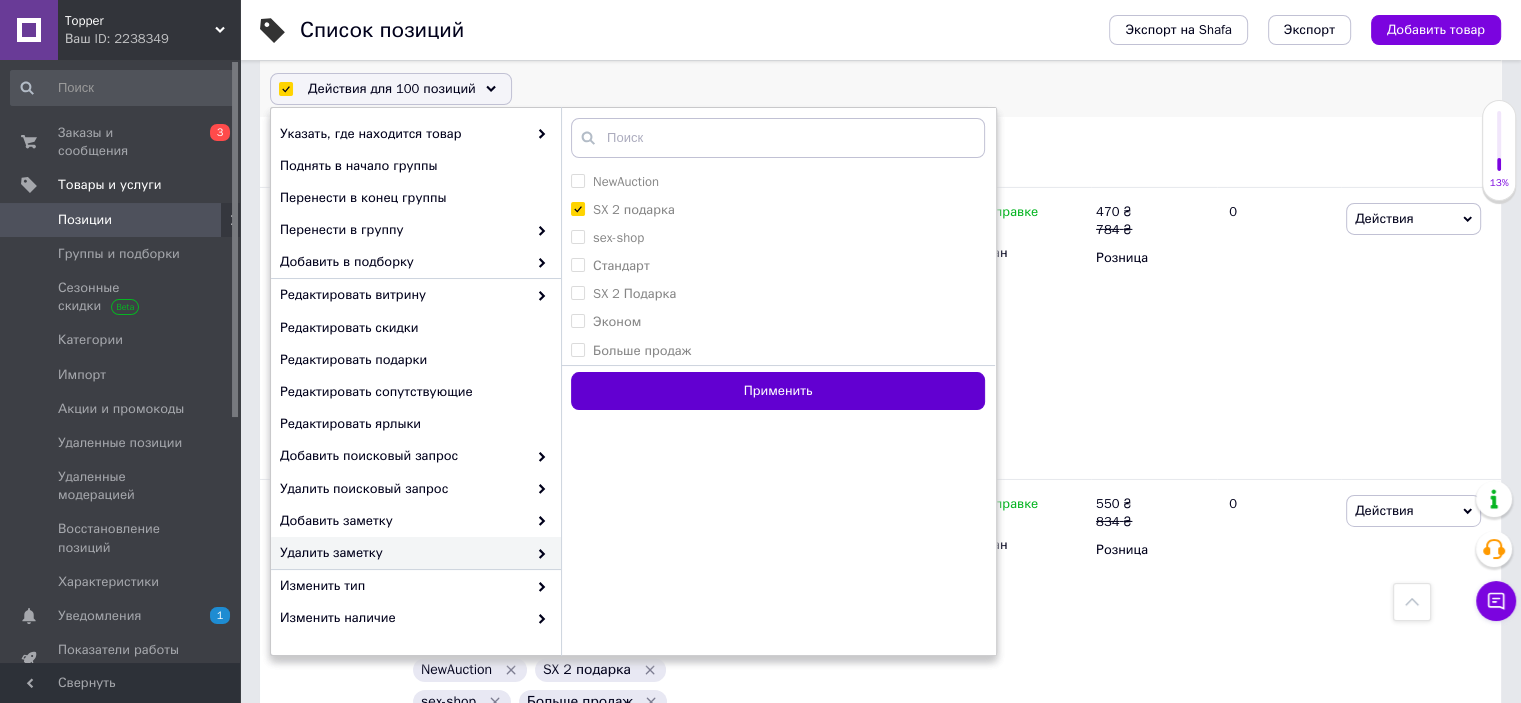 click on "Применить" at bounding box center (778, 391) 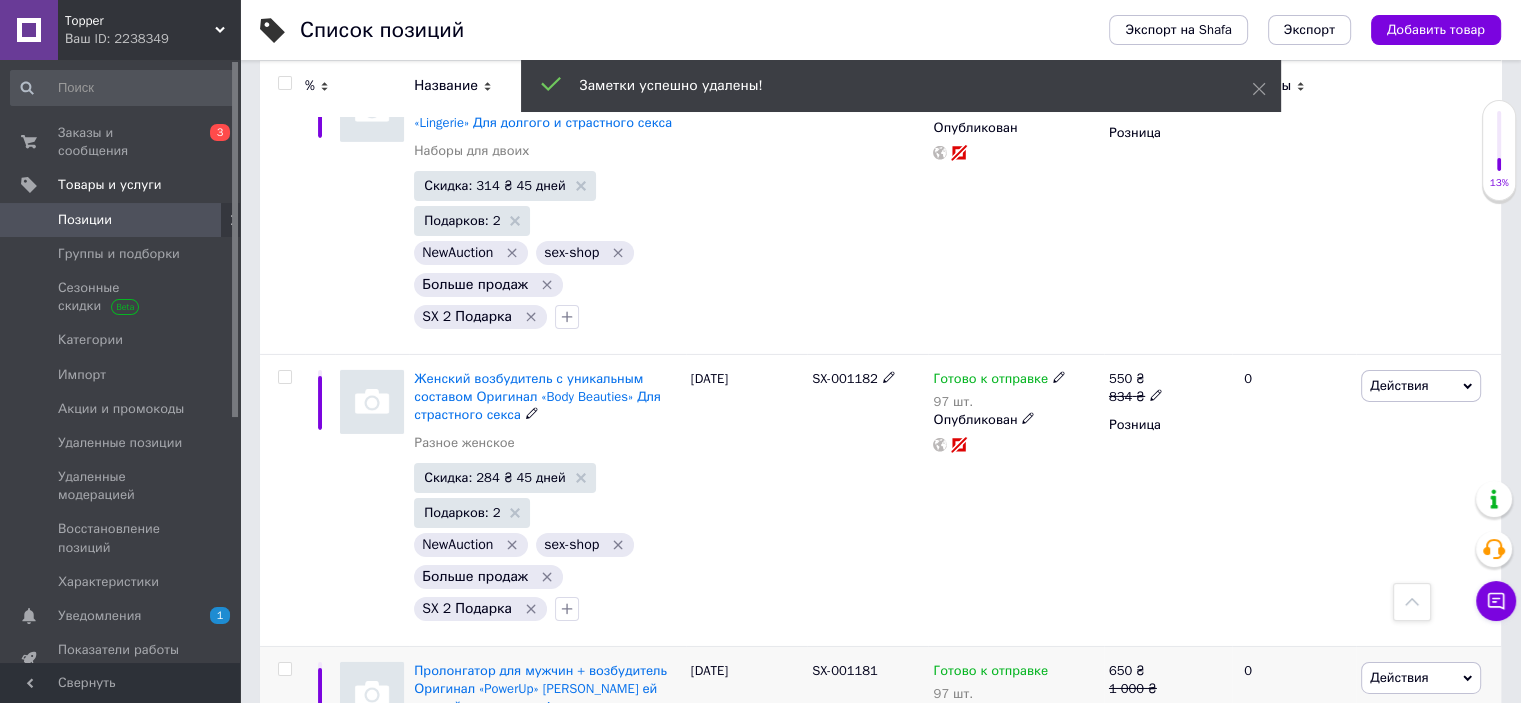 scroll, scrollTop: 29845, scrollLeft: 0, axis: vertical 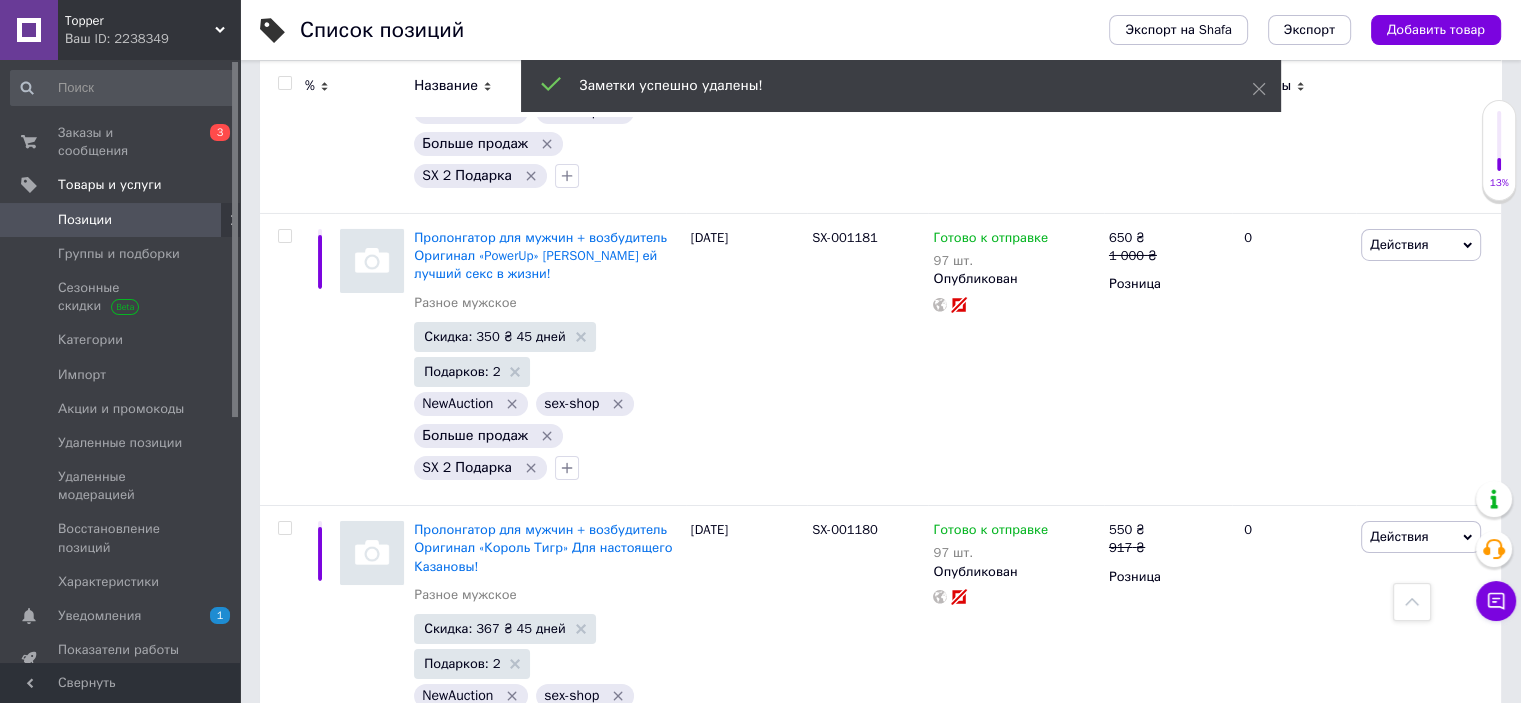 click on "3" at bounding box center [505, 838] 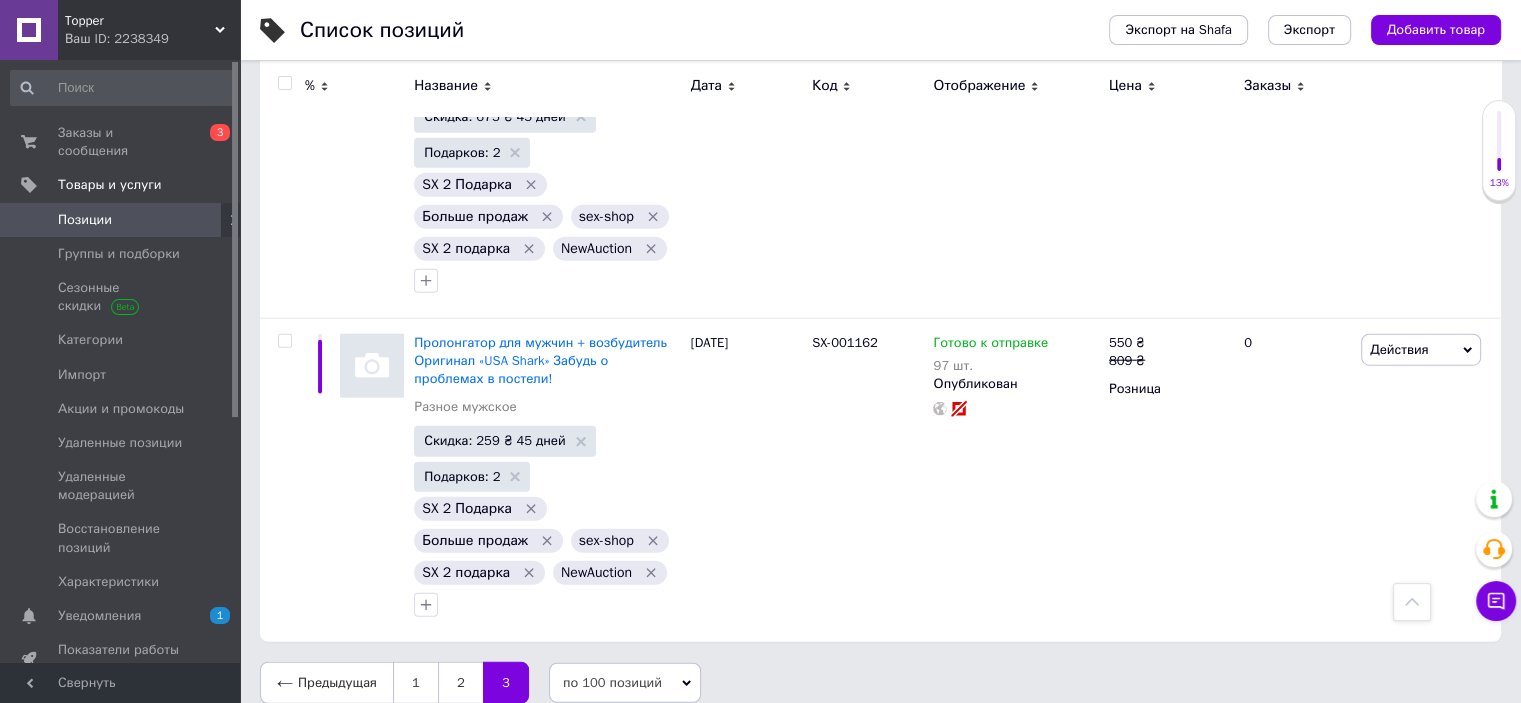 click at bounding box center [284, 83] 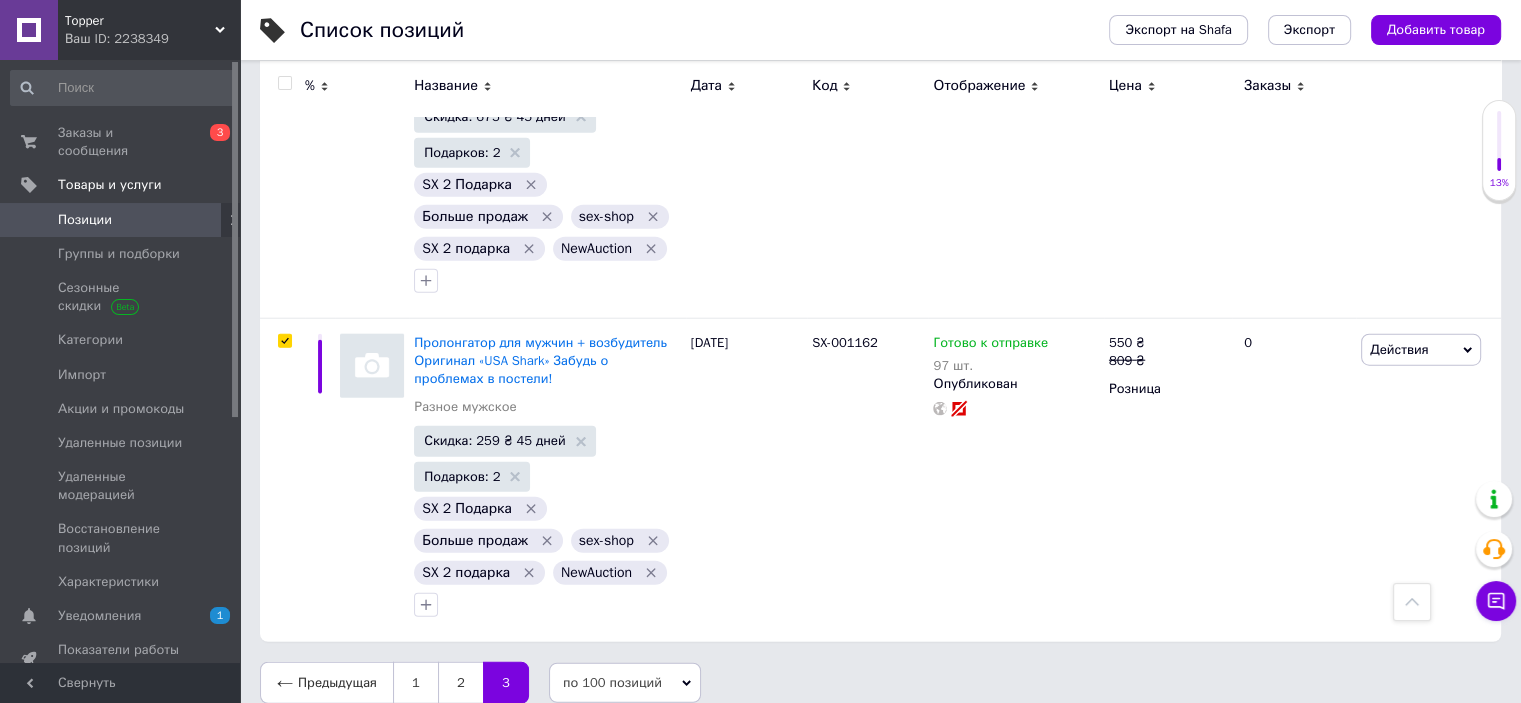 scroll, scrollTop: 5009, scrollLeft: 0, axis: vertical 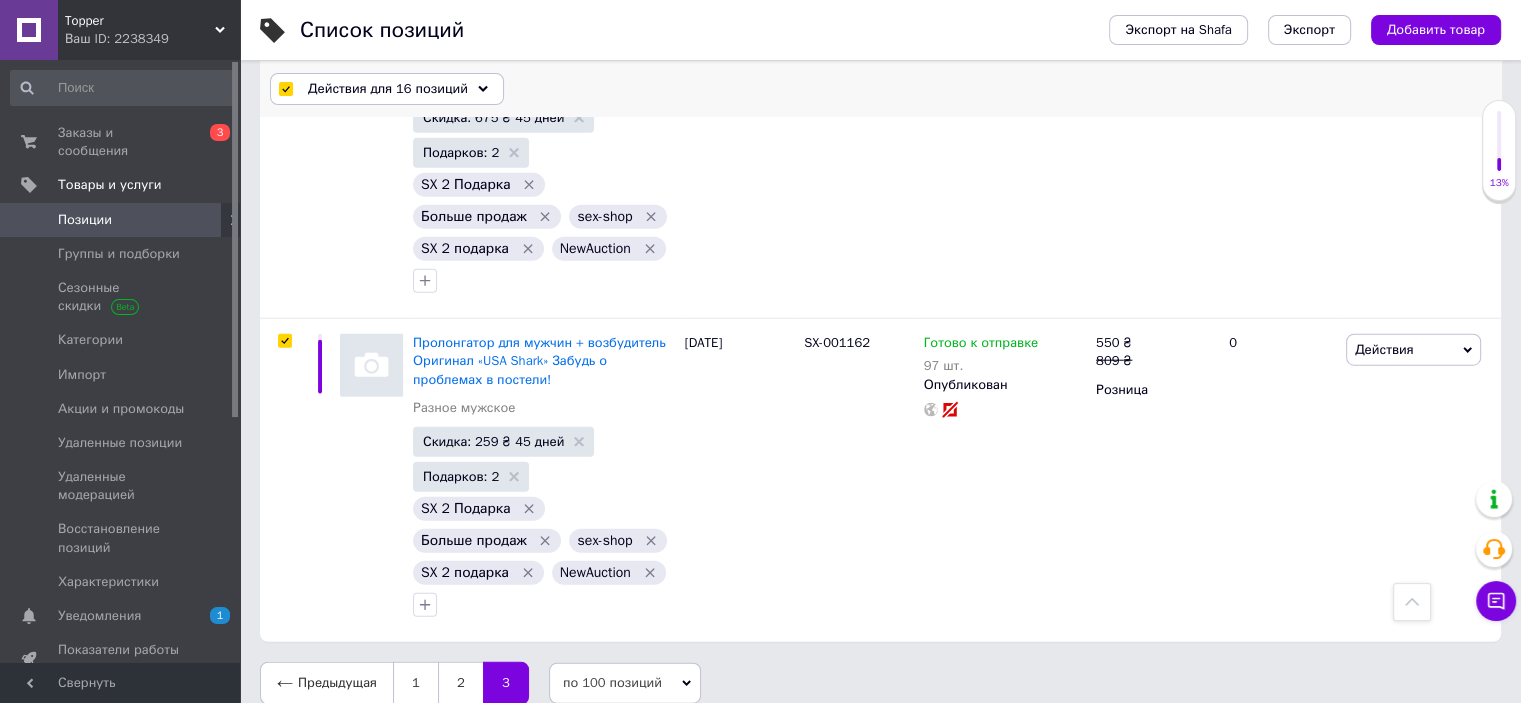 click on "Действия для 16 позиций" at bounding box center [388, 89] 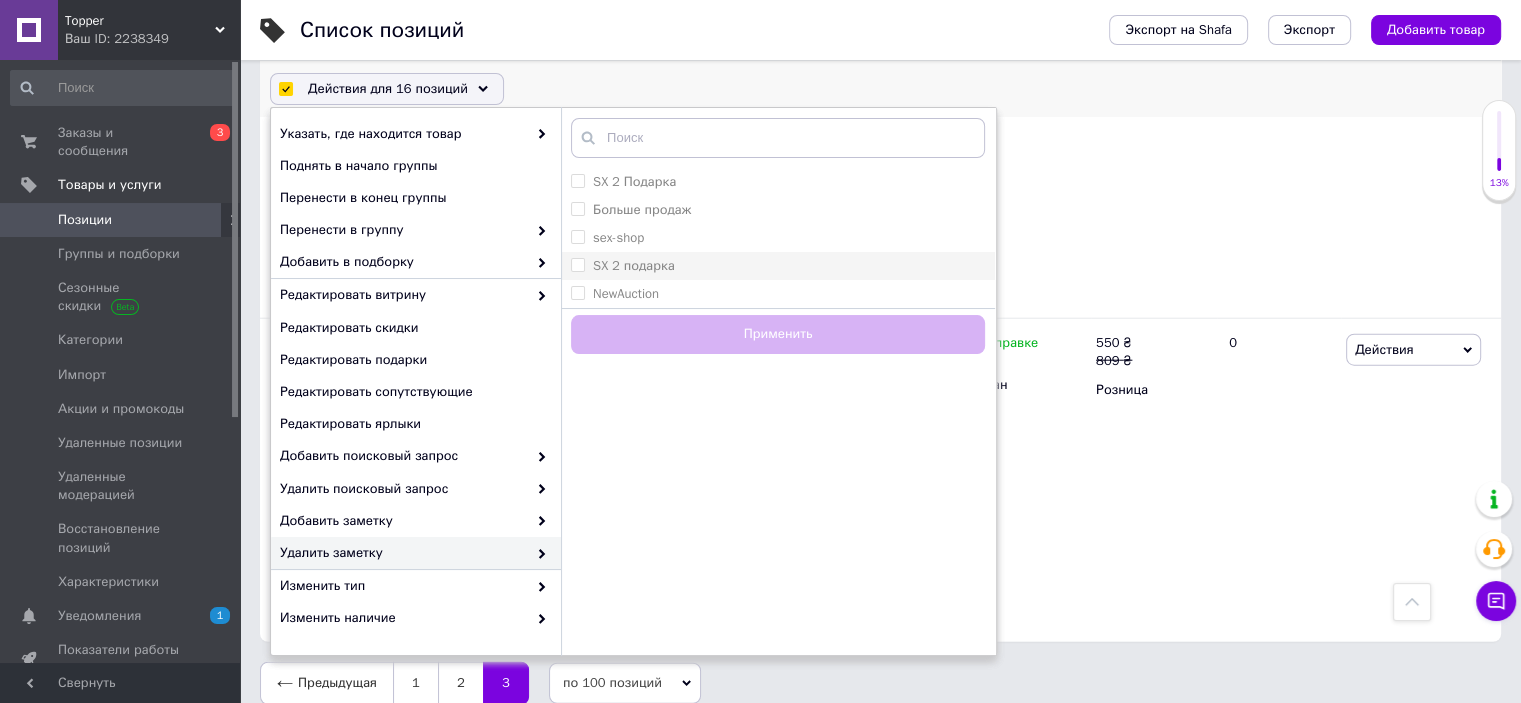 click on "SX 2 подарка" at bounding box center [577, 264] 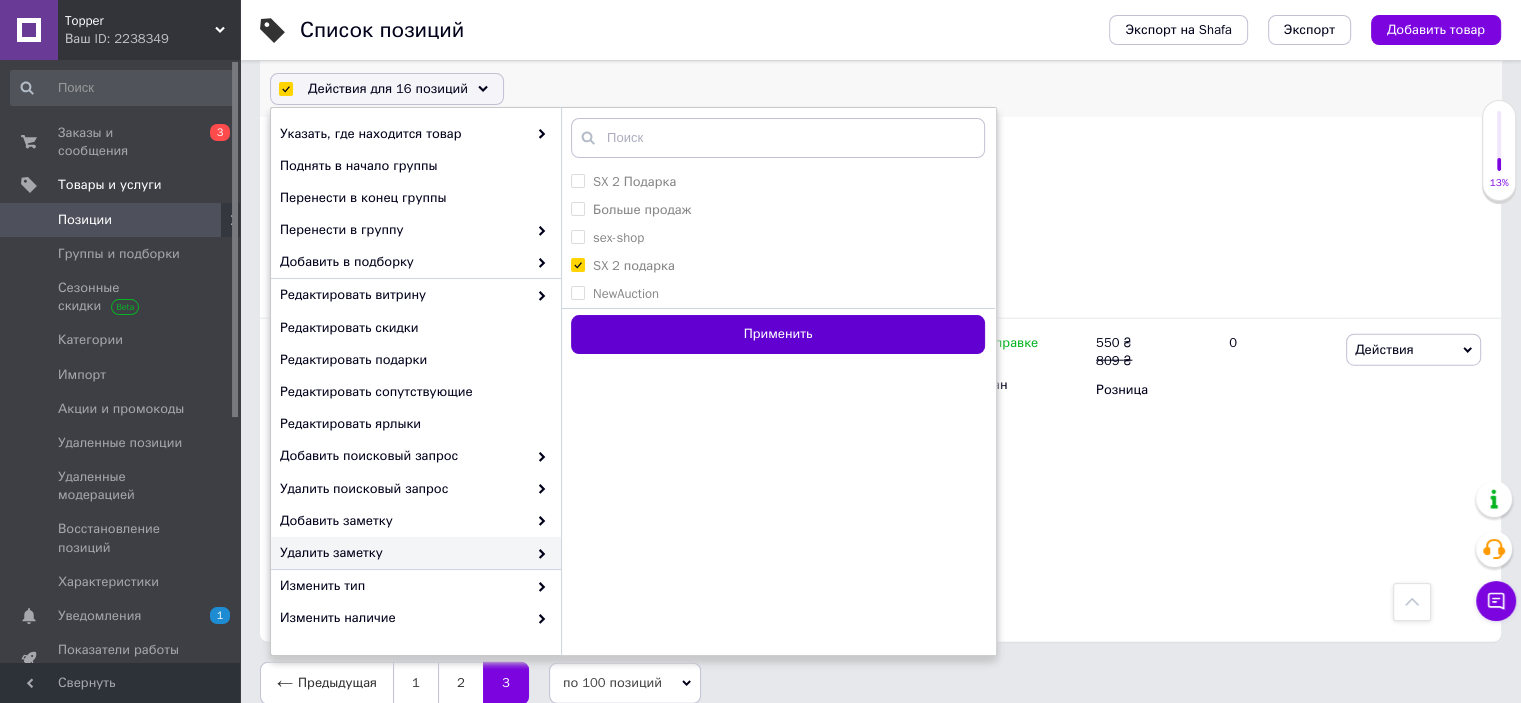 click on "Применить" at bounding box center (778, 334) 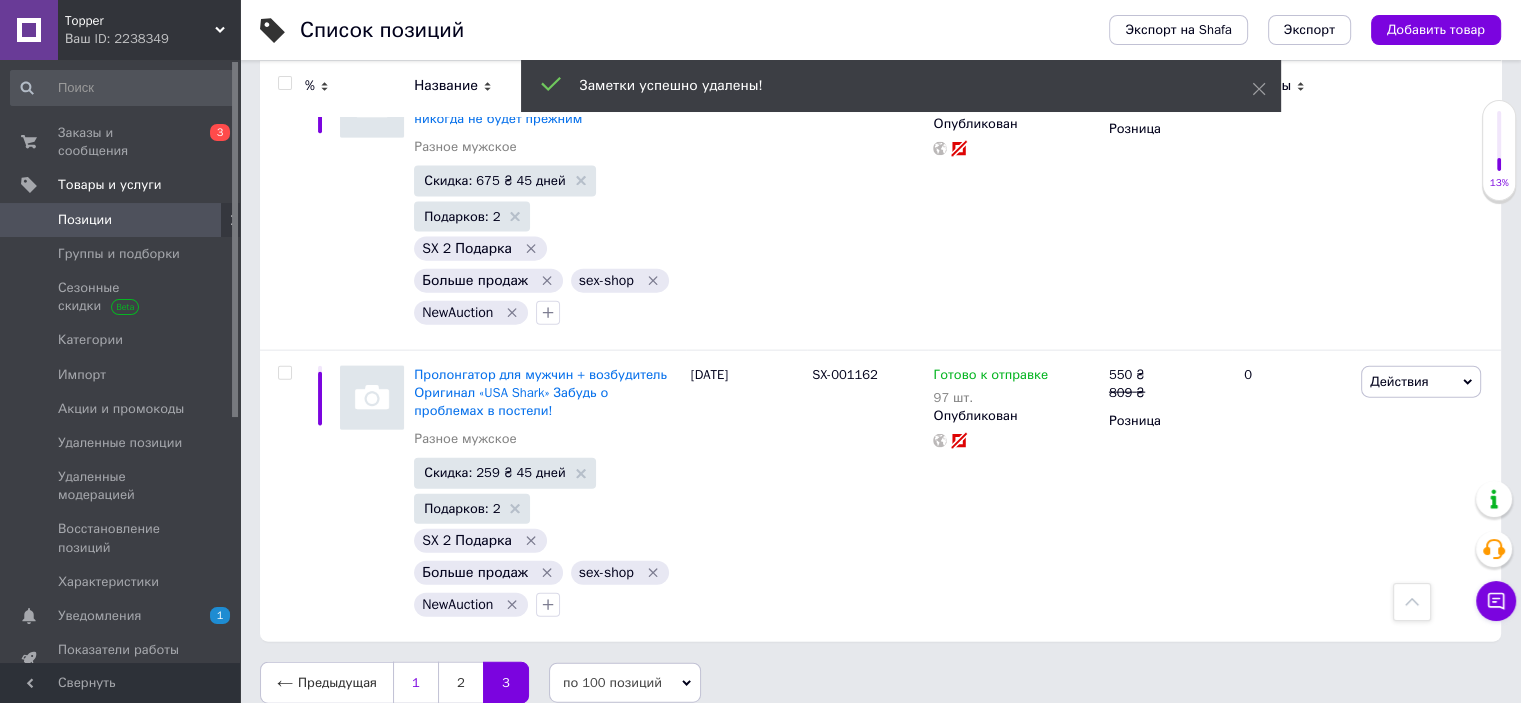 click on "1" at bounding box center (415, 683) 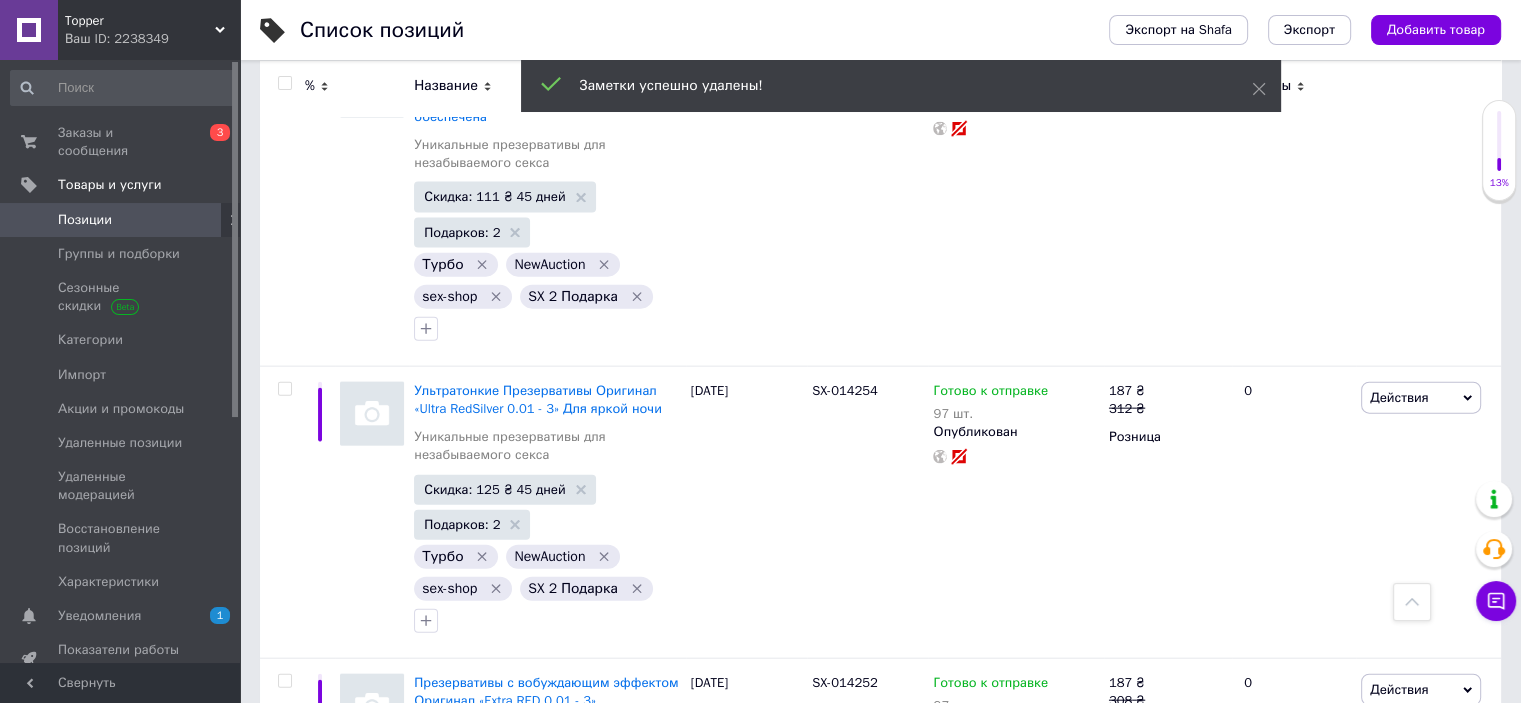 click on "Позиции" at bounding box center [121, 220] 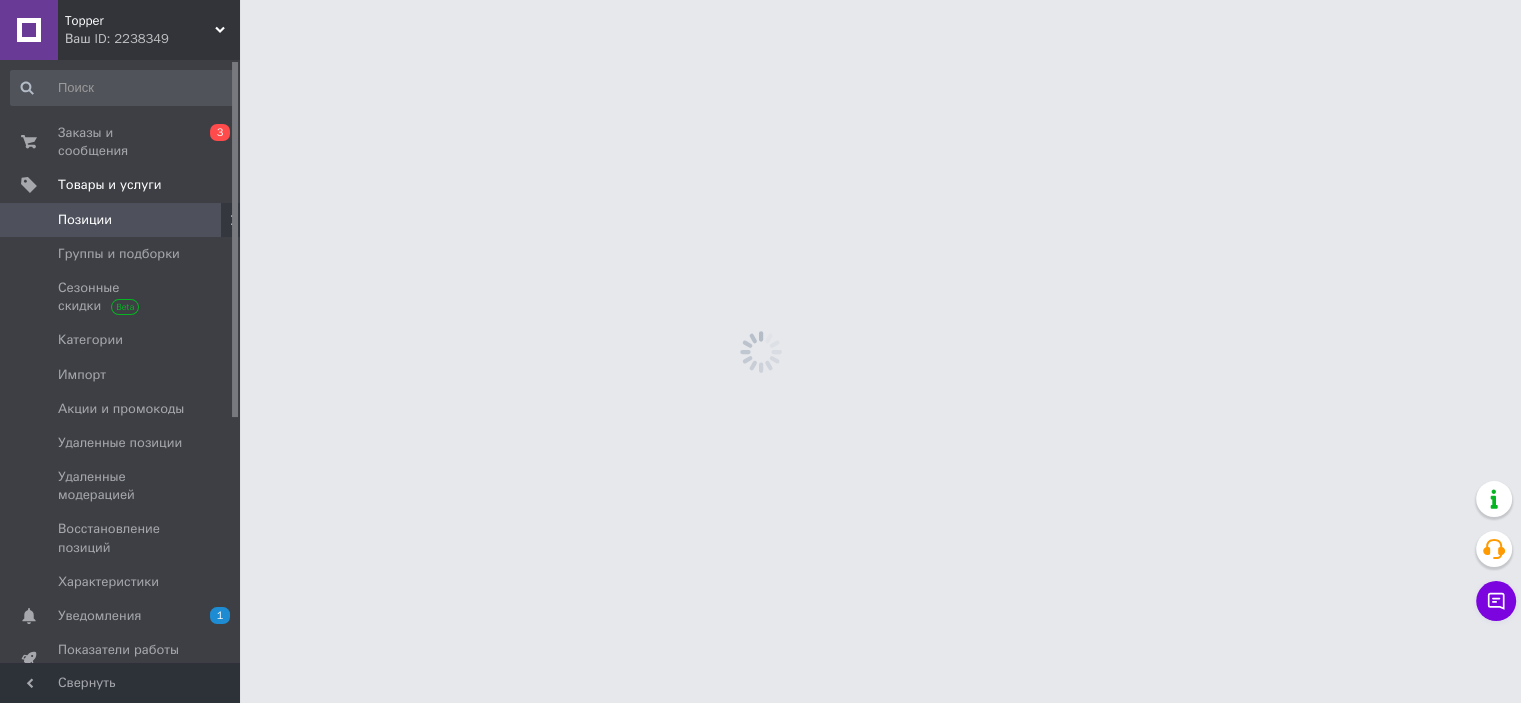 scroll, scrollTop: 0, scrollLeft: 0, axis: both 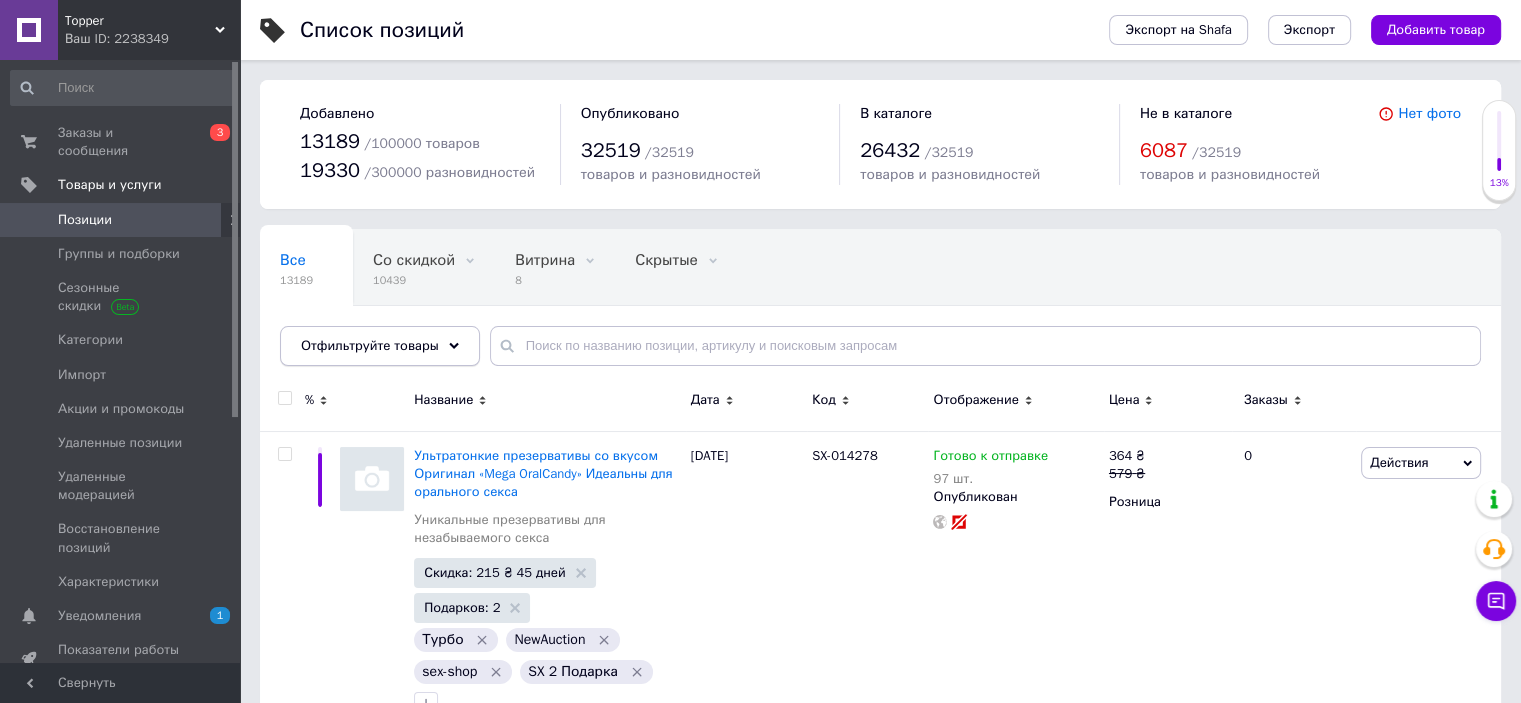 click on "Отфильтруйте товары" at bounding box center (370, 345) 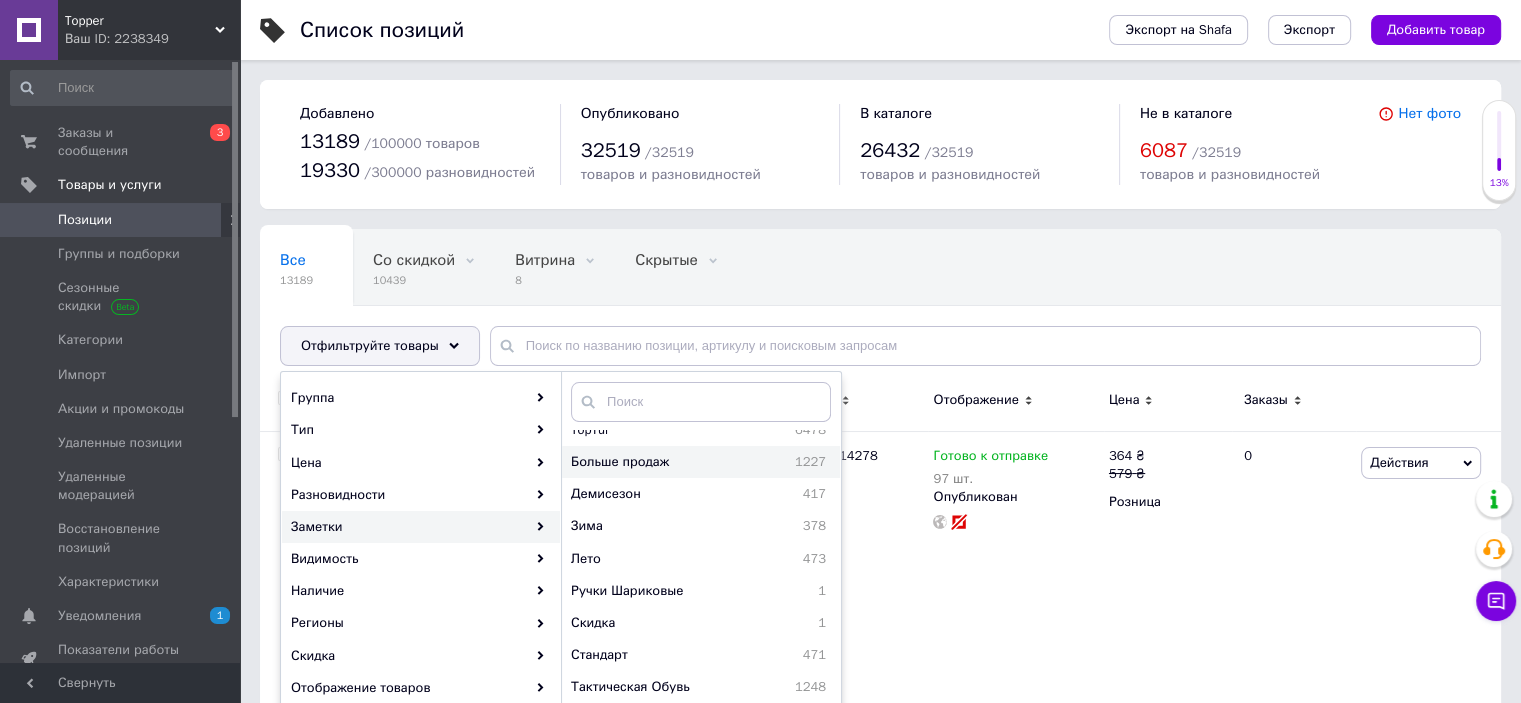 scroll, scrollTop: 469, scrollLeft: 0, axis: vertical 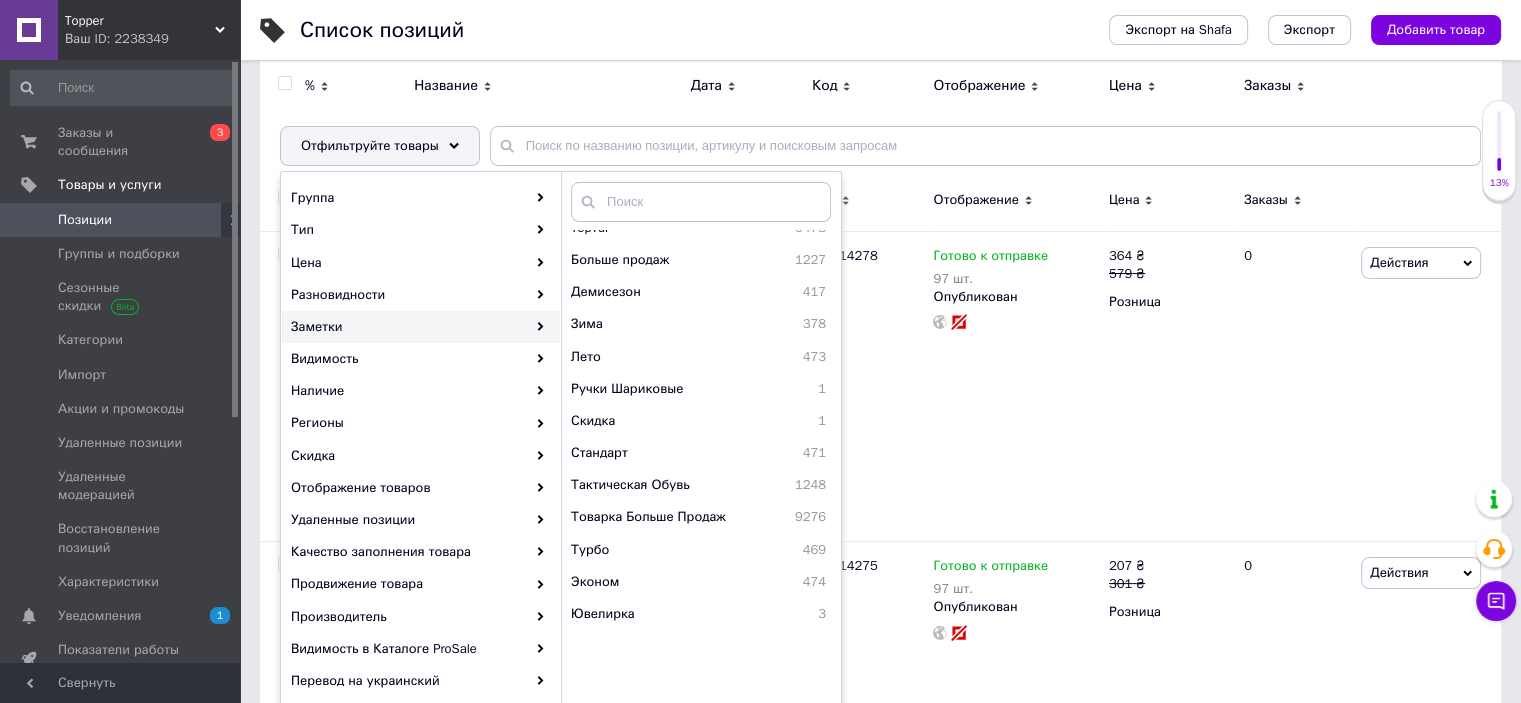 click at bounding box center (1428, 88) 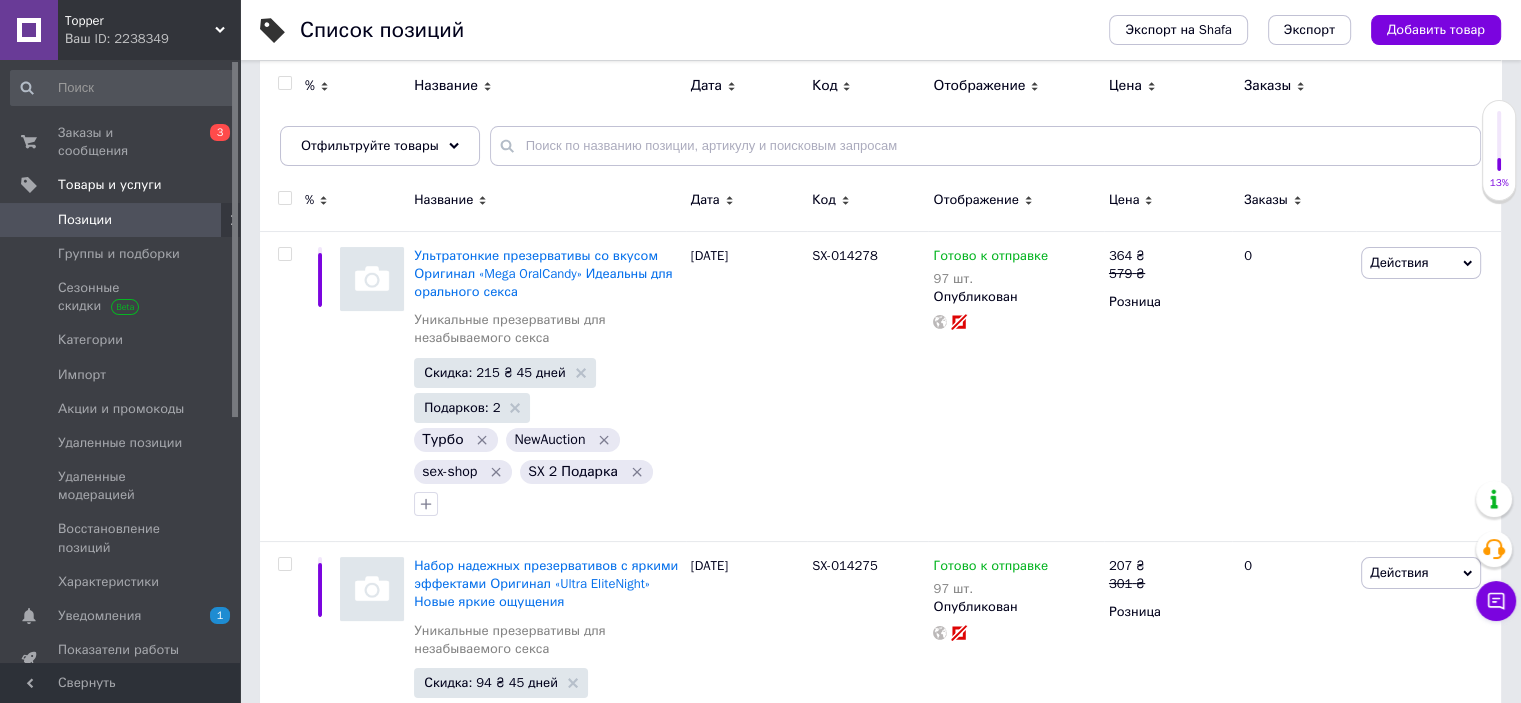 click on "Позиции" at bounding box center [121, 220] 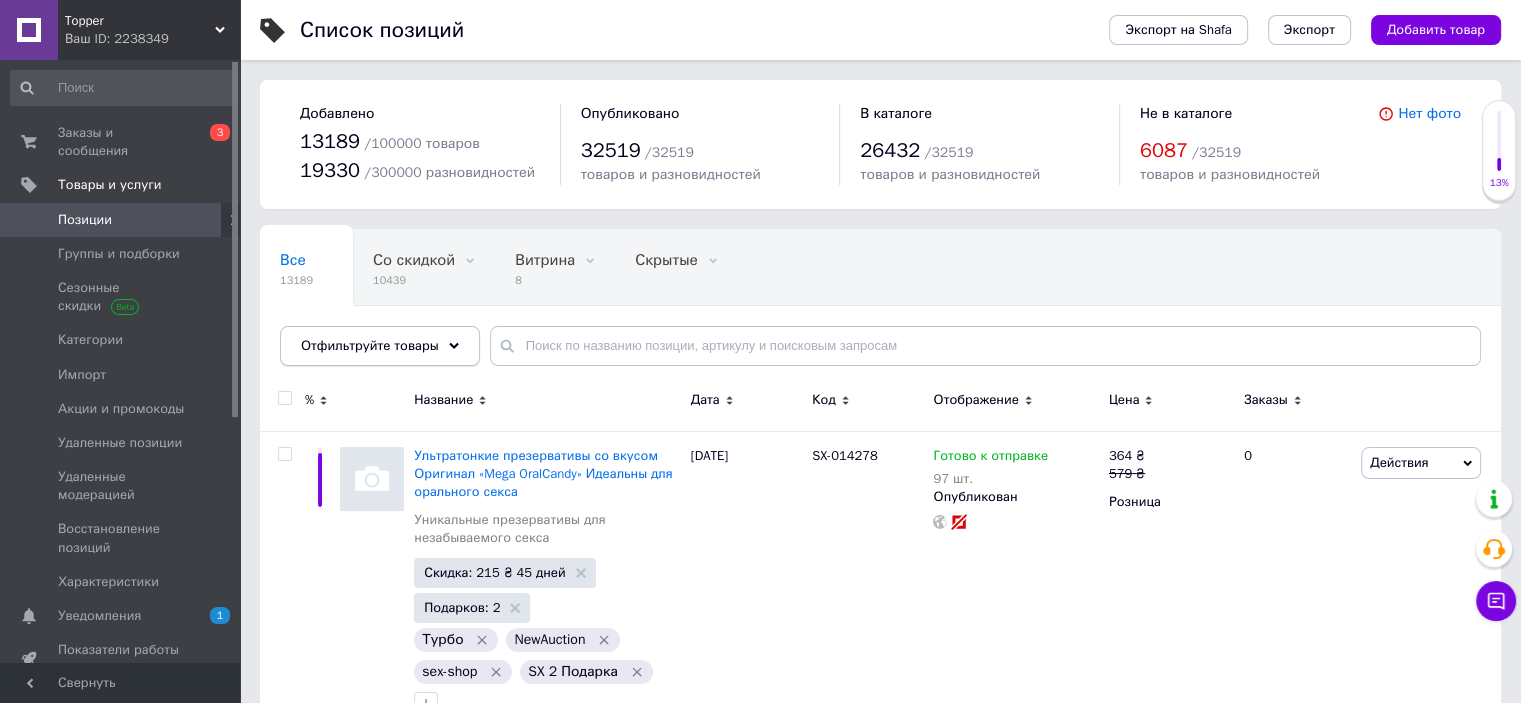 click on "Отфильтруйте товары" at bounding box center [370, 345] 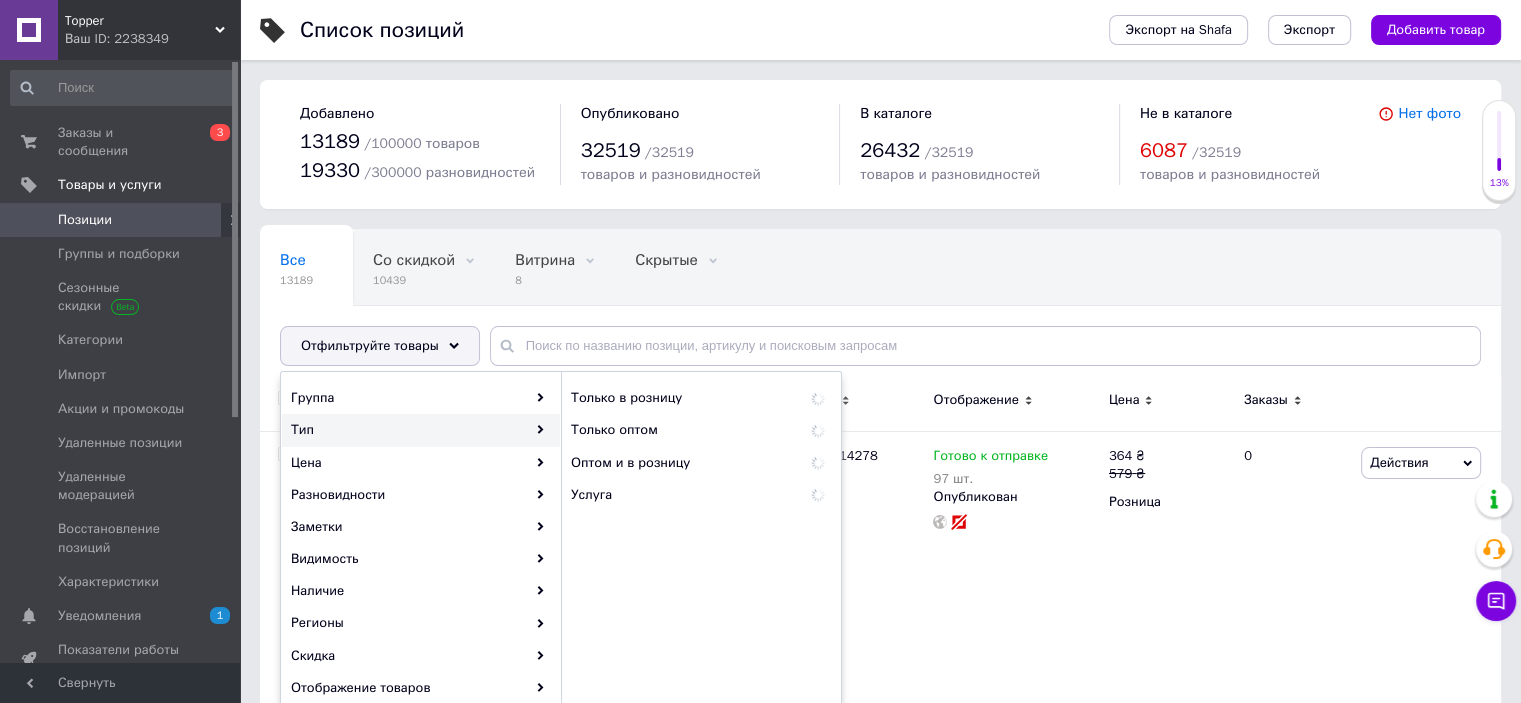click on "Все 13189 Со скидкой 10439 Удалить Редактировать Витрина 8 Удалить Редактировать Скрытые 0 Удалить Редактировать Опубликованные 13189 Удалить Редактировать Ok Отфильтровано...  Сохранить" at bounding box center [673, 306] 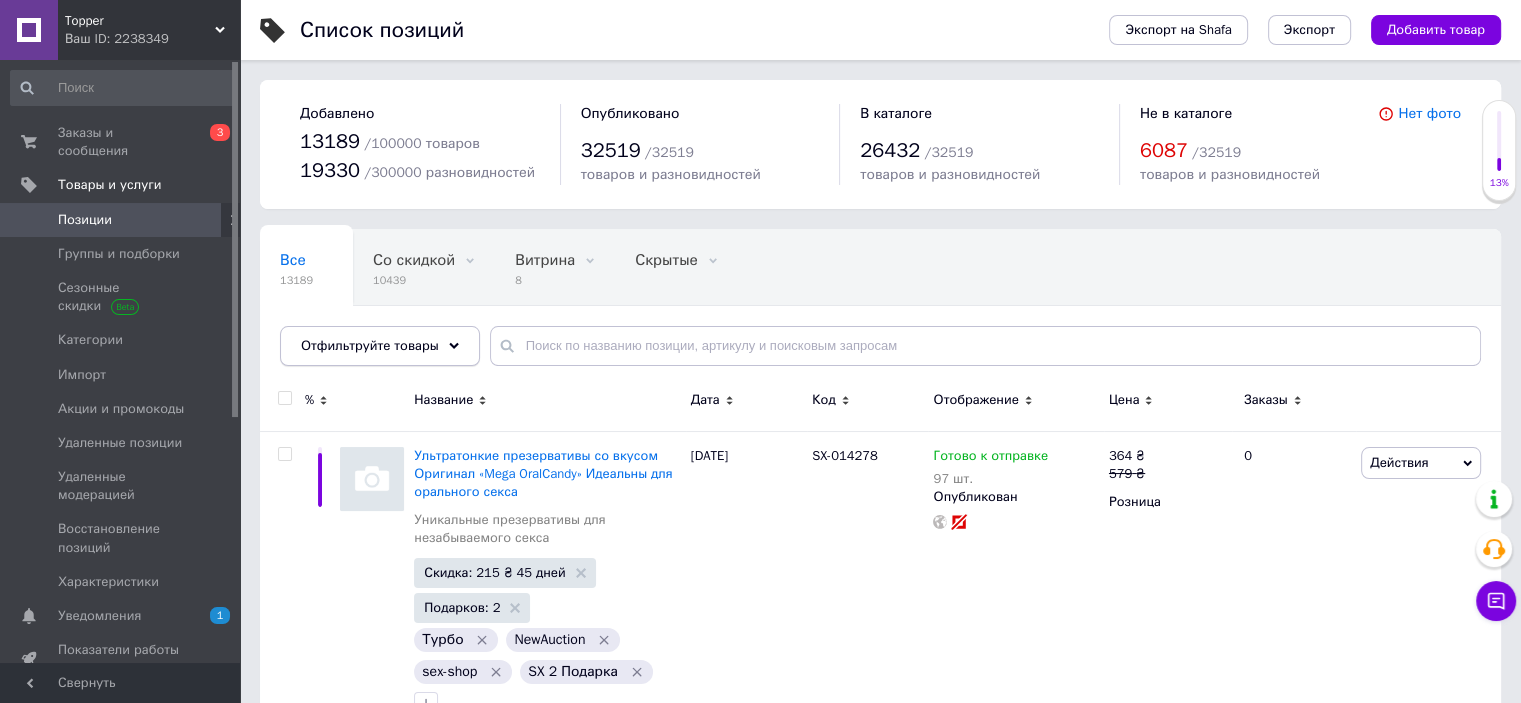 click on "Отфильтруйте товары" at bounding box center (380, 346) 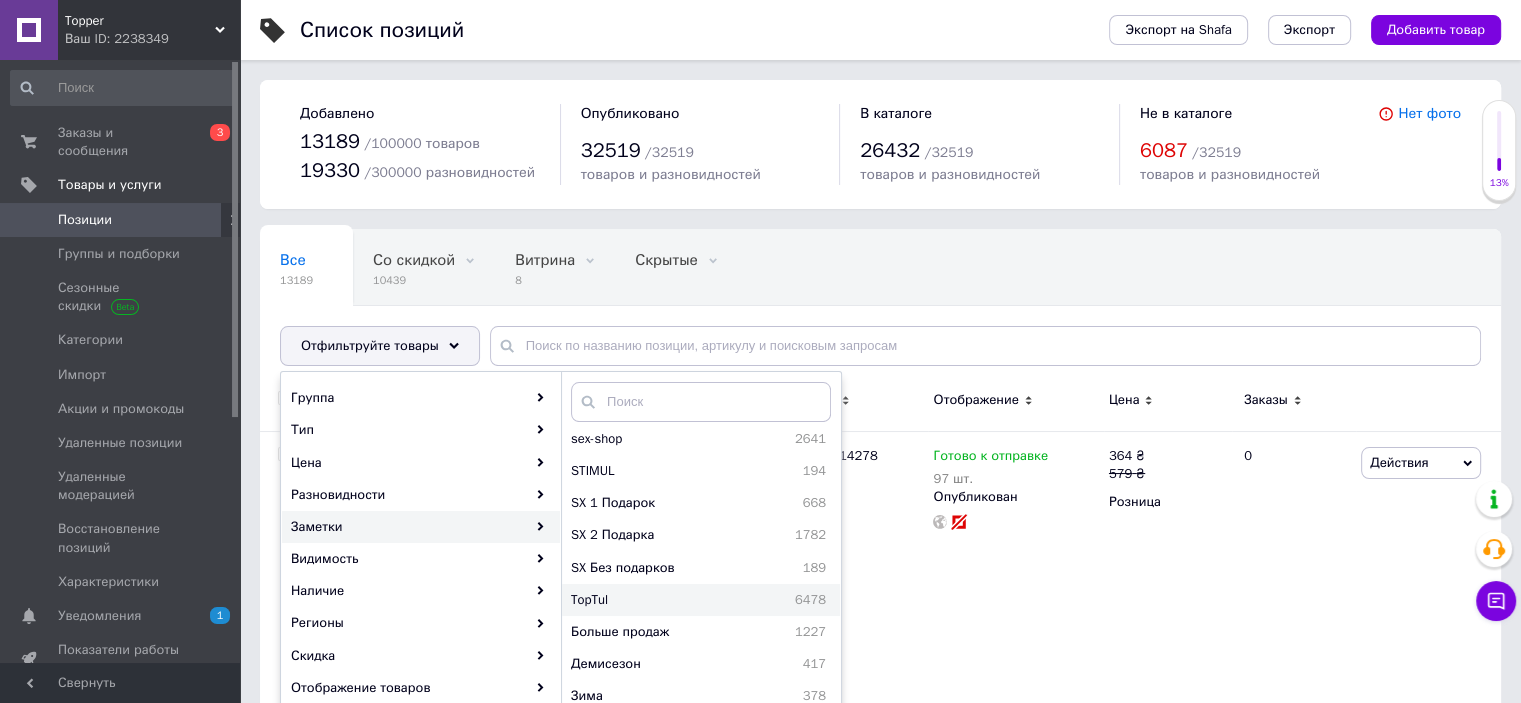 scroll, scrollTop: 300, scrollLeft: 0, axis: vertical 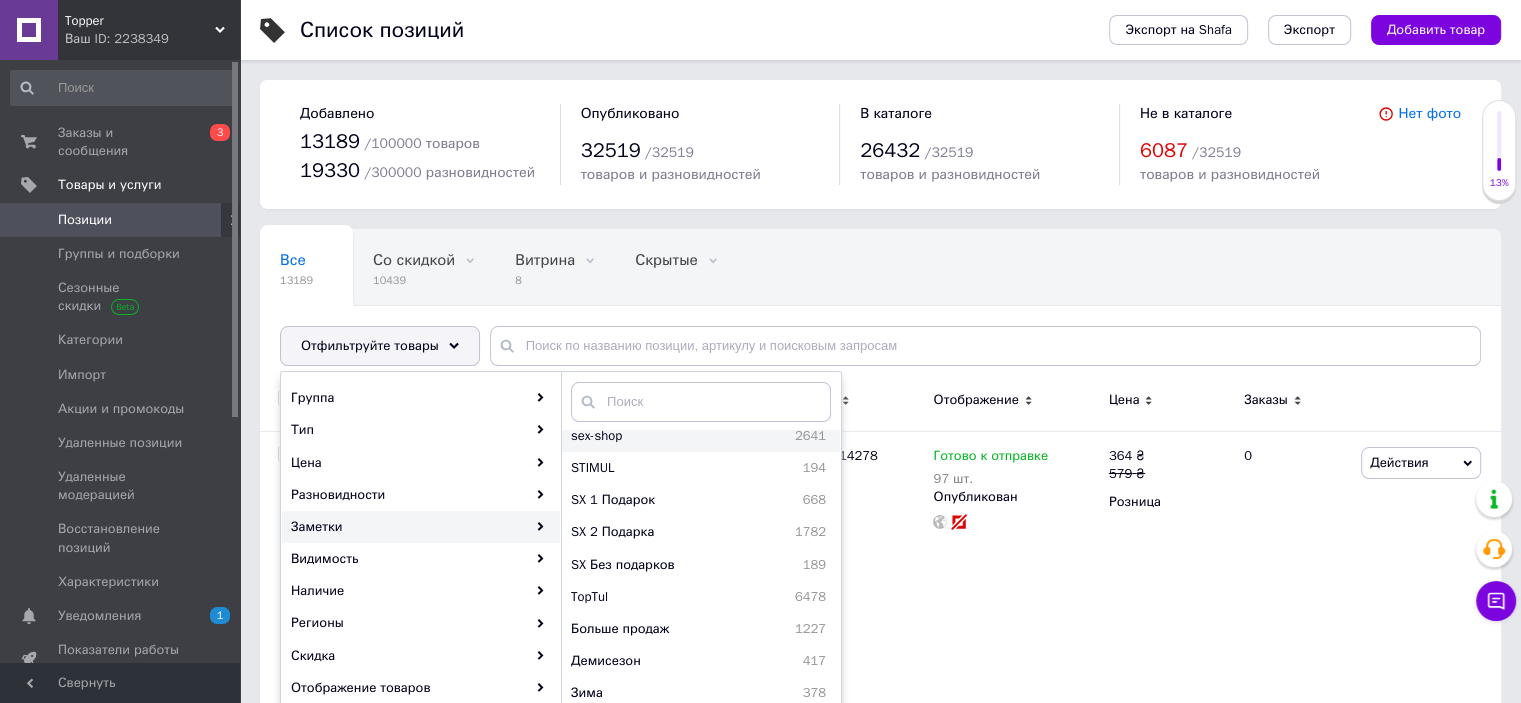 click on "sex-shop" at bounding box center (641, 436) 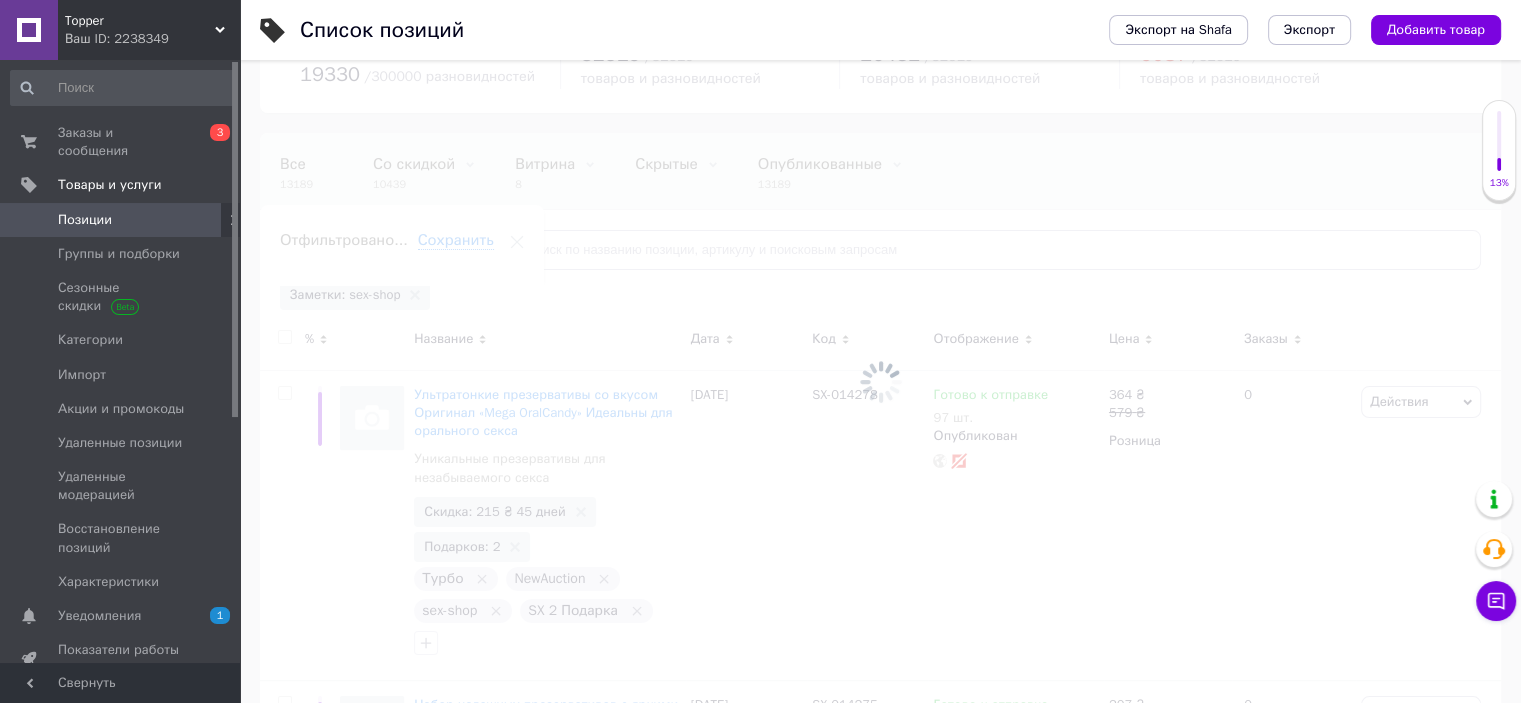 scroll, scrollTop: 100, scrollLeft: 0, axis: vertical 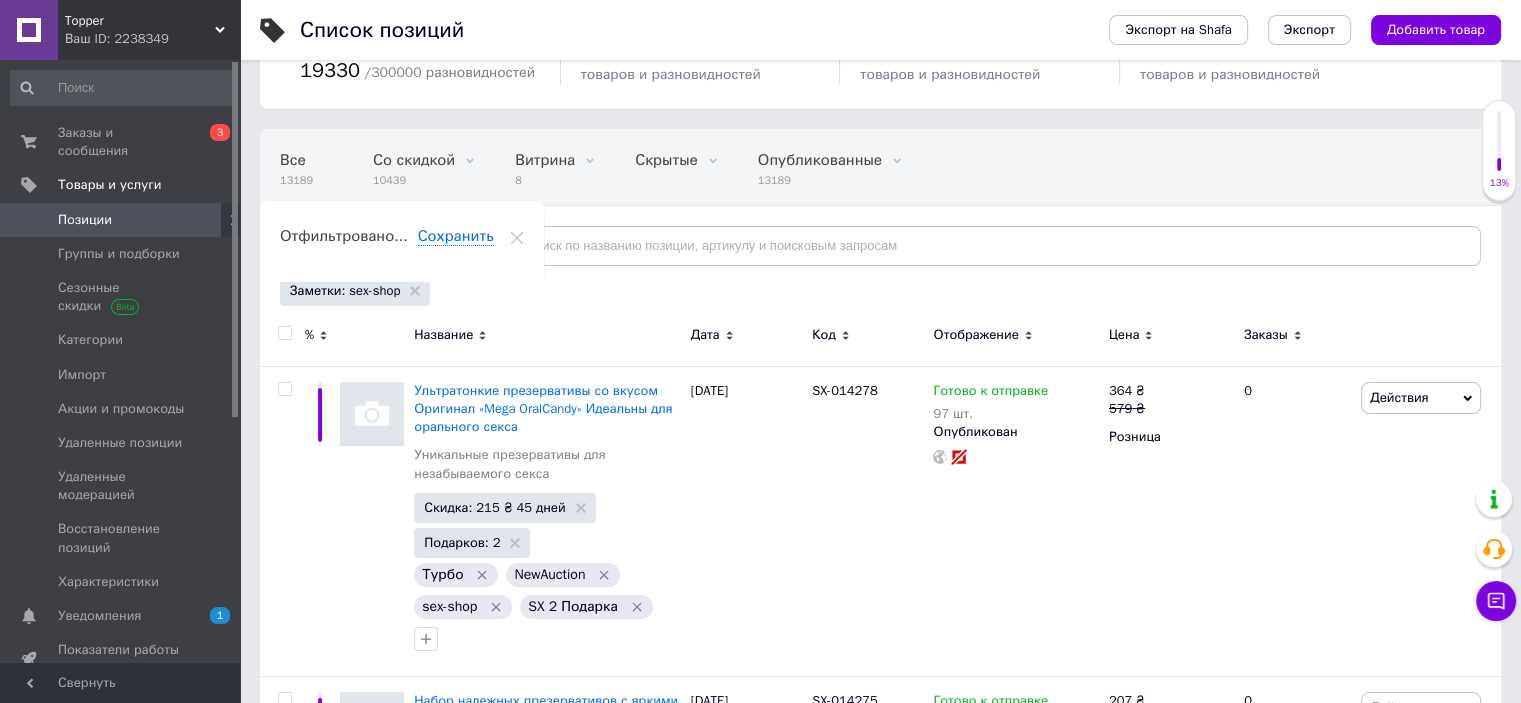 click on "Отфильтруйте товары" at bounding box center (370, 245) 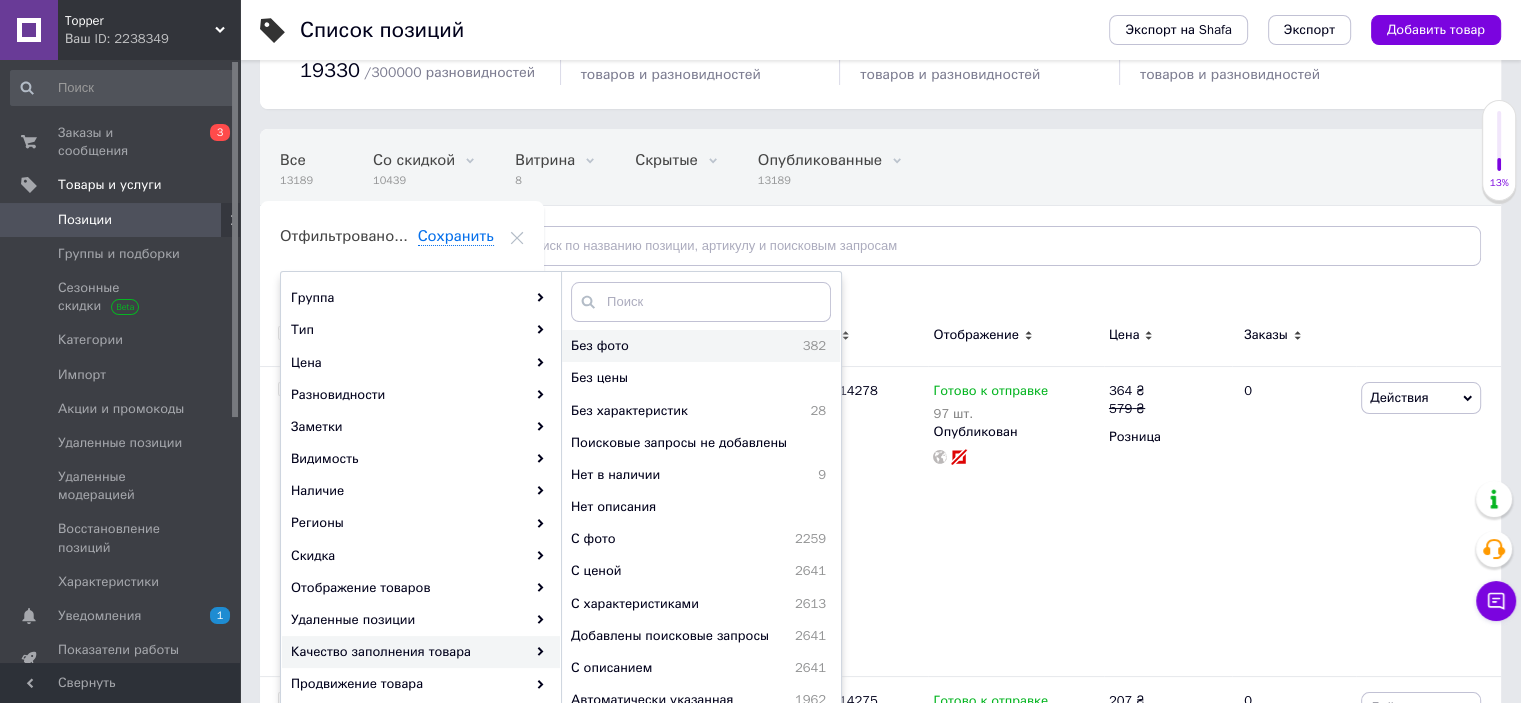 click on "Без фото" at bounding box center [651, 346] 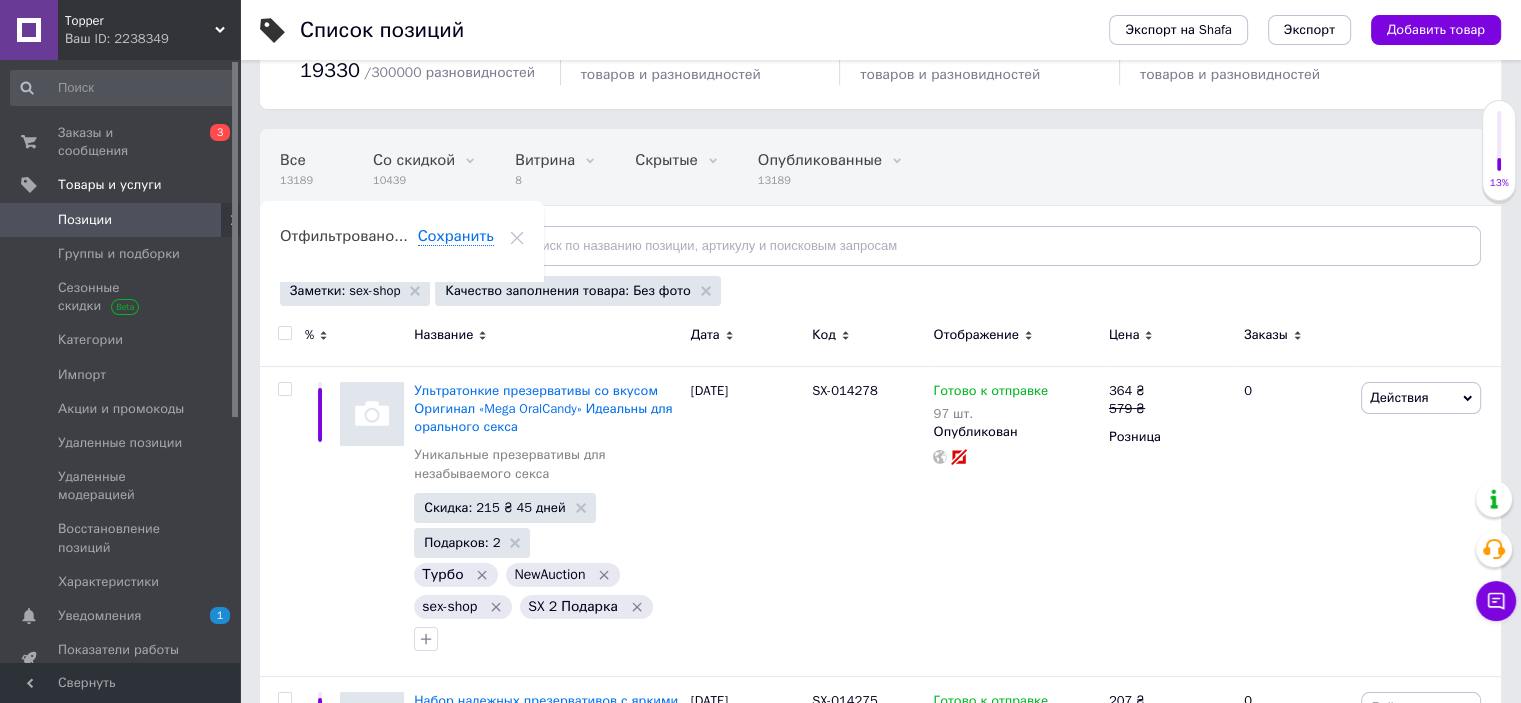 click on "Отфильтруйте товары" at bounding box center [370, 245] 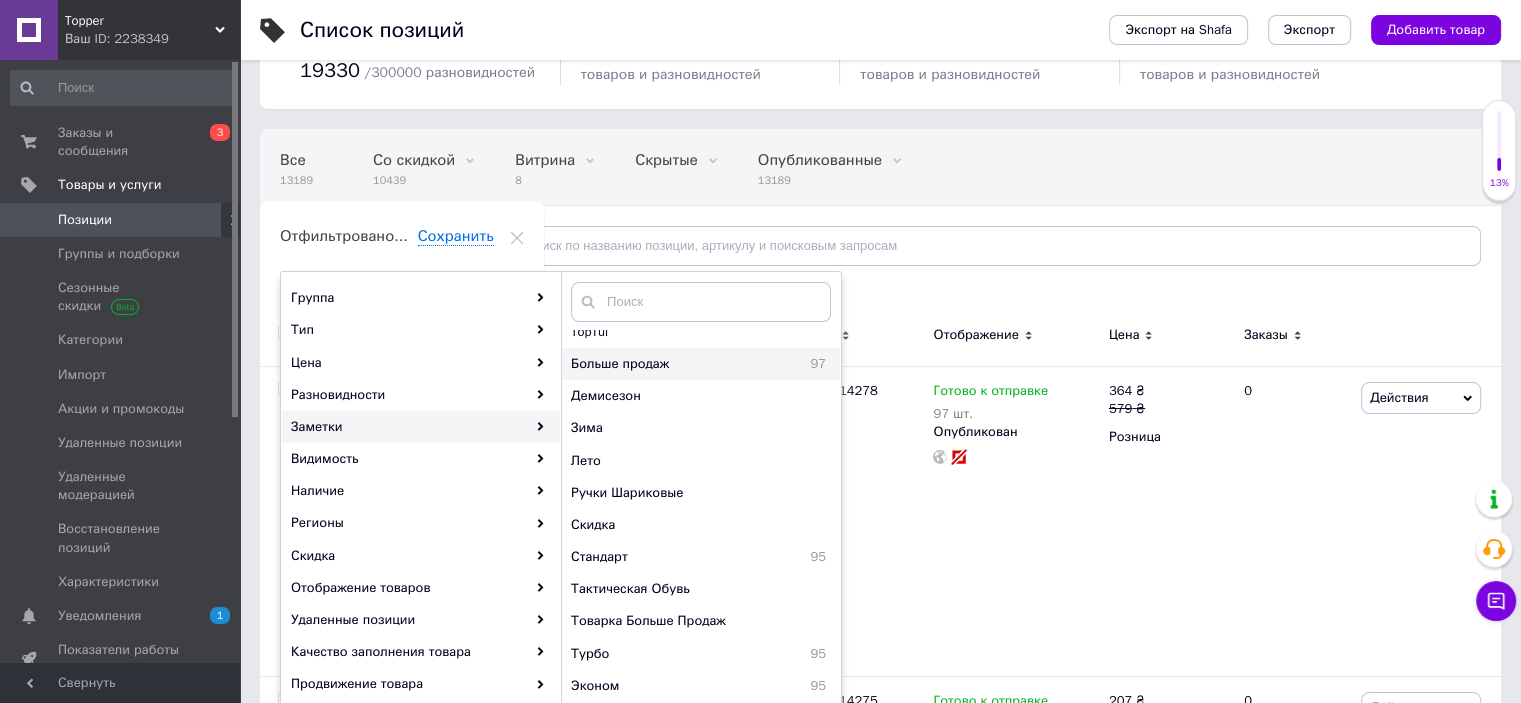 scroll, scrollTop: 469, scrollLeft: 0, axis: vertical 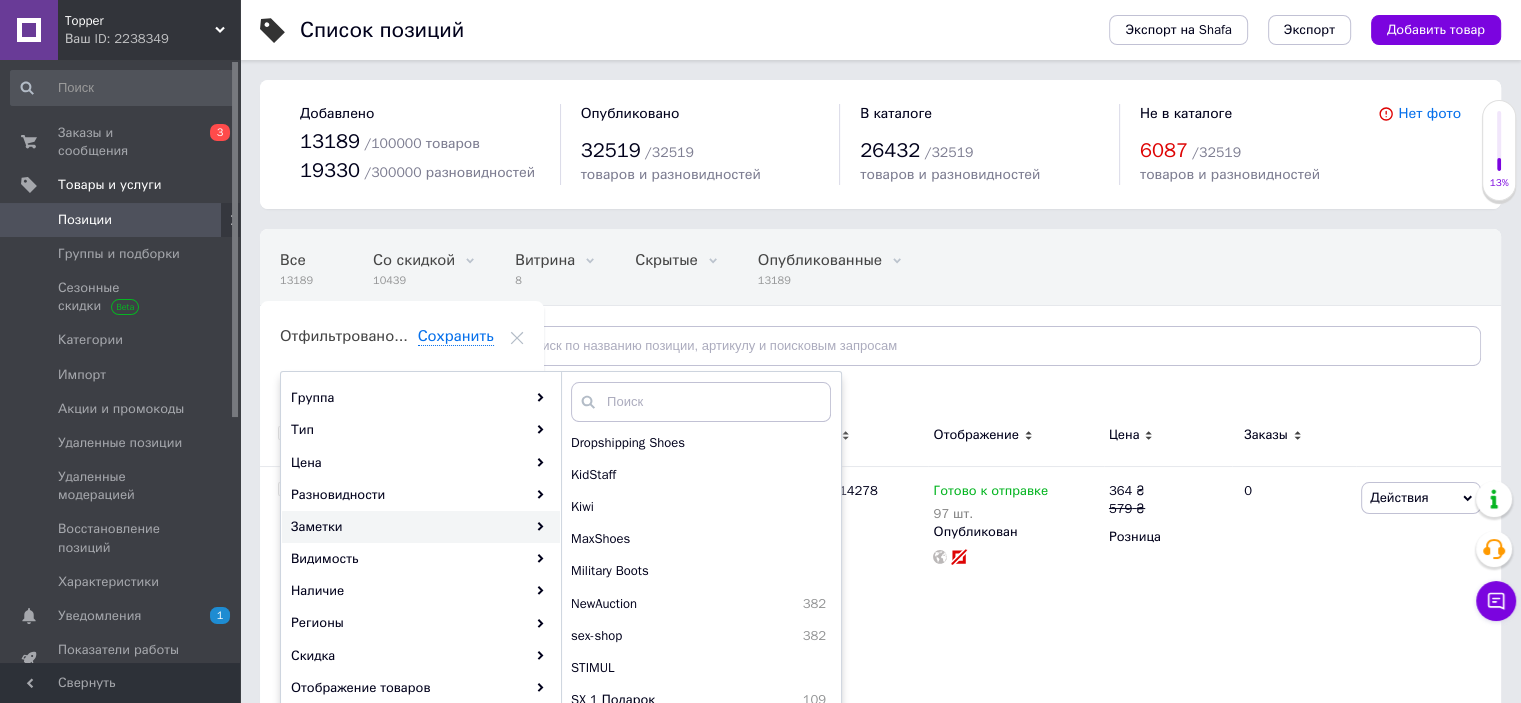 click on "Все 13189 Со скидкой 10439 Удалить Редактировать Витрина 8 Удалить Редактировать Скрытые 0 Удалить Редактировать Опубликованные 13189 Удалить Редактировать Ok Отфильтровано...  Сохранить" at bounding box center (880, 307) 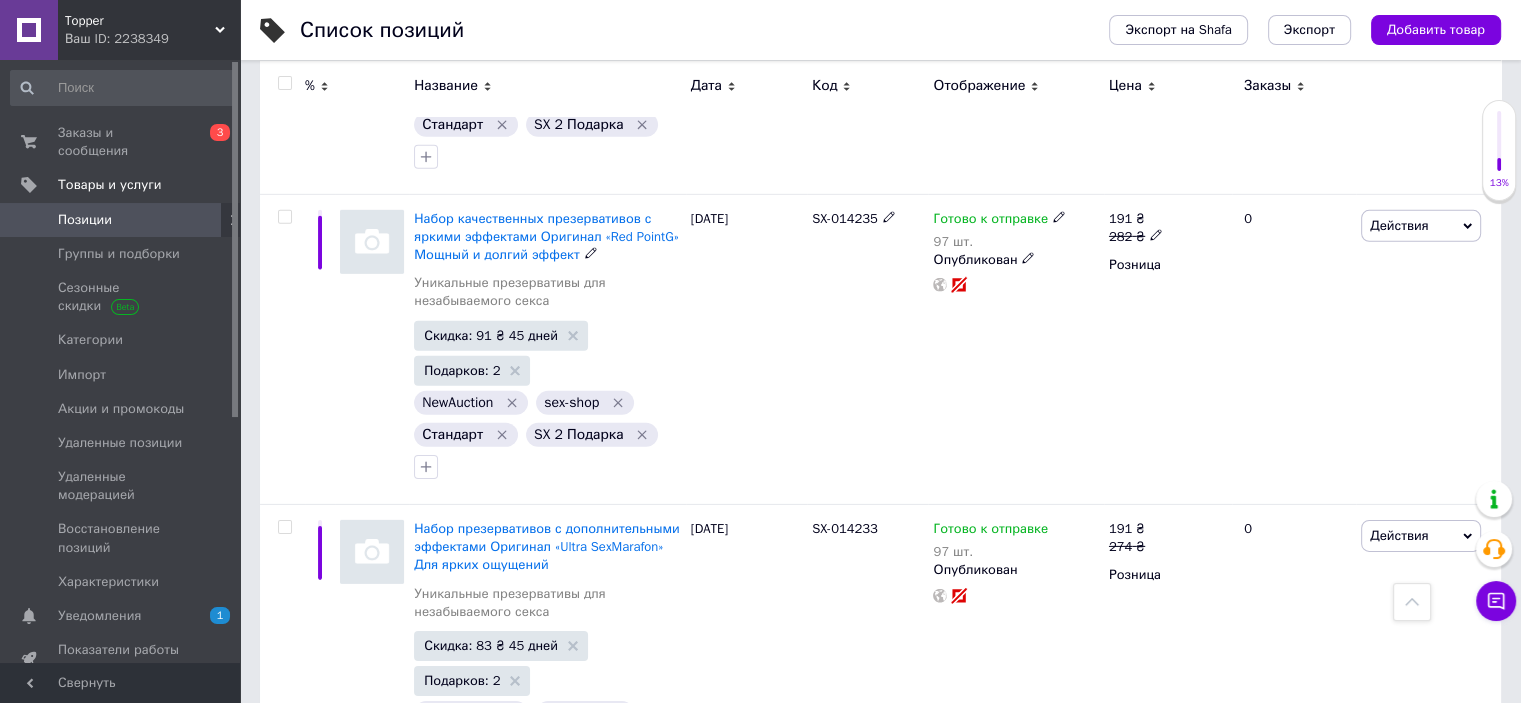 scroll, scrollTop: 29024, scrollLeft: 0, axis: vertical 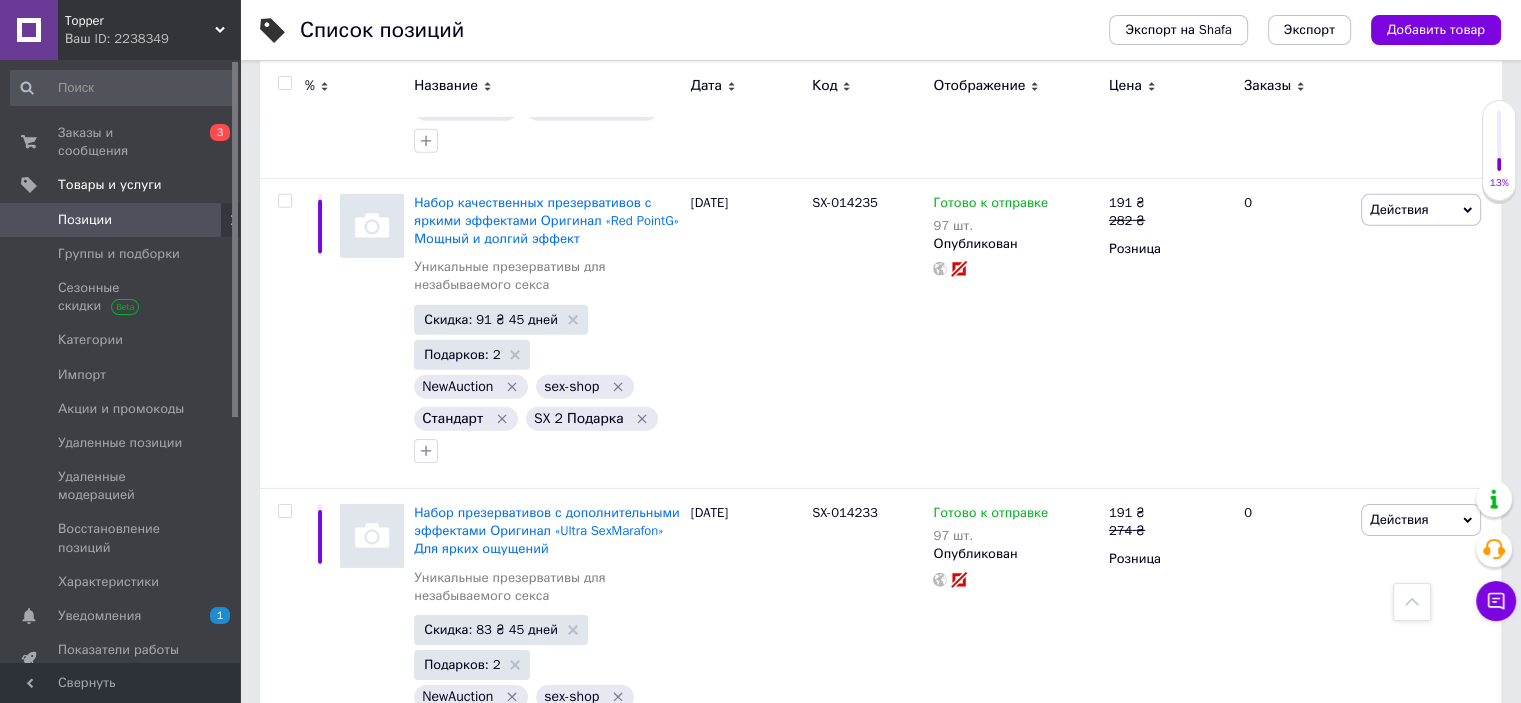 click on "2" at bounding box center (327, 839) 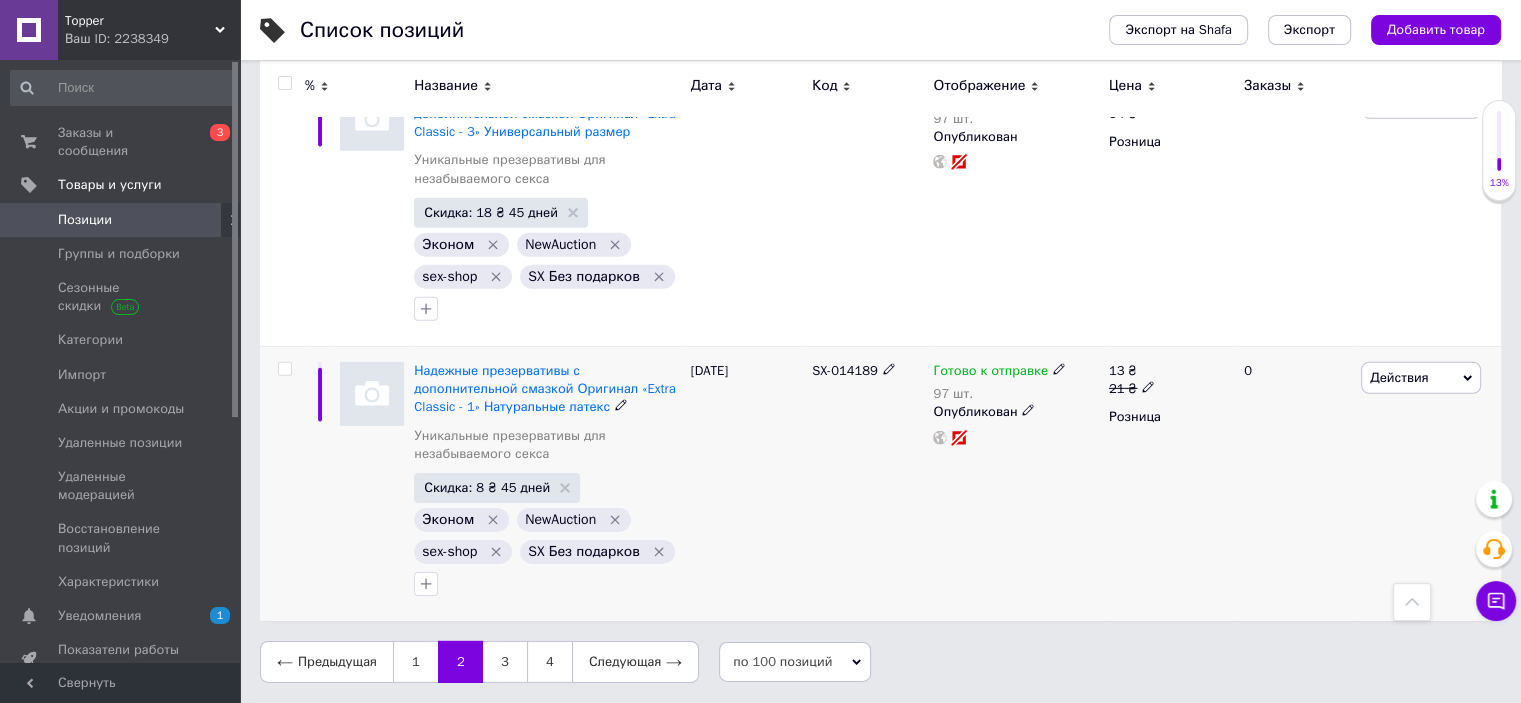 scroll, scrollTop: 28851, scrollLeft: 0, axis: vertical 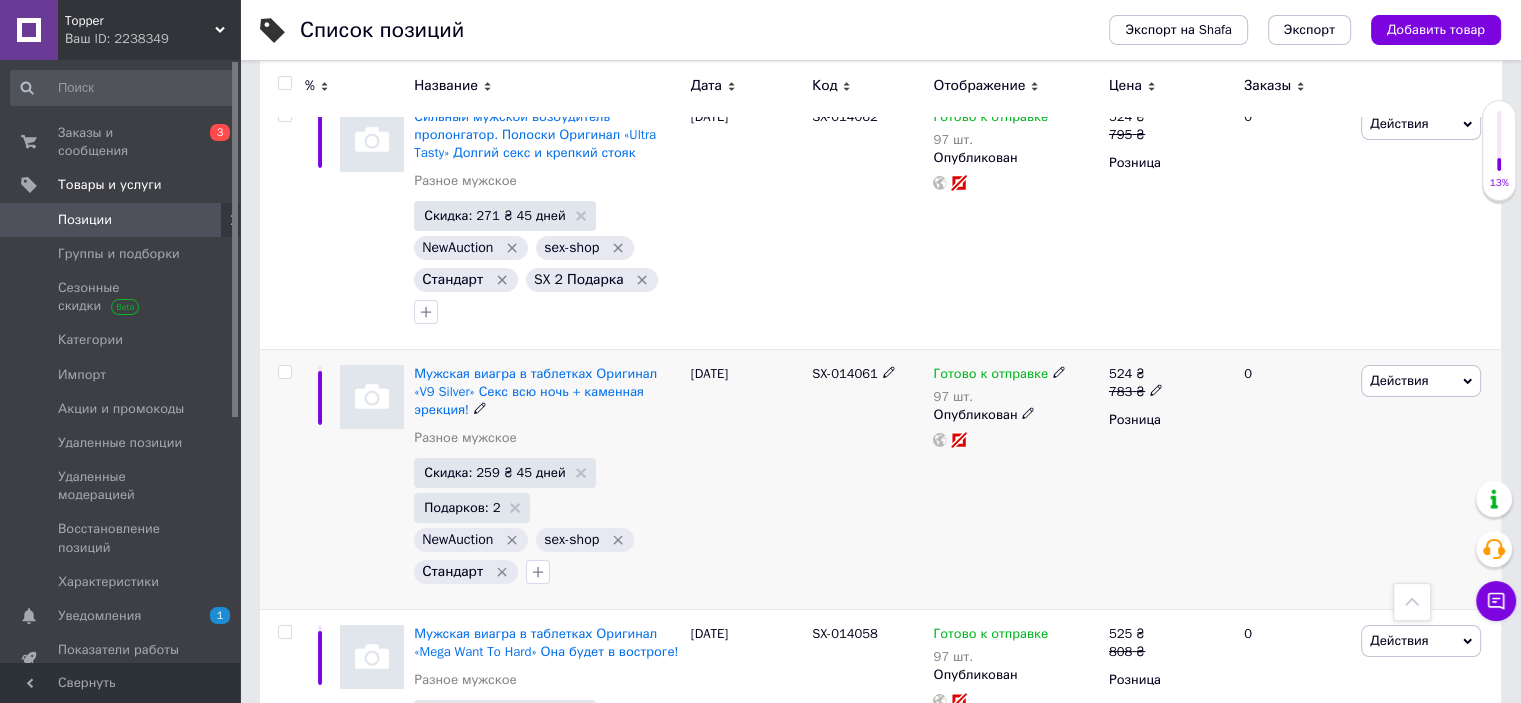 click at bounding box center (284, 372) 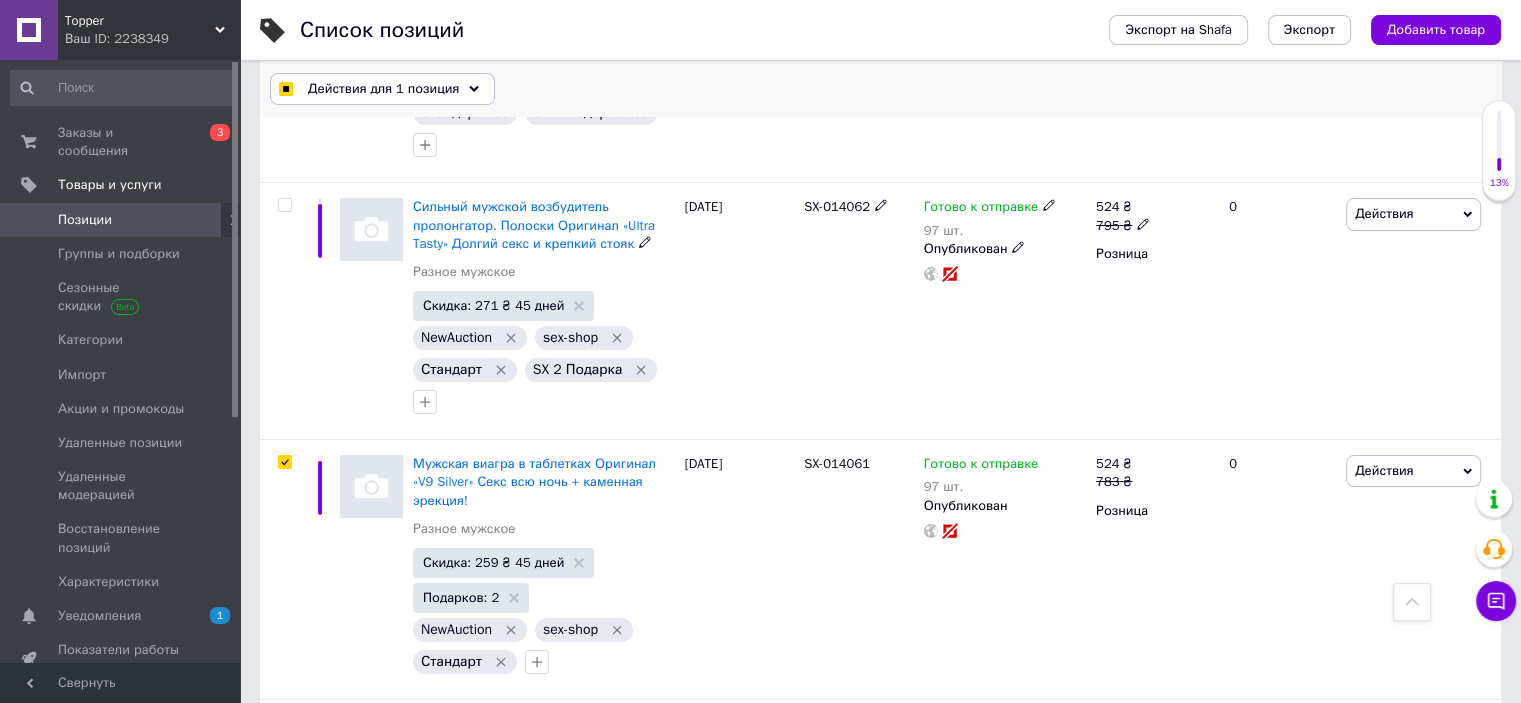 scroll, scrollTop: 22972, scrollLeft: 0, axis: vertical 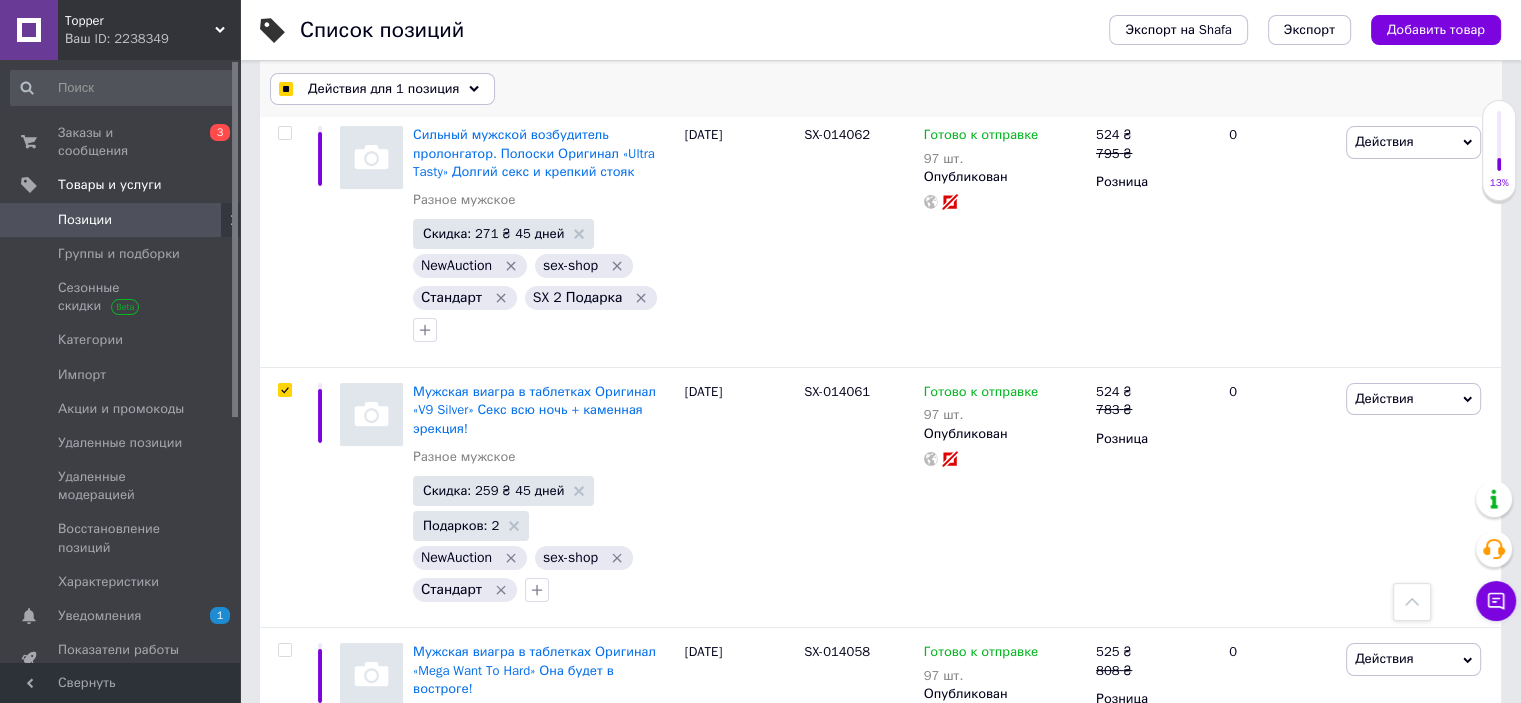 click on "Действия для 1 позиция" at bounding box center [383, 89] 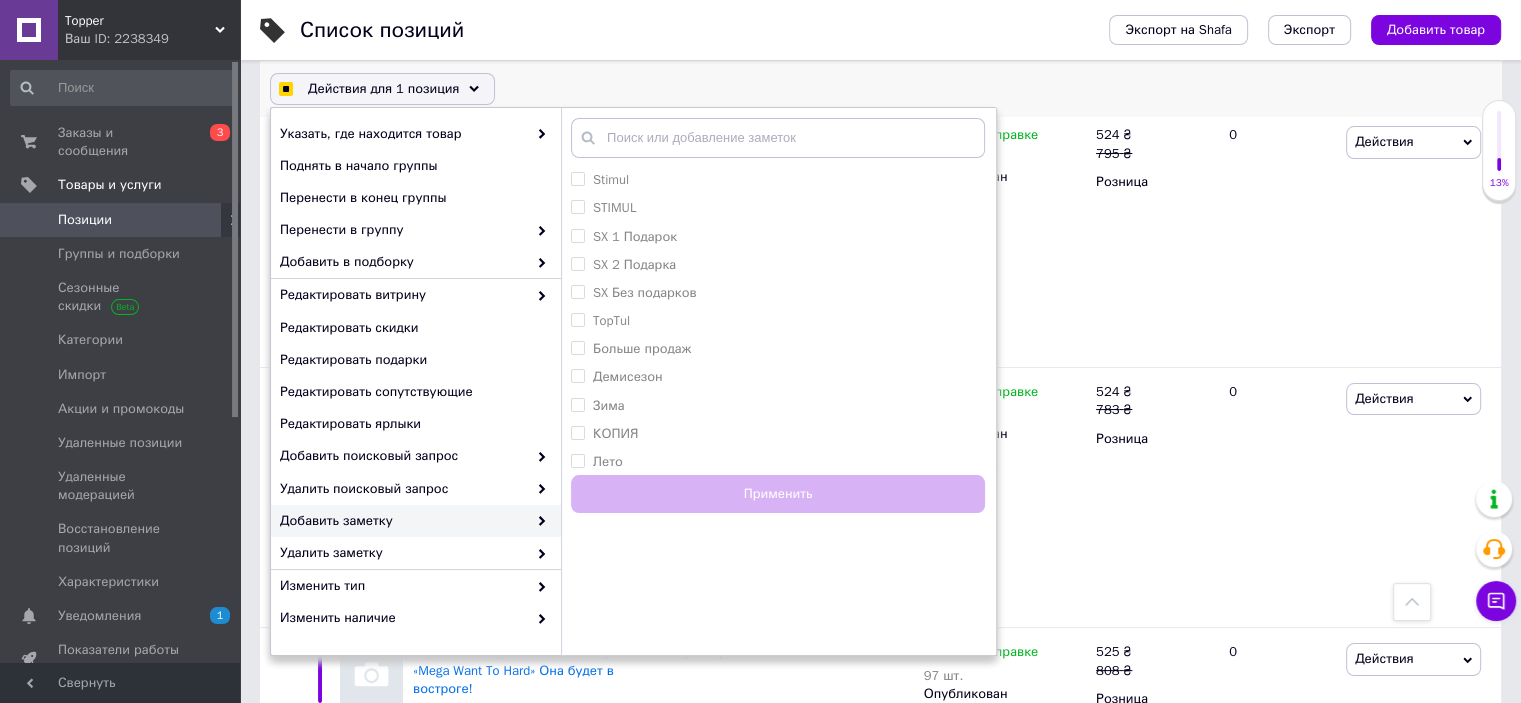 scroll, scrollTop: 315, scrollLeft: 0, axis: vertical 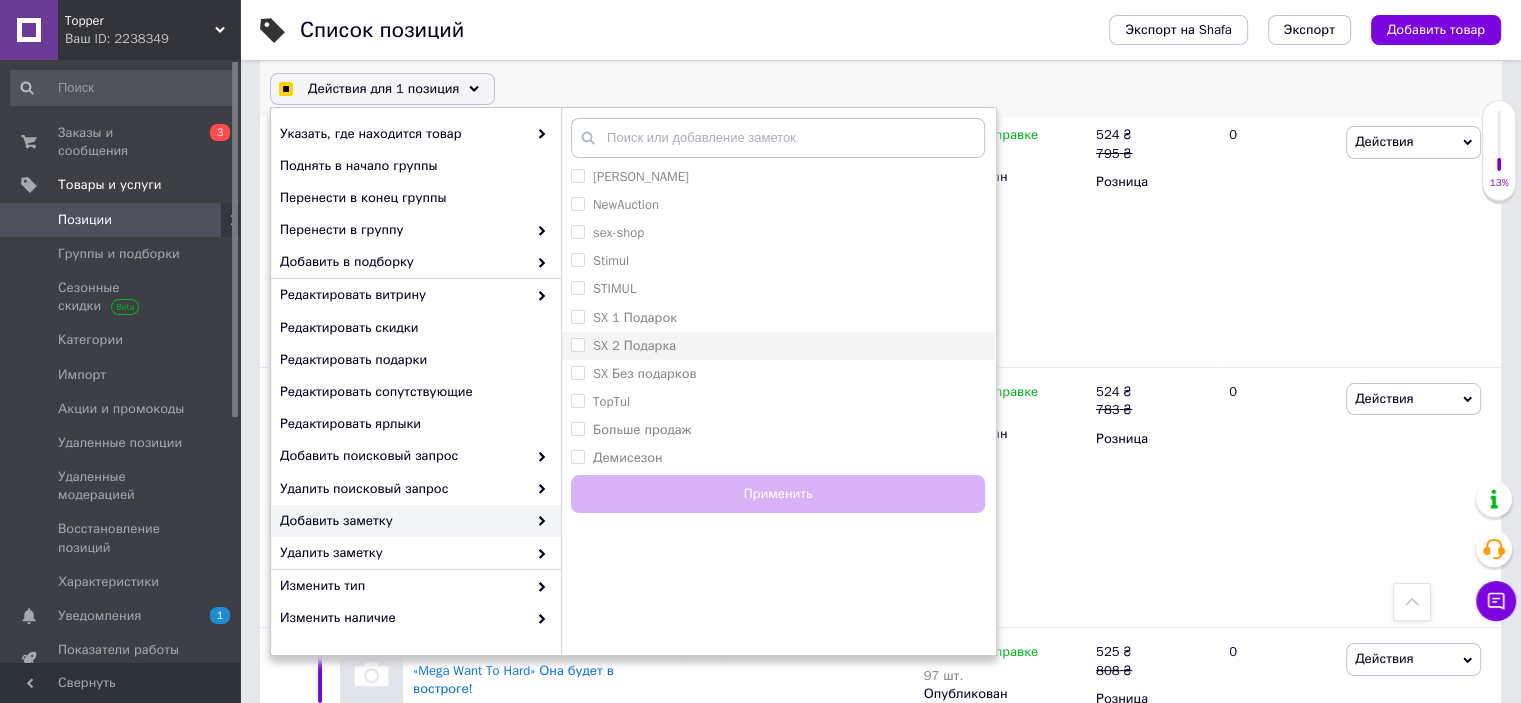 click on "SX 2 Подарка" at bounding box center [577, 344] 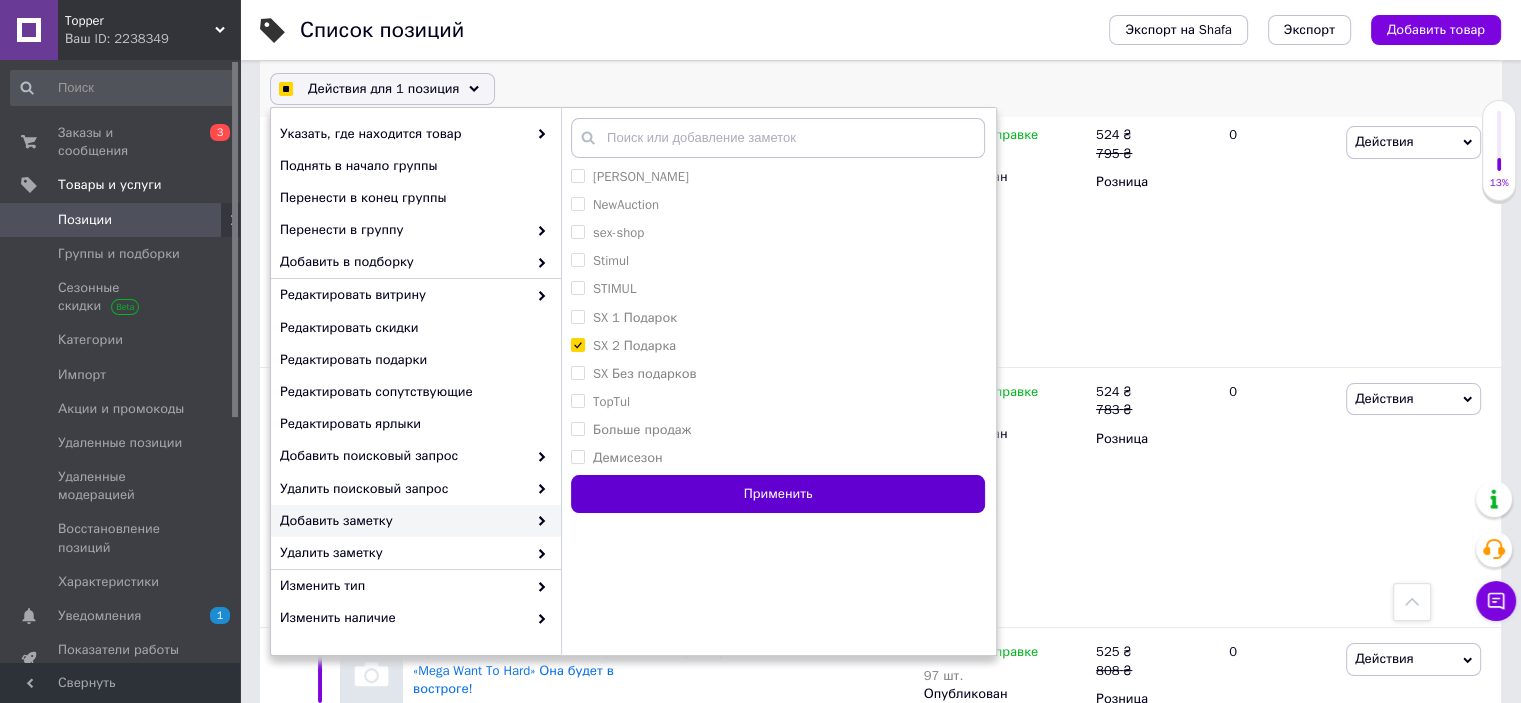 click on "Применить" at bounding box center [778, 494] 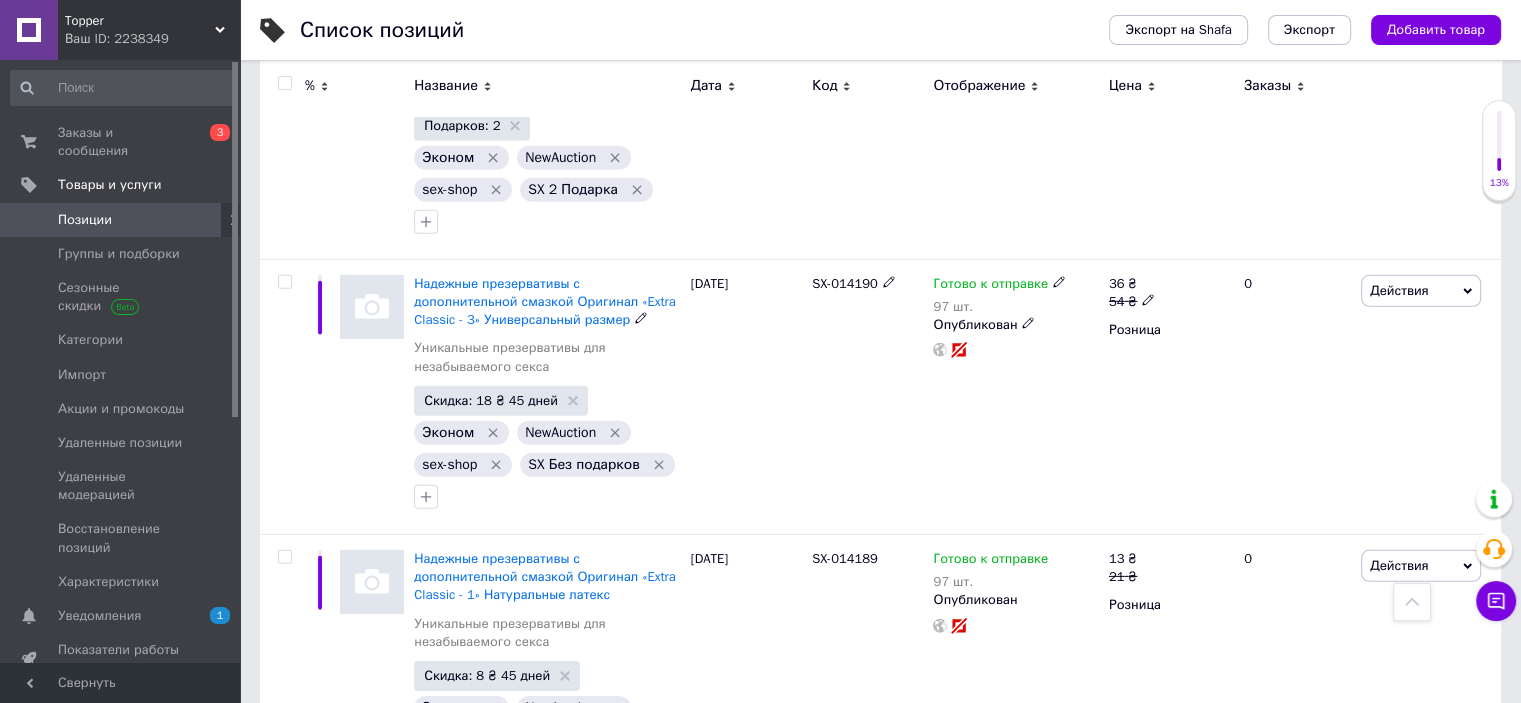 scroll, scrollTop: 28883, scrollLeft: 0, axis: vertical 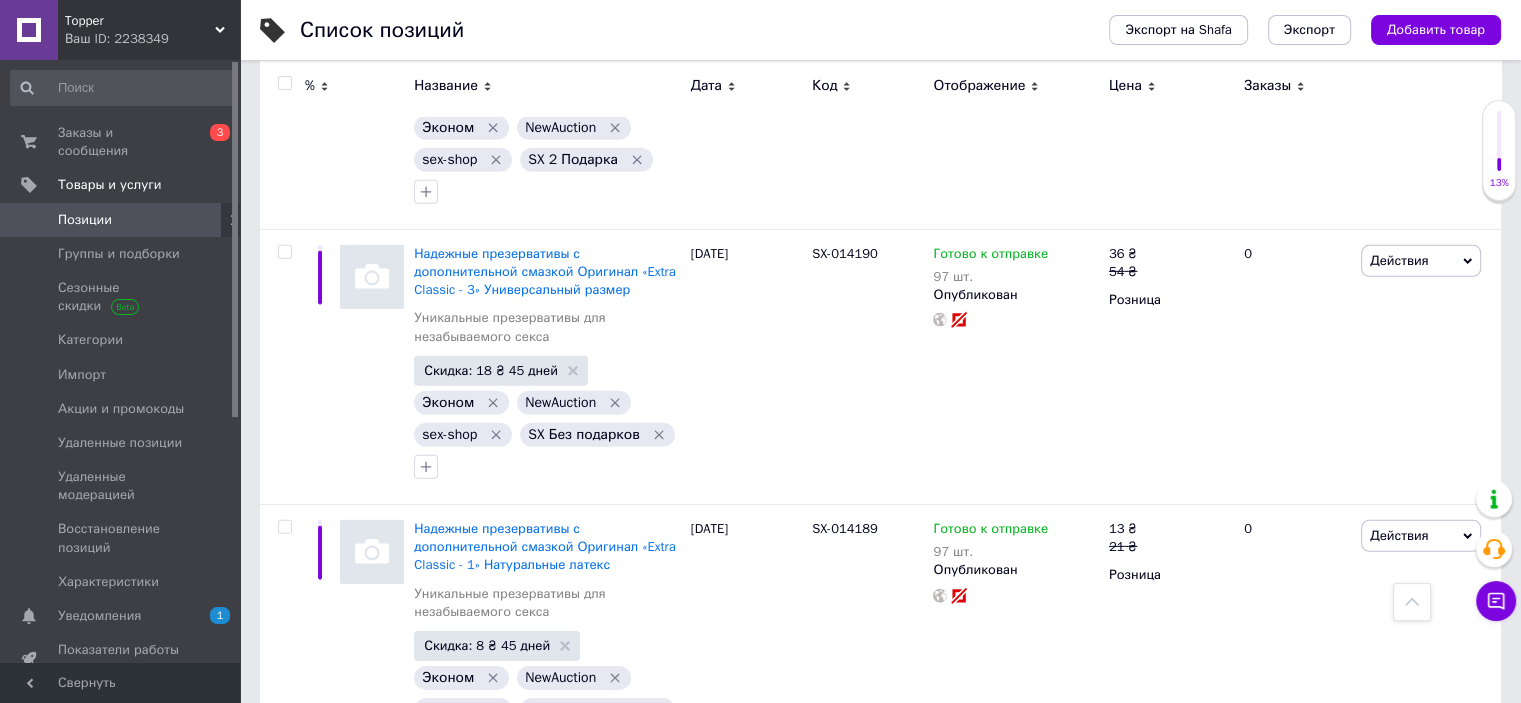 click on "3" at bounding box center [505, 820] 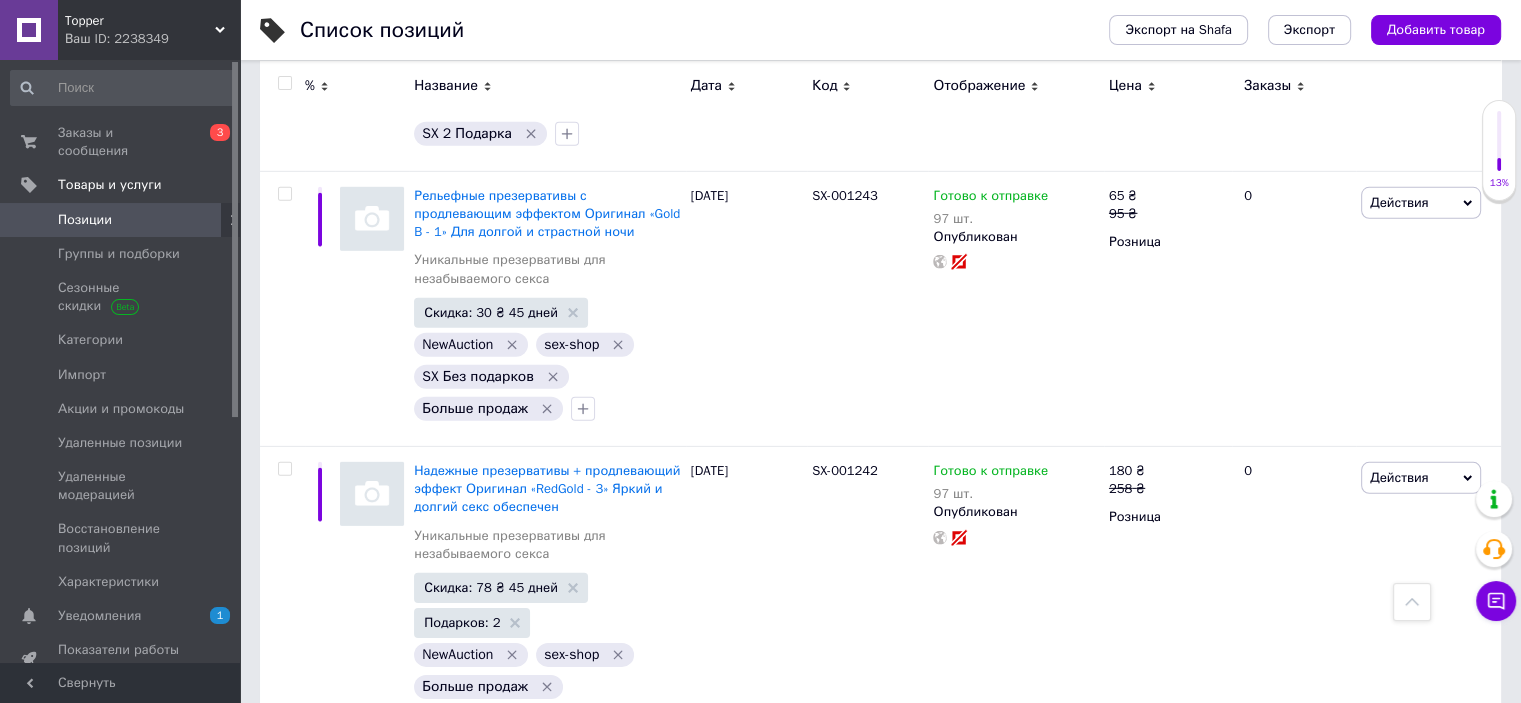 scroll, scrollTop: 0, scrollLeft: 0, axis: both 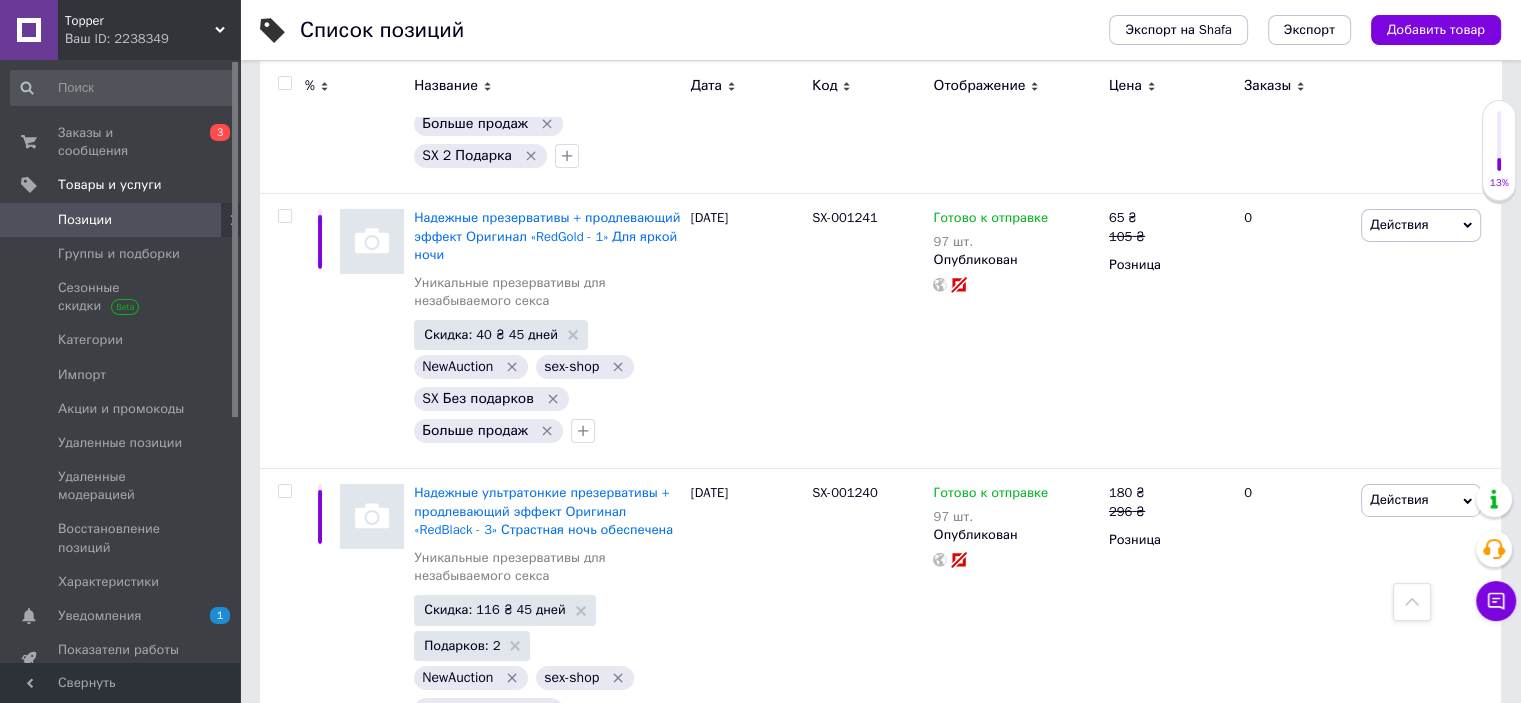 click on "4" at bounding box center [550, 820] 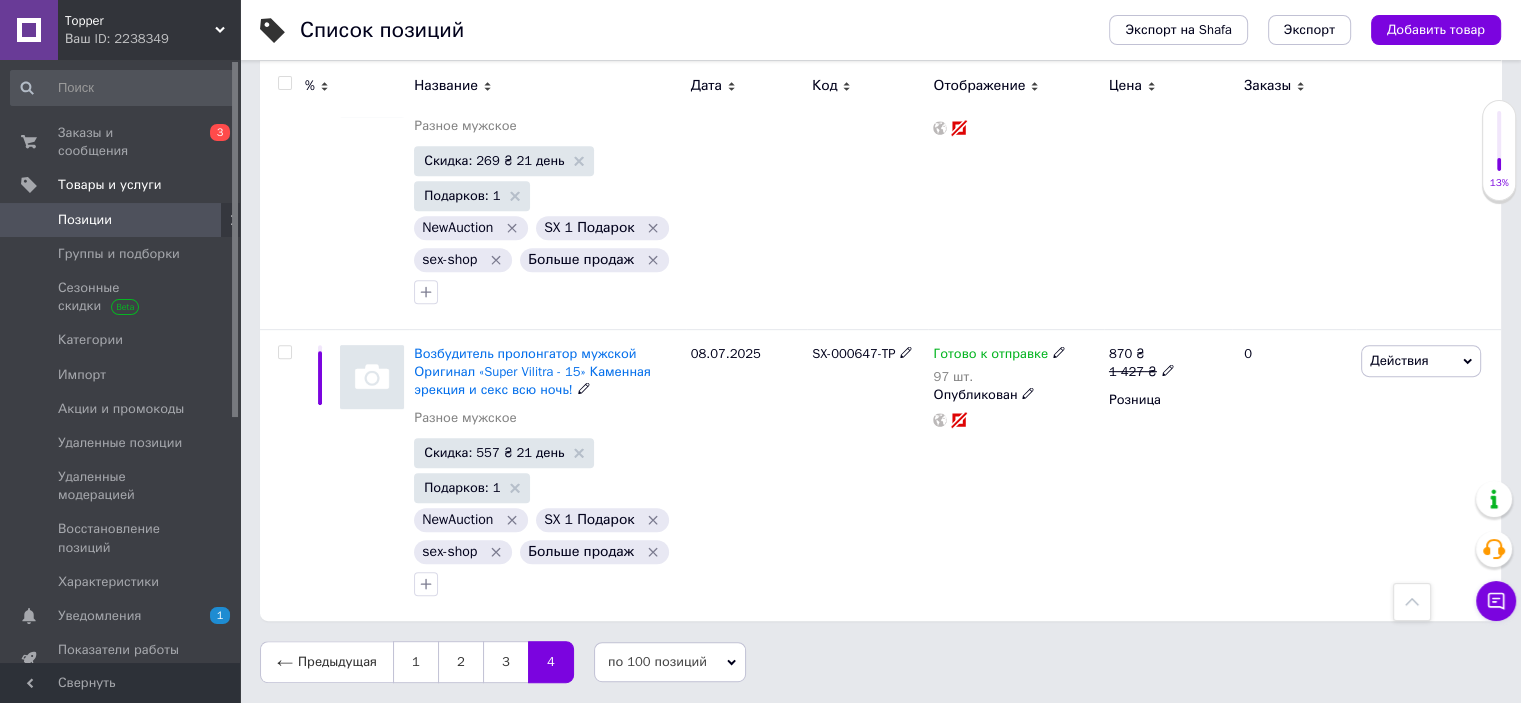 scroll, scrollTop: 23515, scrollLeft: 0, axis: vertical 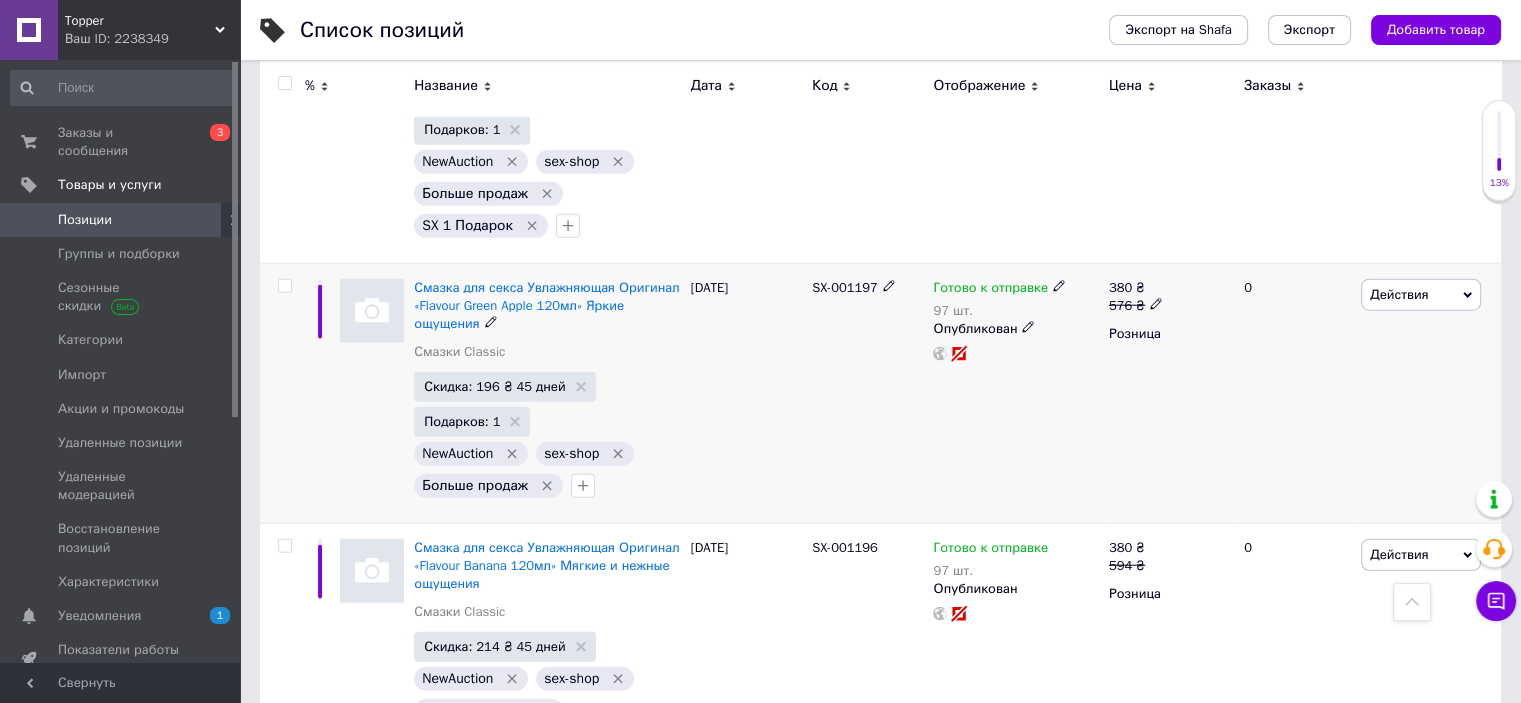 click at bounding box center [282, 393] 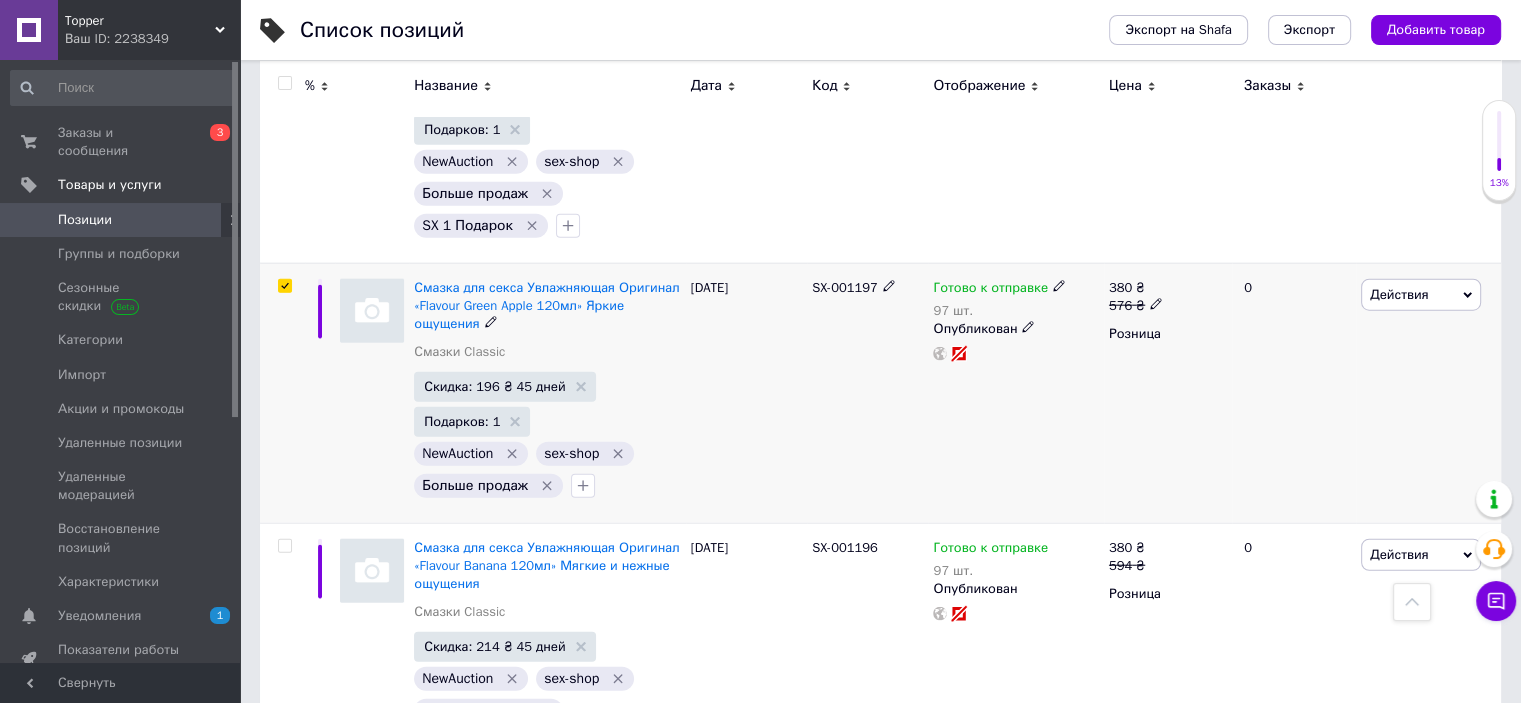 scroll, scrollTop: 12536, scrollLeft: 0, axis: vertical 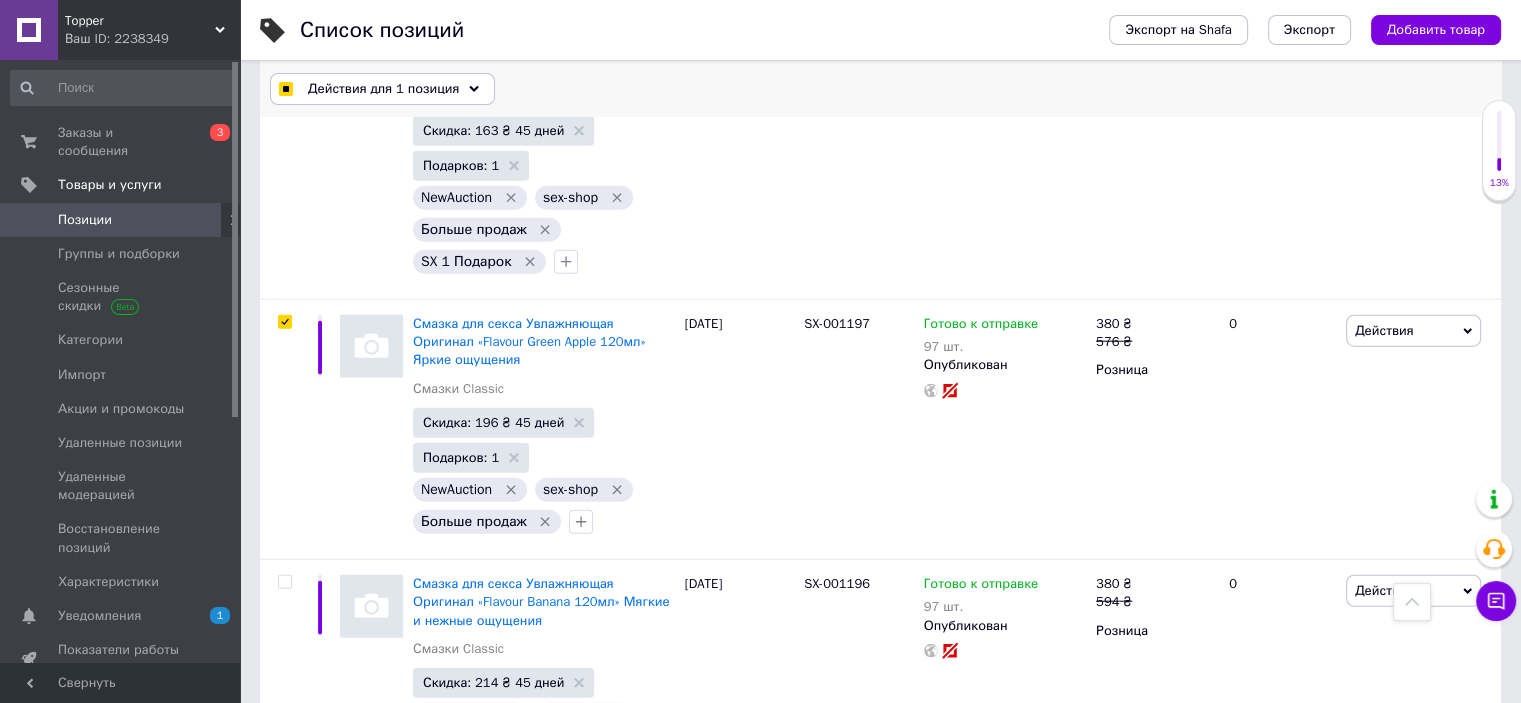 click on "Действия для 1 позиция" at bounding box center (383, 89) 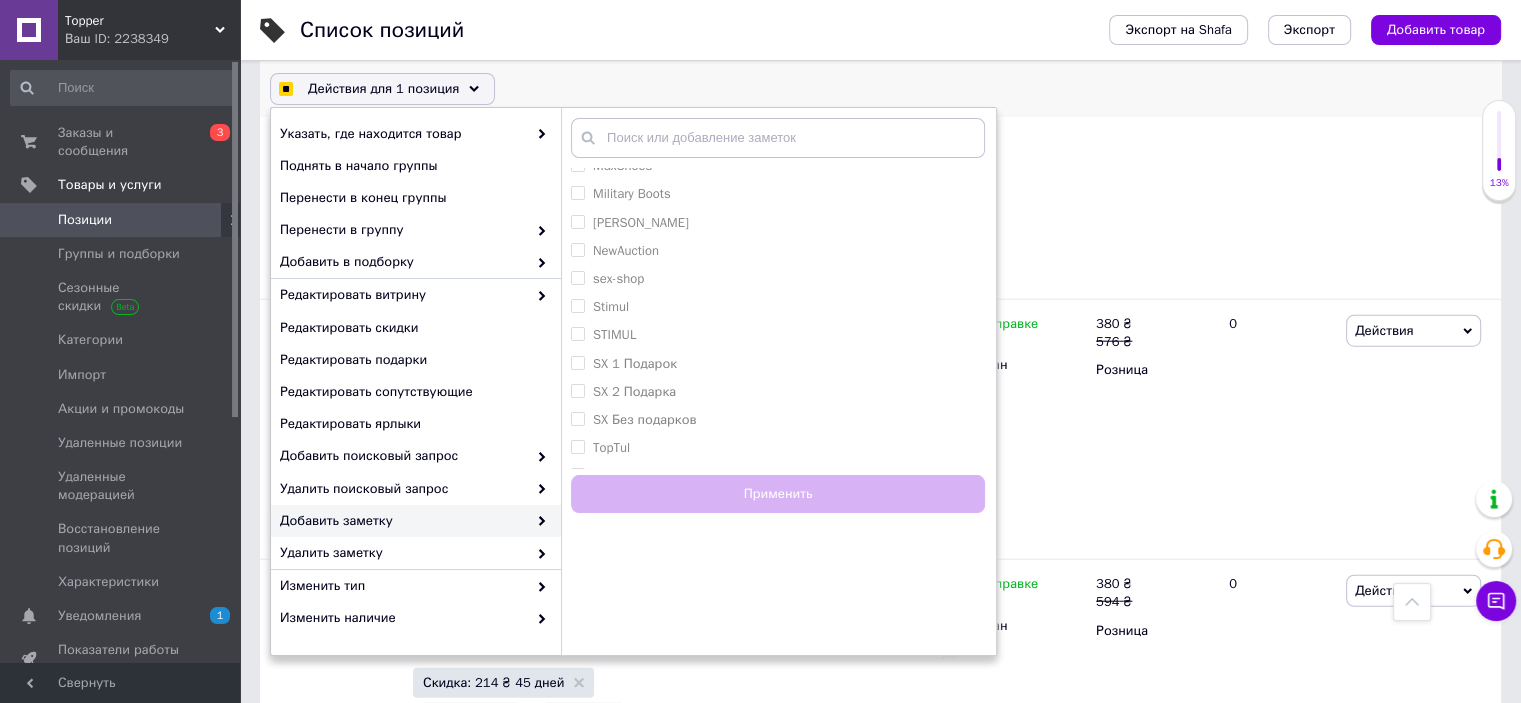 scroll, scrollTop: 300, scrollLeft: 0, axis: vertical 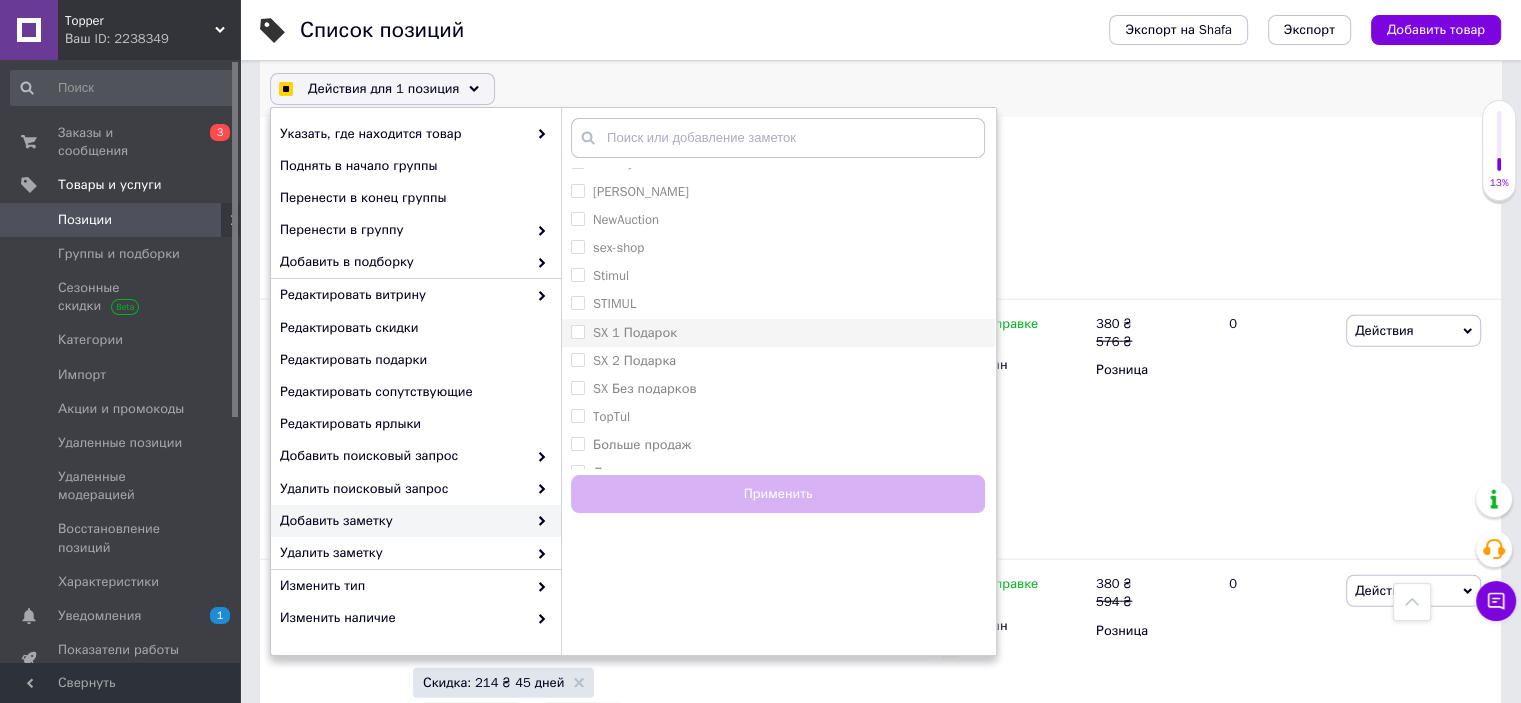 click on "SX 1 Подарок" at bounding box center [577, 331] 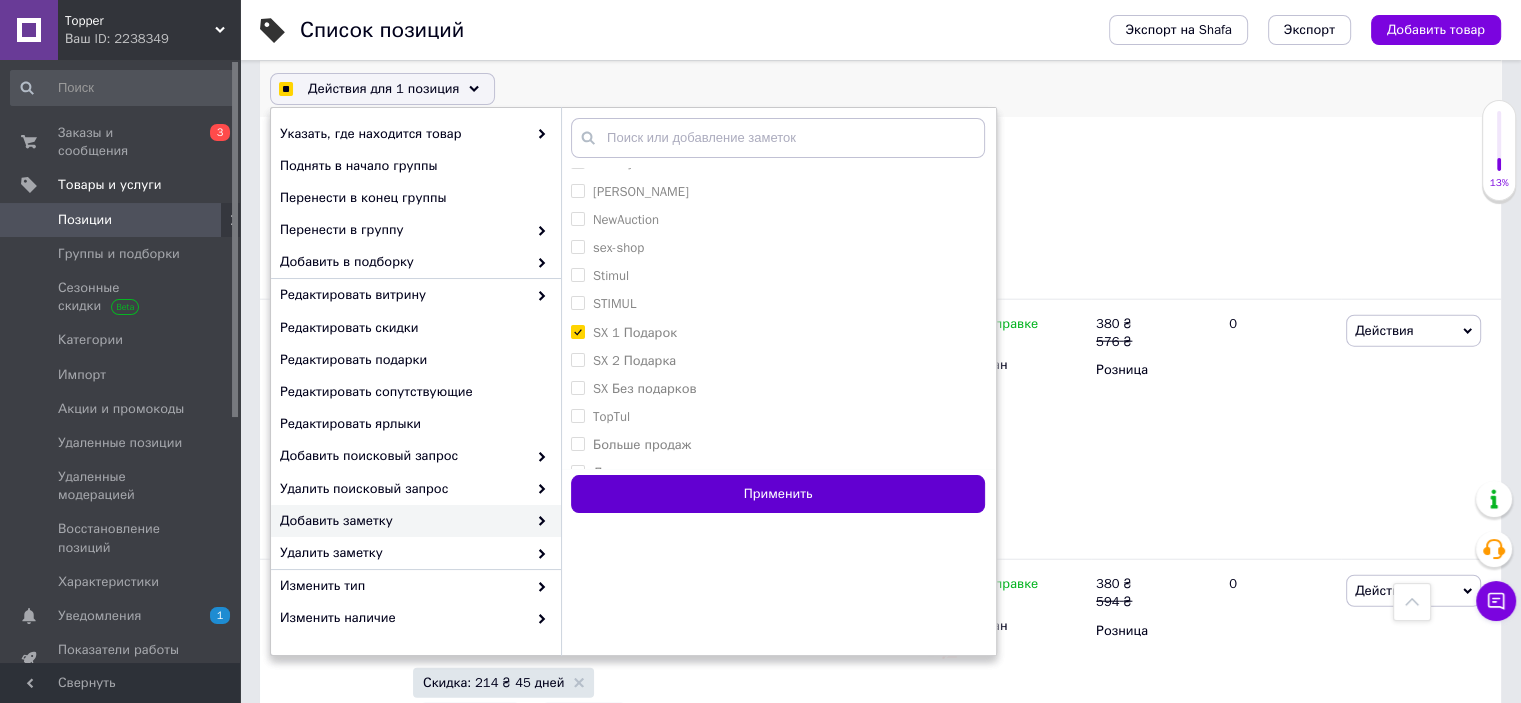 click on "Применить" at bounding box center [778, 494] 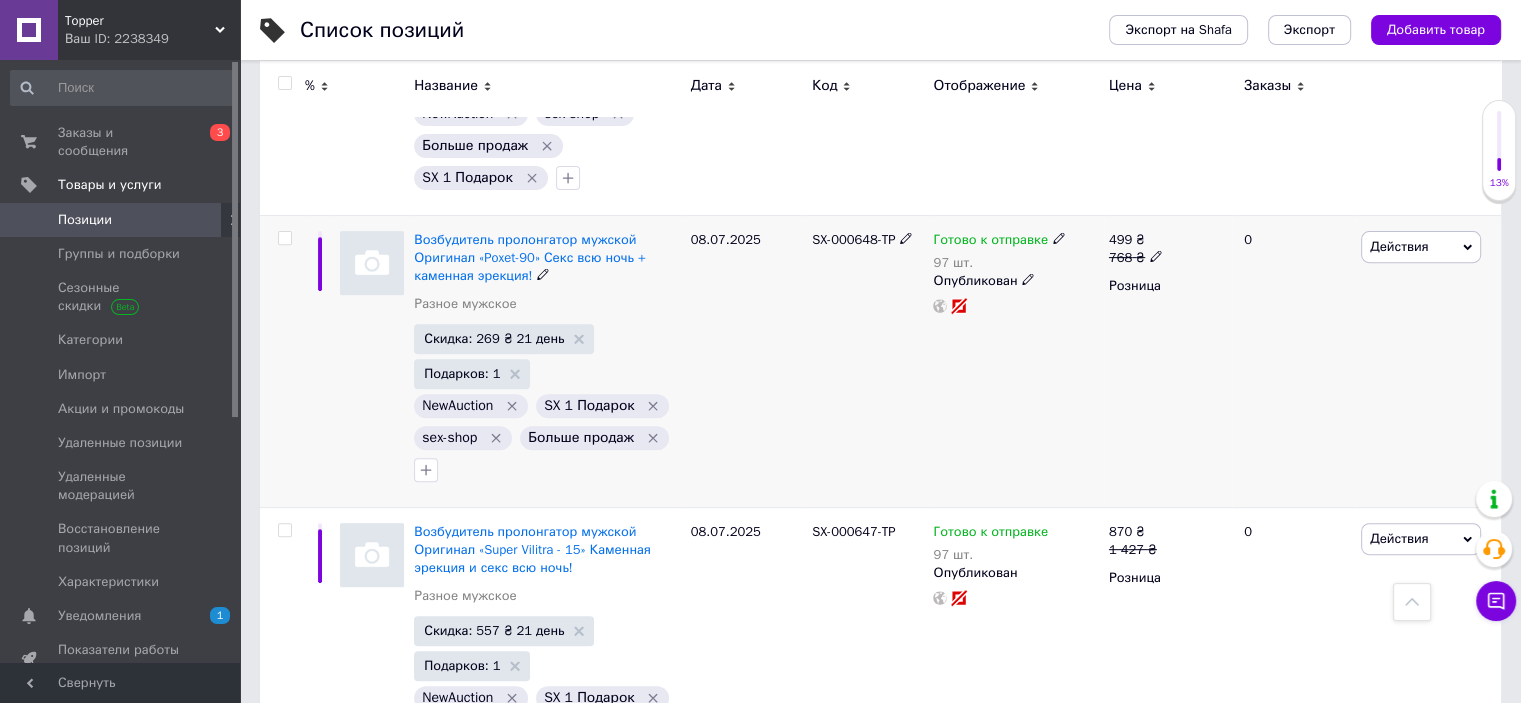 scroll, scrollTop: 23547, scrollLeft: 0, axis: vertical 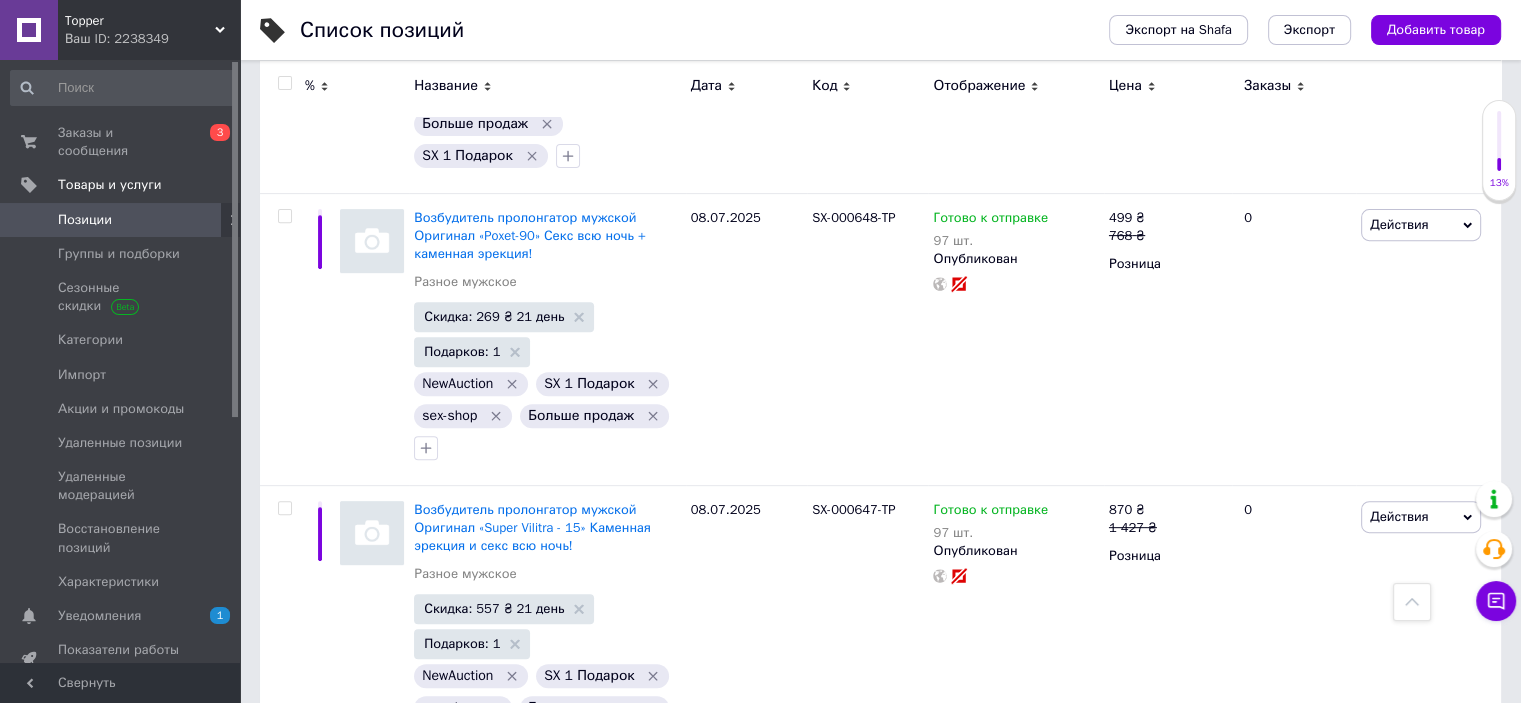 click on "1" at bounding box center [415, 818] 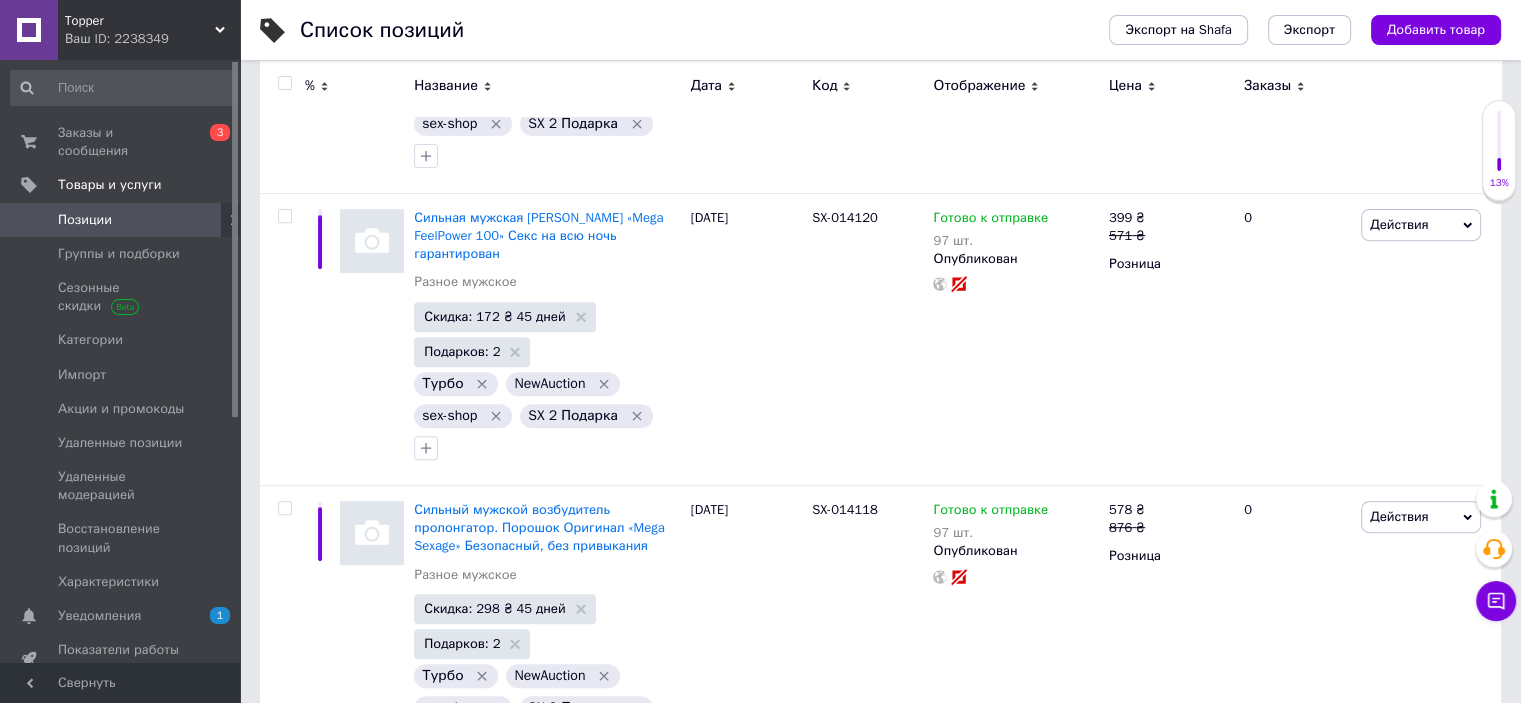 scroll, scrollTop: 0, scrollLeft: 0, axis: both 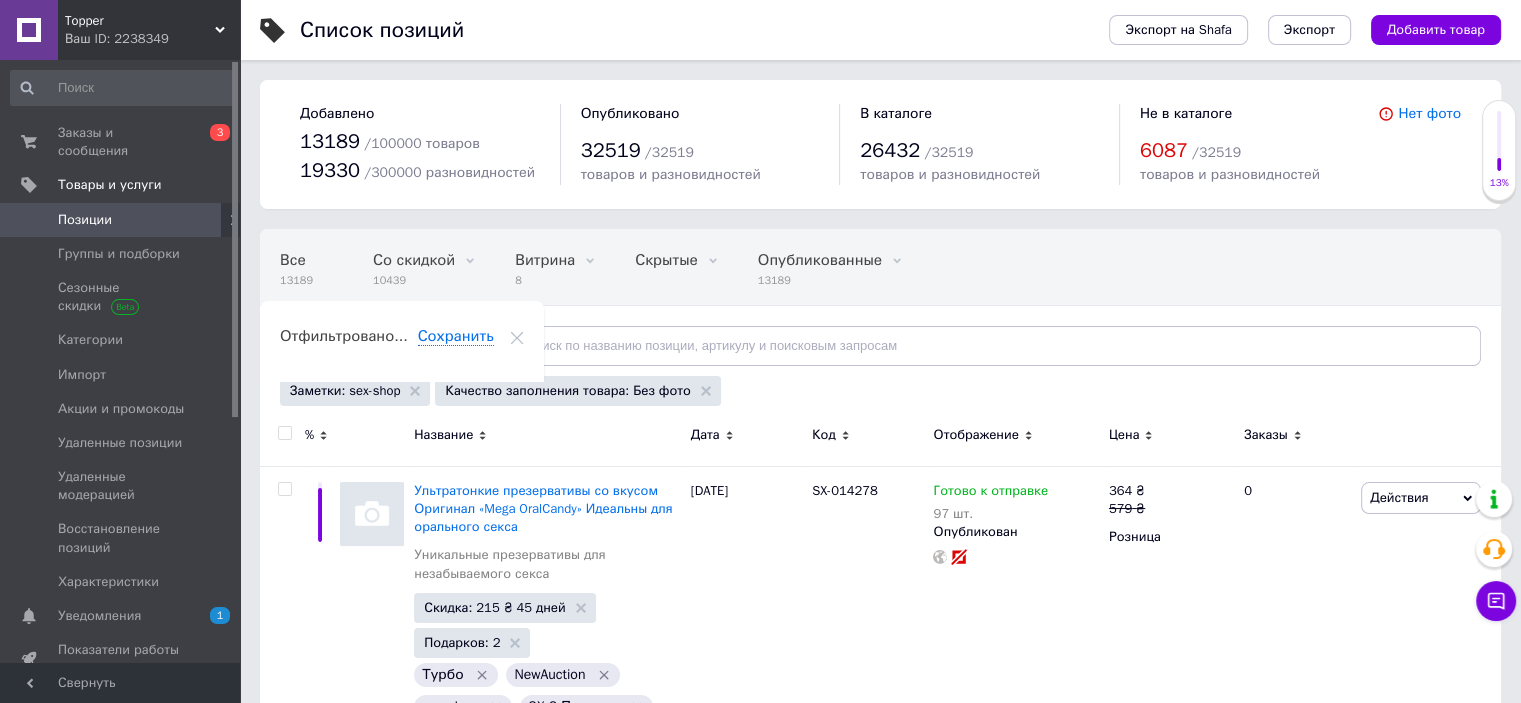 click on "Отфильтруйте товары" at bounding box center (370, 345) 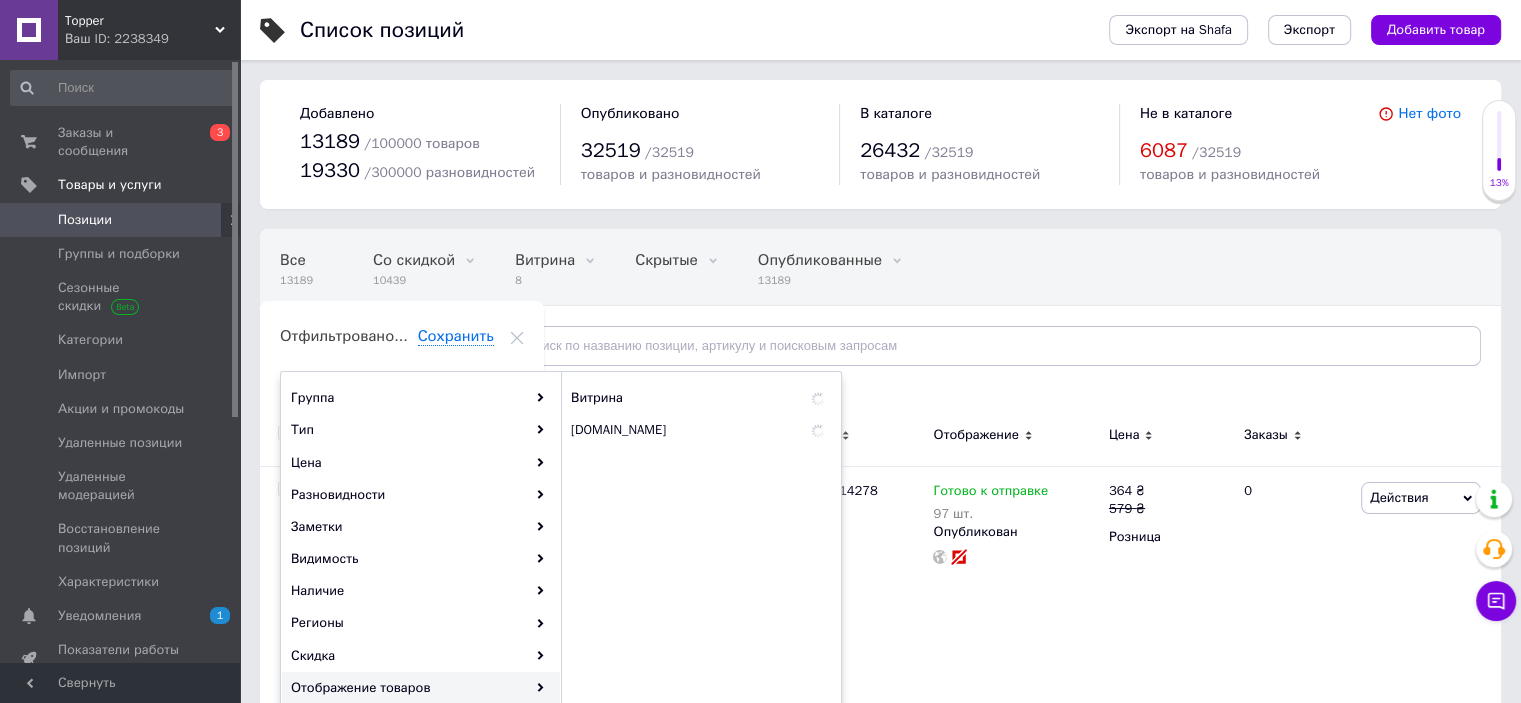 scroll, scrollTop: 0, scrollLeft: 0, axis: both 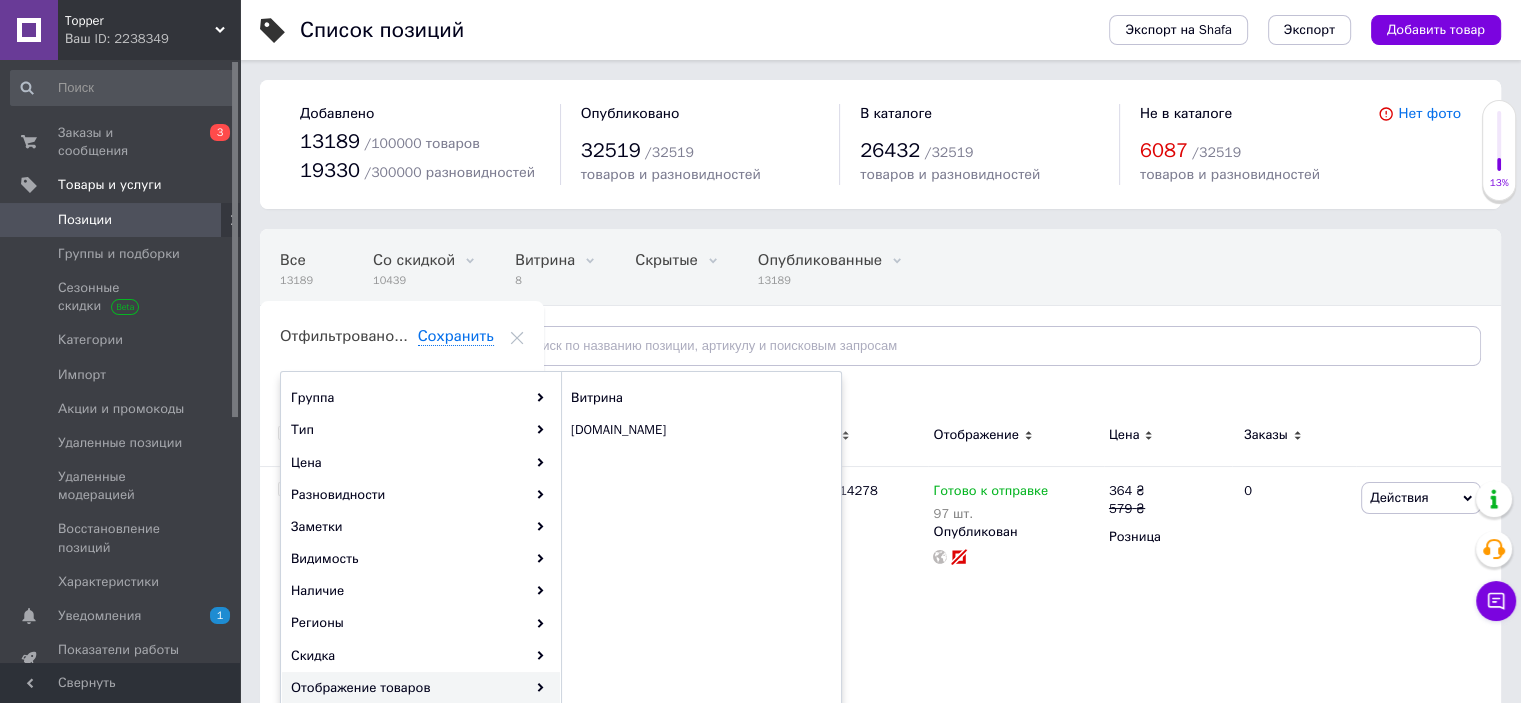 click on "Все 13189 Со скидкой 10439 Удалить Редактировать Витрина 8 Удалить Редактировать Скрытые 0 Удалить Редактировать Опубликованные 13189 Удалить Редактировать Ok Отфильтровано...  Сохранить" at bounding box center (880, 307) 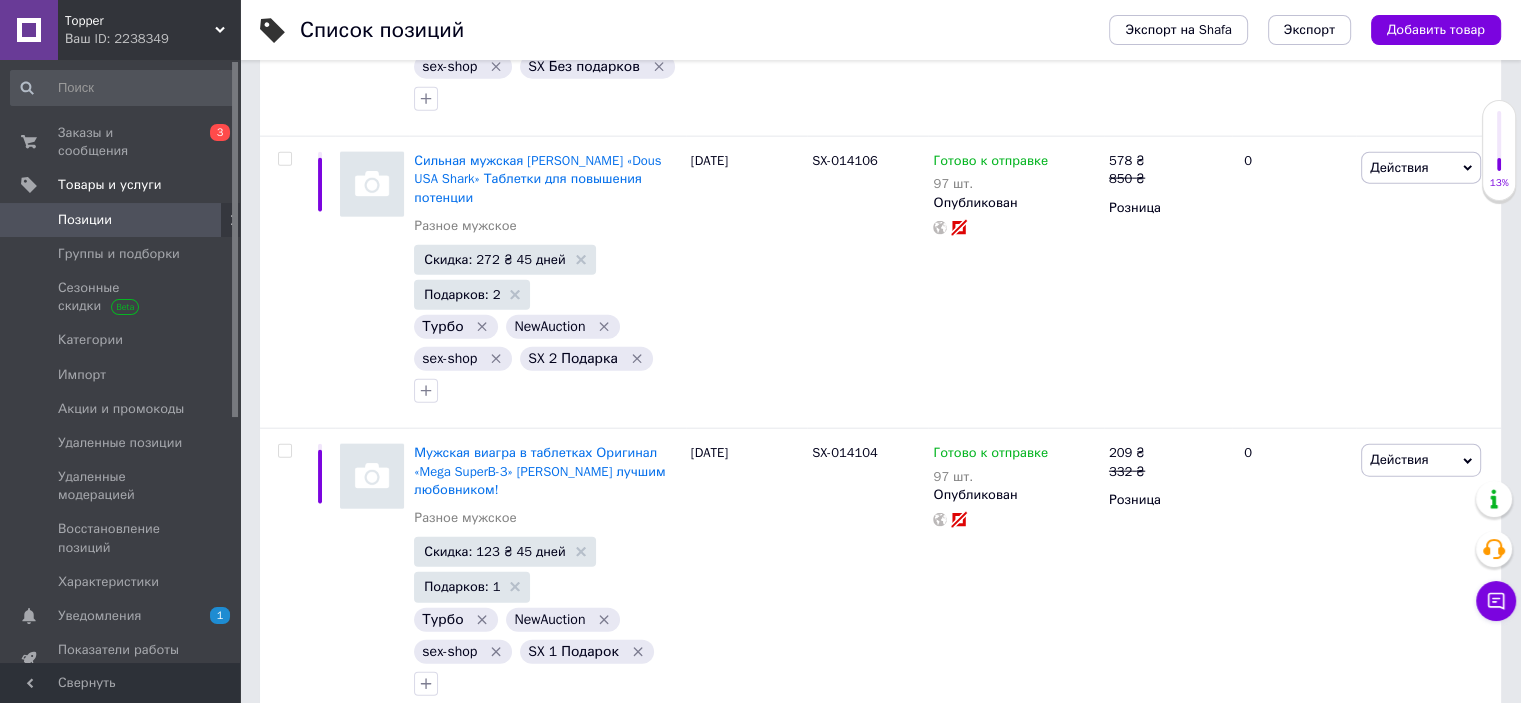 scroll, scrollTop: 29024, scrollLeft: 0, axis: vertical 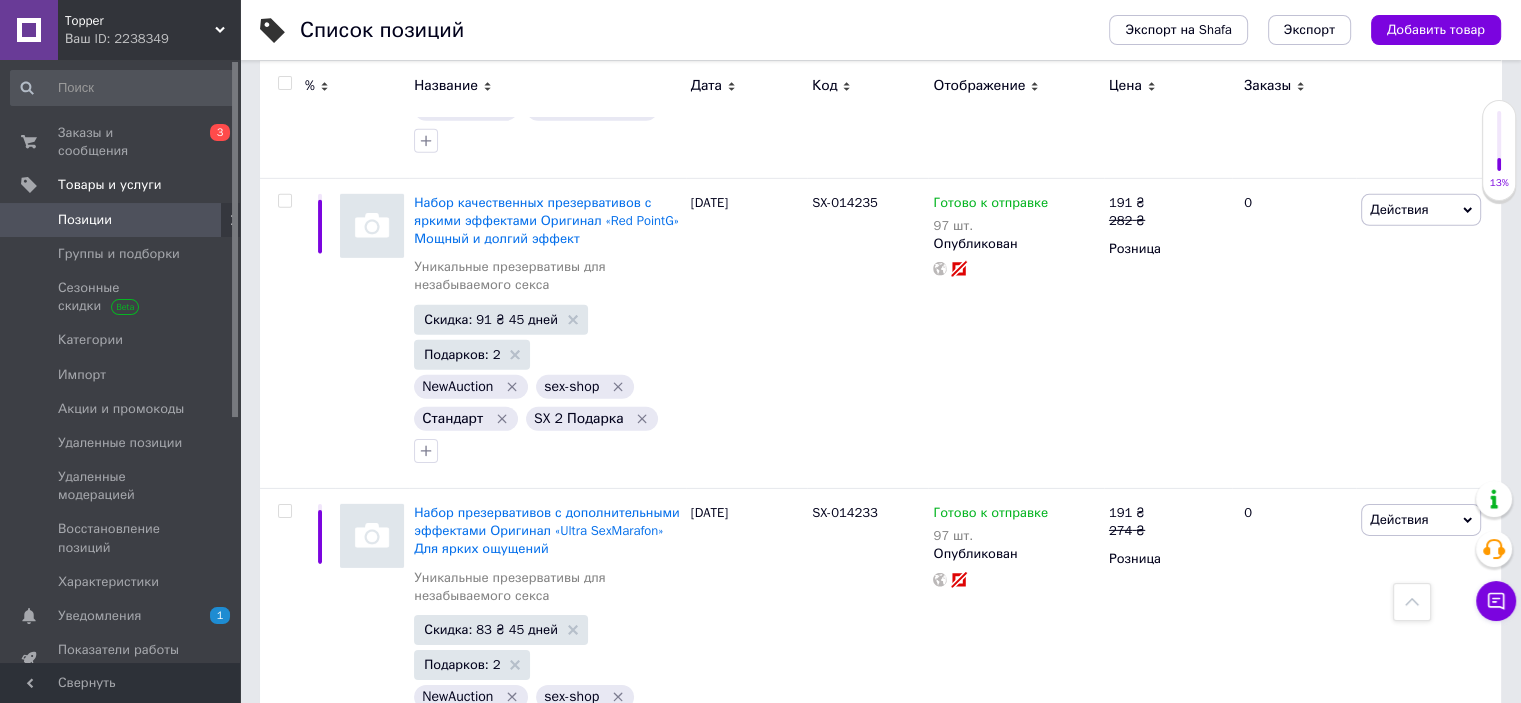 click on "4" at bounding box center (416, 839) 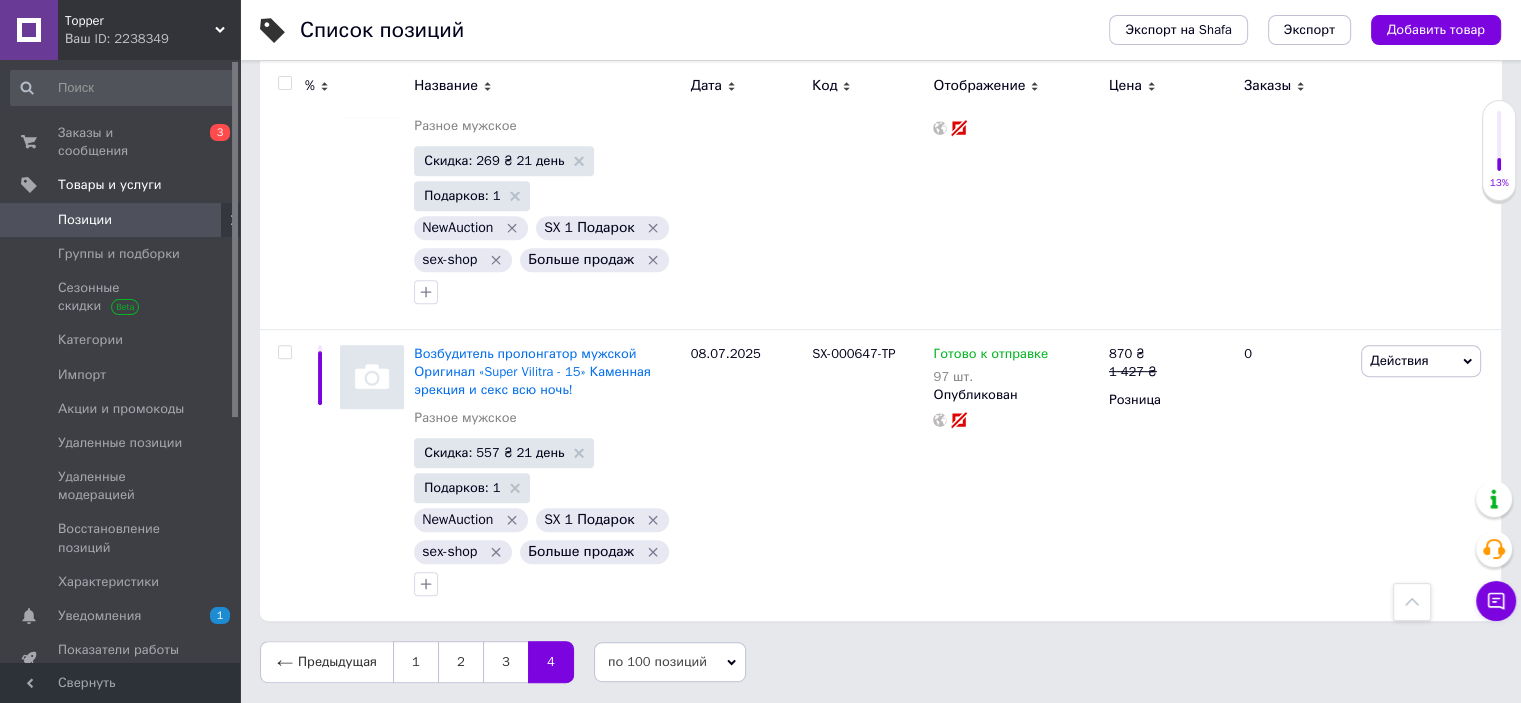 scroll, scrollTop: 23547, scrollLeft: 0, axis: vertical 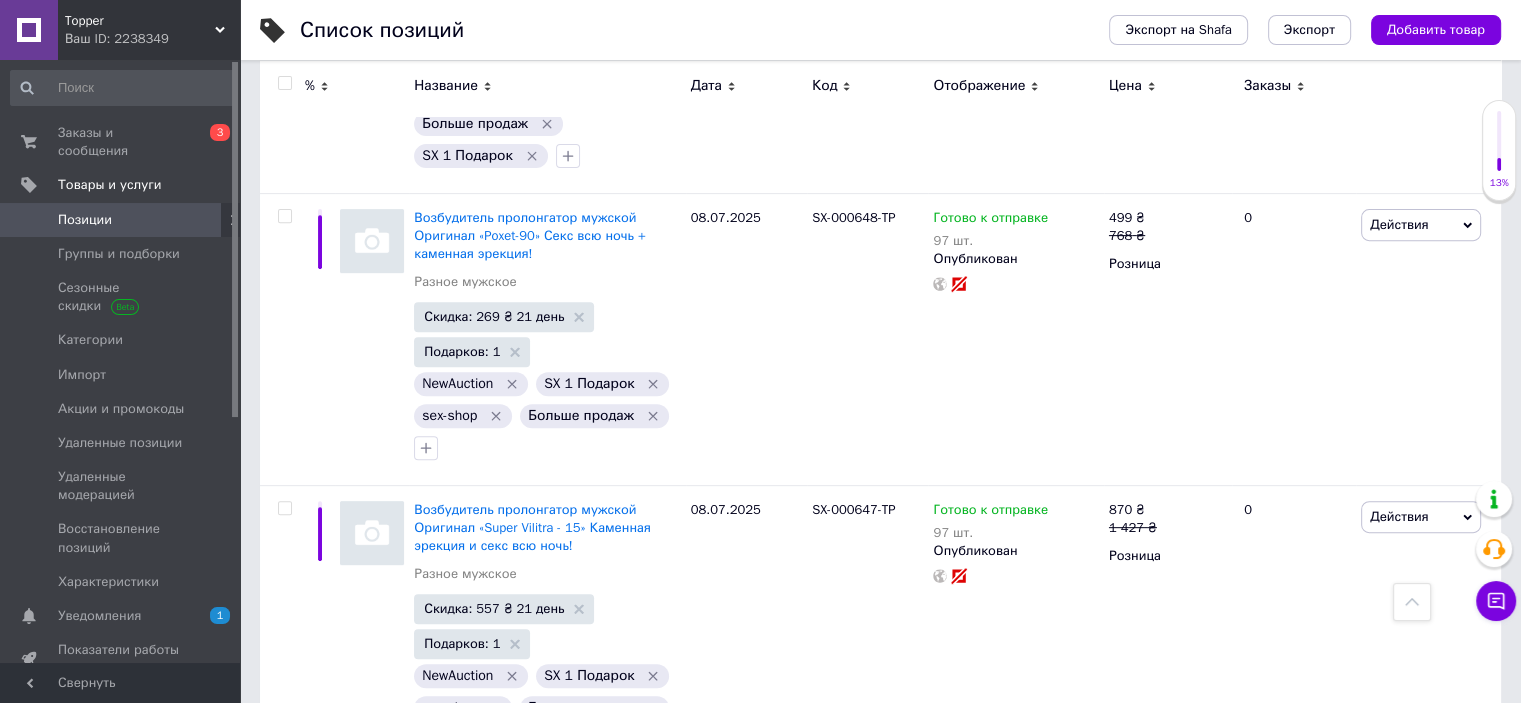 click on "1" at bounding box center (415, 818) 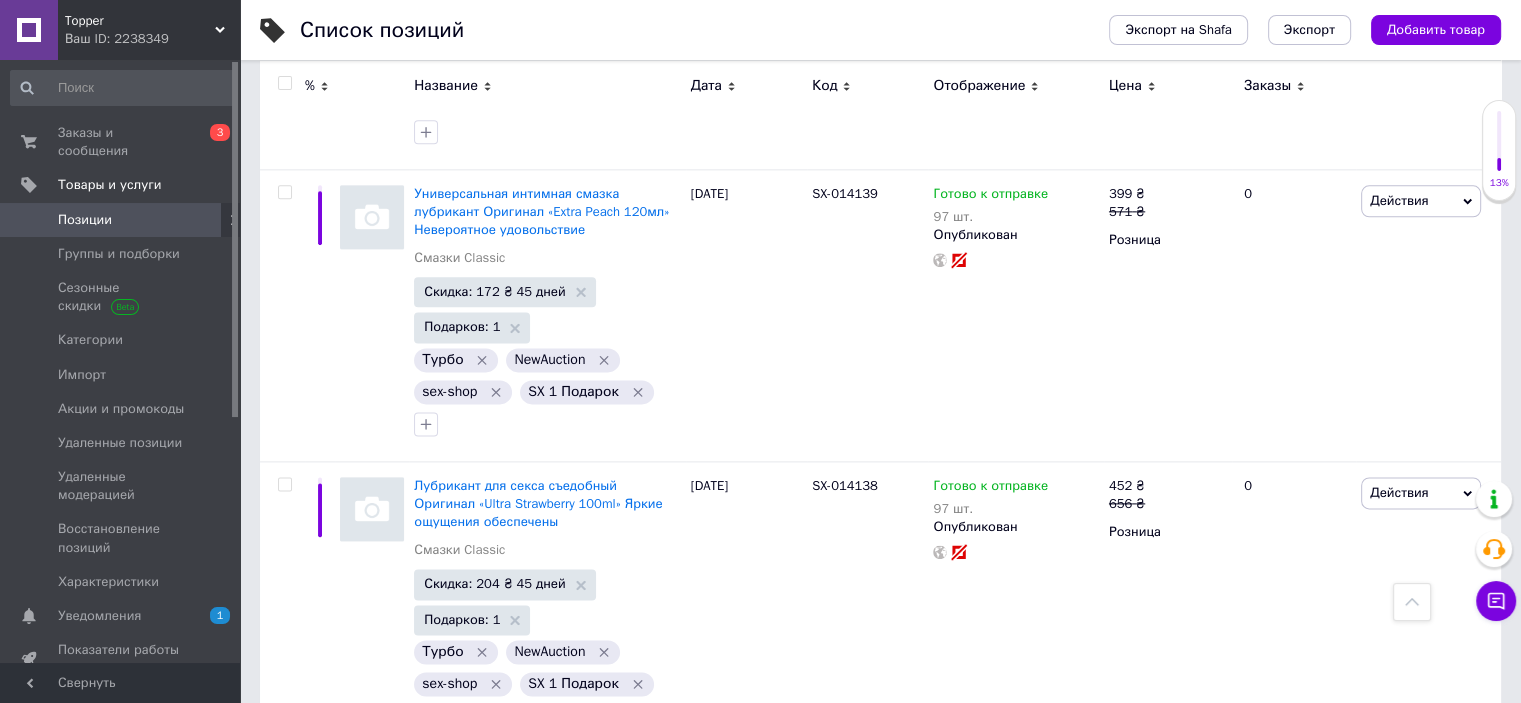 scroll, scrollTop: 17247, scrollLeft: 0, axis: vertical 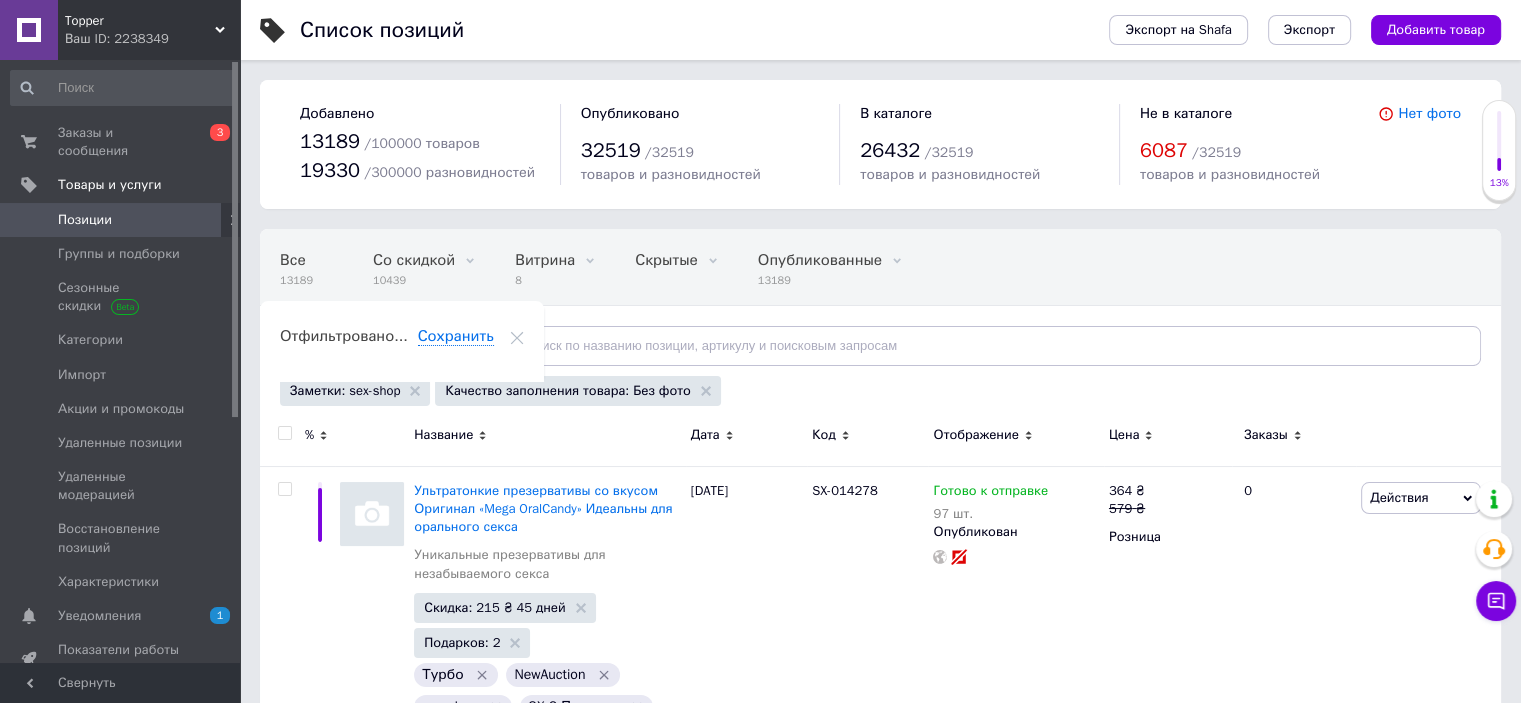 click on "Отфильтруйте товары" at bounding box center [370, 345] 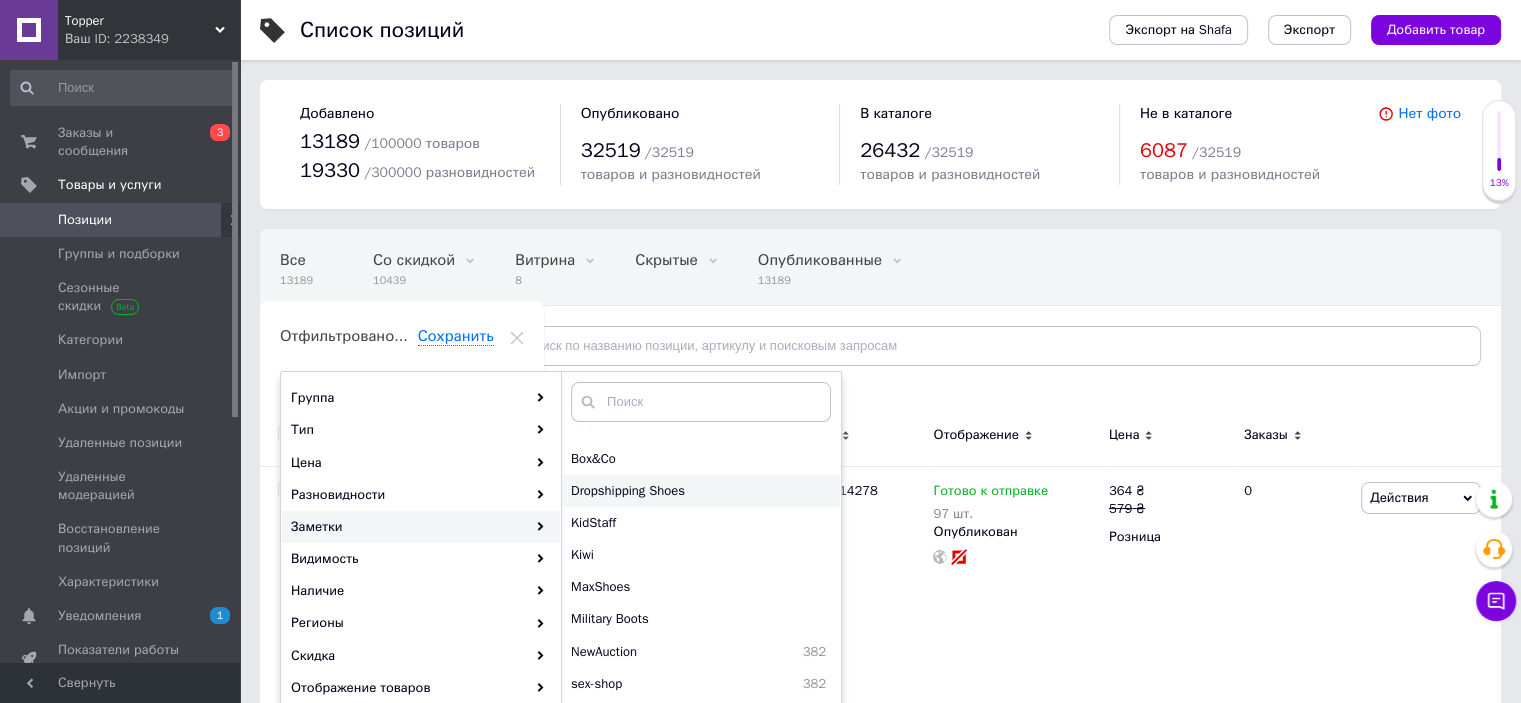 scroll, scrollTop: 200, scrollLeft: 0, axis: vertical 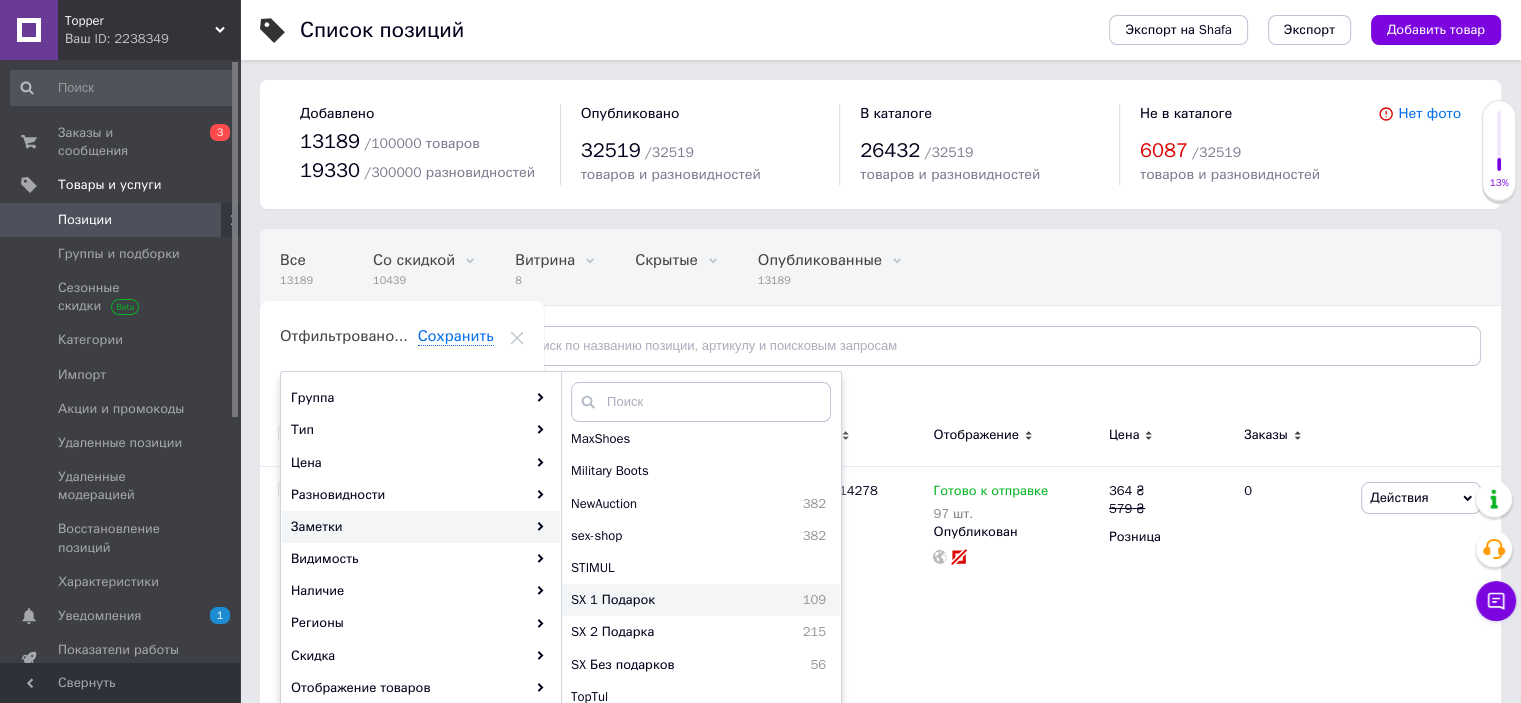 click on "SX 1 Подарок" at bounding box center (662, 600) 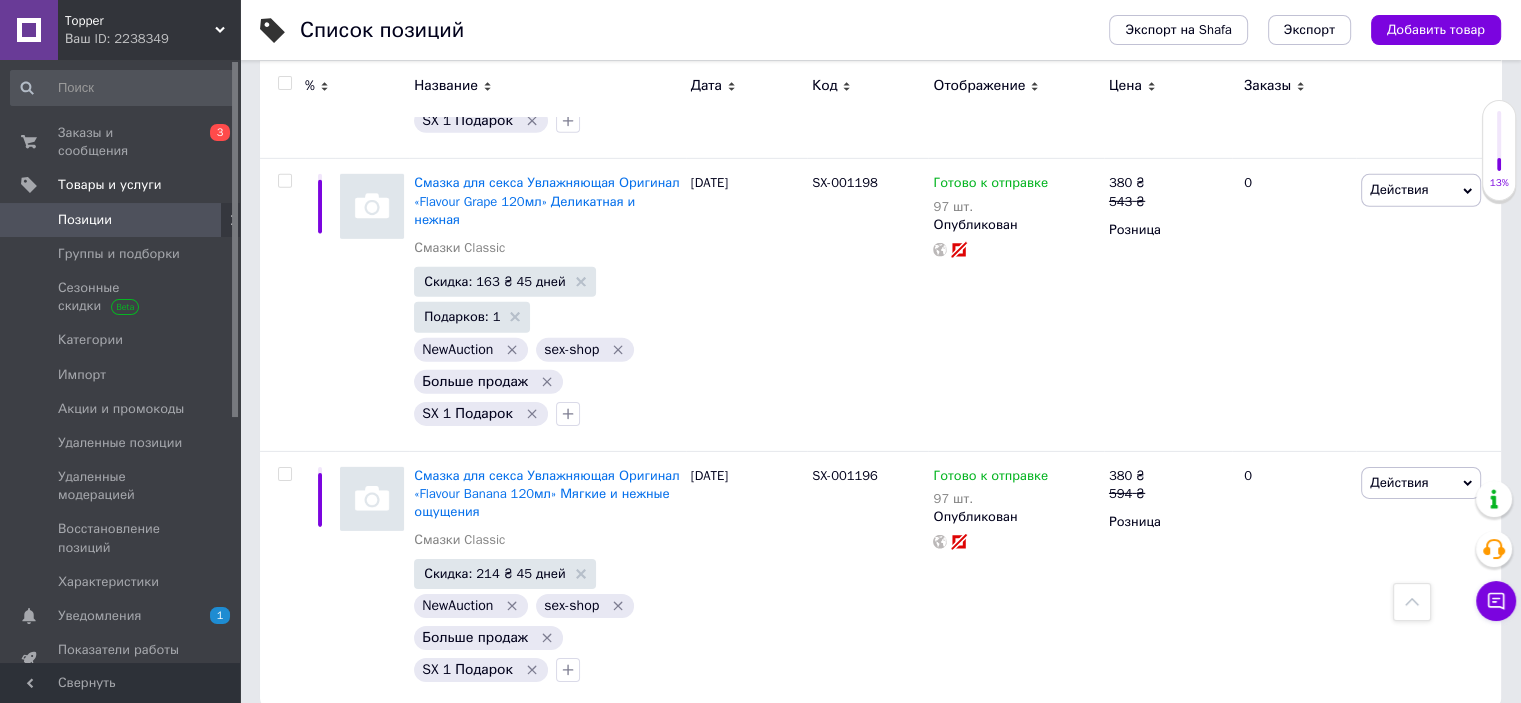 scroll, scrollTop: 29064, scrollLeft: 0, axis: vertical 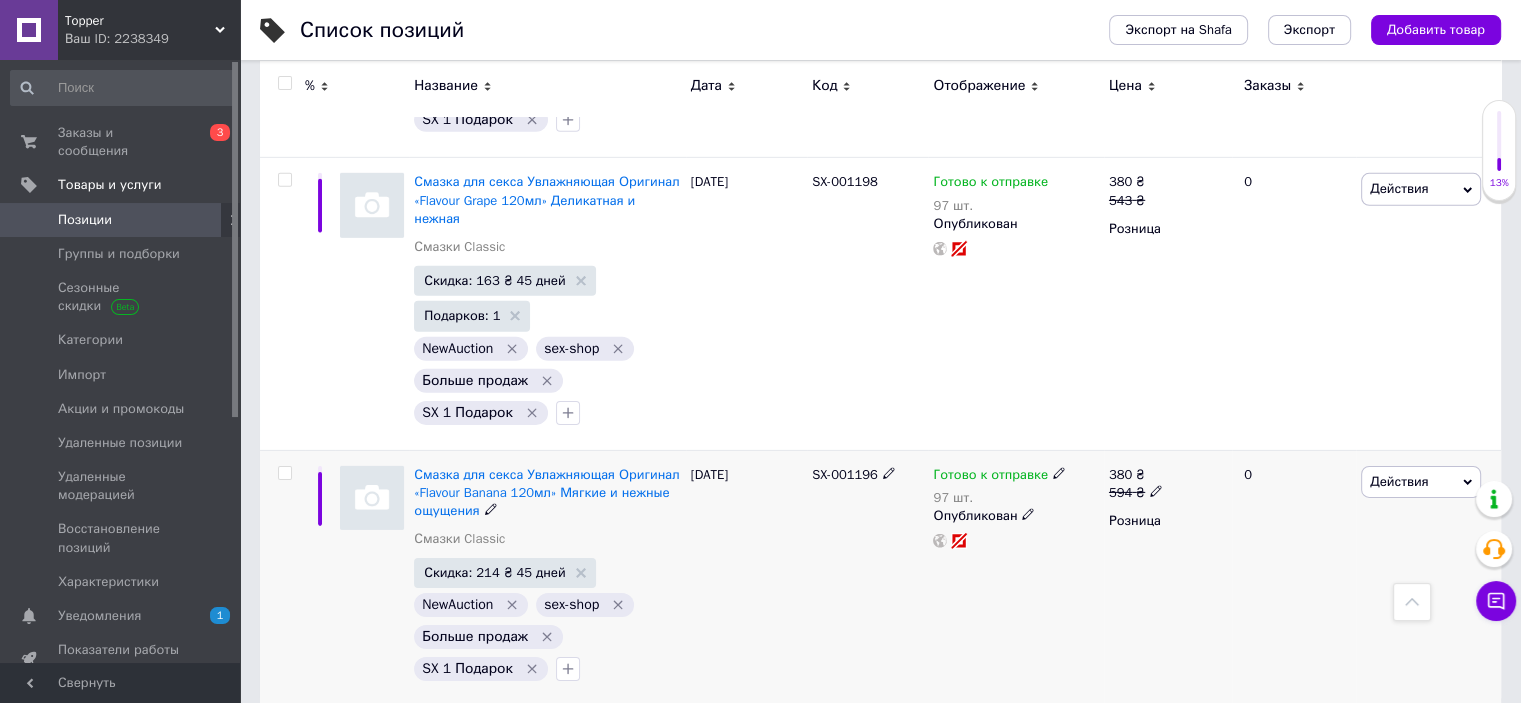 click at bounding box center [284, 473] 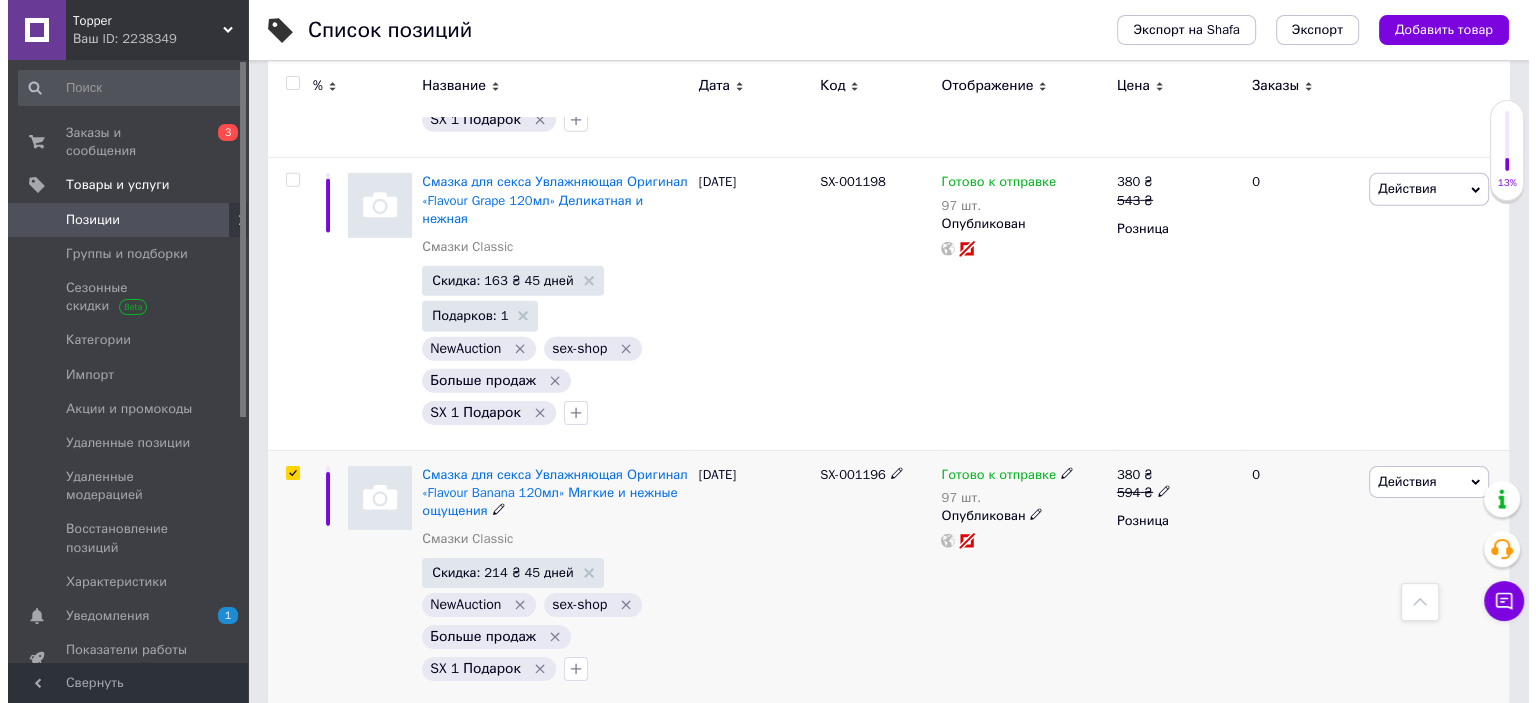 scroll, scrollTop: 29118, scrollLeft: 0, axis: vertical 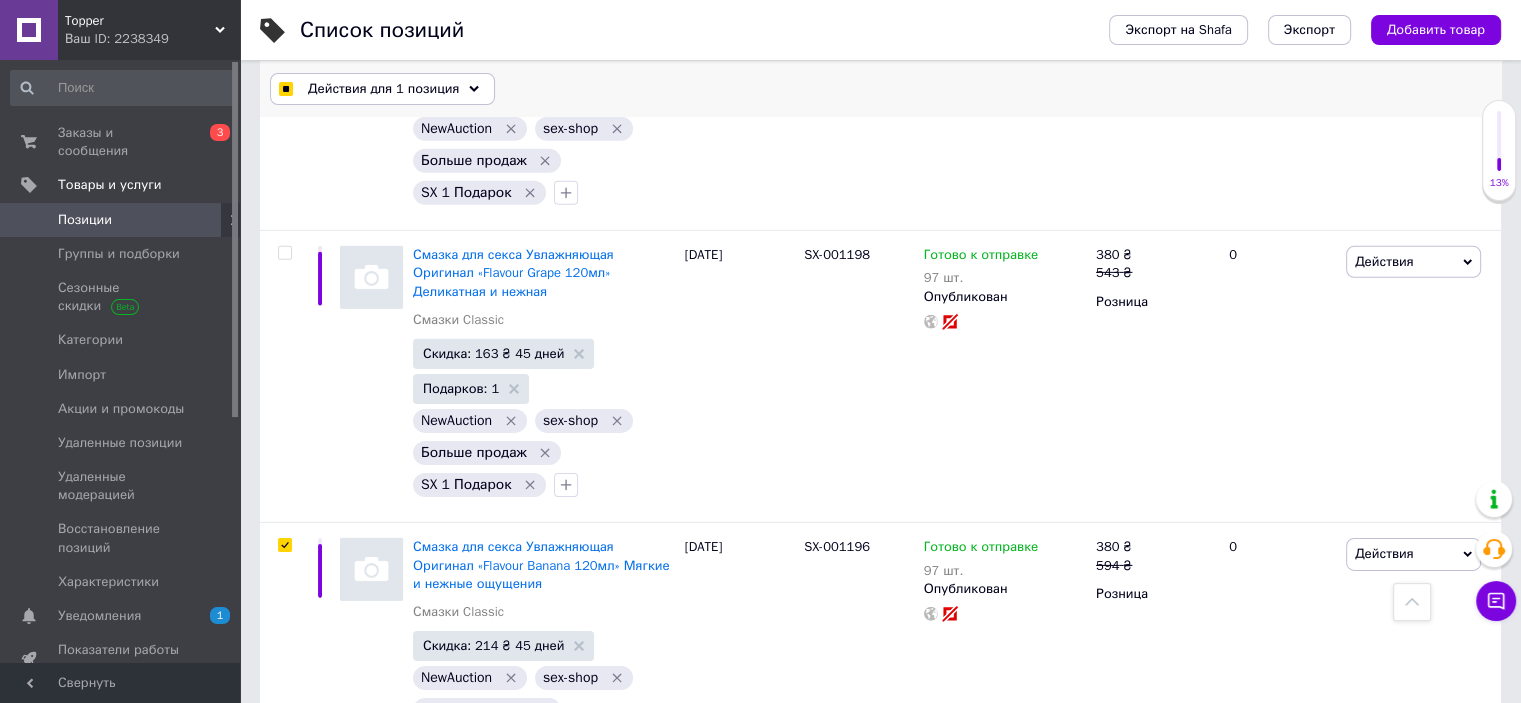 click on "Действия для 1 позиция" at bounding box center (382, 89) 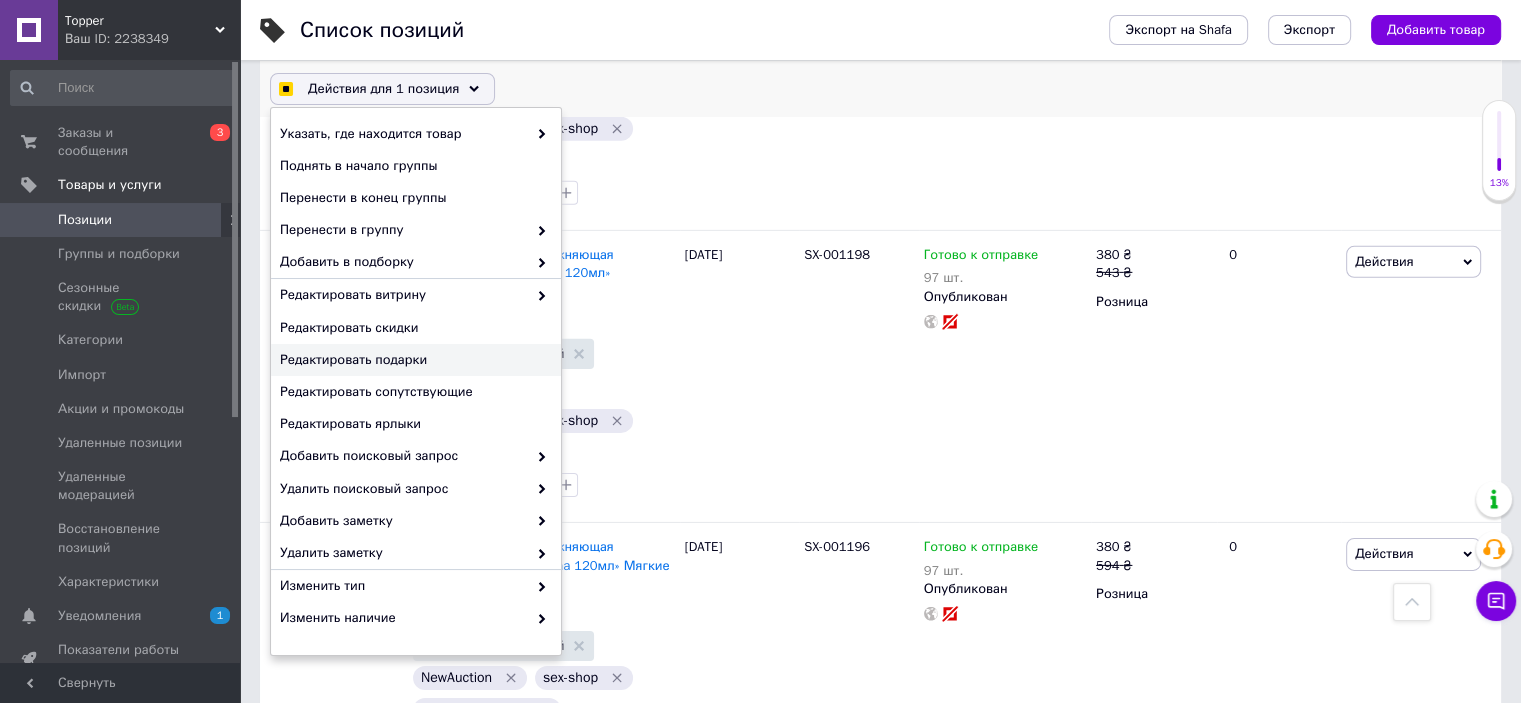 click on "Редактировать подарки" at bounding box center [413, 360] 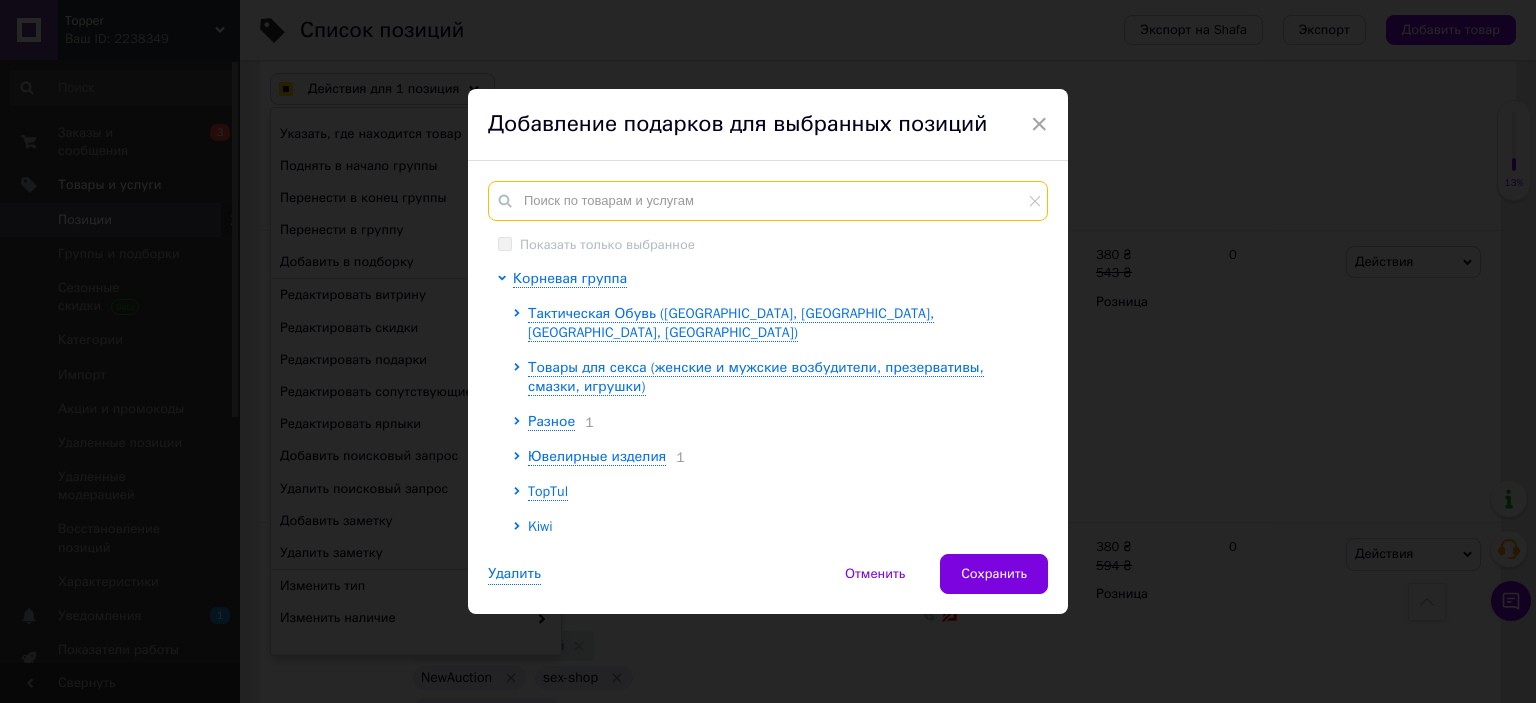 click at bounding box center [768, 201] 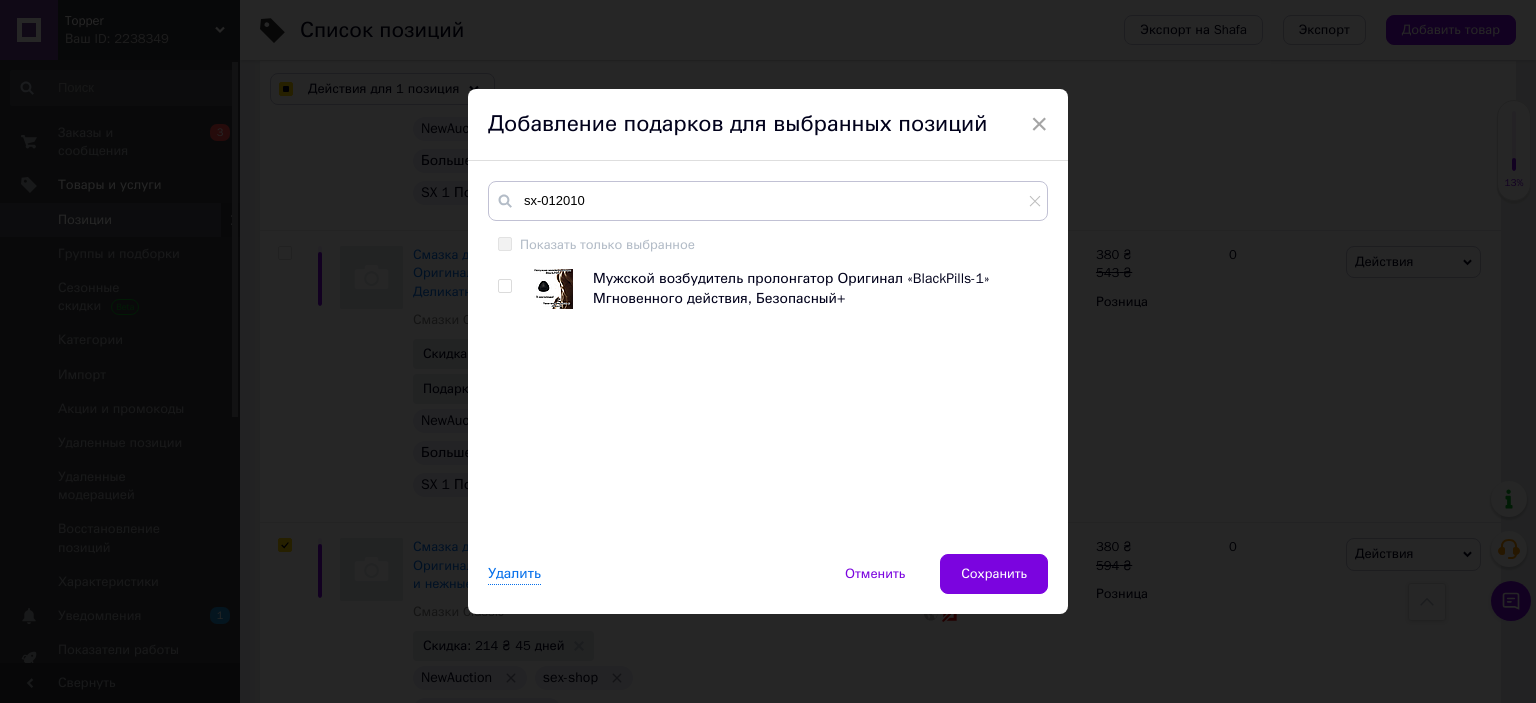 click at bounding box center [504, 286] 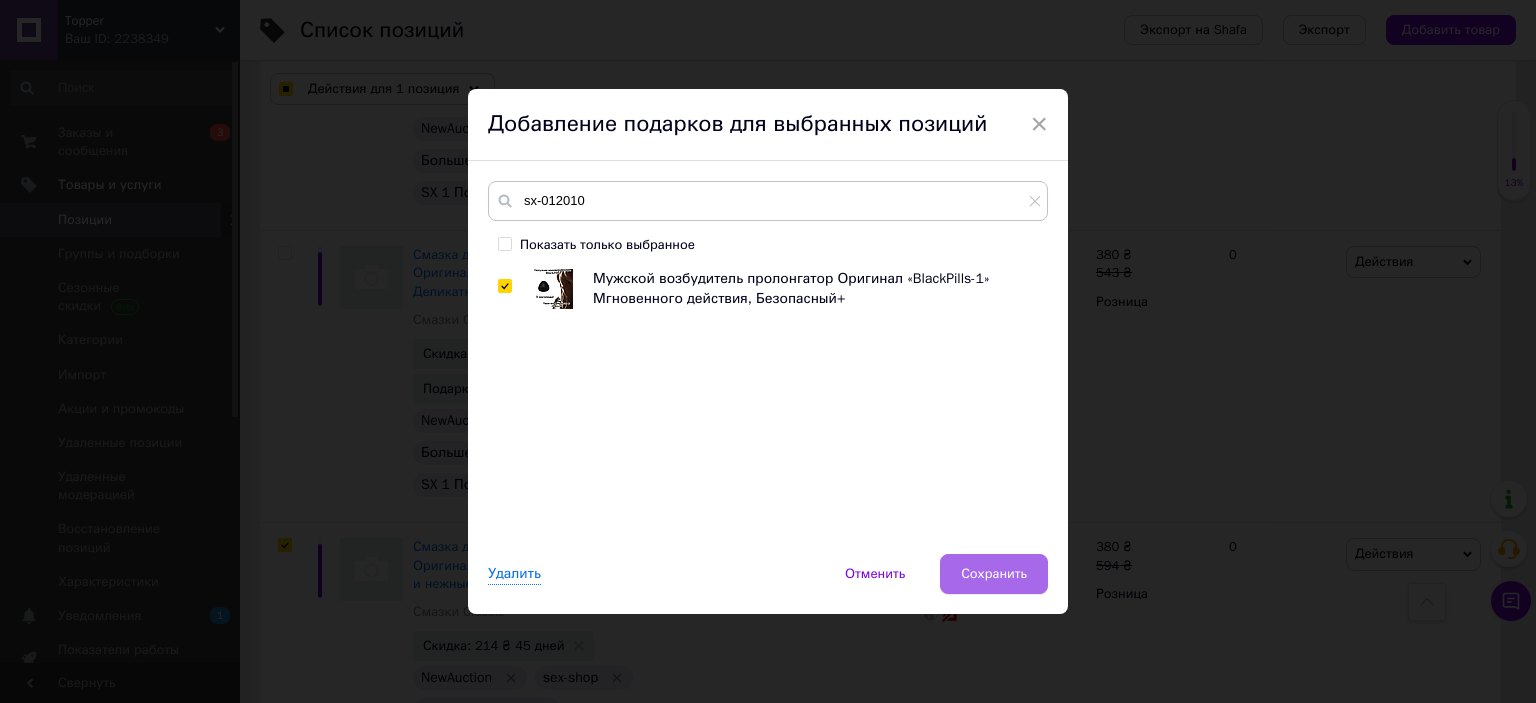 click on "Сохранить" at bounding box center (994, 574) 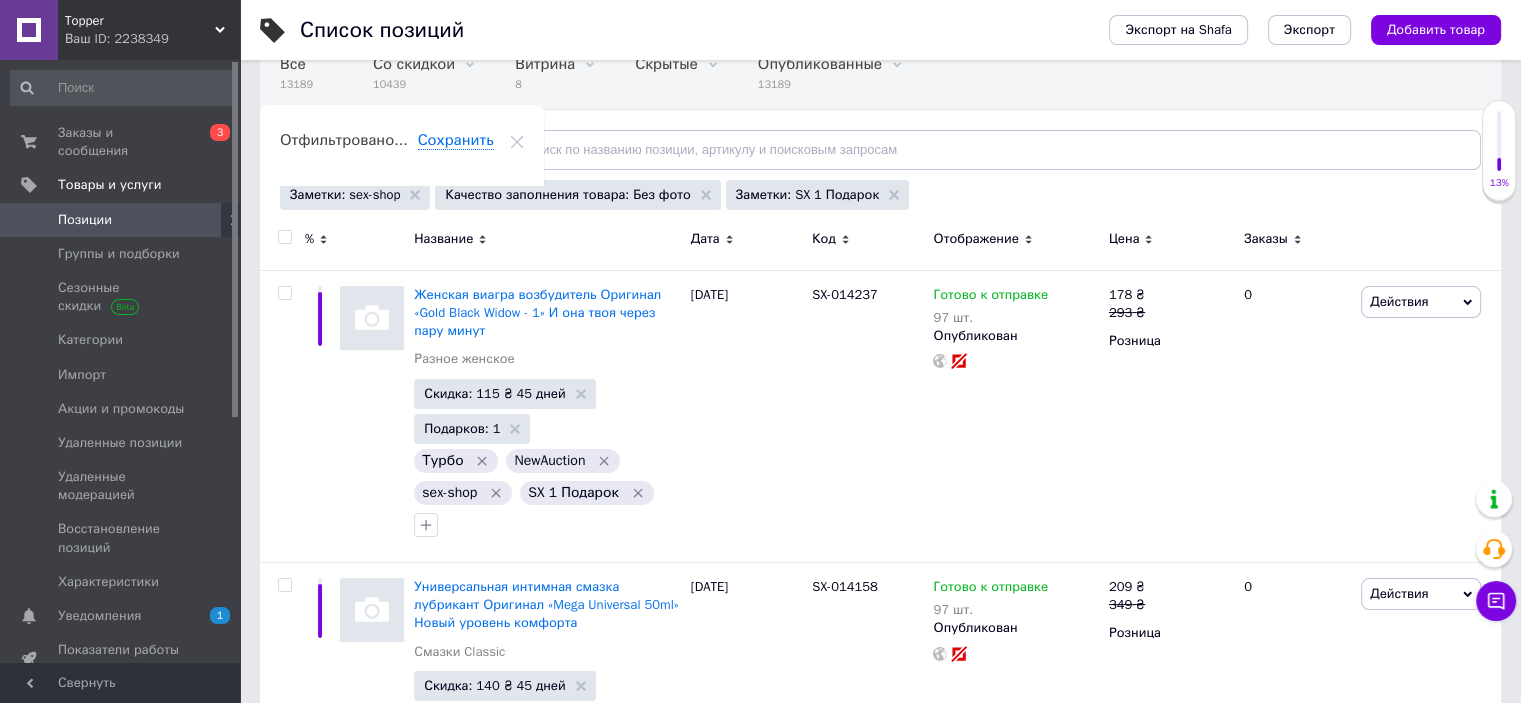 scroll, scrollTop: 200, scrollLeft: 0, axis: vertical 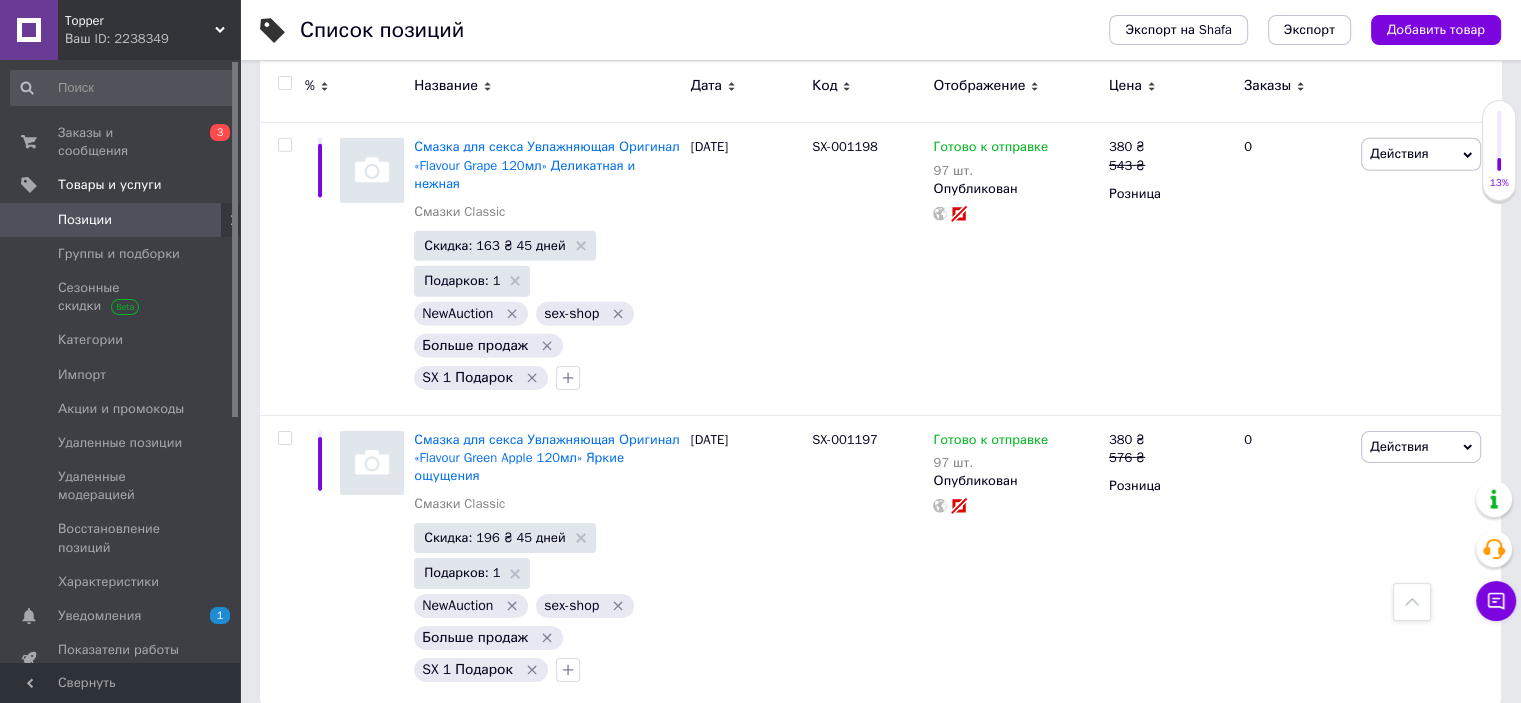click on "2" at bounding box center [327, 748] 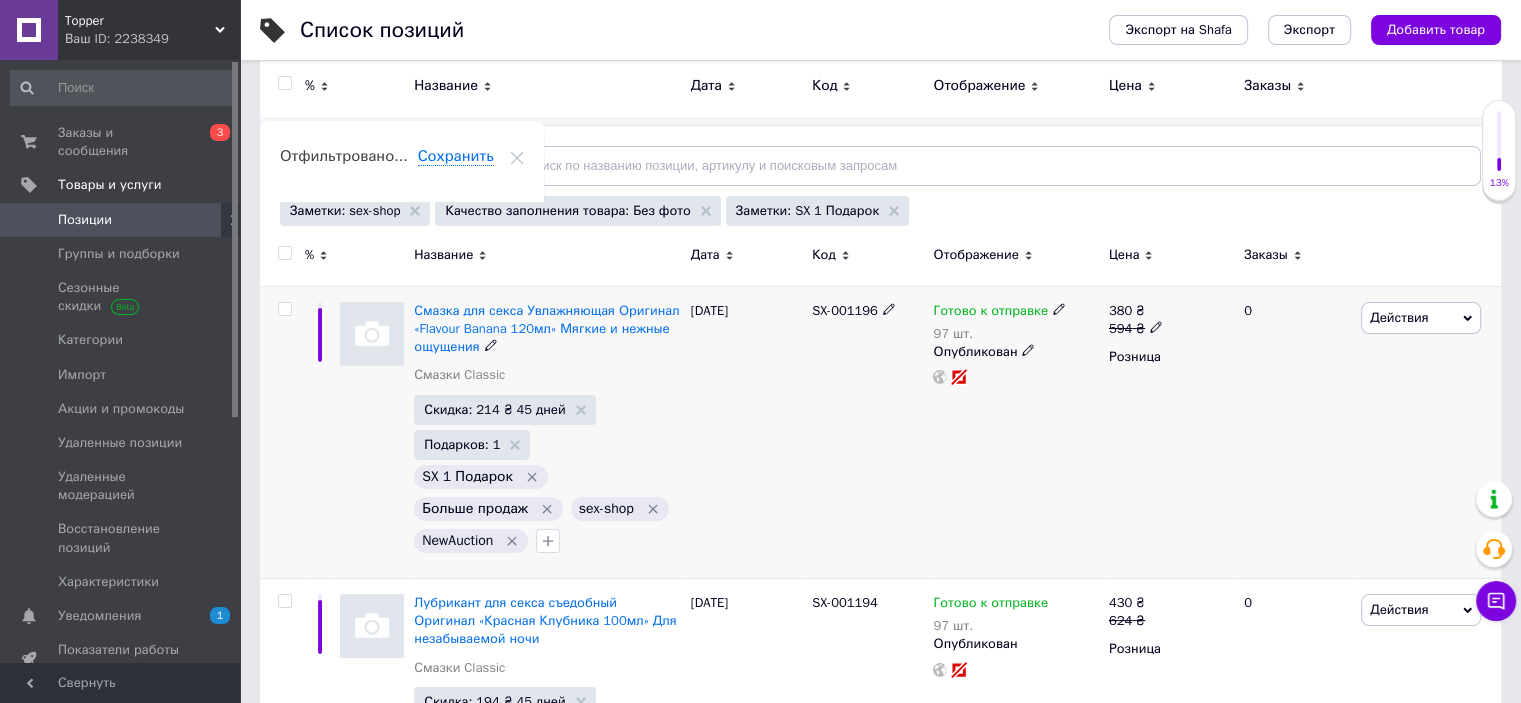 scroll, scrollTop: 0, scrollLeft: 0, axis: both 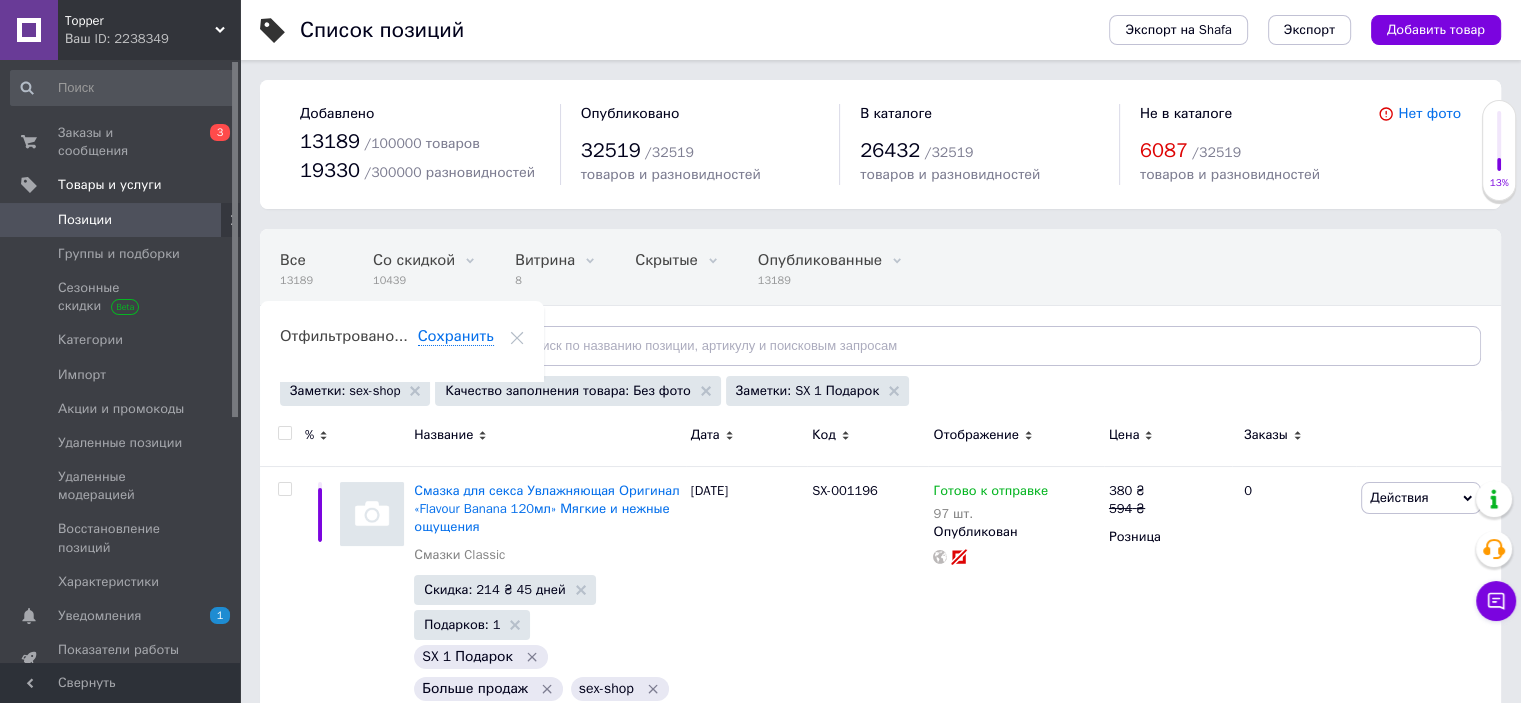 click at bounding box center [284, 433] 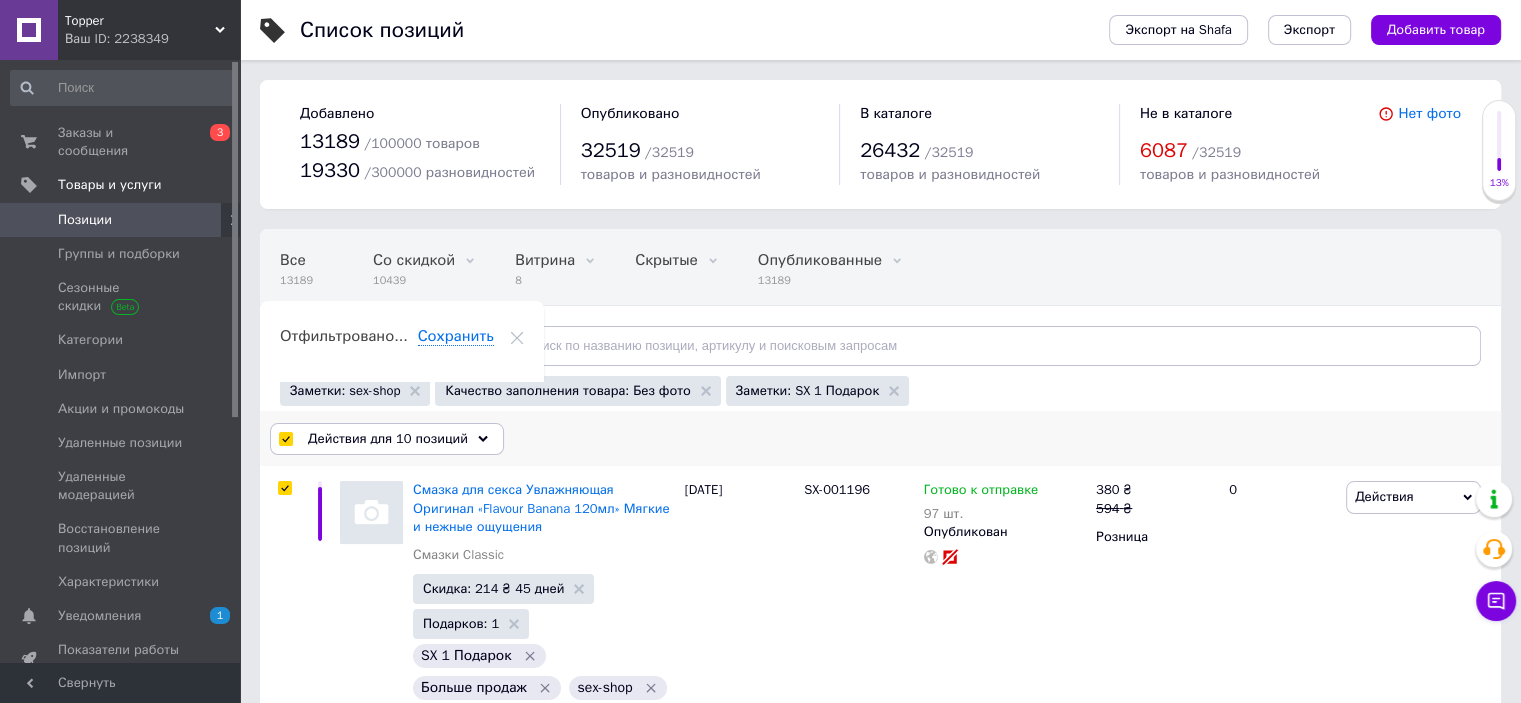 click at bounding box center (285, 439) 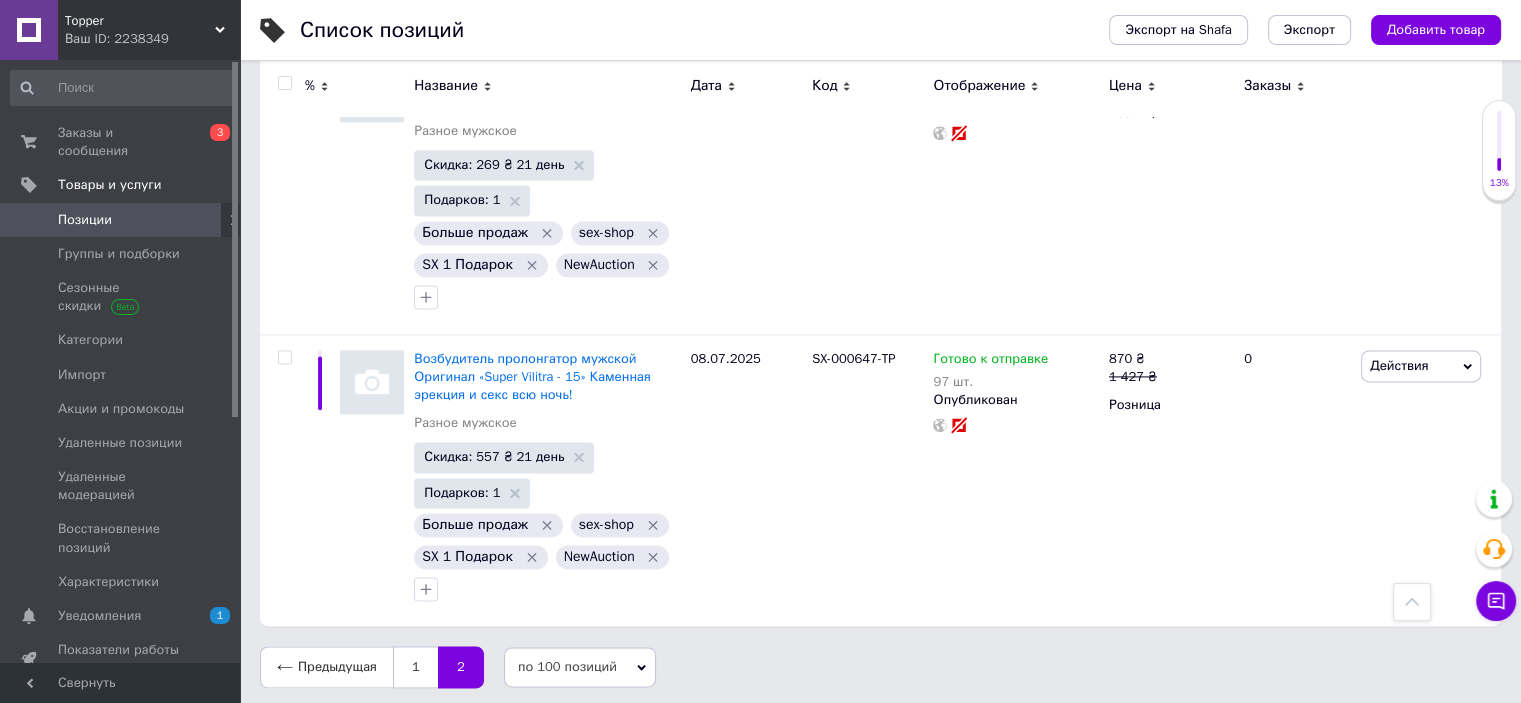 scroll, scrollTop: 2728, scrollLeft: 0, axis: vertical 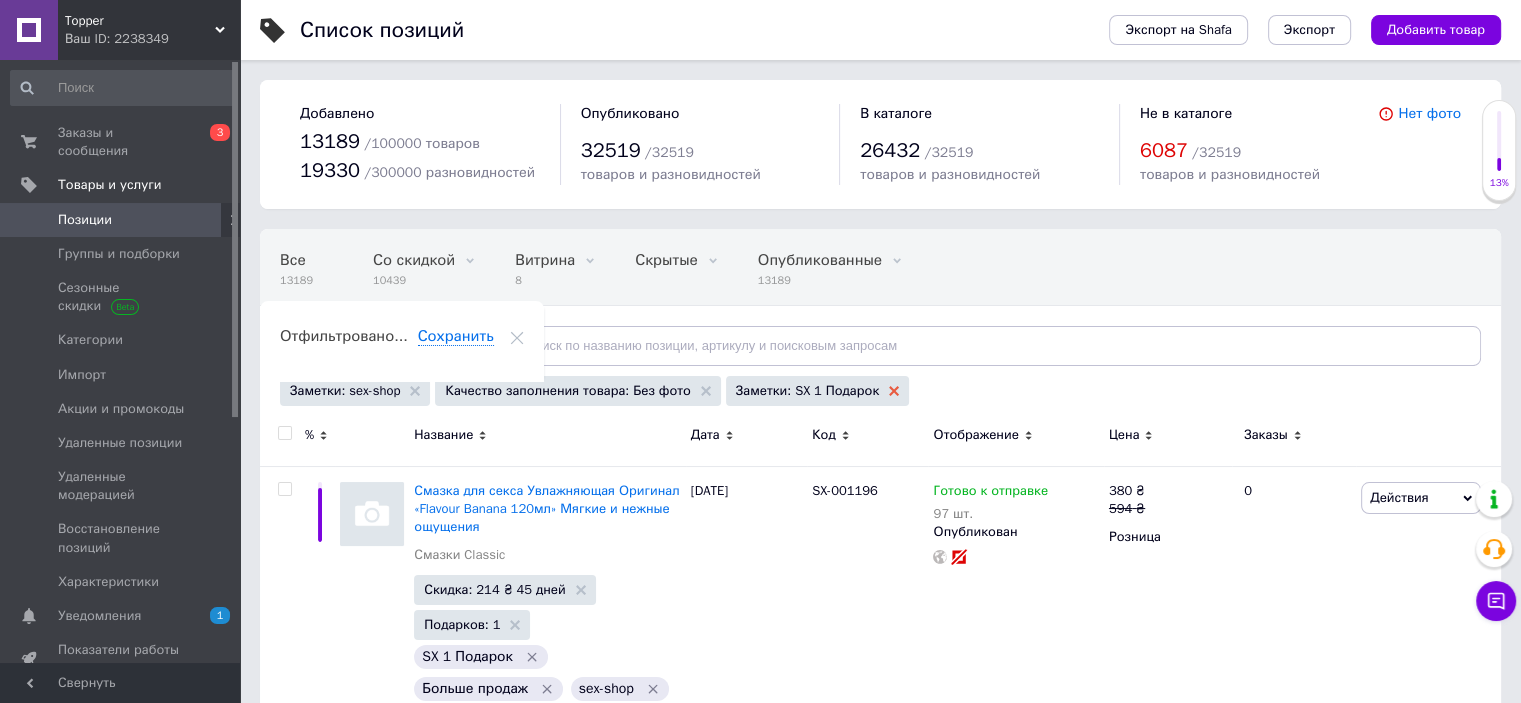 click 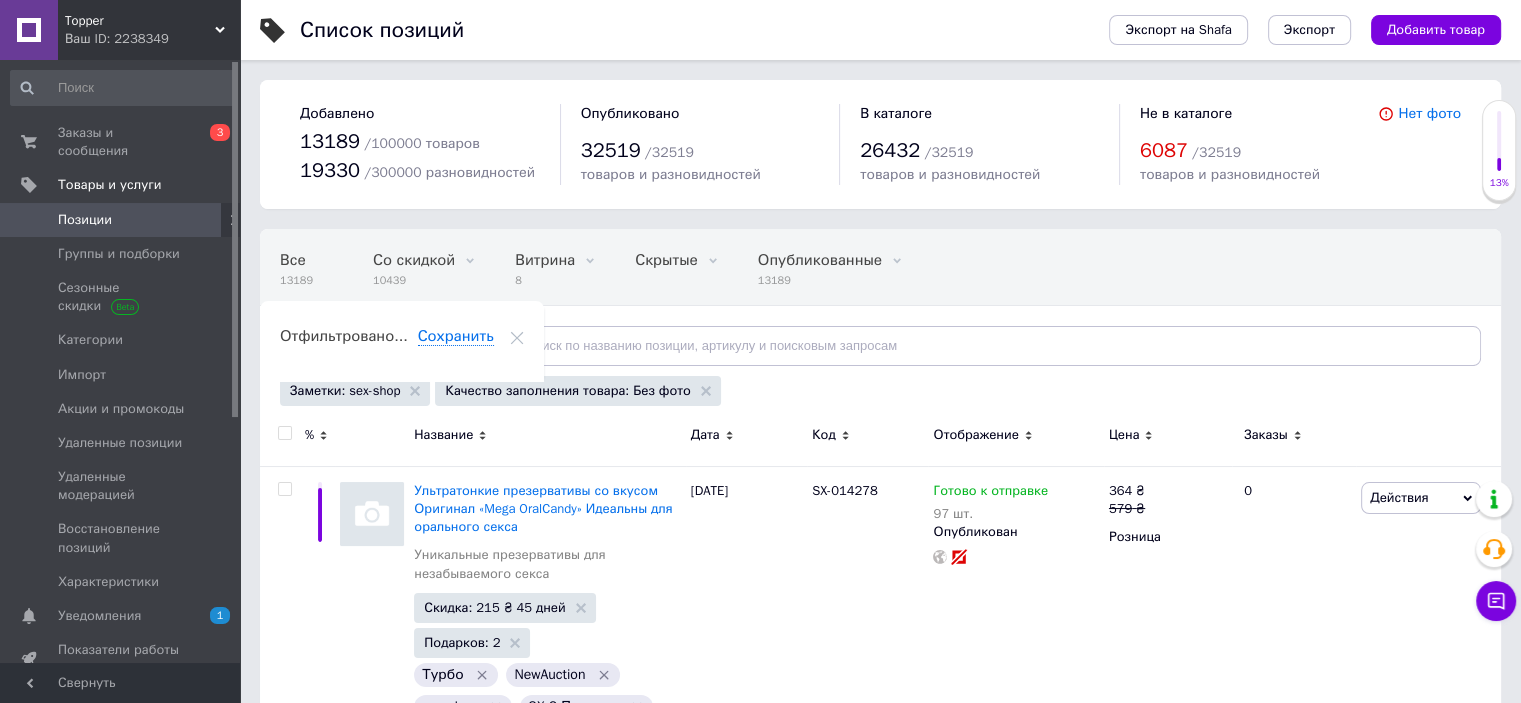 click on "Отфильтруйте товары" at bounding box center (370, 345) 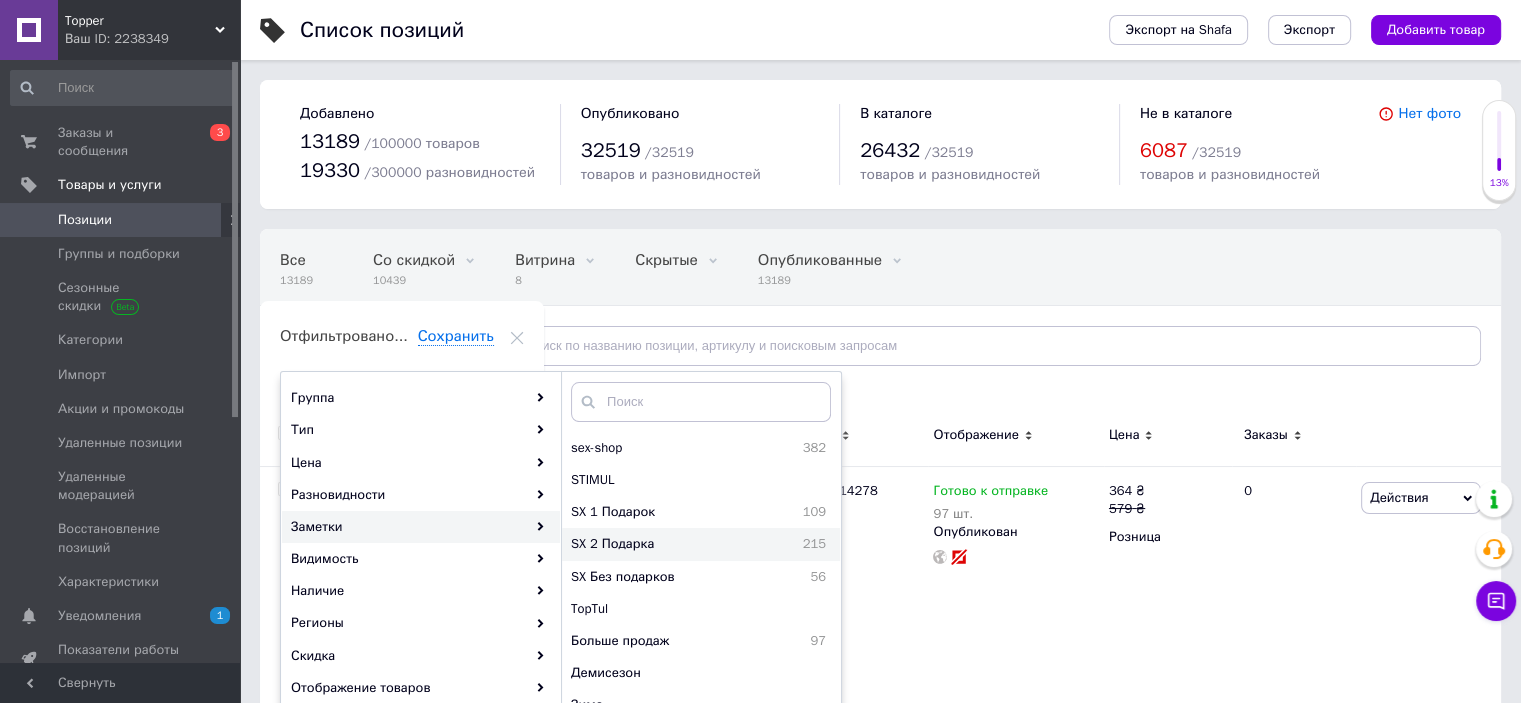 scroll, scrollTop: 300, scrollLeft: 0, axis: vertical 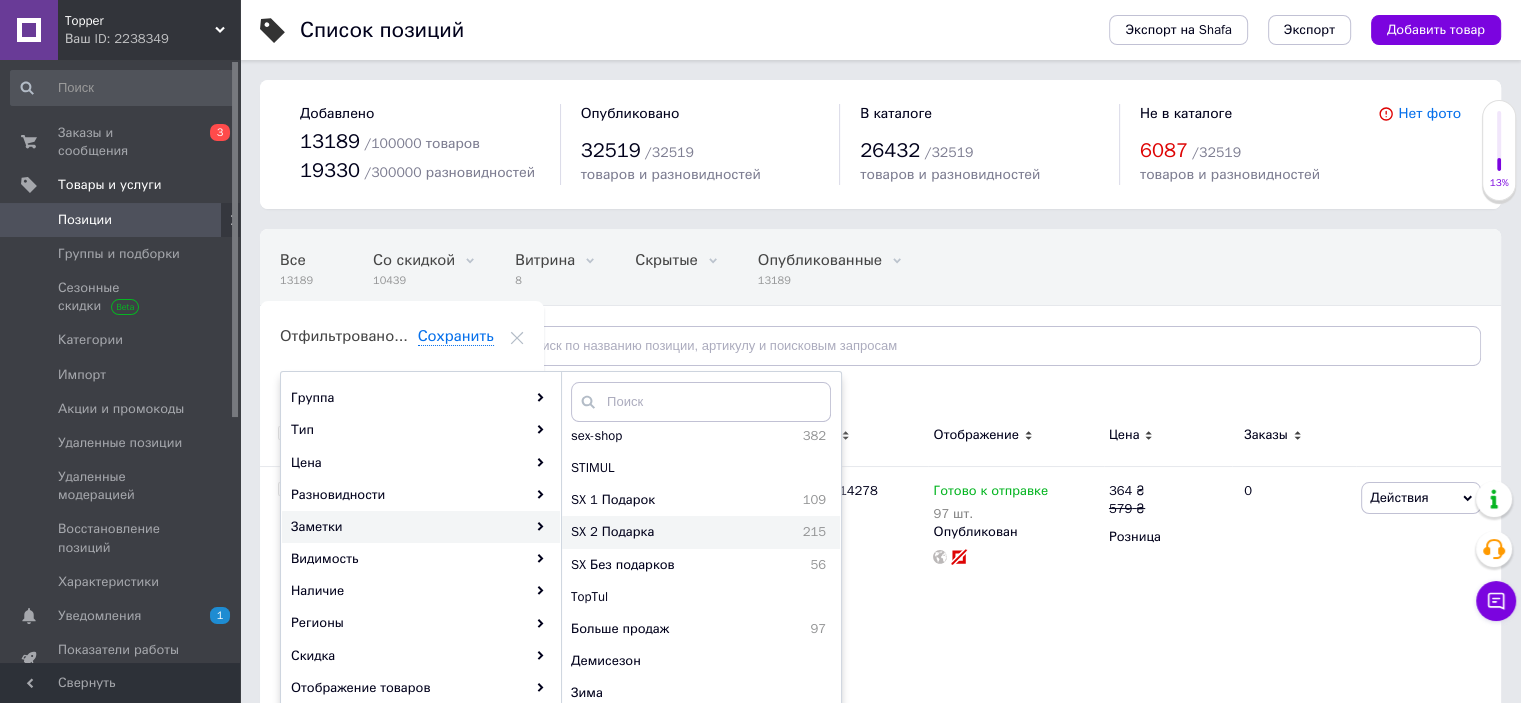 click on "SX 2 Подарка" at bounding box center [662, 532] 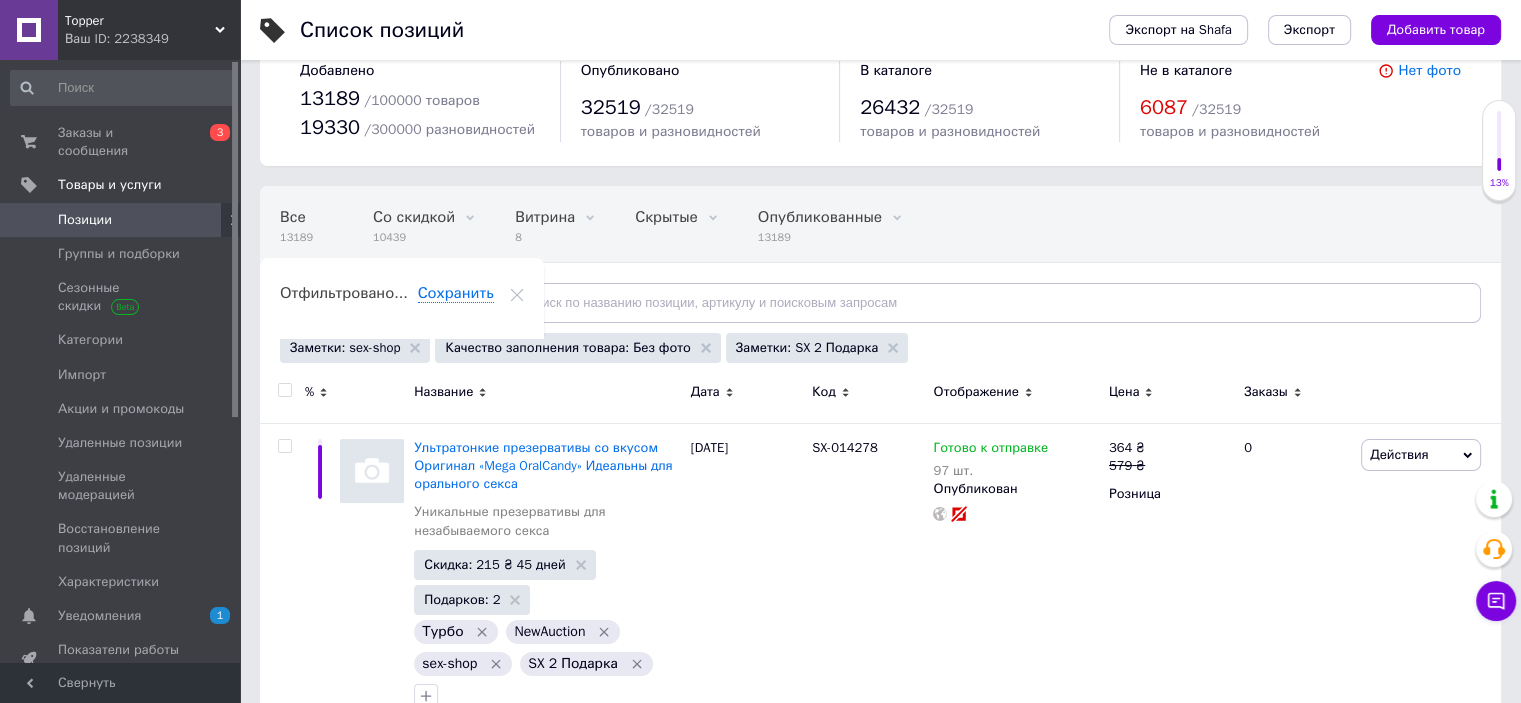 scroll, scrollTop: 100, scrollLeft: 0, axis: vertical 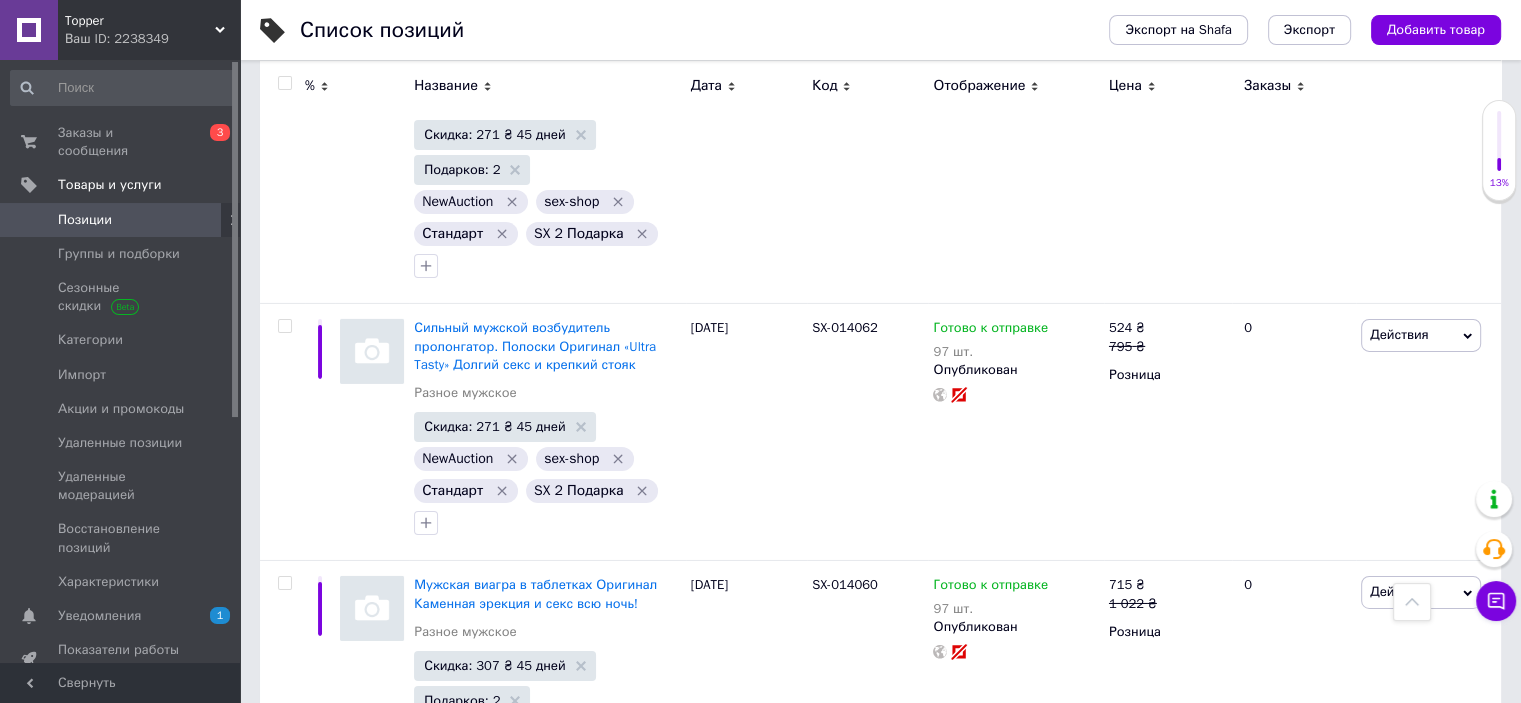 click on "2" at bounding box center [327, 875] 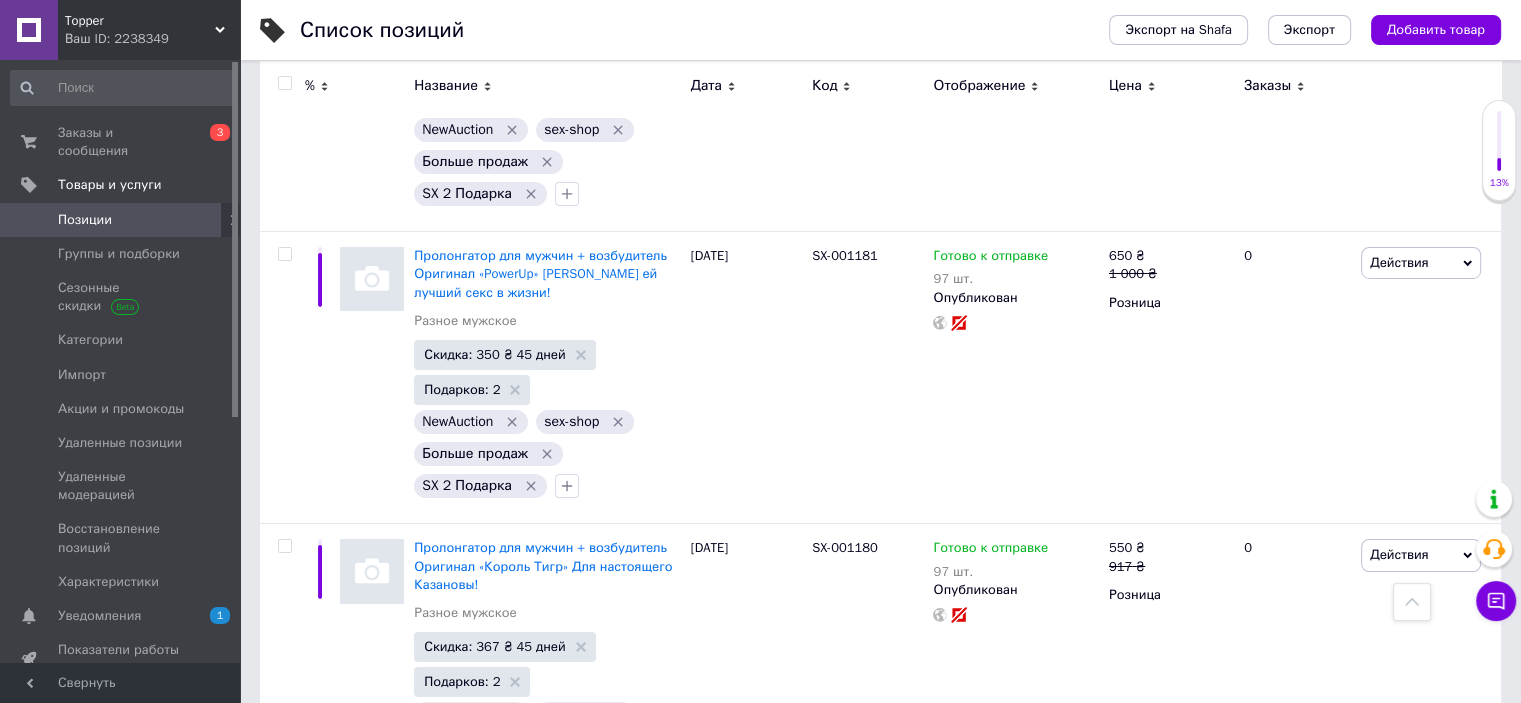 scroll, scrollTop: 38, scrollLeft: 0, axis: vertical 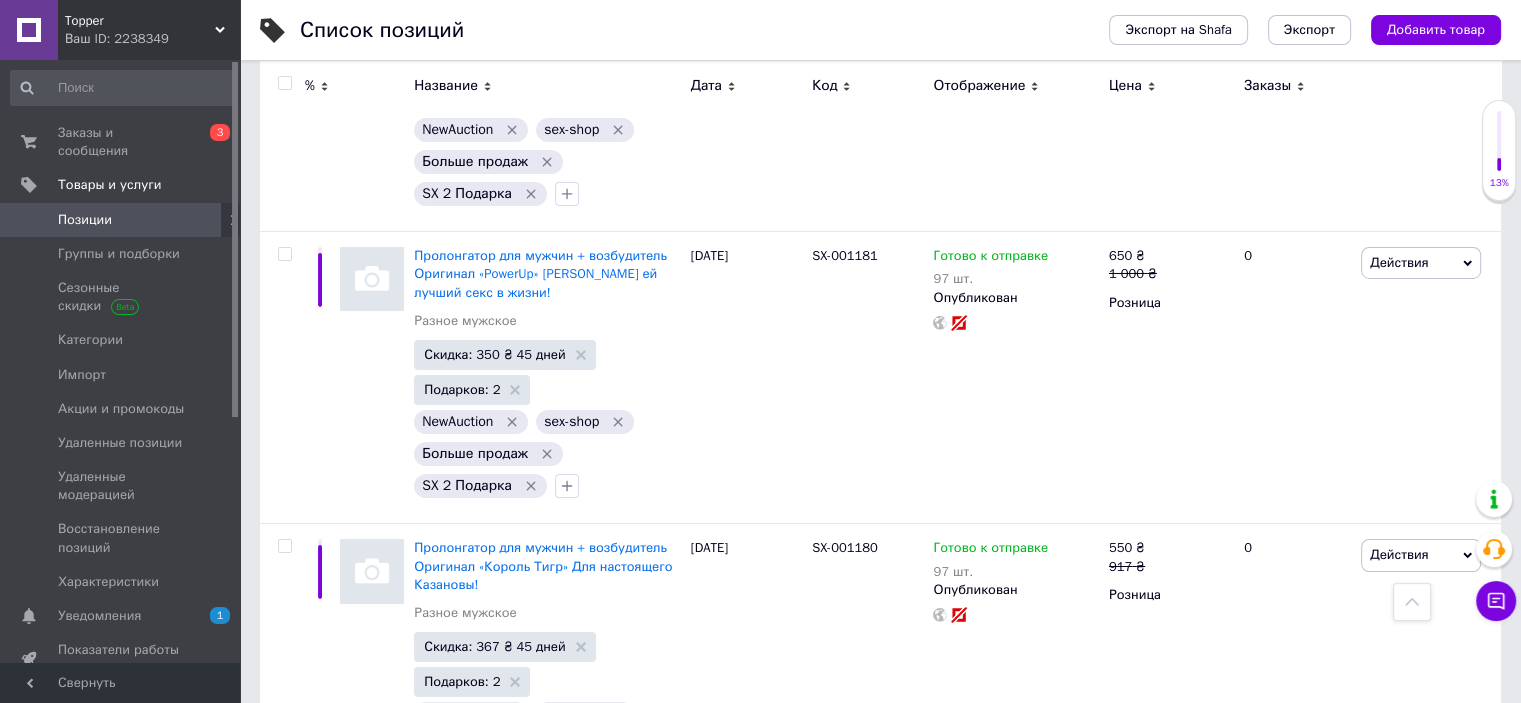 click on "3" at bounding box center (505, 856) 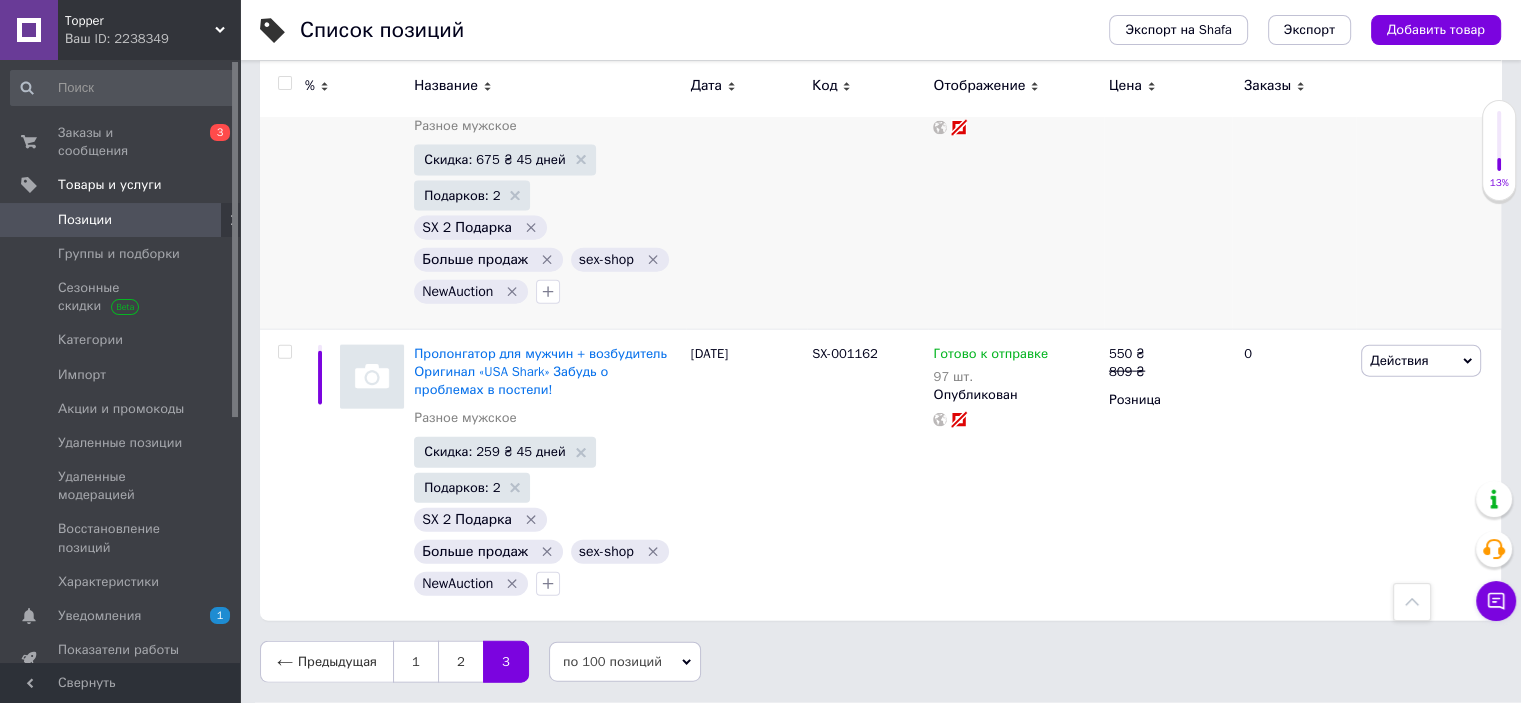 scroll, scrollTop: 4498, scrollLeft: 0, axis: vertical 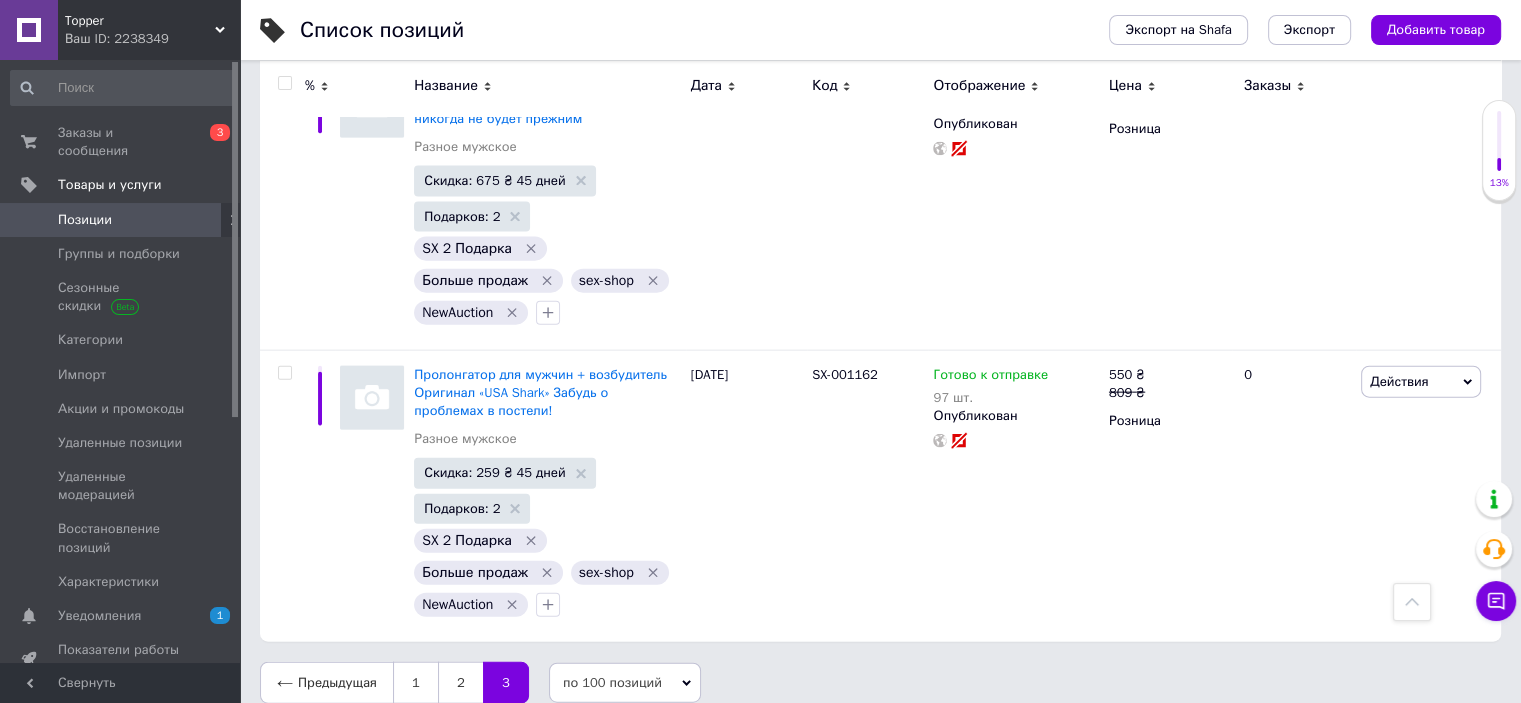 click at bounding box center (284, 83) 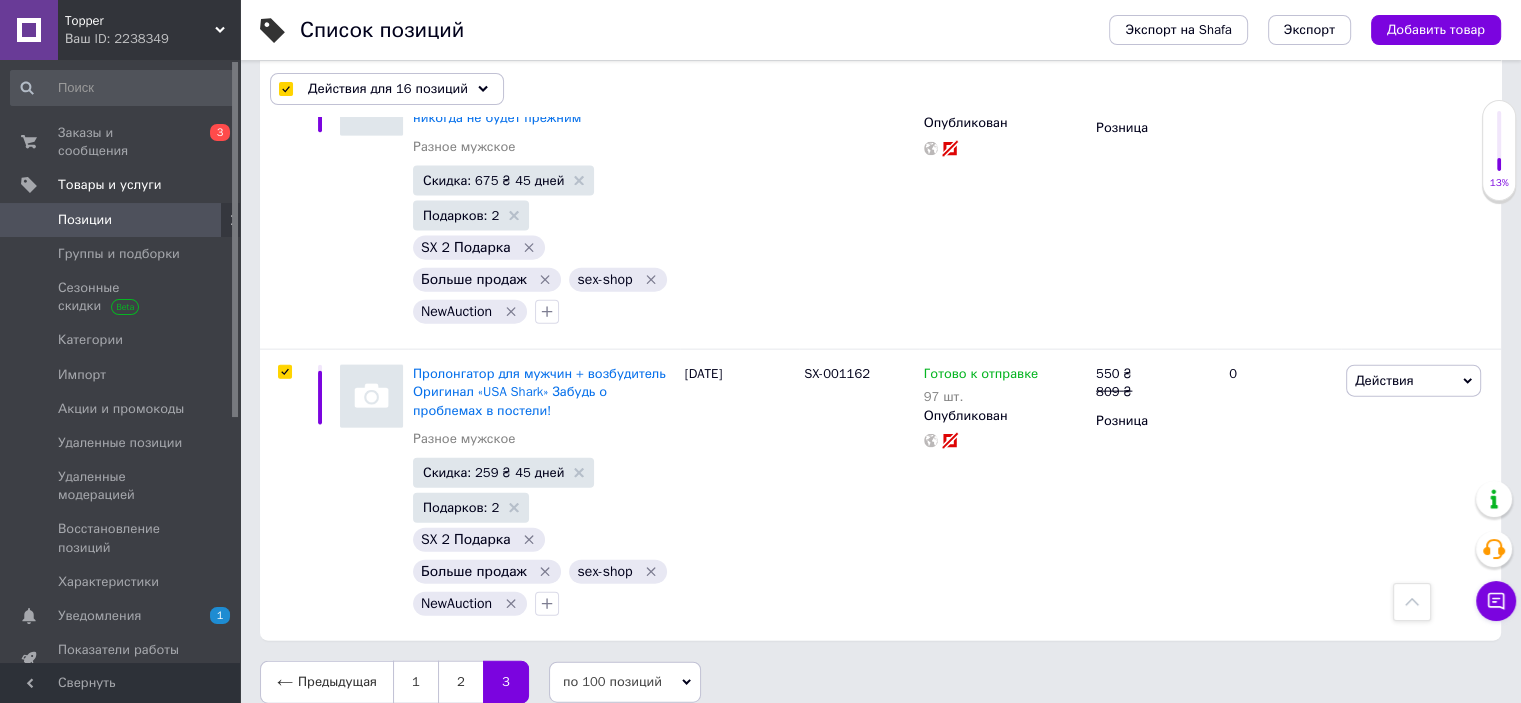 click at bounding box center (285, 89) 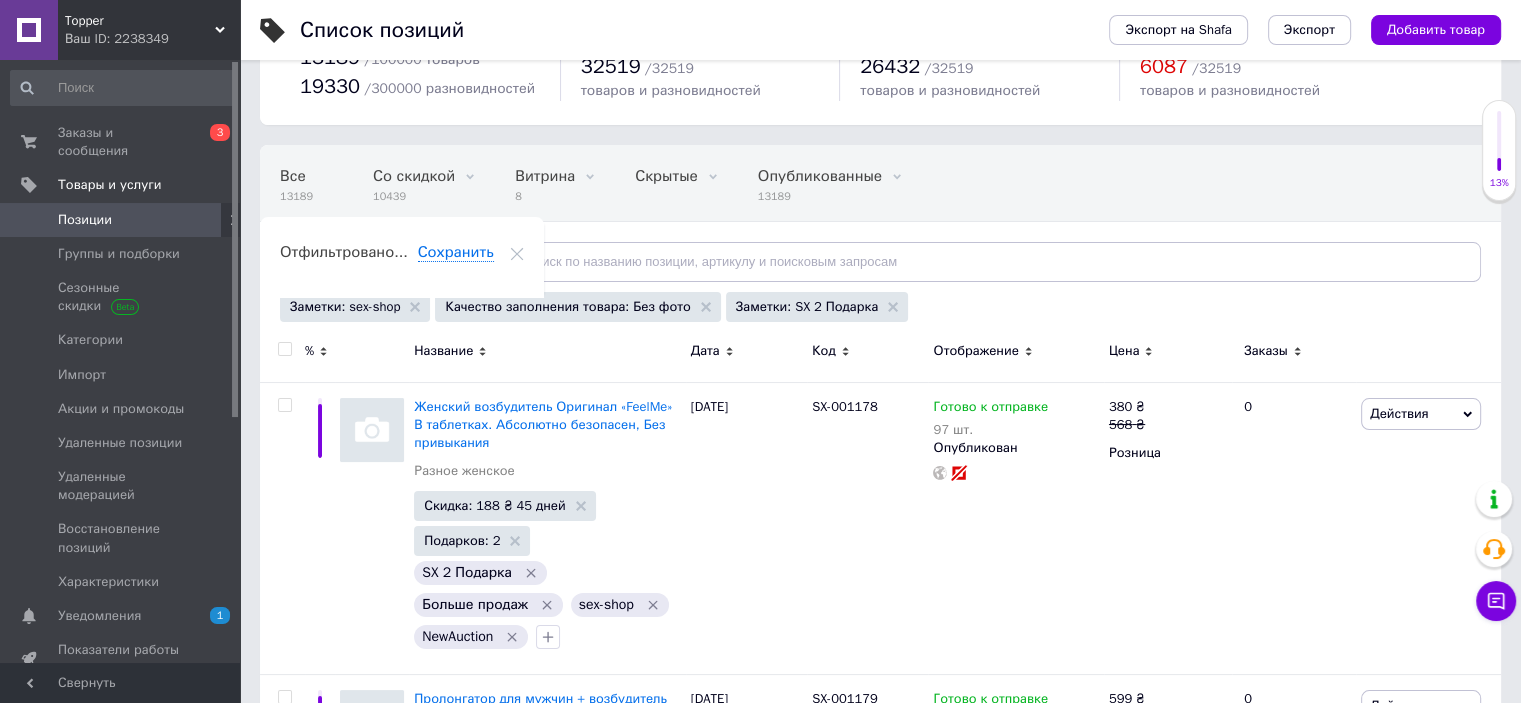 scroll, scrollTop: 400, scrollLeft: 0, axis: vertical 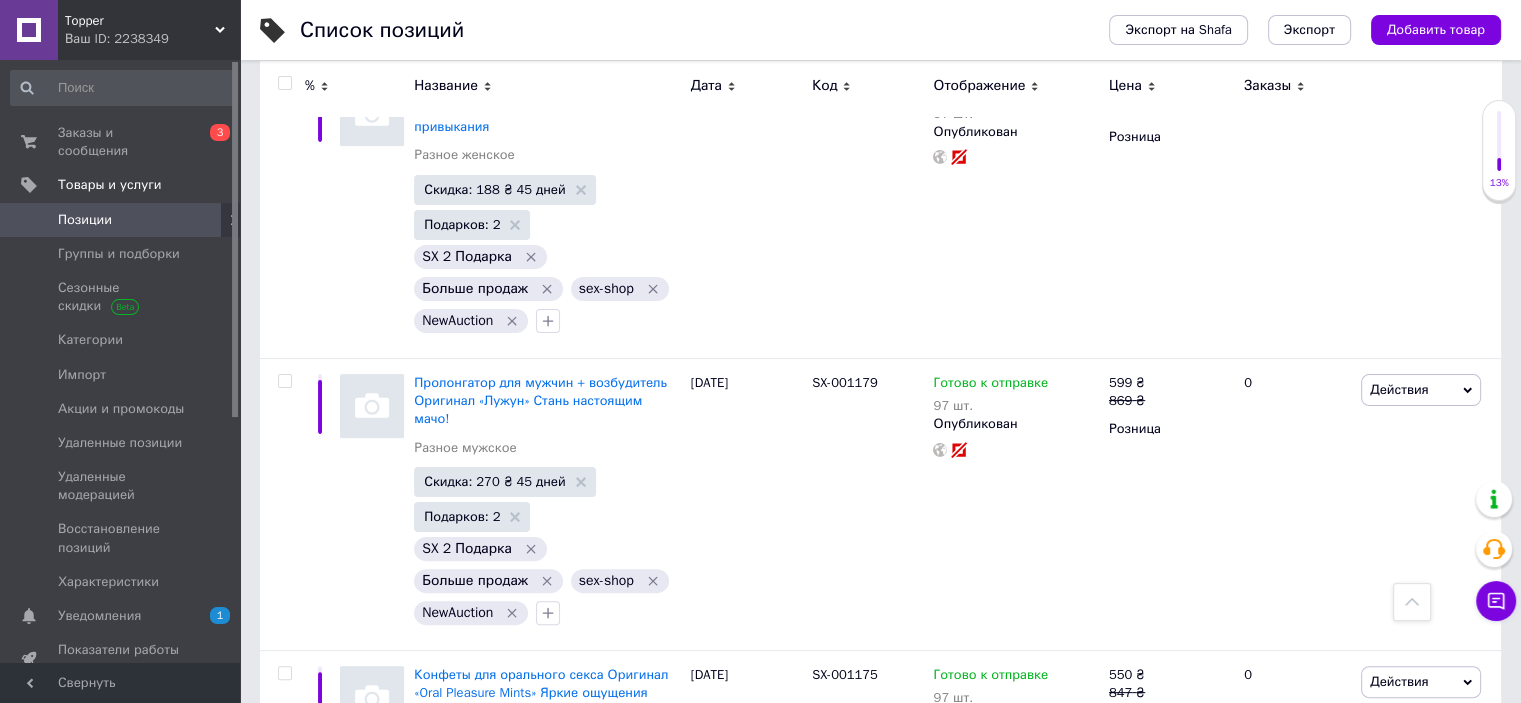 click at bounding box center [284, 83] 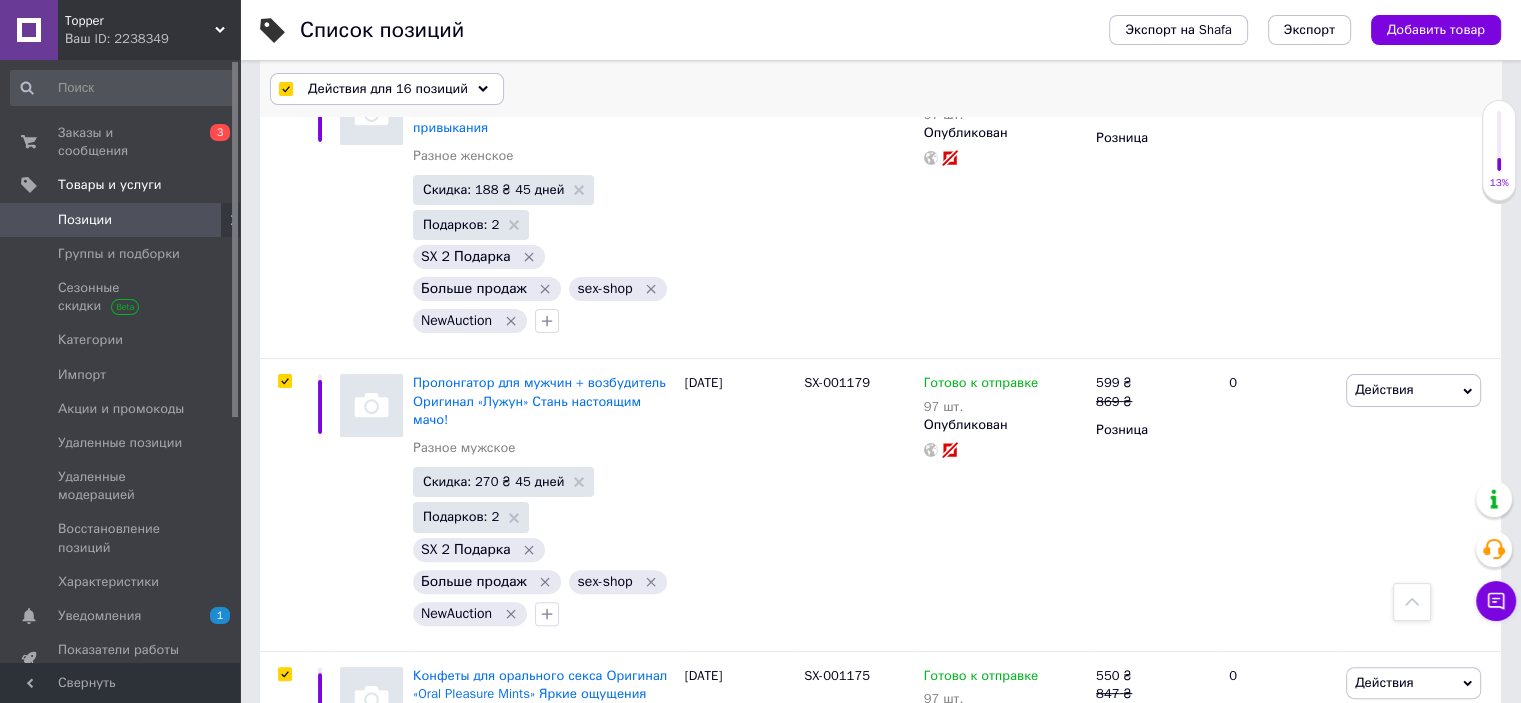 click at bounding box center [285, 89] 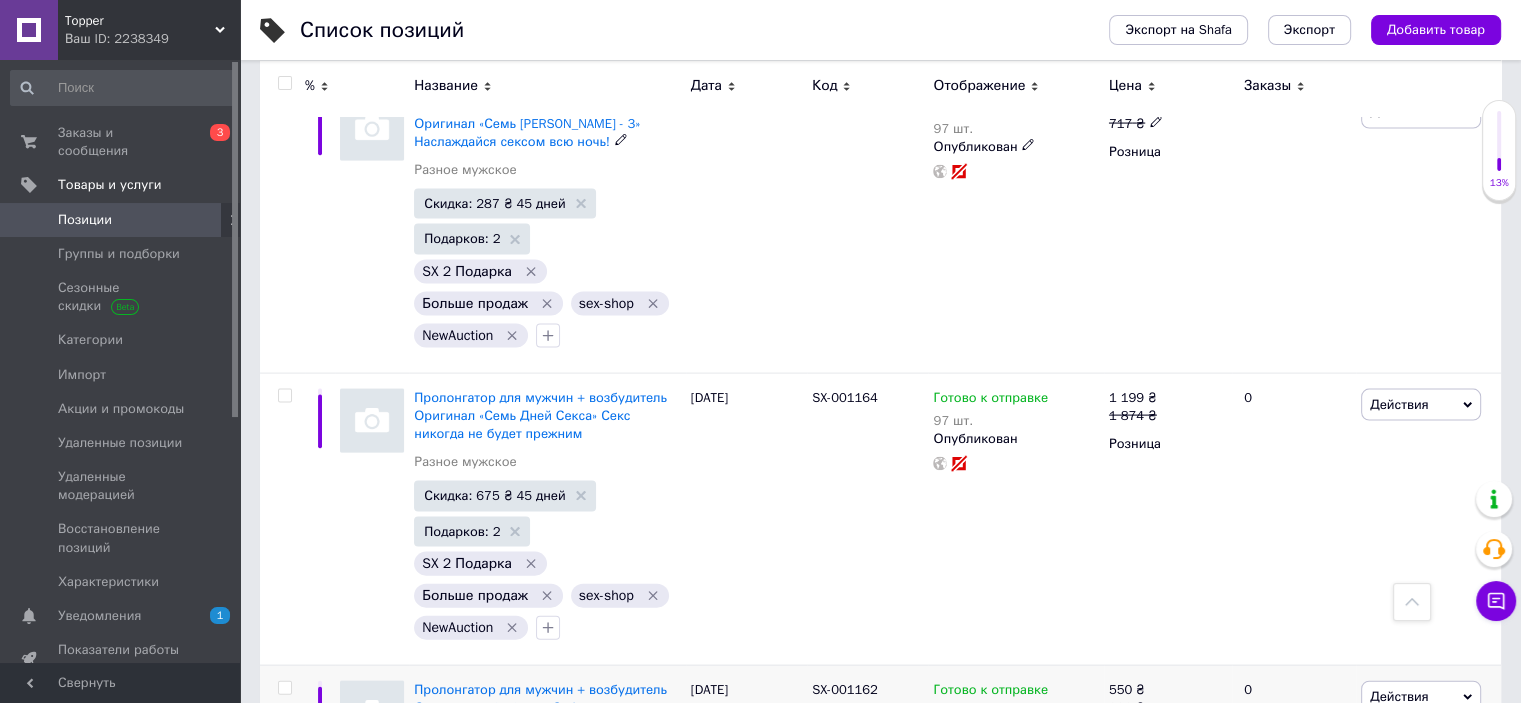 scroll, scrollTop: 4498, scrollLeft: 0, axis: vertical 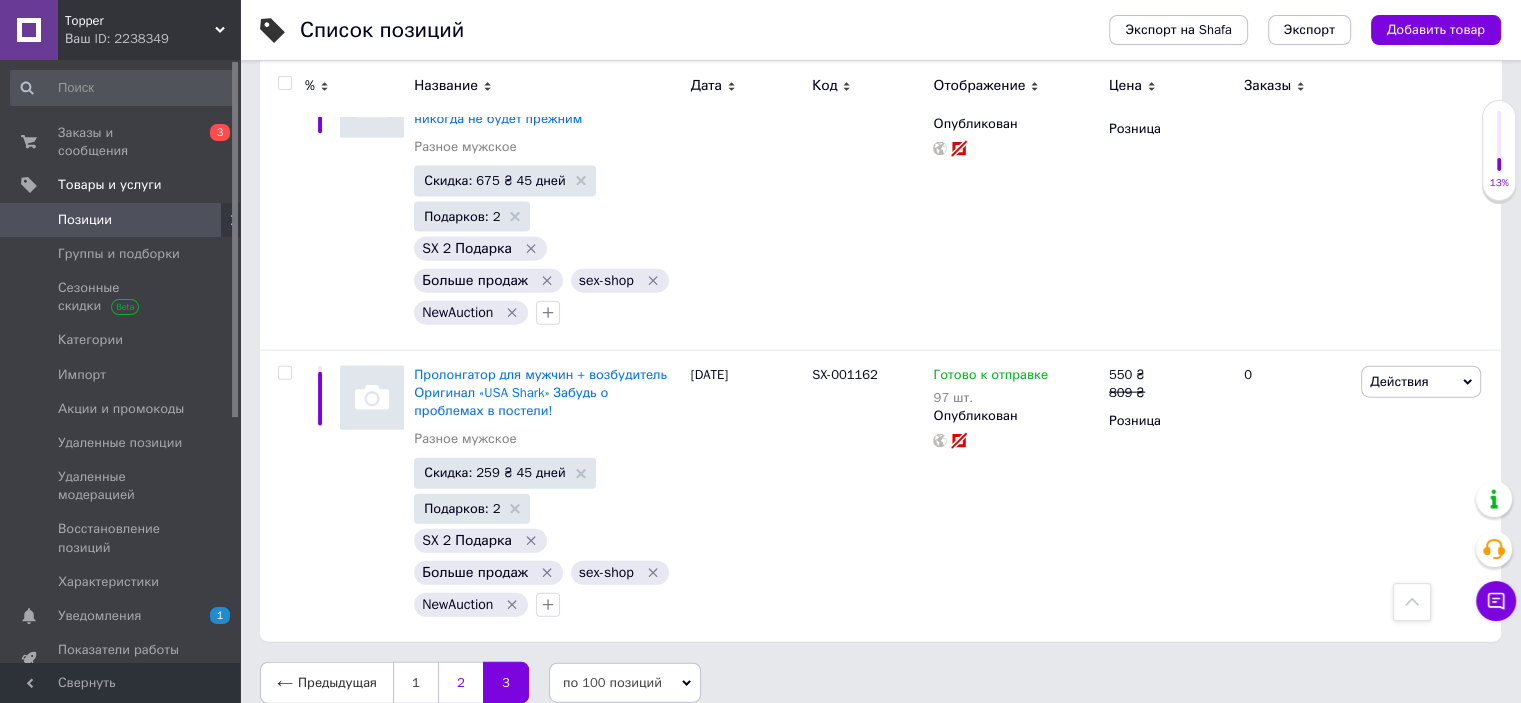 click on "2" at bounding box center [460, 683] 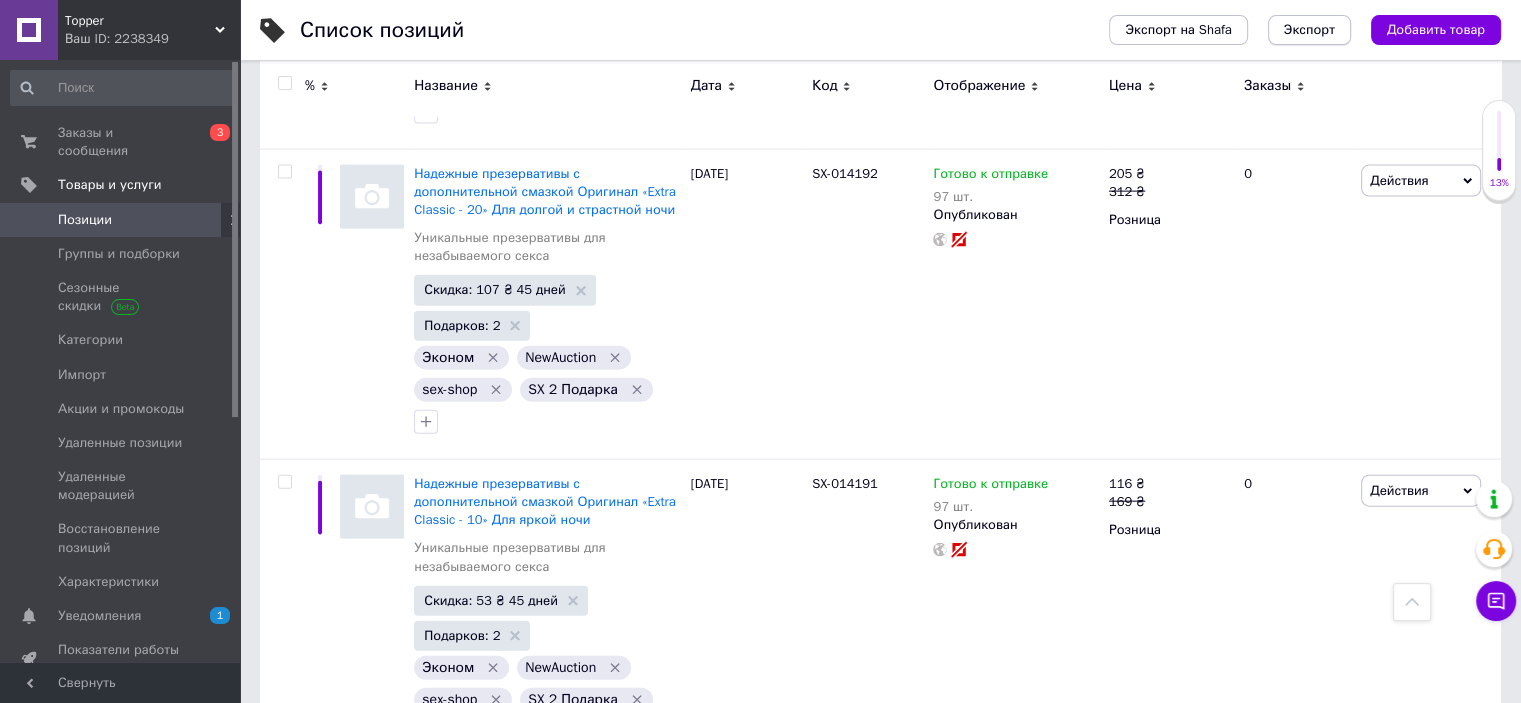 scroll, scrollTop: 253, scrollLeft: 0, axis: vertical 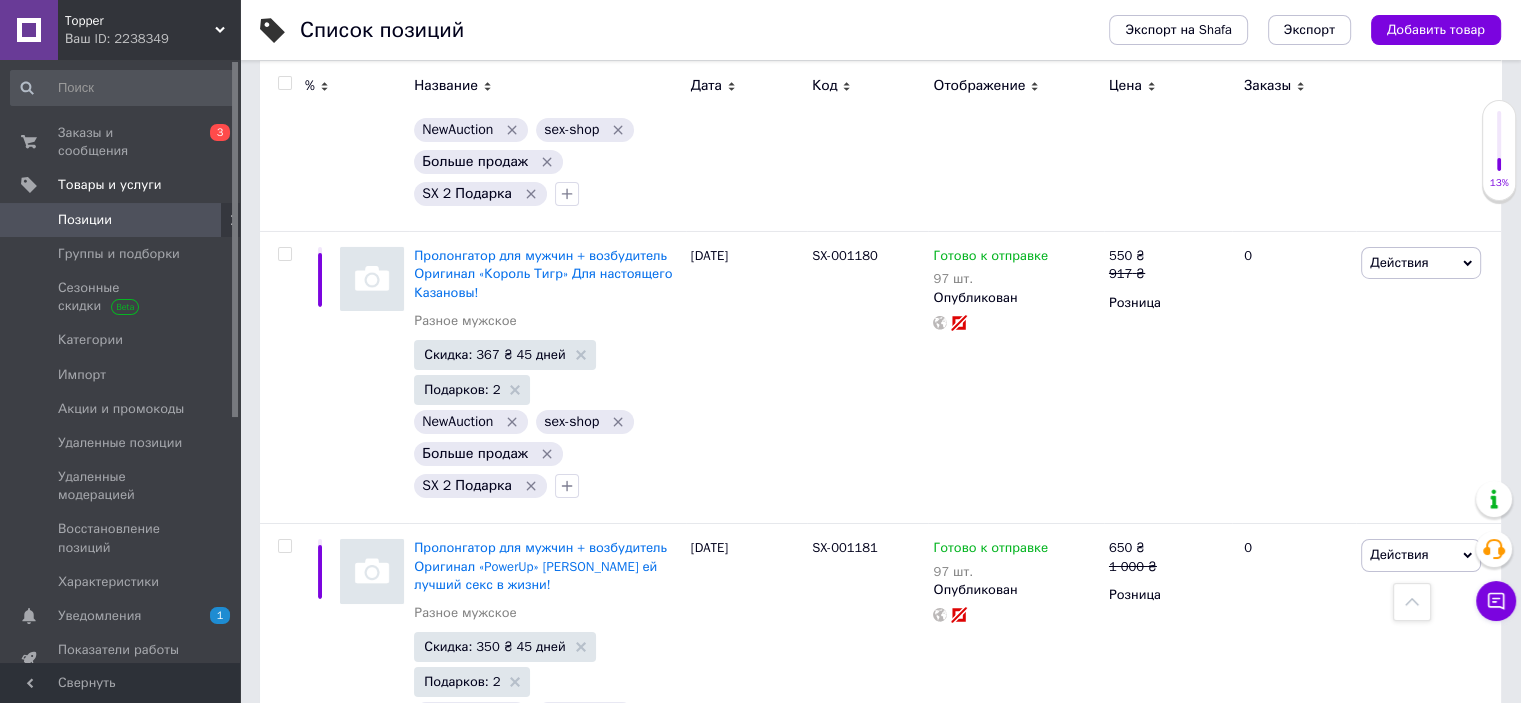 click on "1" at bounding box center [415, 856] 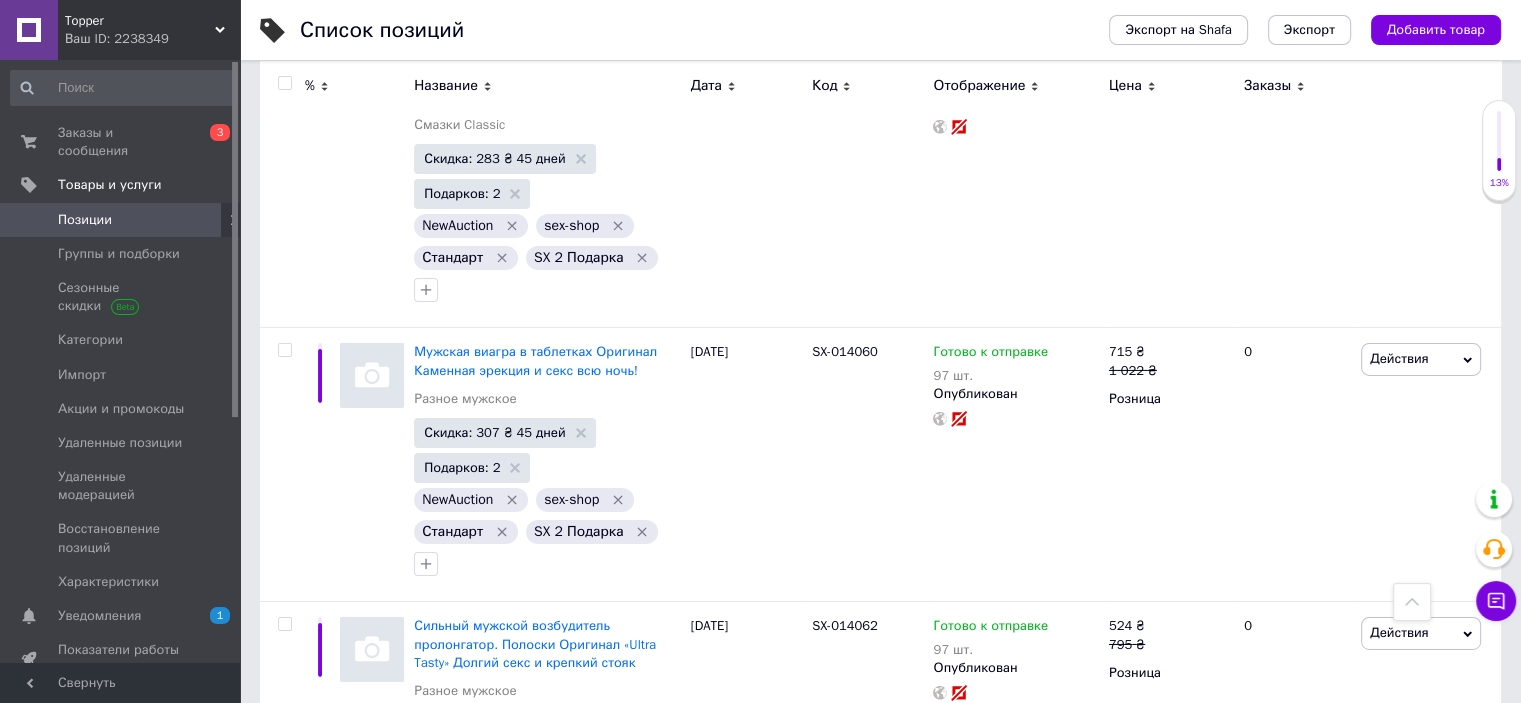 scroll, scrollTop: 29409, scrollLeft: 0, axis: vertical 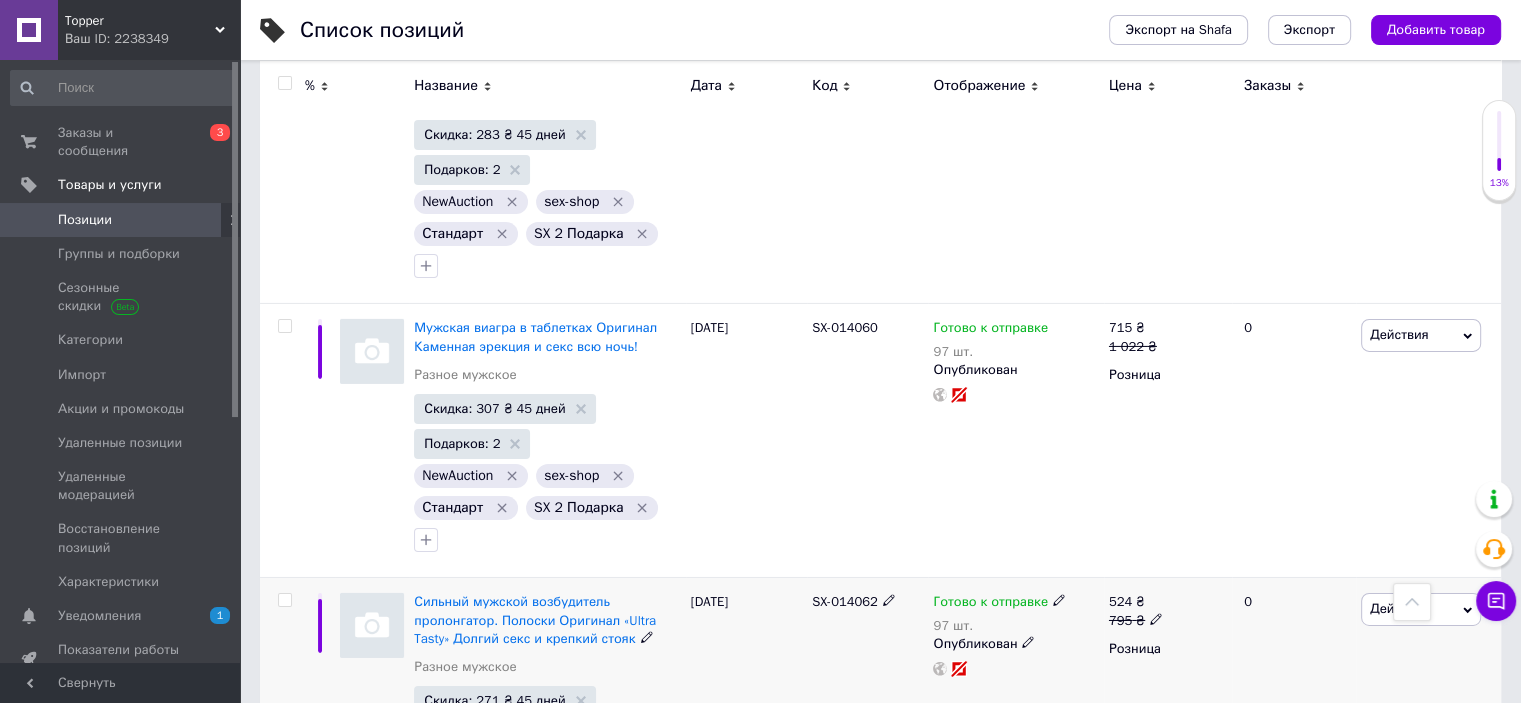 click at bounding box center [284, 600] 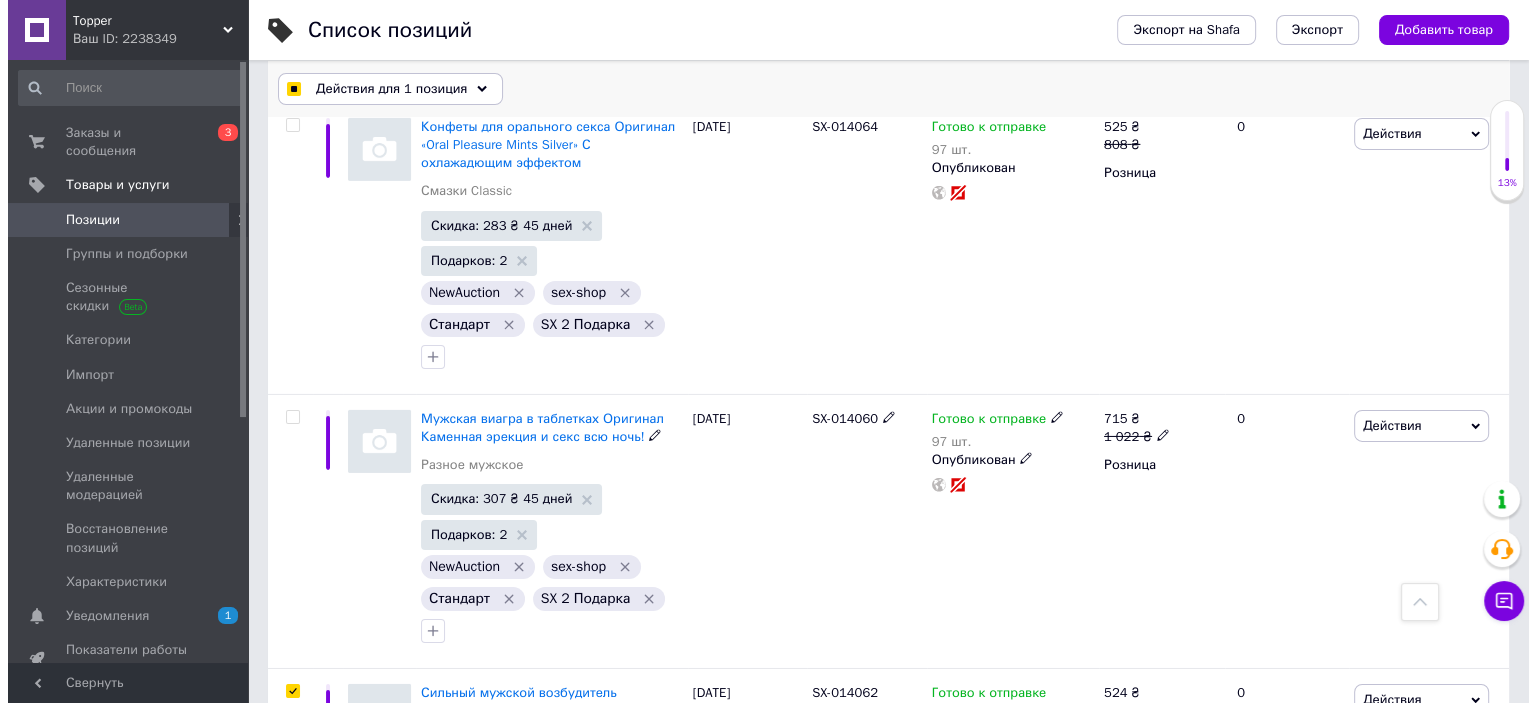scroll, scrollTop: 29482, scrollLeft: 0, axis: vertical 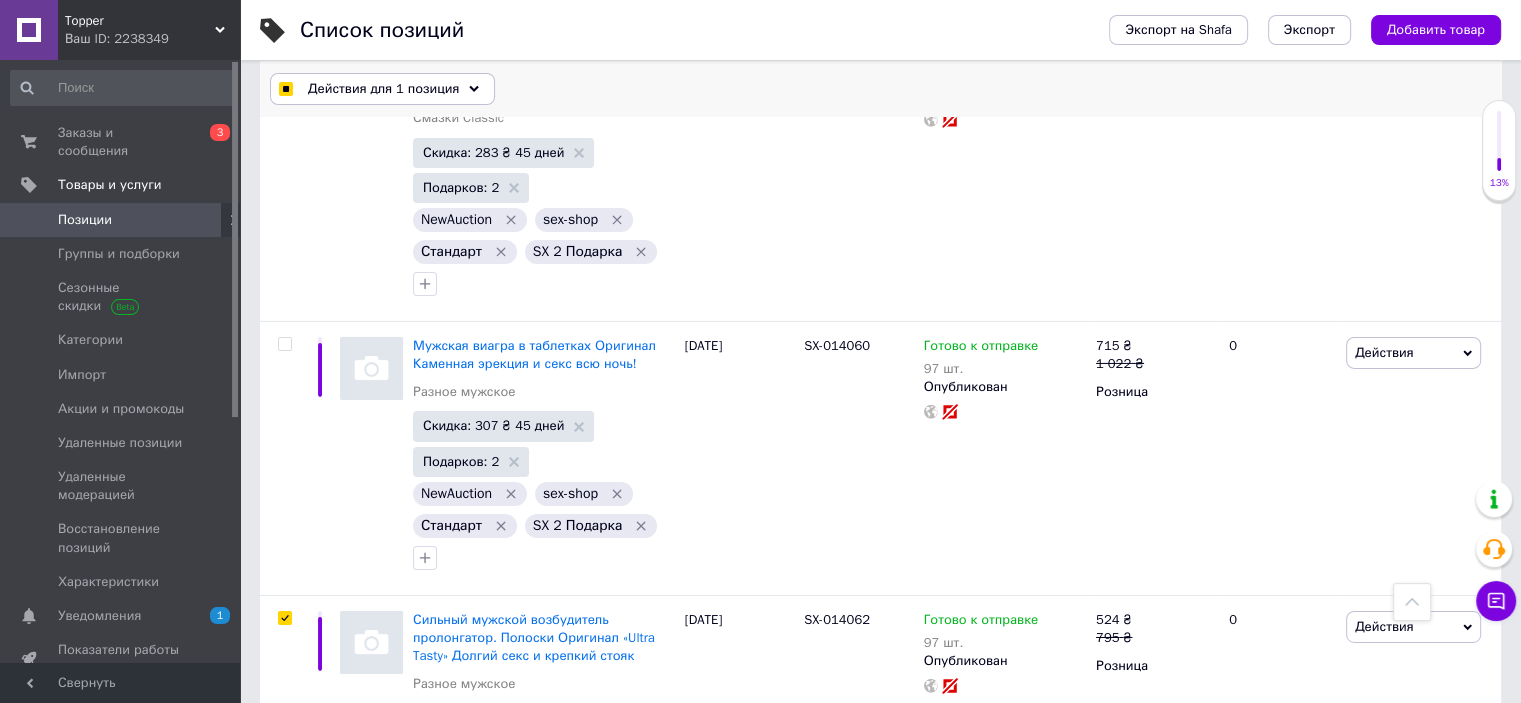 click on "Действия для 1 позиция" at bounding box center (383, 89) 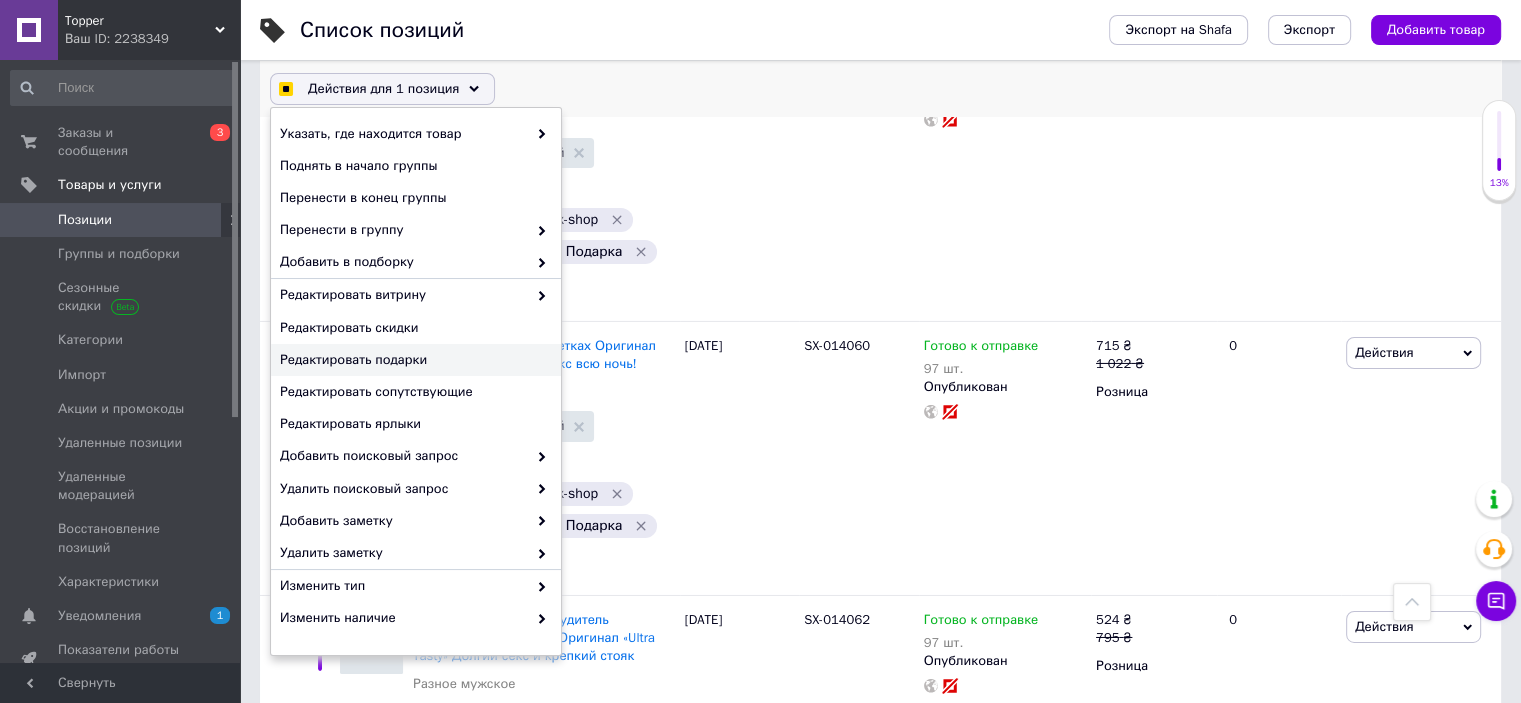 click on "Редактировать подарки" at bounding box center [413, 360] 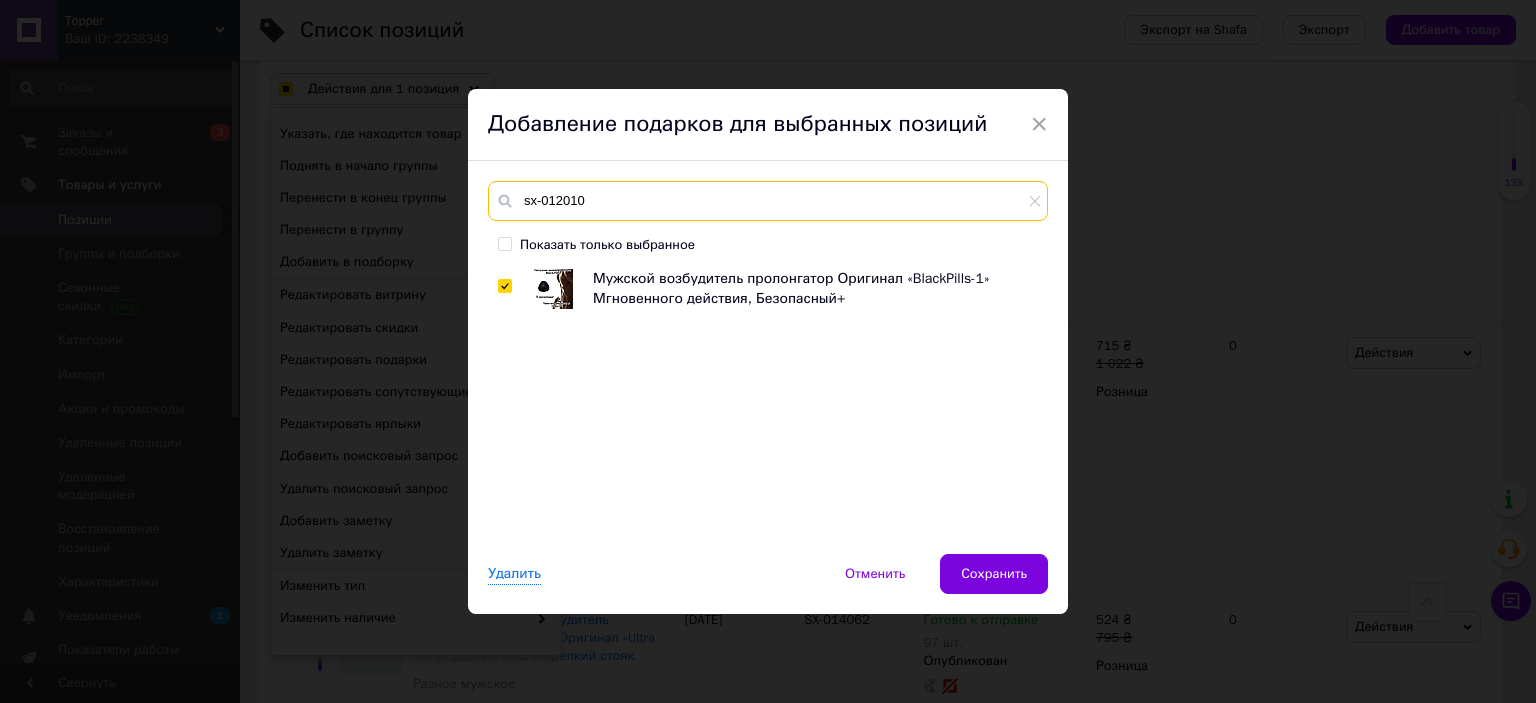 click on "sx-012010" at bounding box center [768, 201] 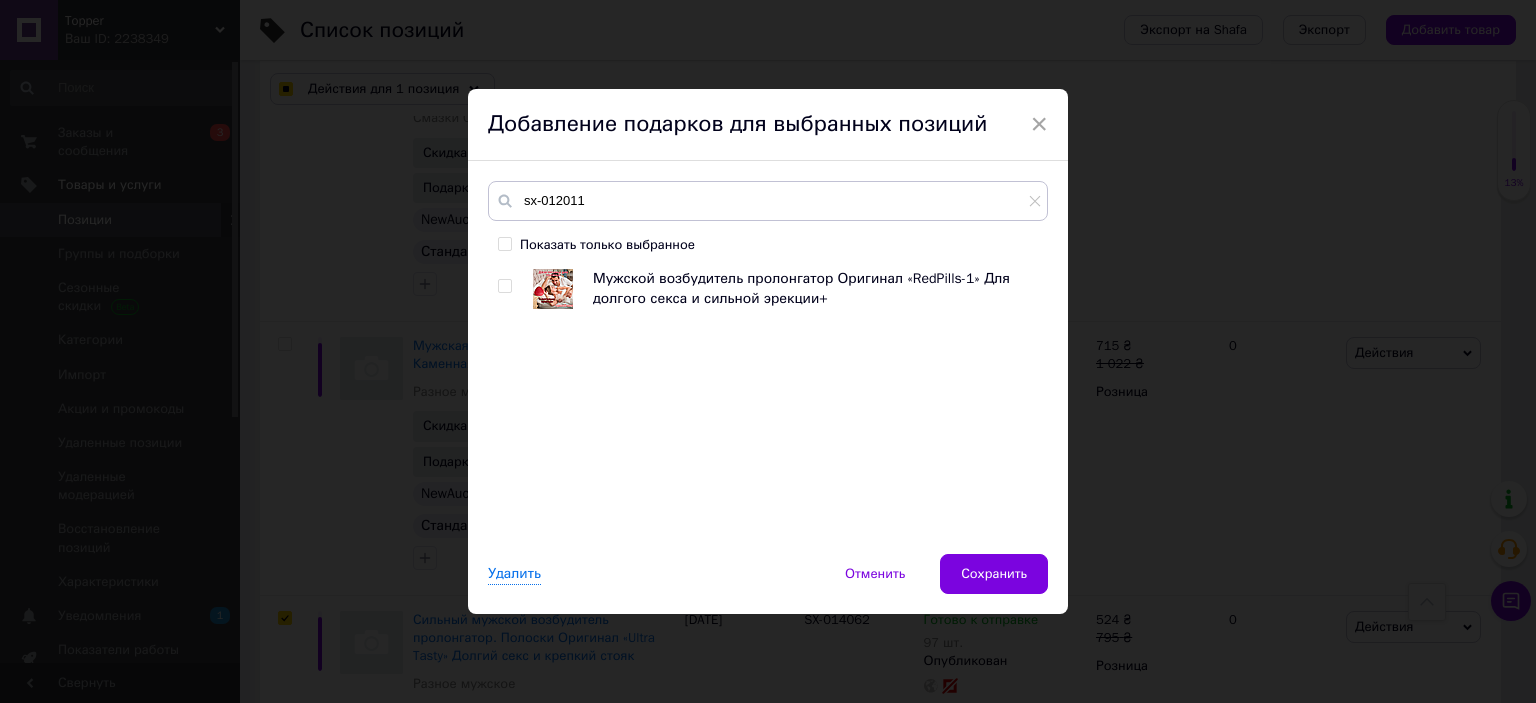 drag, startPoint x: 500, startPoint y: 290, endPoint x: 496, endPoint y: 247, distance: 43.185646 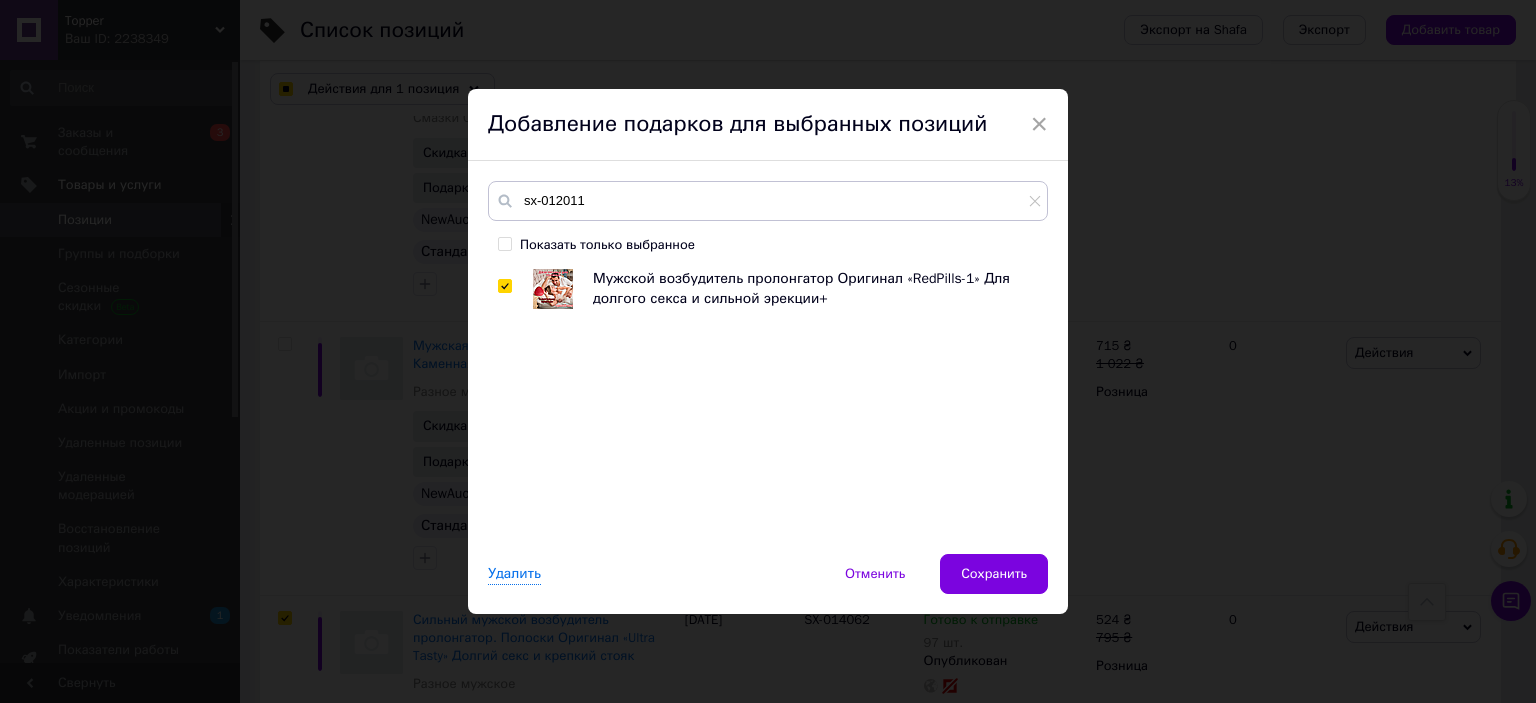 click on "Показать только выбранное" at bounding box center (504, 243) 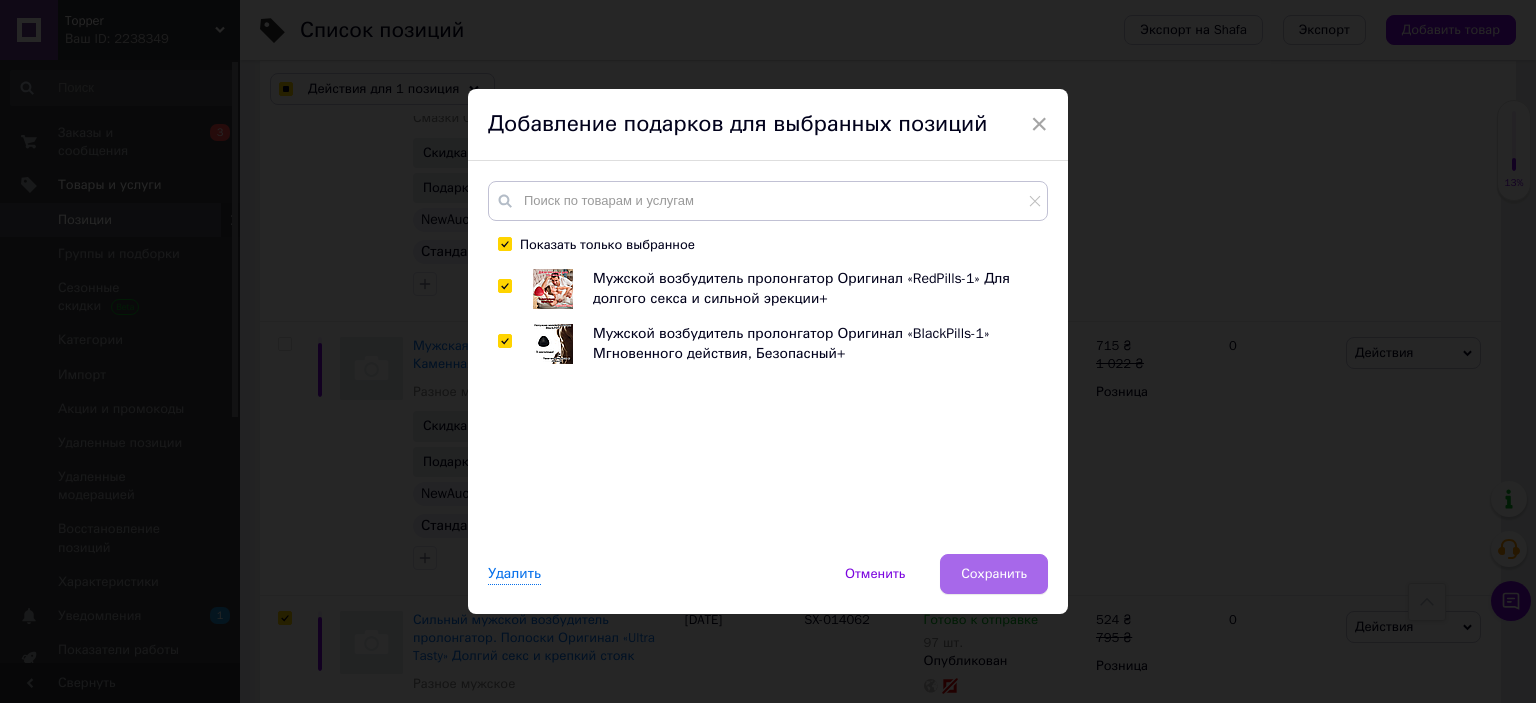 click on "Сохранить" at bounding box center (994, 574) 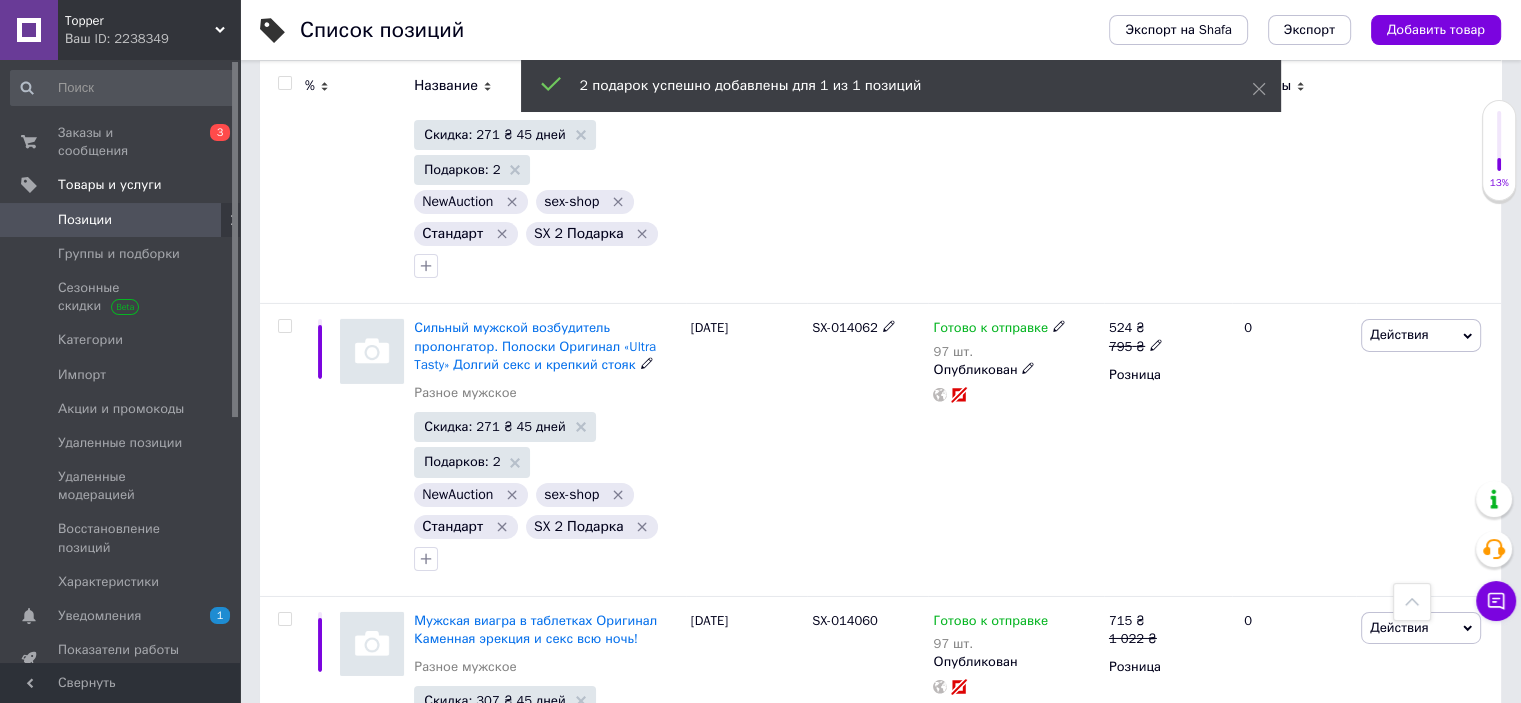 scroll, scrollTop: 29354, scrollLeft: 0, axis: vertical 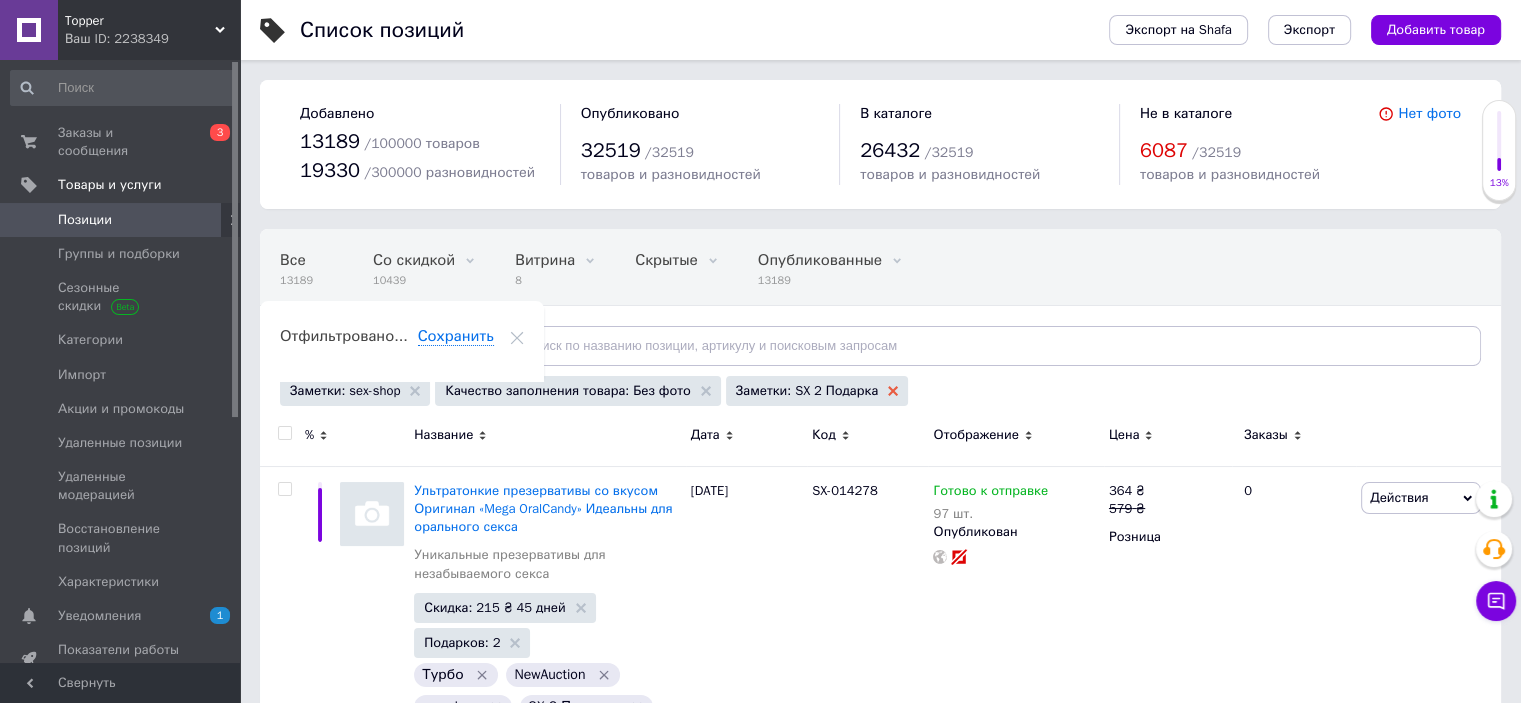 click 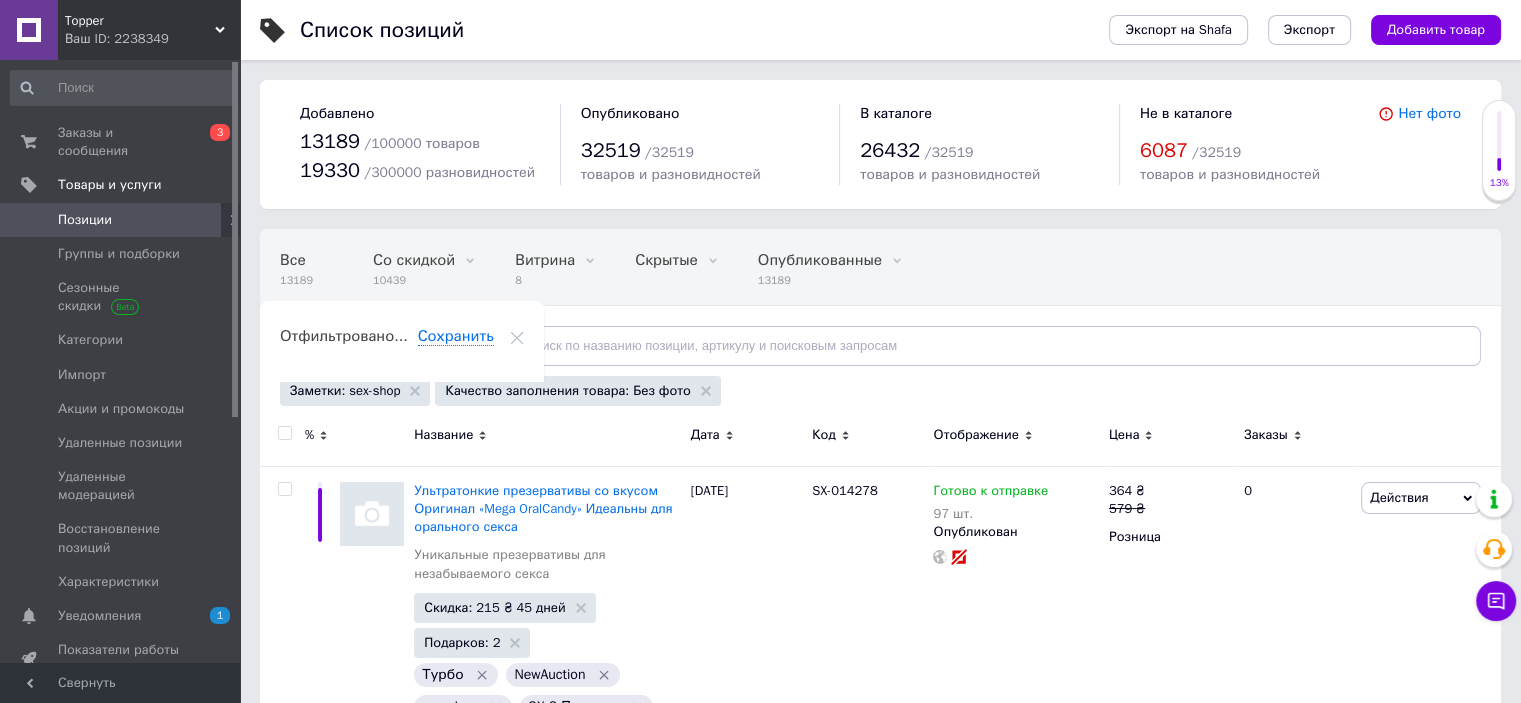 click on "Отфильтруйте товары" at bounding box center [370, 345] 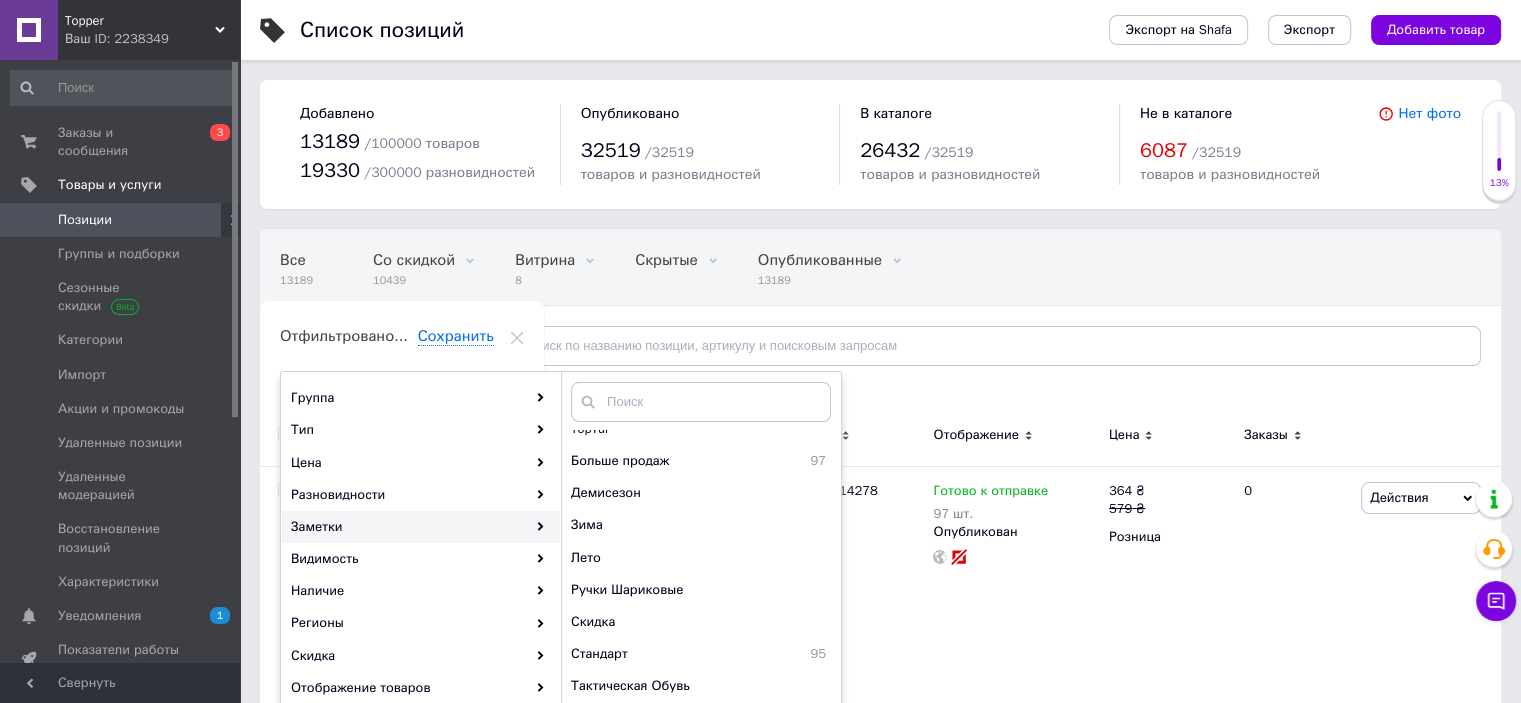 scroll, scrollTop: 469, scrollLeft: 0, axis: vertical 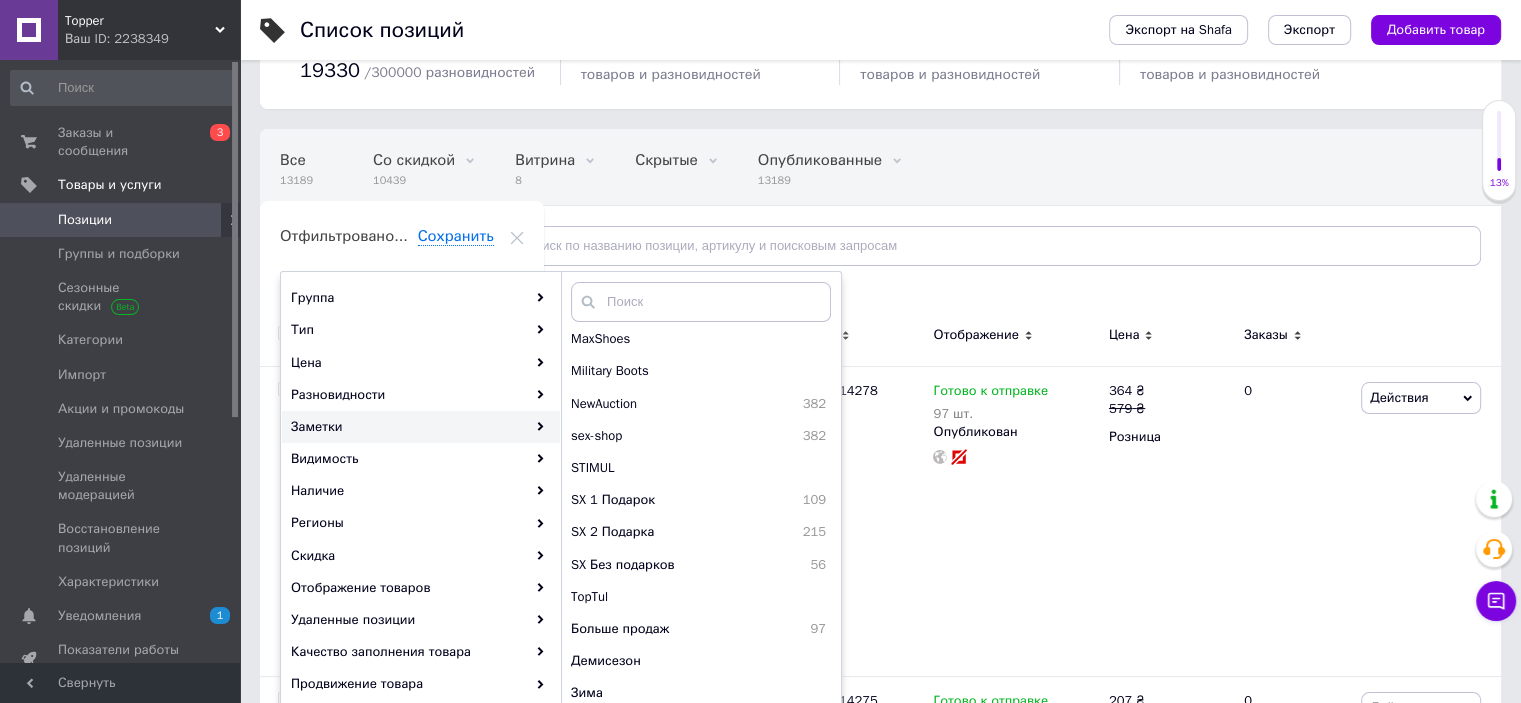 click on "Все 13189 Со скидкой 10439 Удалить Редактировать Витрина 8 Удалить Редактировать Скрытые 0 Удалить Редактировать Опубликованные 13189 Удалить Редактировать Ok Отфильтровано...  Сохранить" at bounding box center [880, 207] 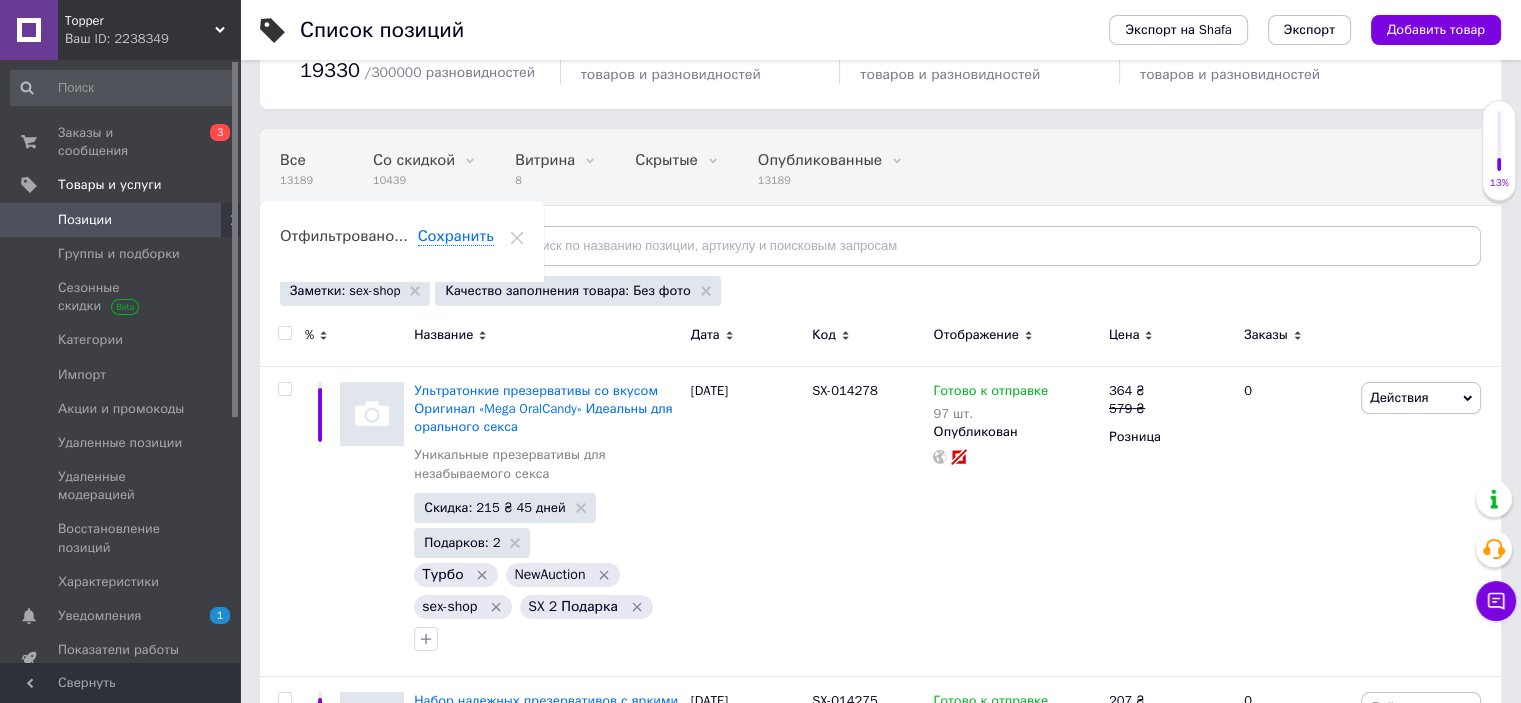 scroll, scrollTop: 29024, scrollLeft: 0, axis: vertical 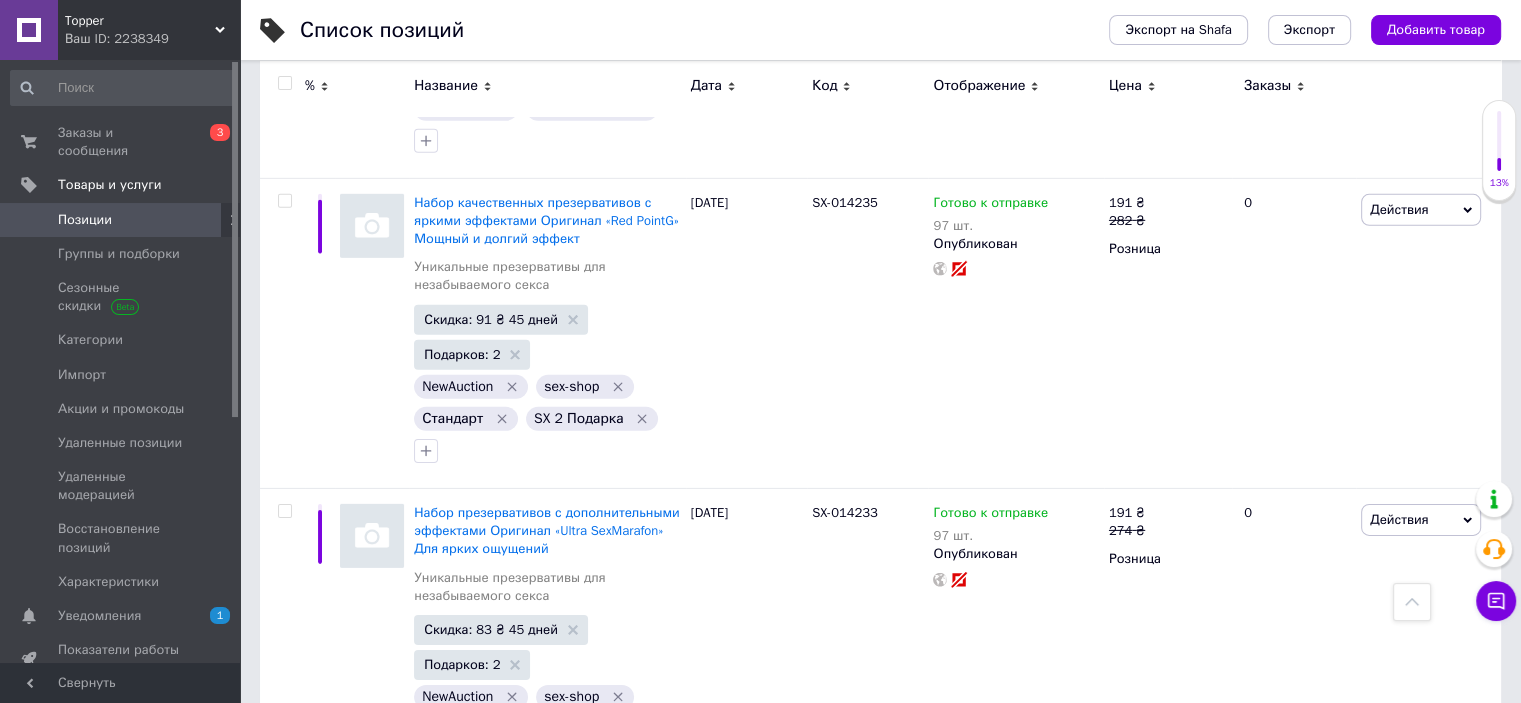 click on "4" at bounding box center (416, 839) 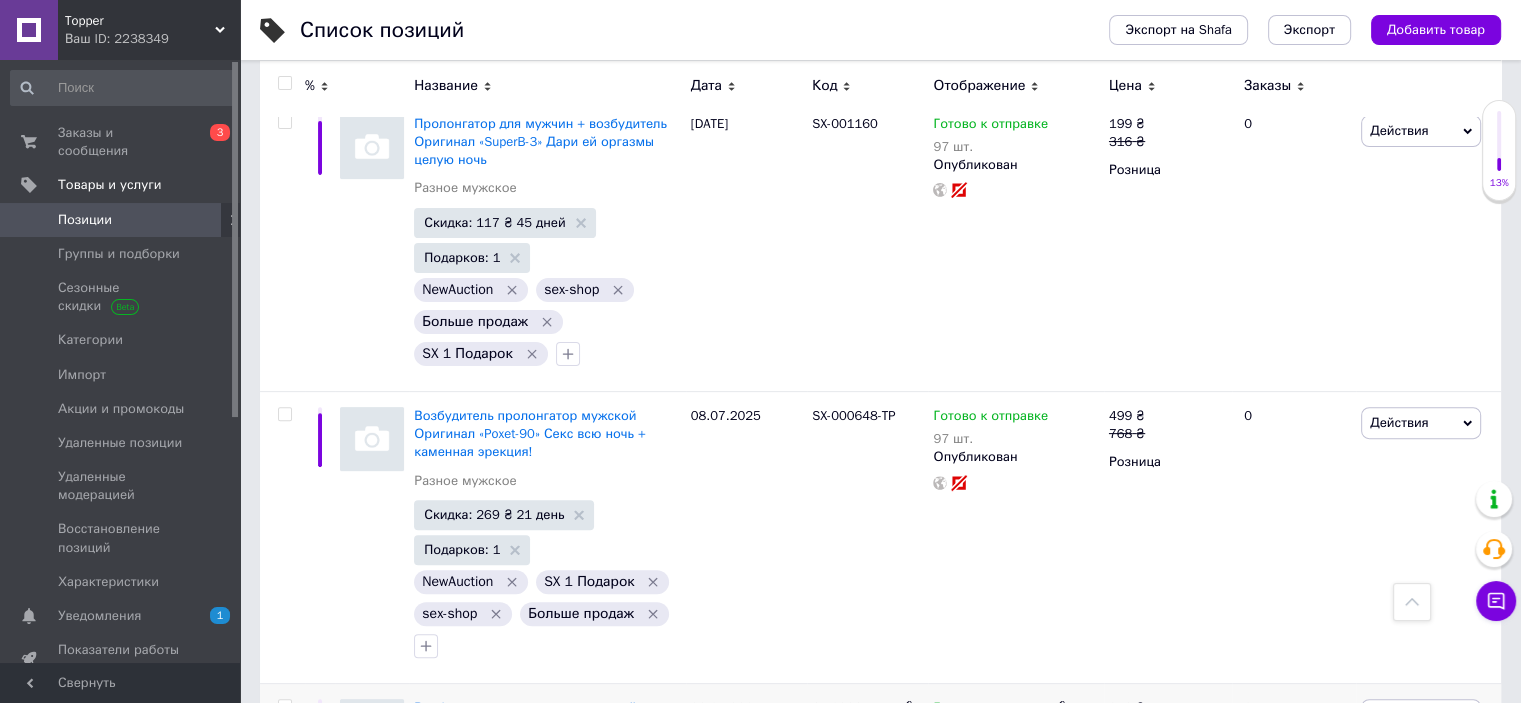 scroll, scrollTop: 23382, scrollLeft: 0, axis: vertical 